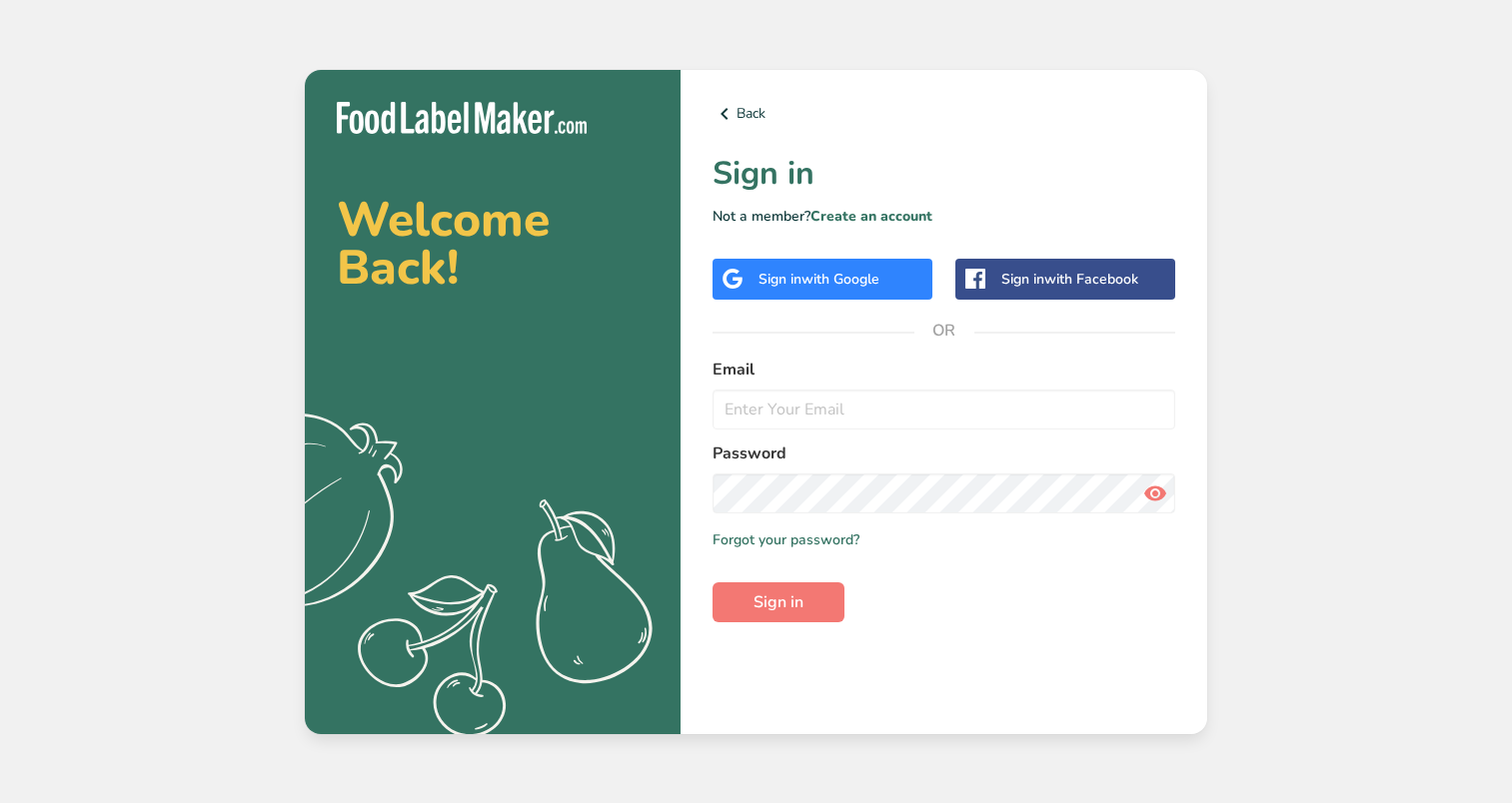scroll, scrollTop: 0, scrollLeft: 0, axis: both 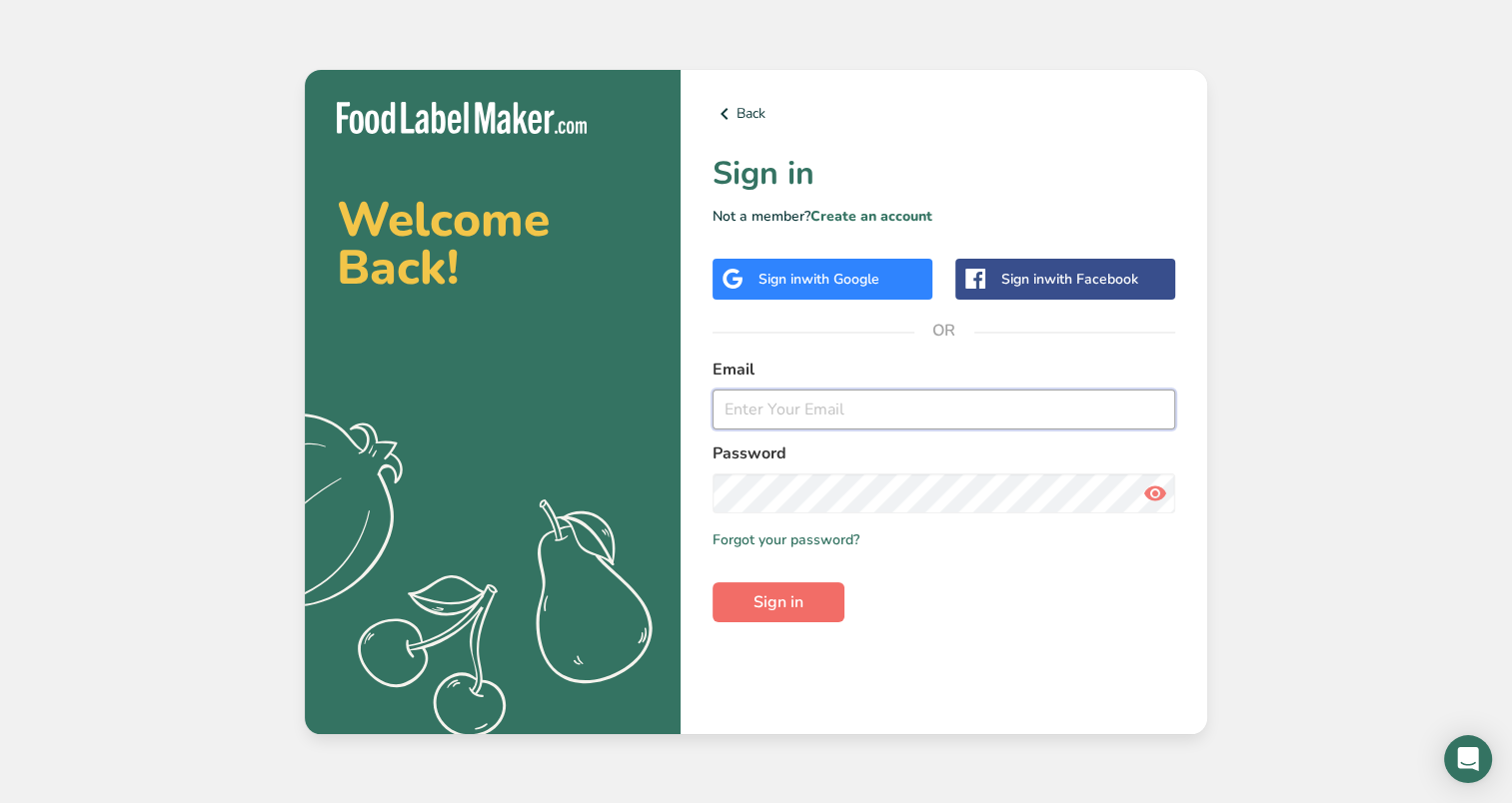 type on "[PERSON_NAME][EMAIL_ADDRESS][DOMAIN_NAME]" 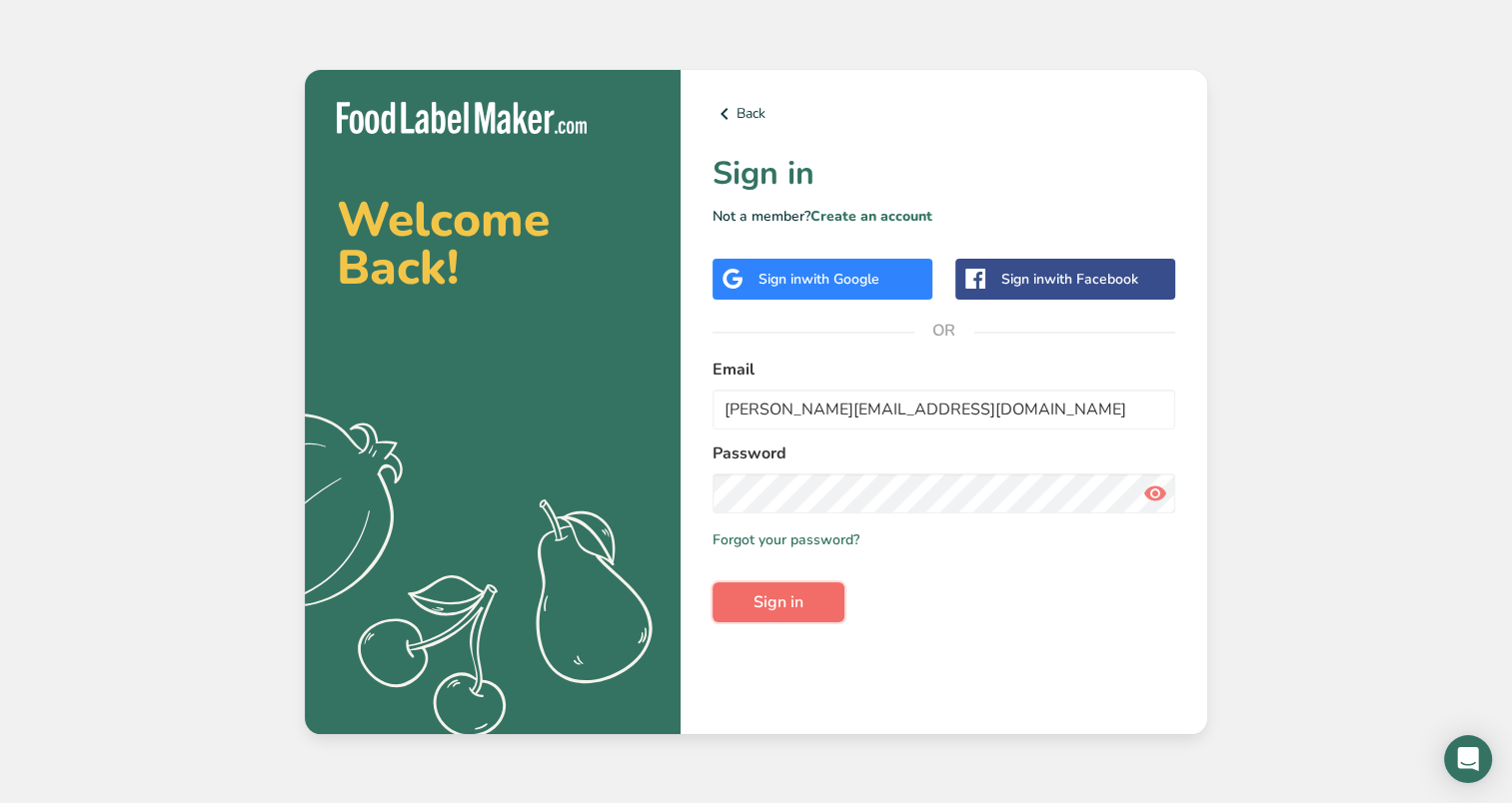 click on "Sign in" at bounding box center (778, 602) 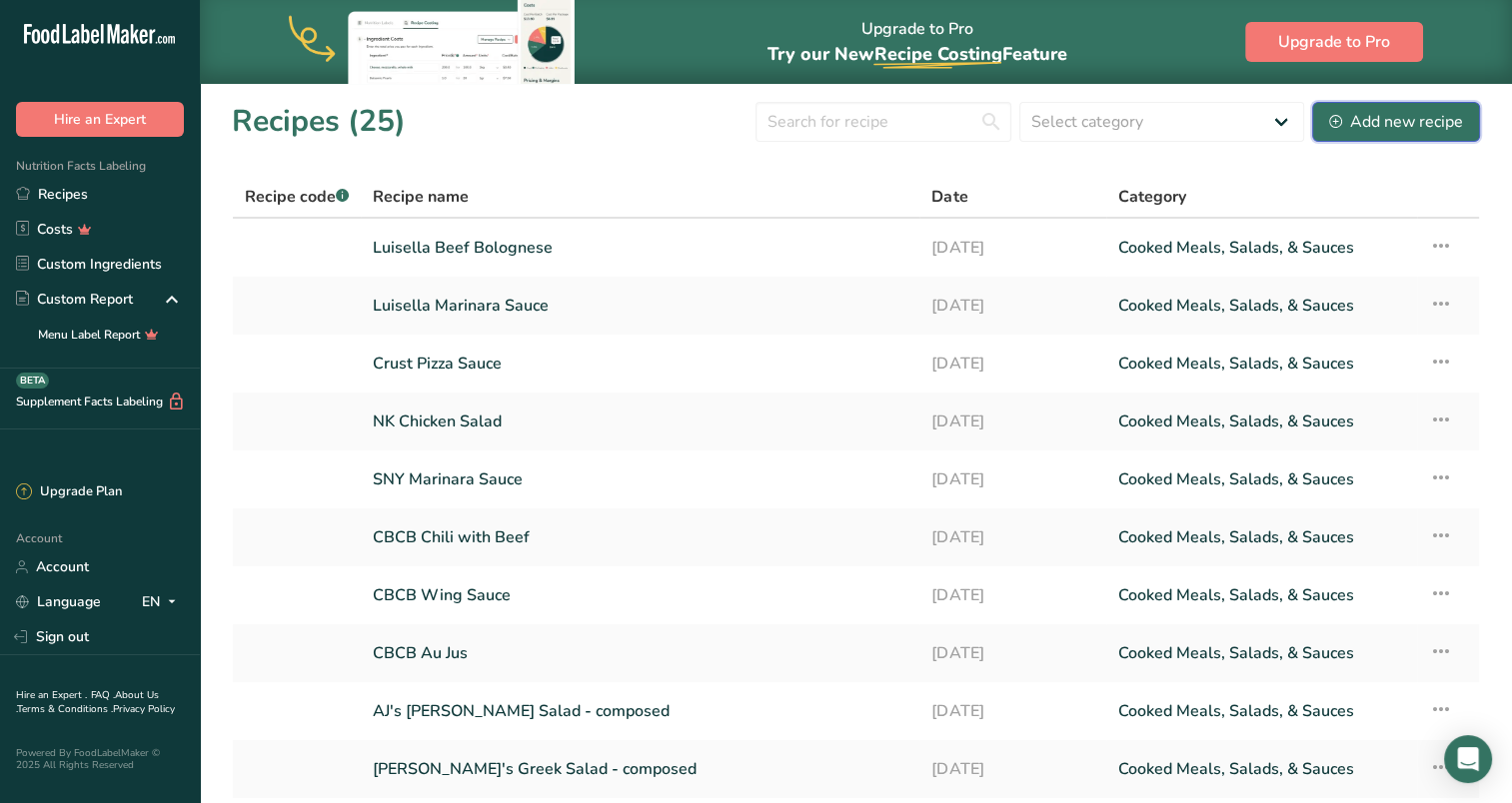 click on "Add new recipe" at bounding box center [1396, 122] 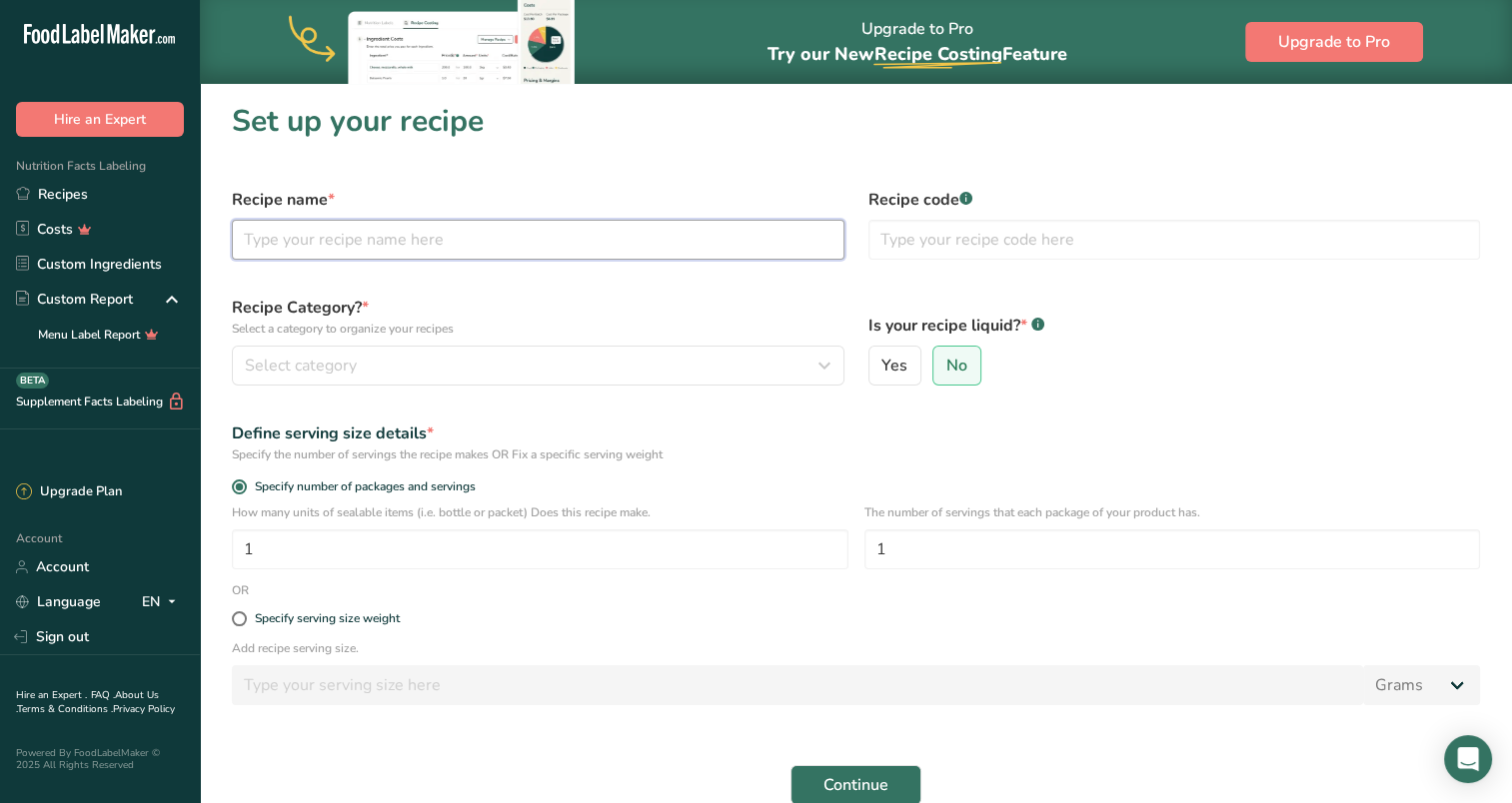 click at bounding box center (538, 240) 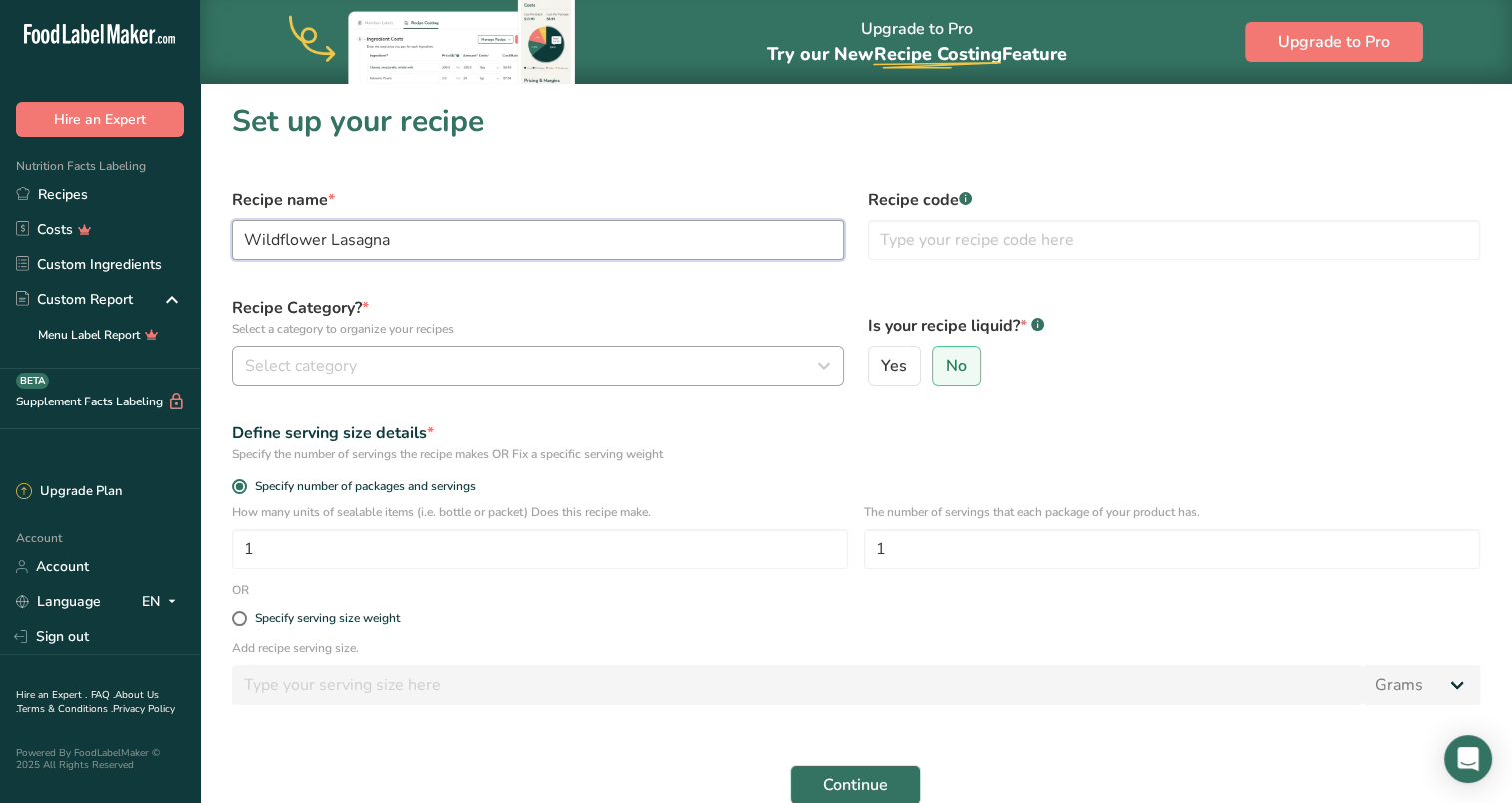 type on "Wildflower Lasagna" 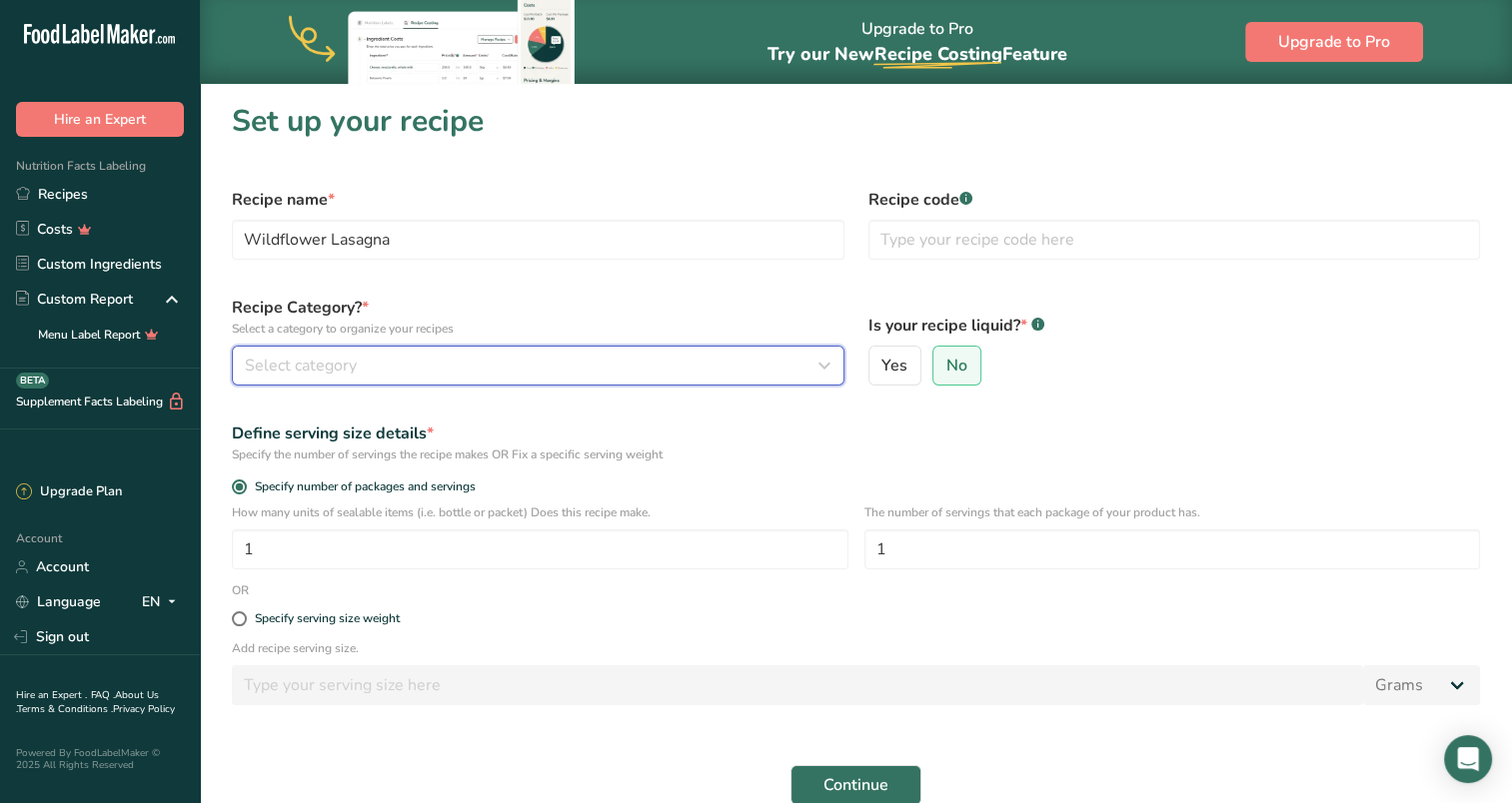 click on "Select category" at bounding box center (532, 366) 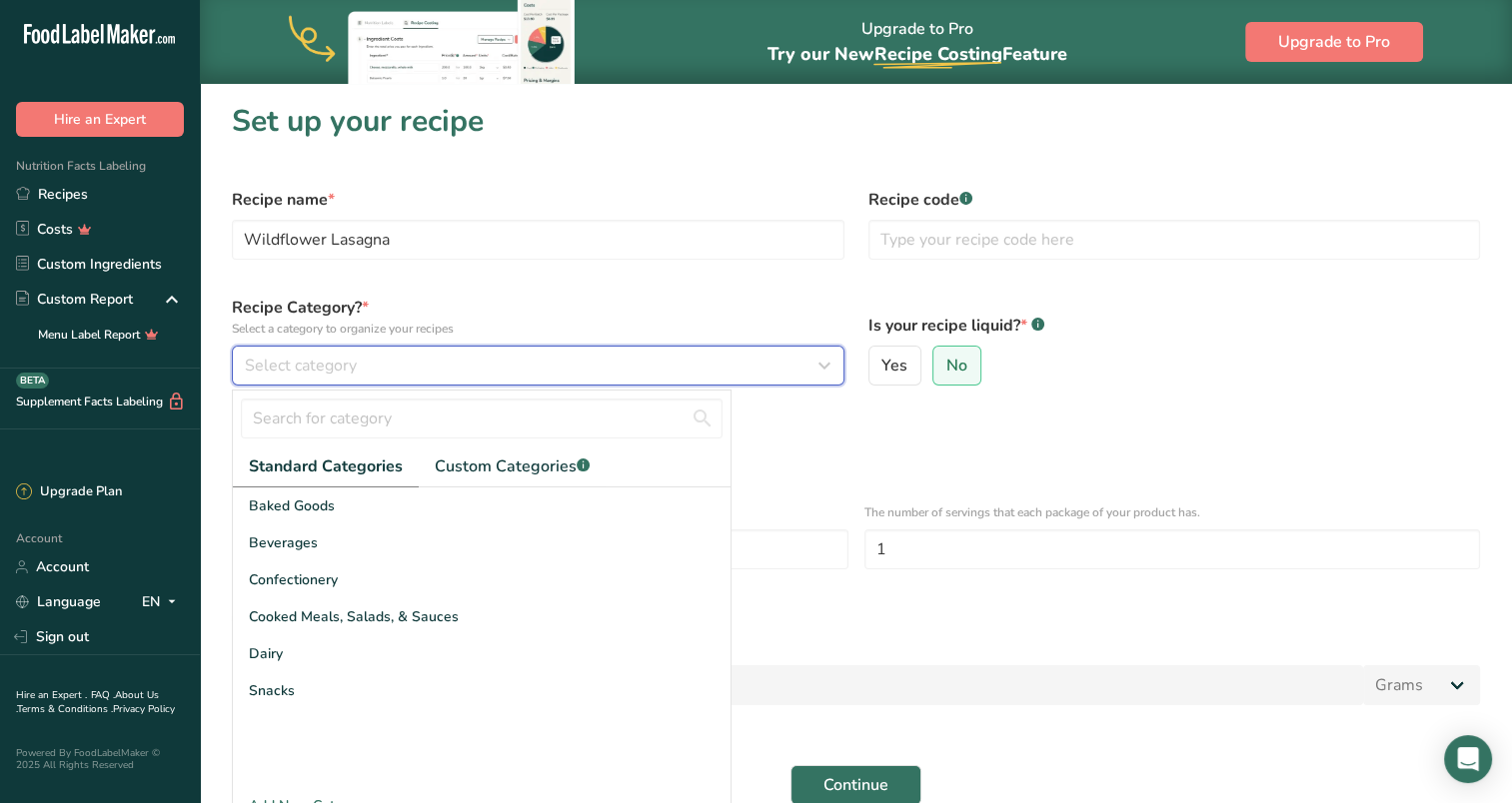 click on "Select category" at bounding box center (538, 366) 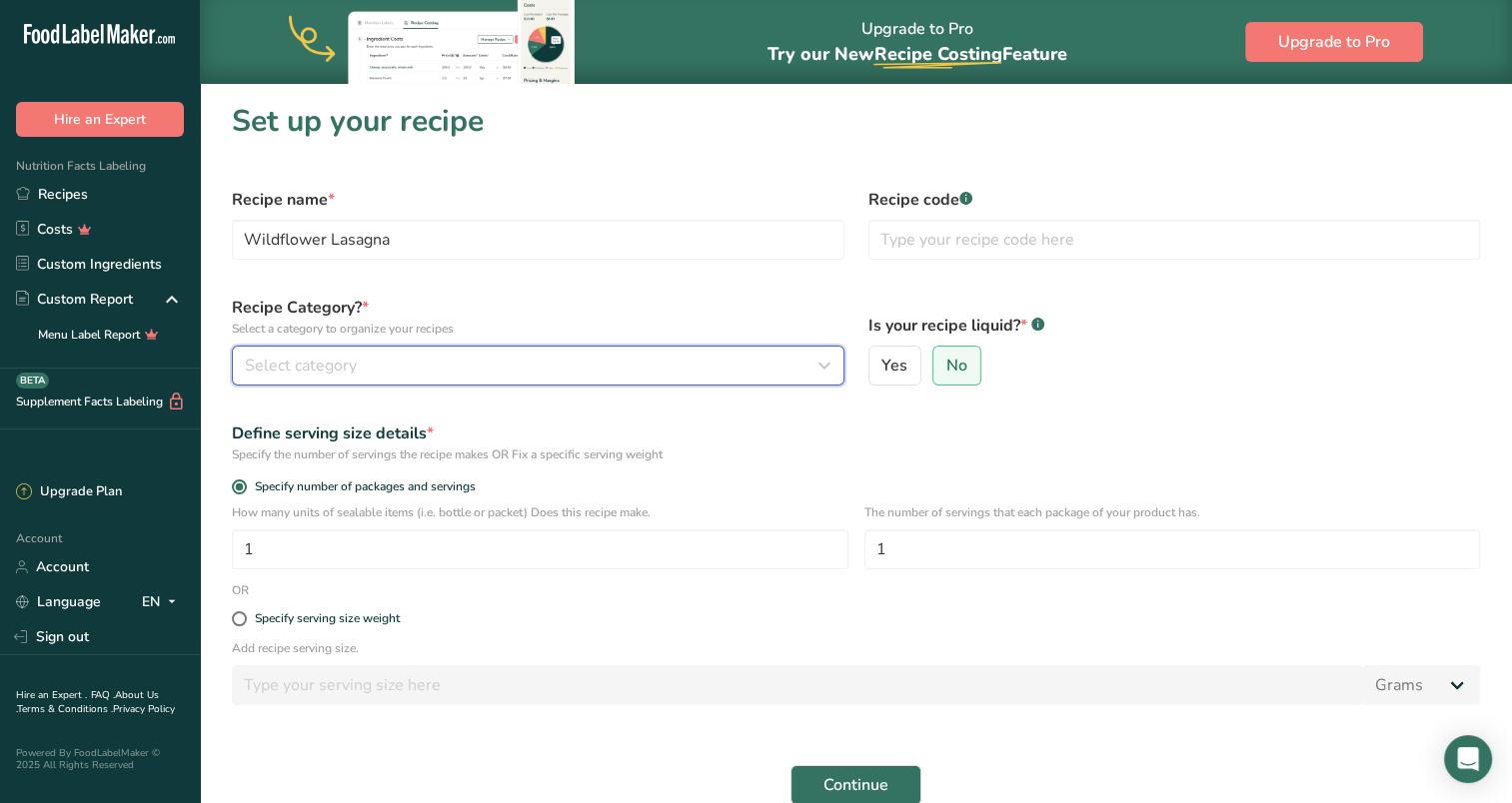 click on "Select category" at bounding box center (532, 366) 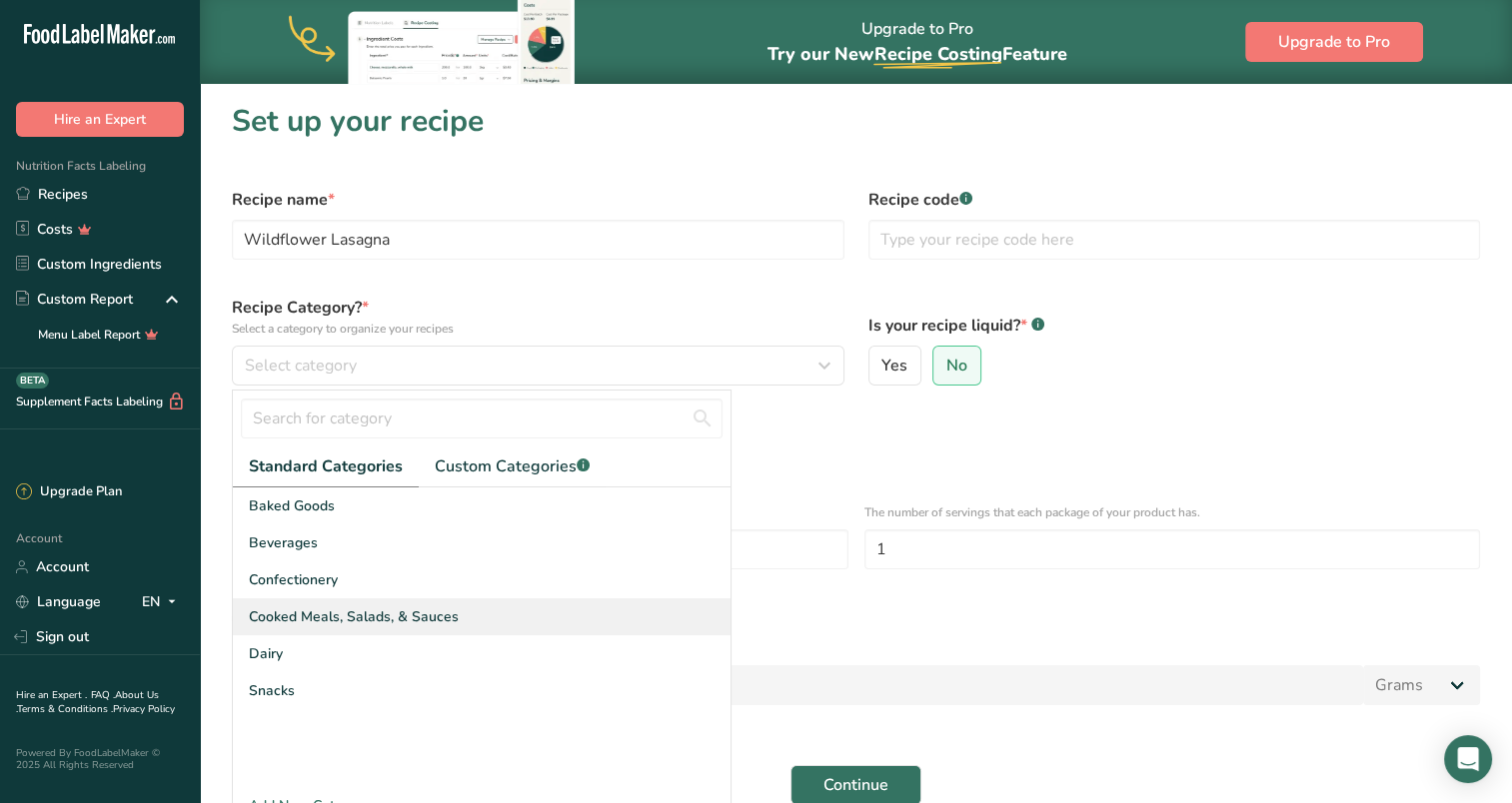 click on "Cooked Meals, Salads, & Sauces" at bounding box center [482, 616] 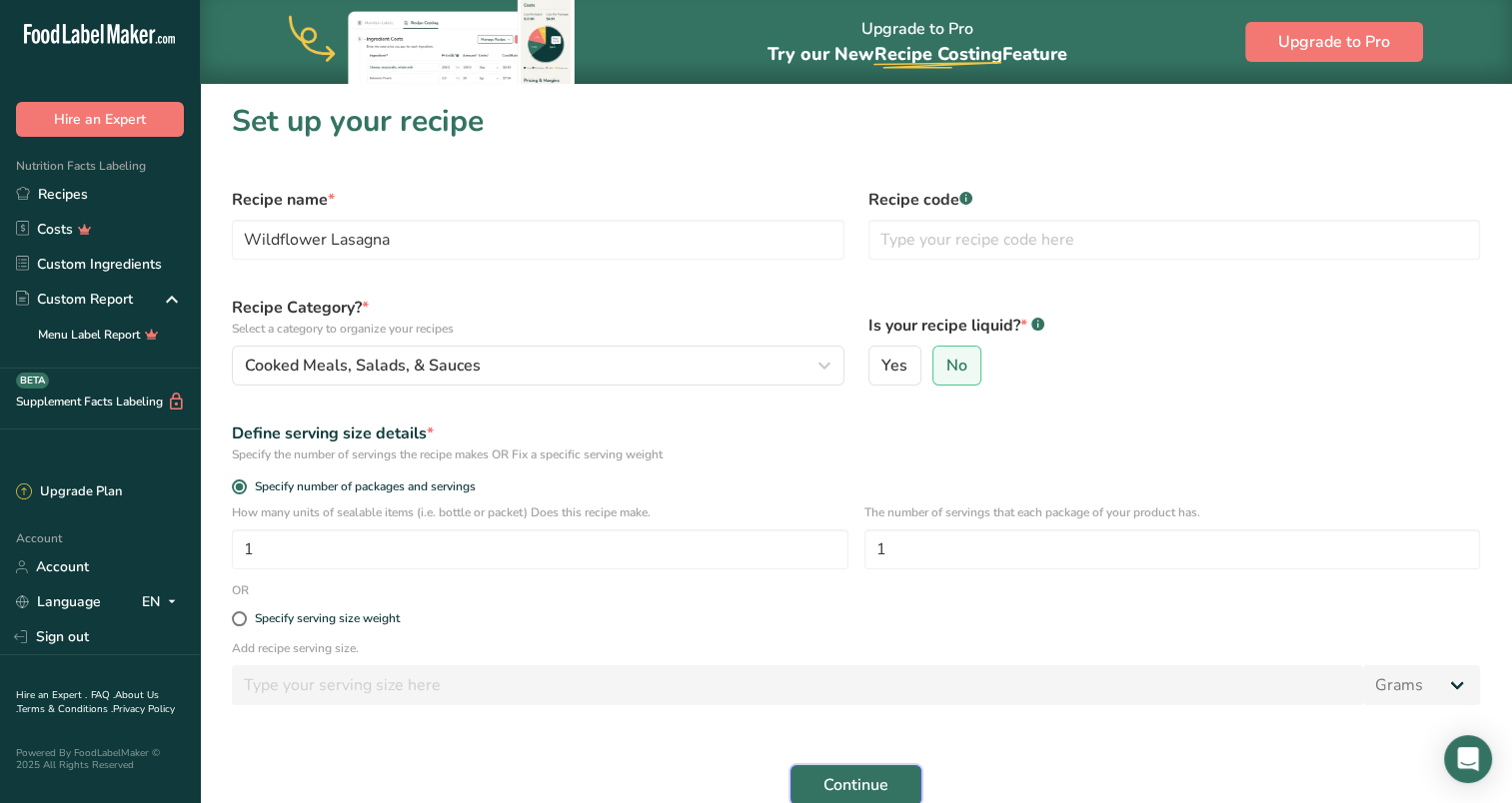 click on "Continue" at bounding box center (855, 785) 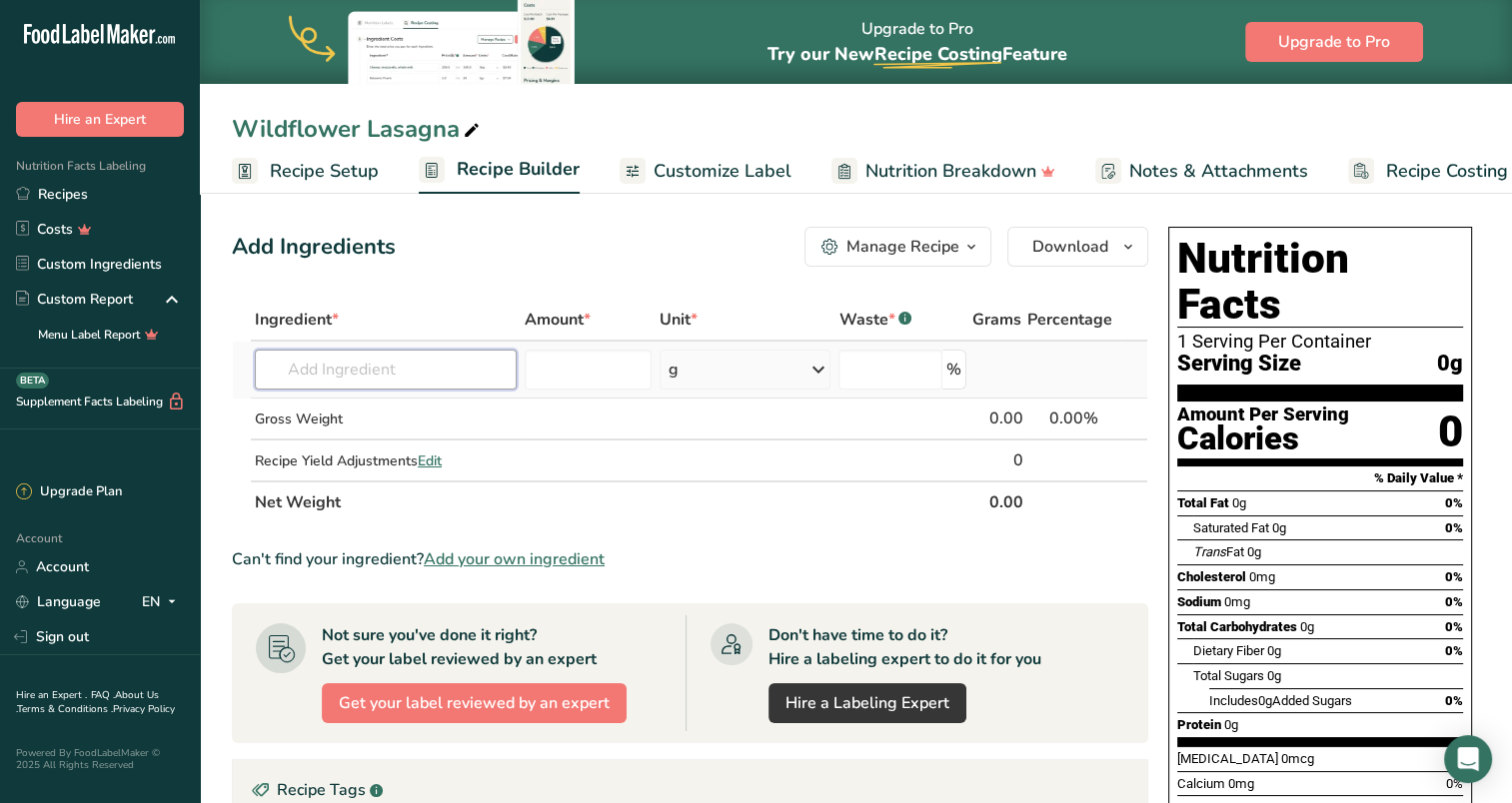 click at bounding box center (386, 370) 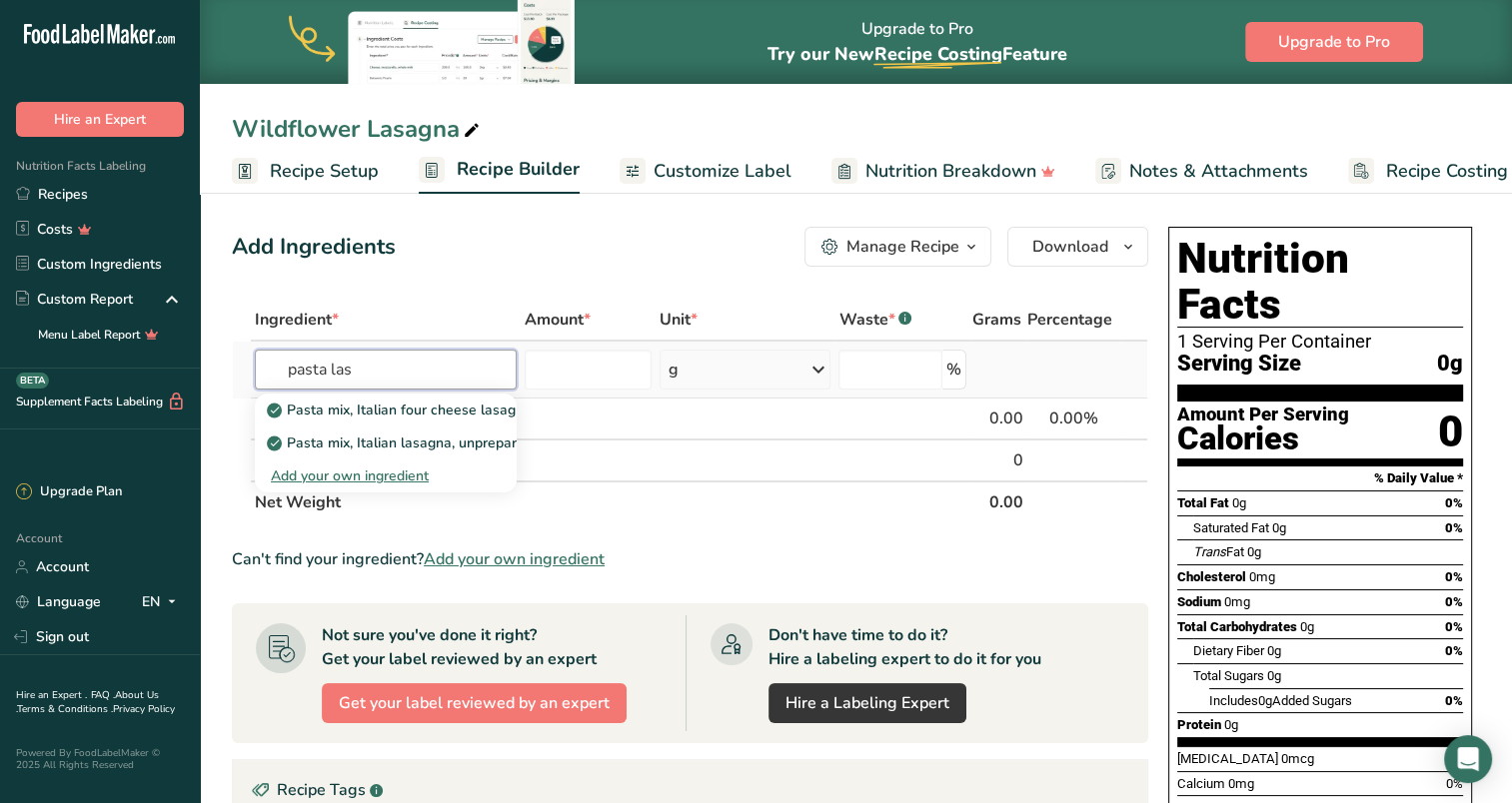 drag, startPoint x: 396, startPoint y: 363, endPoint x: 260, endPoint y: 366, distance: 136.03308 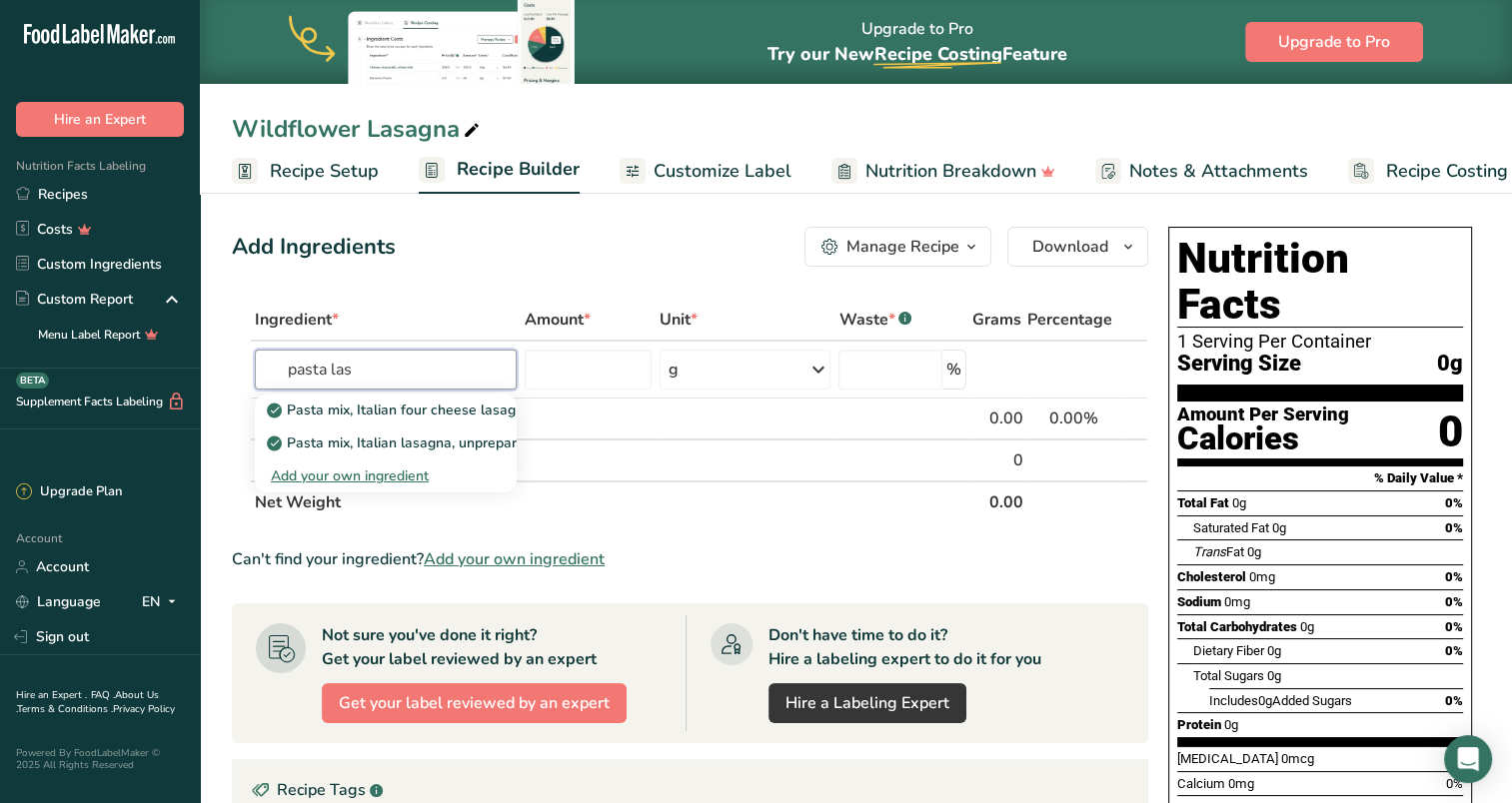 type on "pasta las" 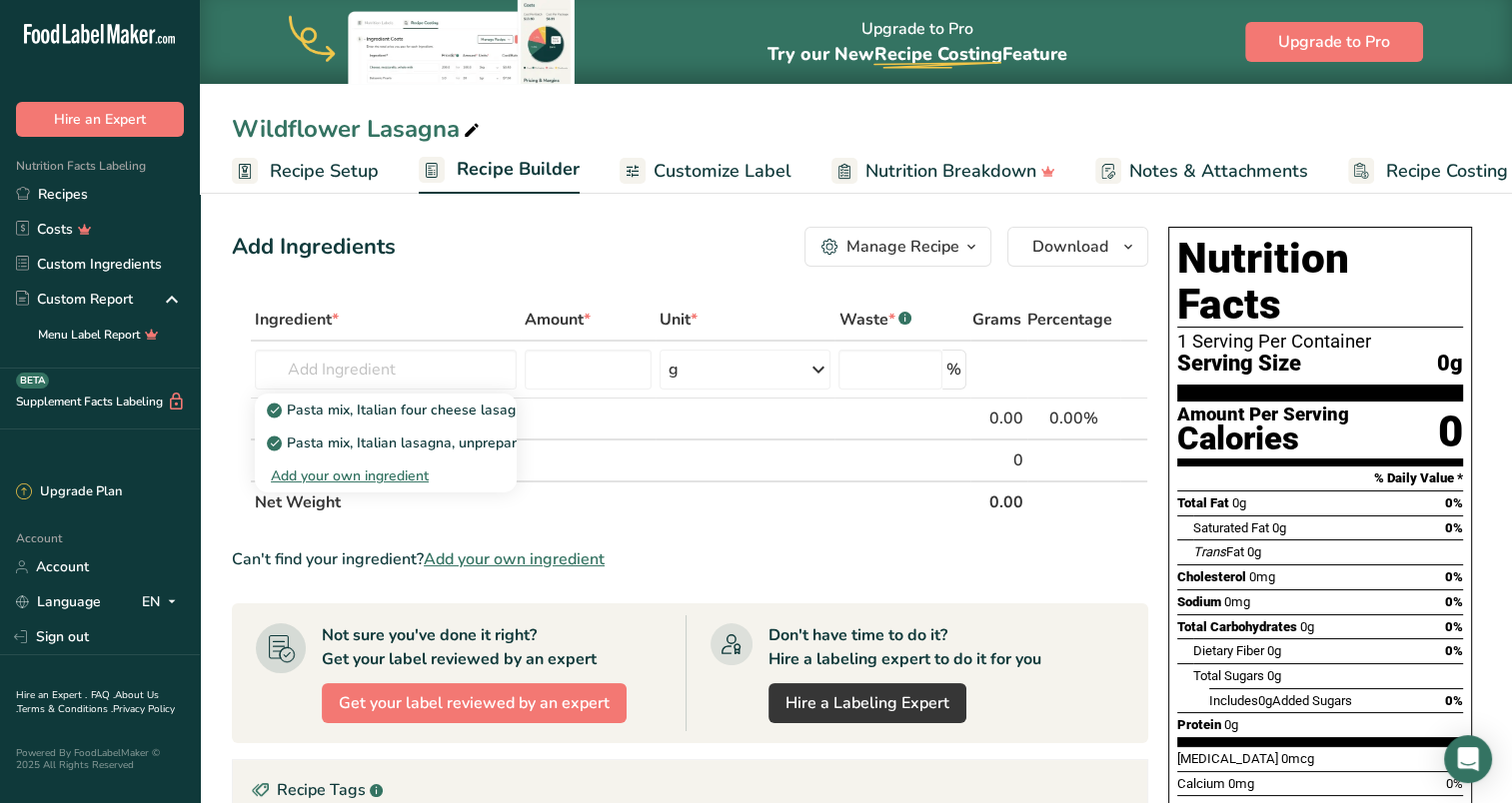 click on "Ingredient *
Amount *
Unit *
Waste *   .a-a{fill:#347362;}.b-a{fill:#fff;}          Grams
Percentage
Pasta mix, Italian four cheese lasagna, unprepared
Pasta mix, Italian lasagna, unprepared
Add your own ingredient
g
Weight Units
g
kg
mg
See more
Volume Units
l
mL
fl oz
See more
%
Gross Weight
0.00
0.00%
Recipe Yield Adjustments
Edit
0
Net Weight
0.00
Can't find your ingredient?
Add your own ingredient" at bounding box center (690, 712) 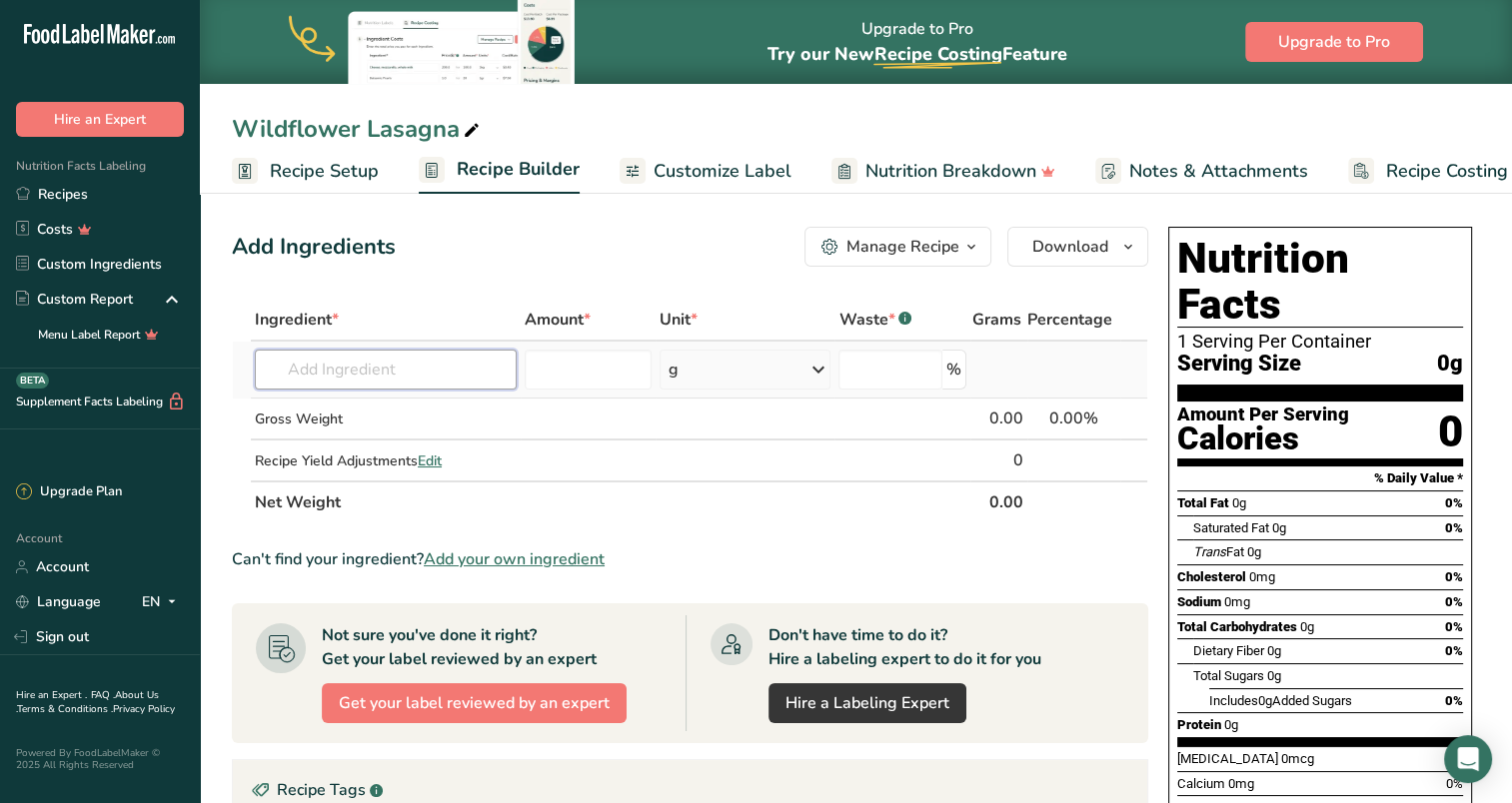 click at bounding box center [386, 370] 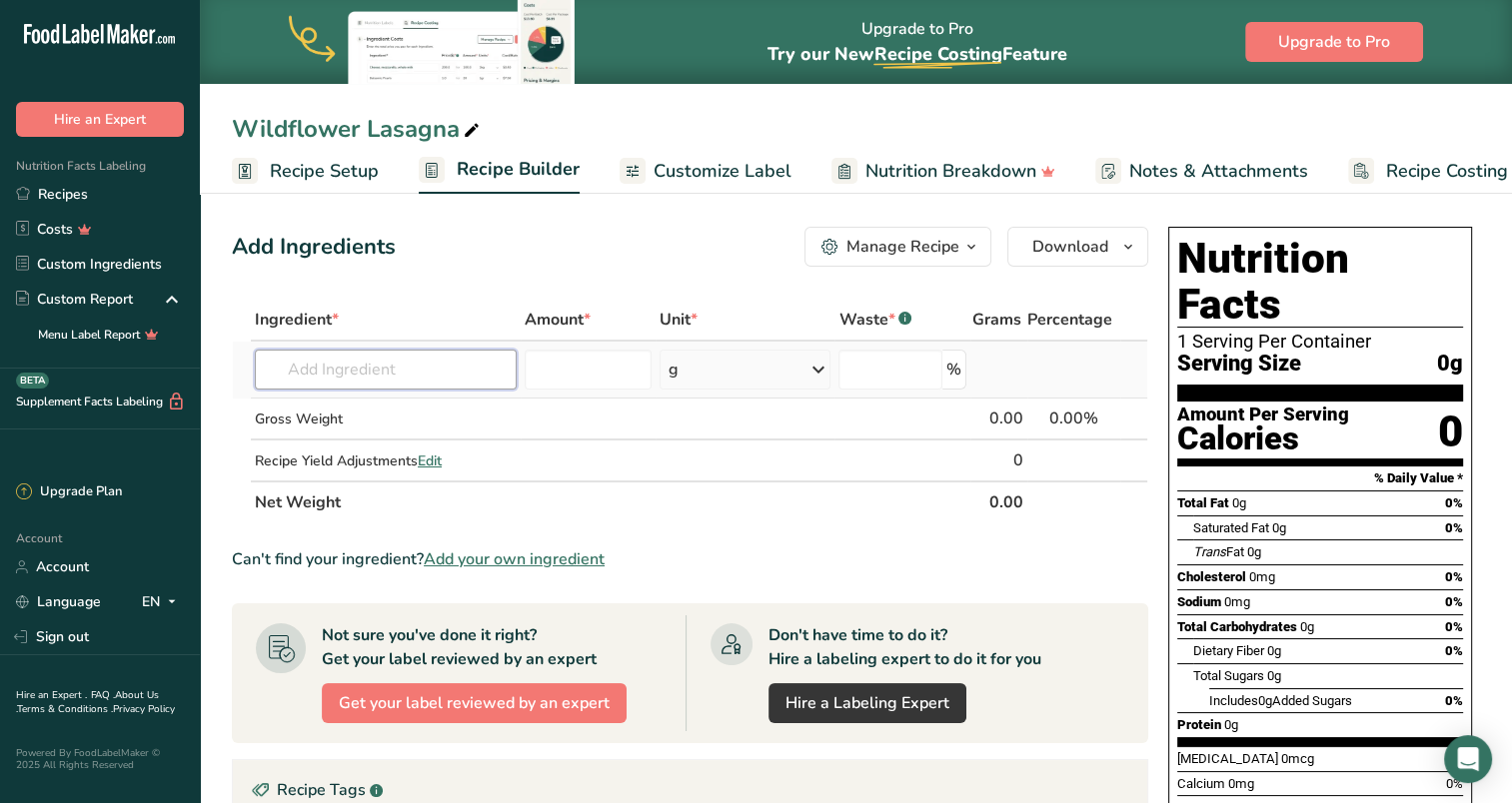 click at bounding box center [386, 370] 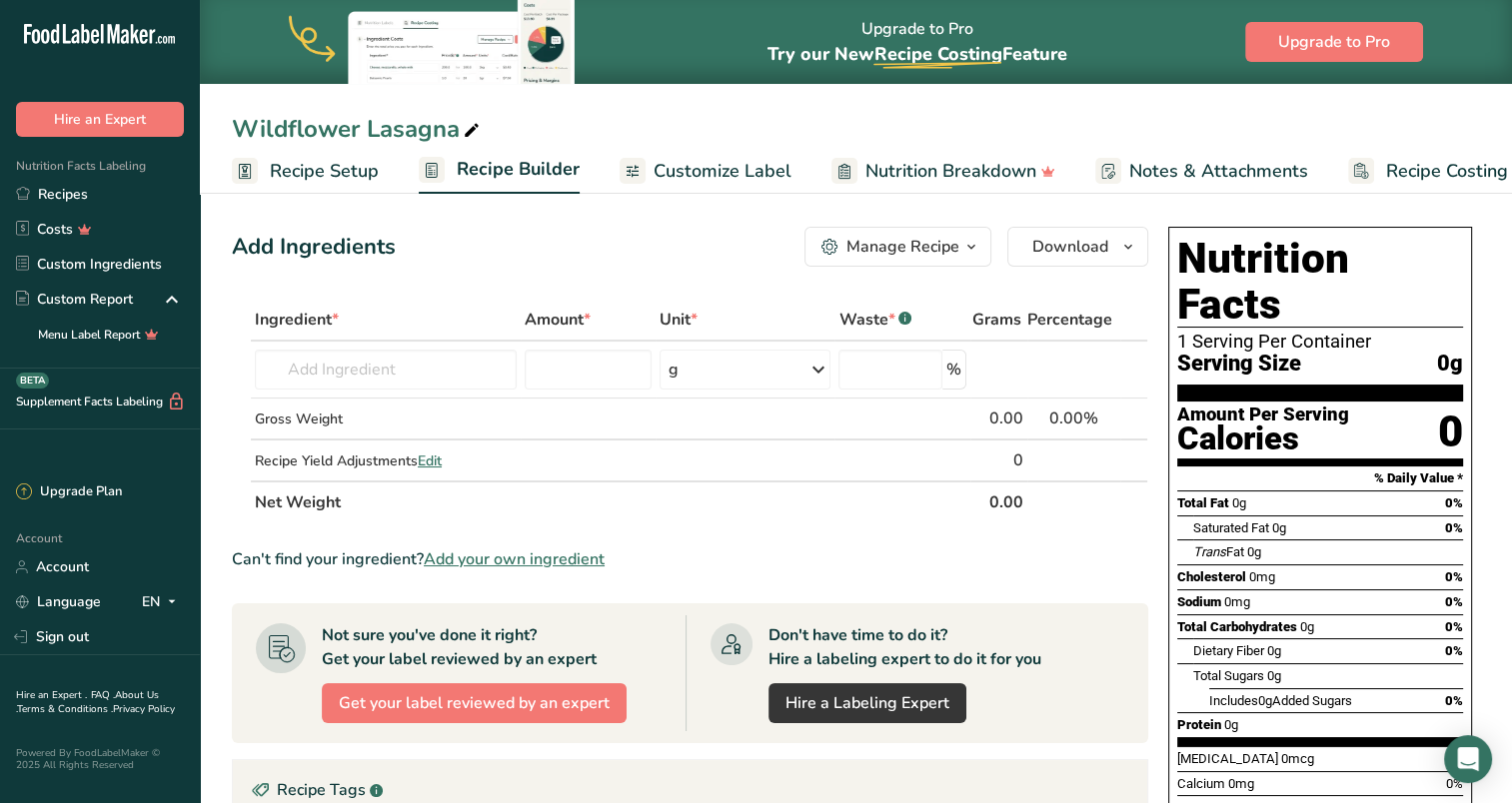 click on "Add Ingredients
Manage Recipe         Delete Recipe           Duplicate Recipe             Scale Recipe             Save as Sub-Recipe   .a-a{fill:#347362;}.b-a{fill:#fff;}                               Nutrition Breakdown                   Recipe Card
NEW
[MEDICAL_DATA] Pattern Report             Activity History
Download
Choose your preferred label style
Standard FDA label
Standard FDA label
The most common format for nutrition facts labels in compliance with the FDA's typeface, style and requirements
Tabular FDA label
A label format compliant with the FDA regulations presented in a tabular (horizontal) display.
Linear FDA label
A simple linear display for small sized packages.
Simplified FDA label" at bounding box center (690, 247) 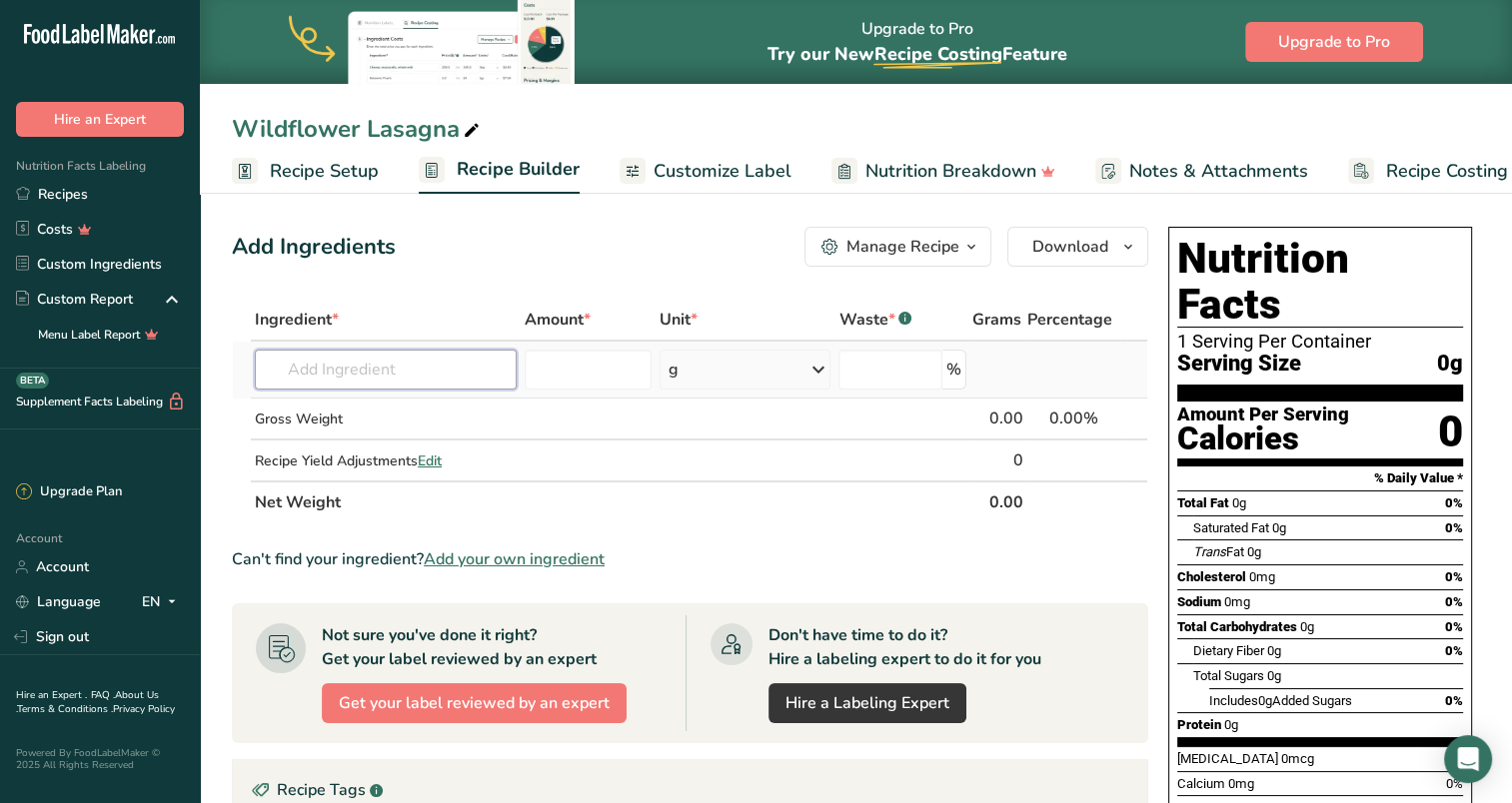 click at bounding box center [386, 370] 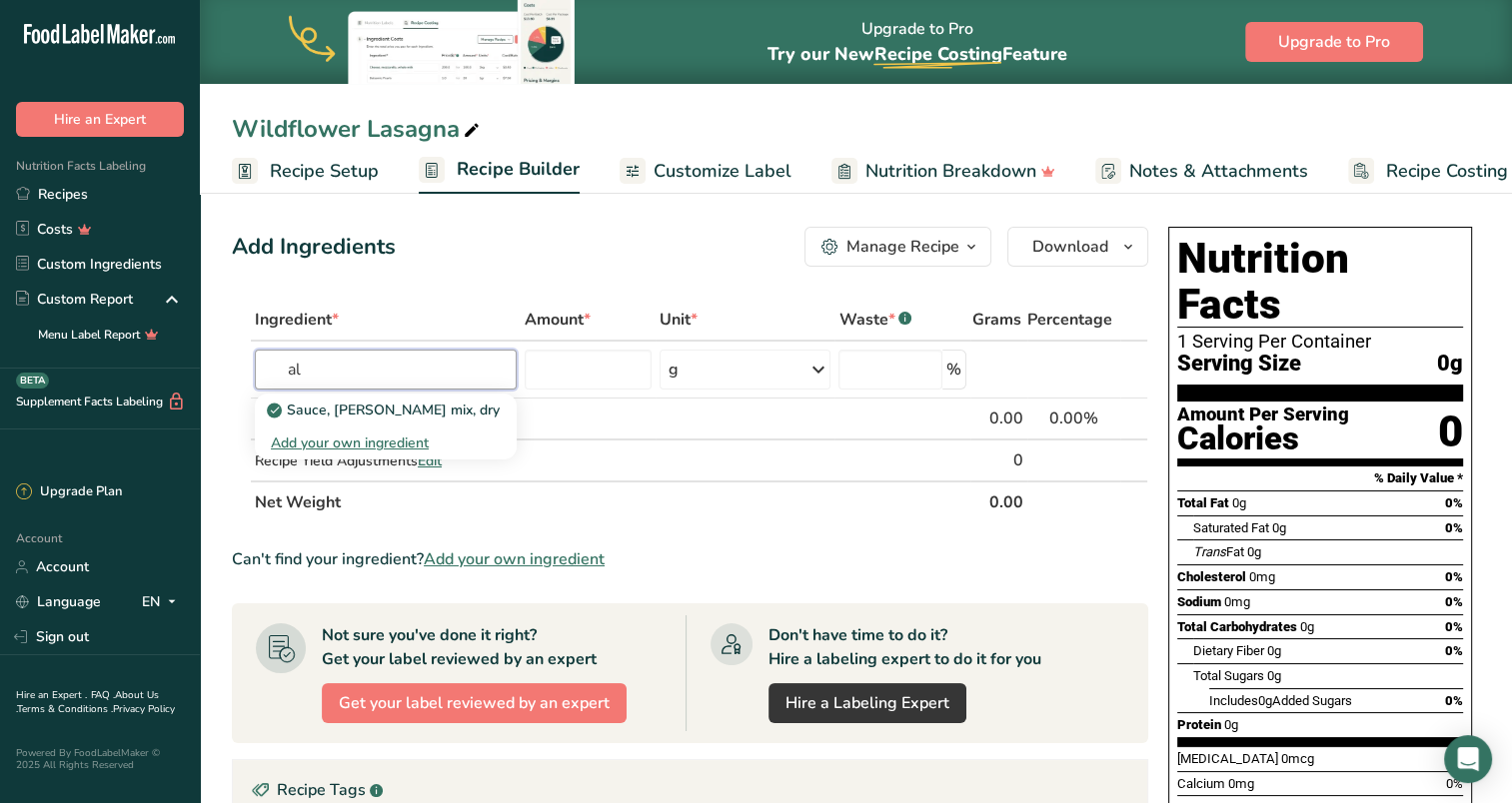 type on "a" 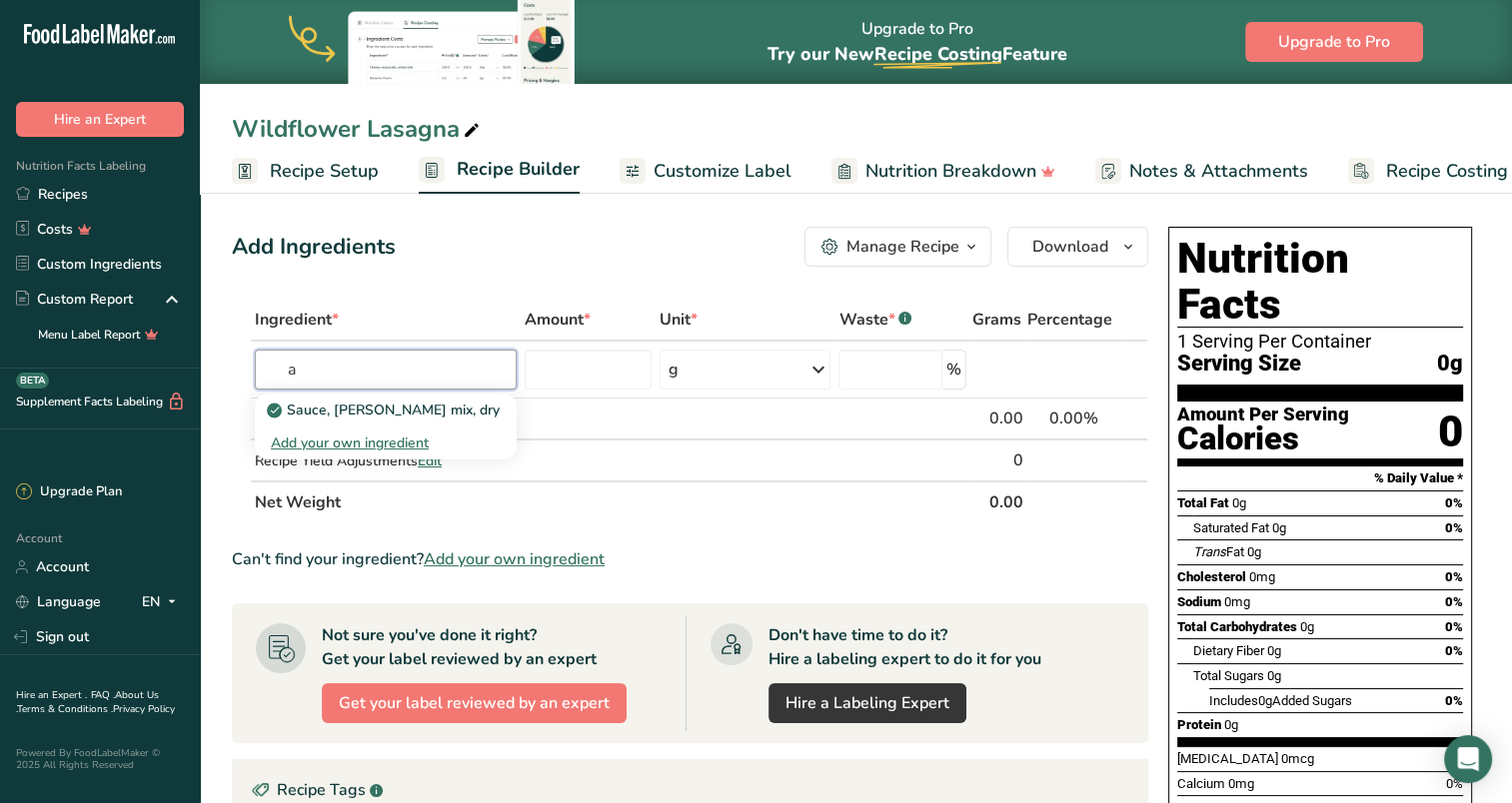 type 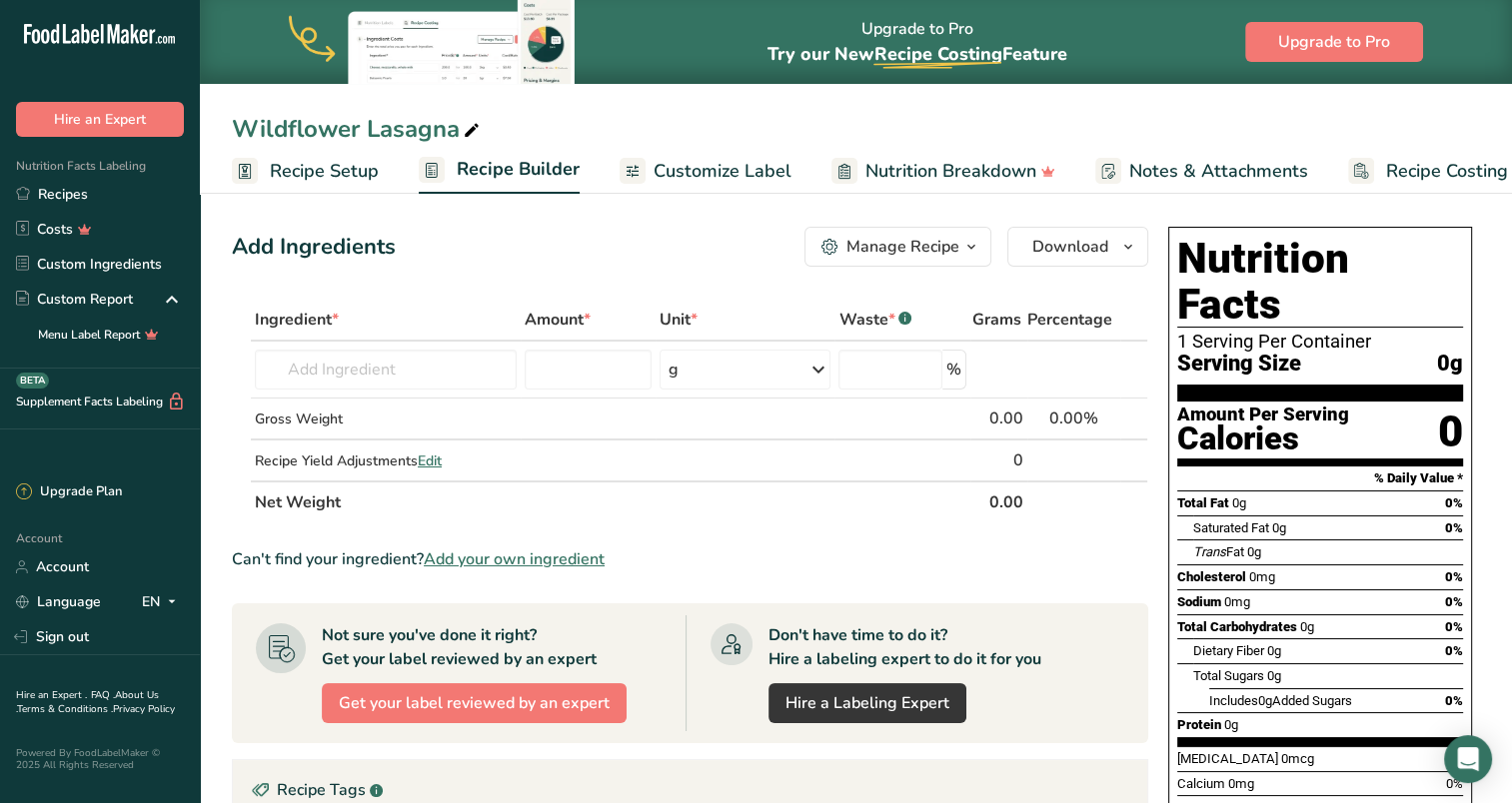 drag, startPoint x: 352, startPoint y: 368, endPoint x: 296, endPoint y: 589, distance: 227.98465 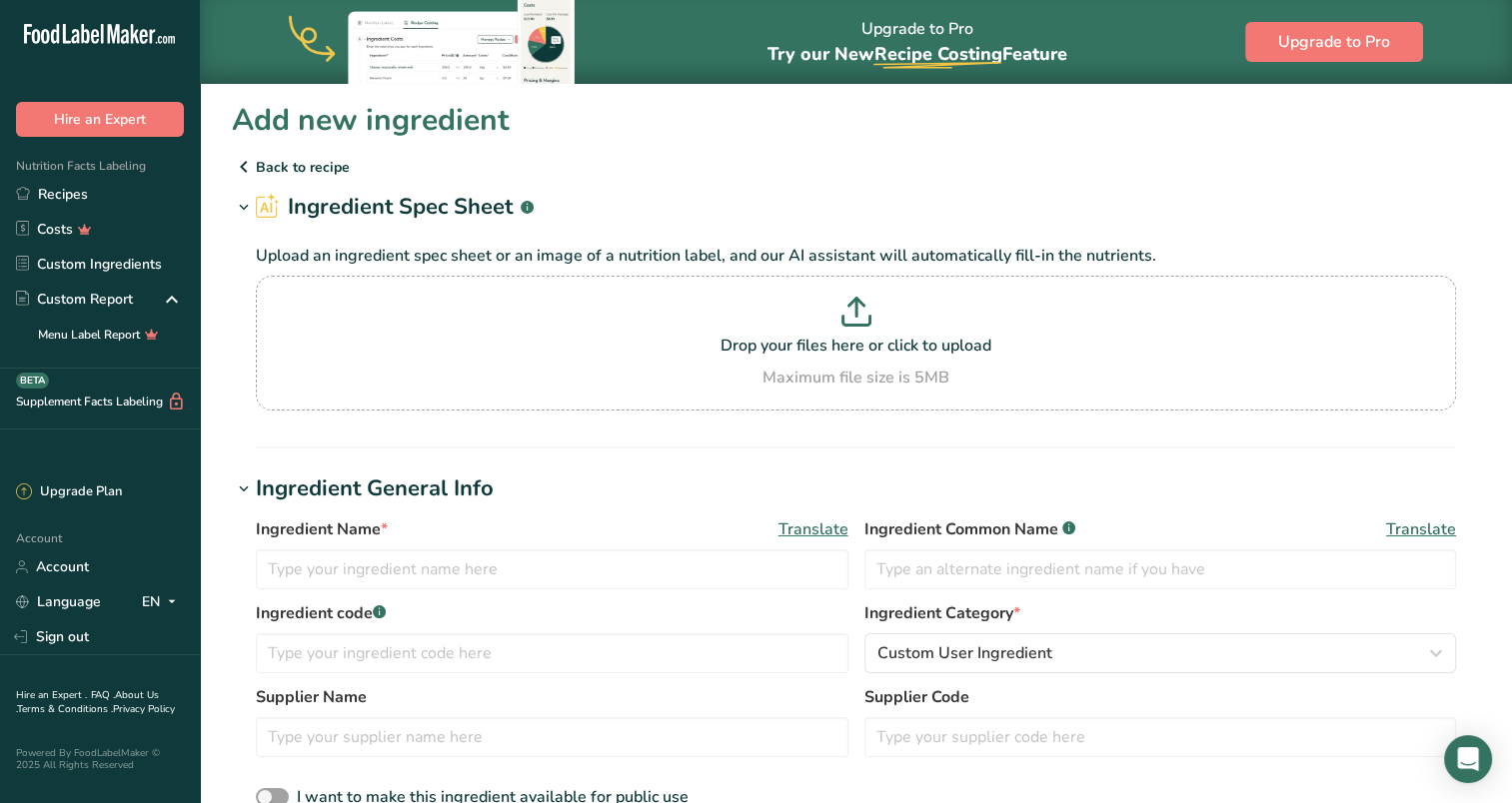 scroll, scrollTop: 0, scrollLeft: 0, axis: both 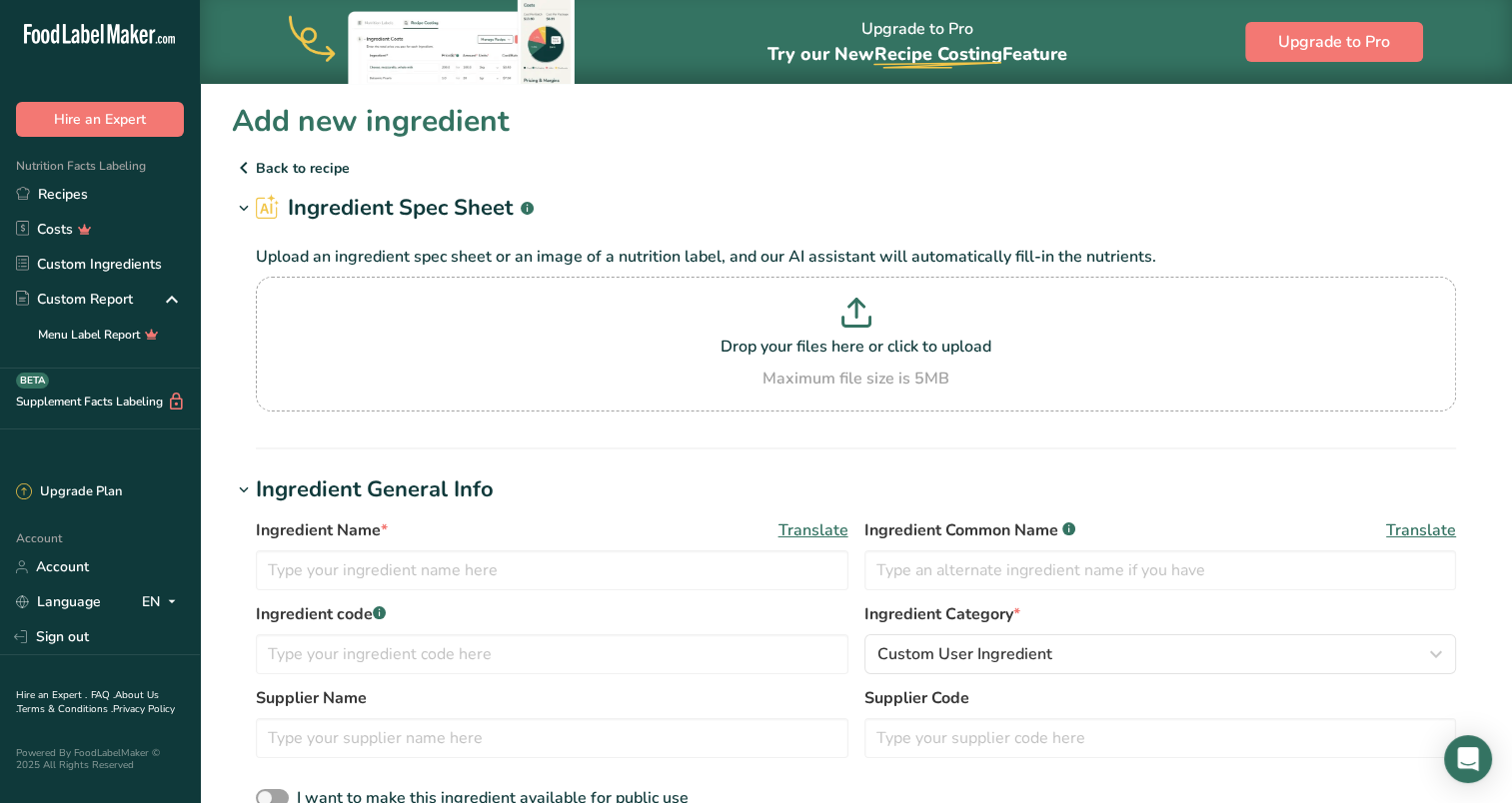 click on "Back to recipe" at bounding box center (855, 168) 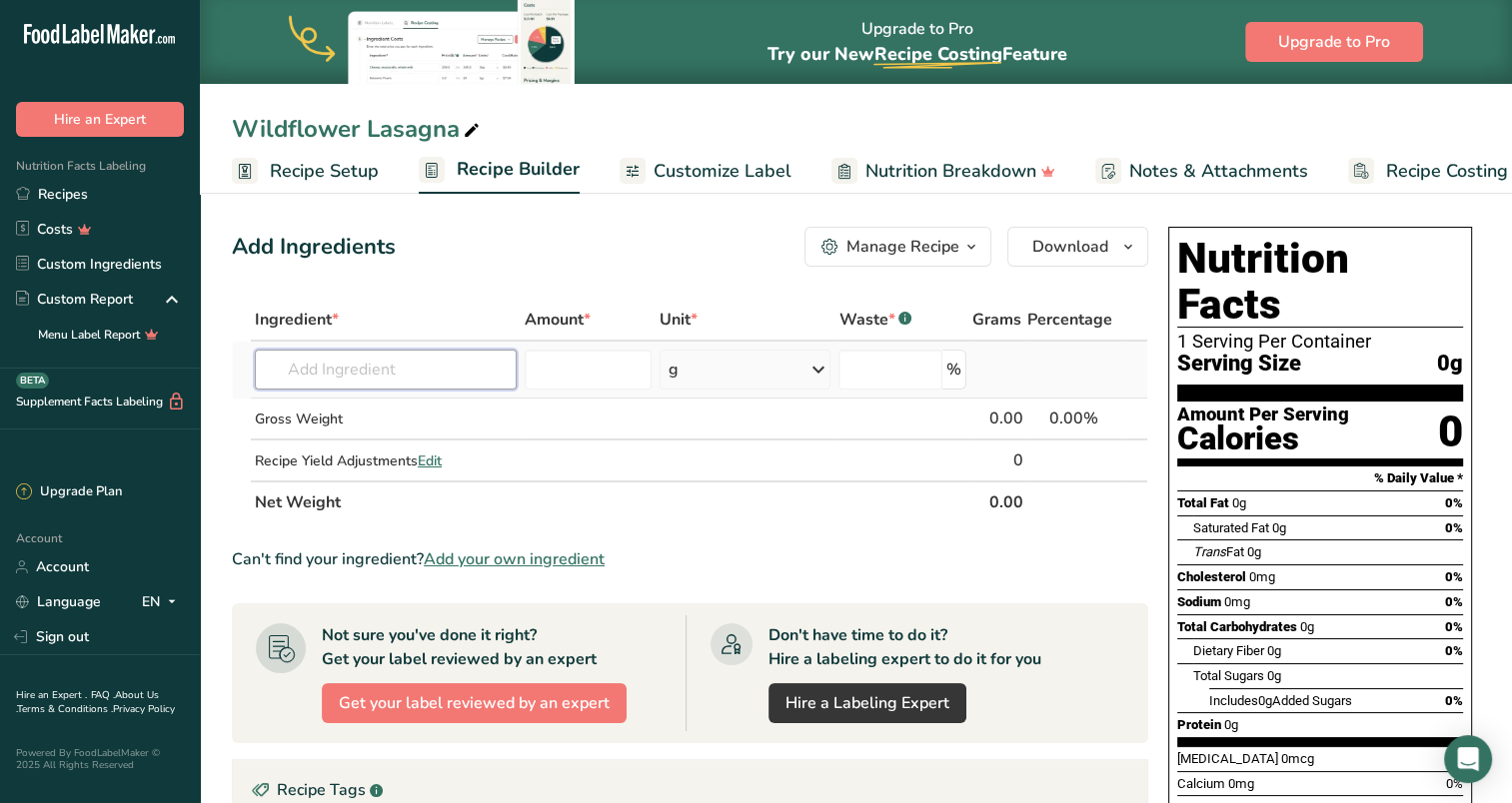 click at bounding box center (386, 370) 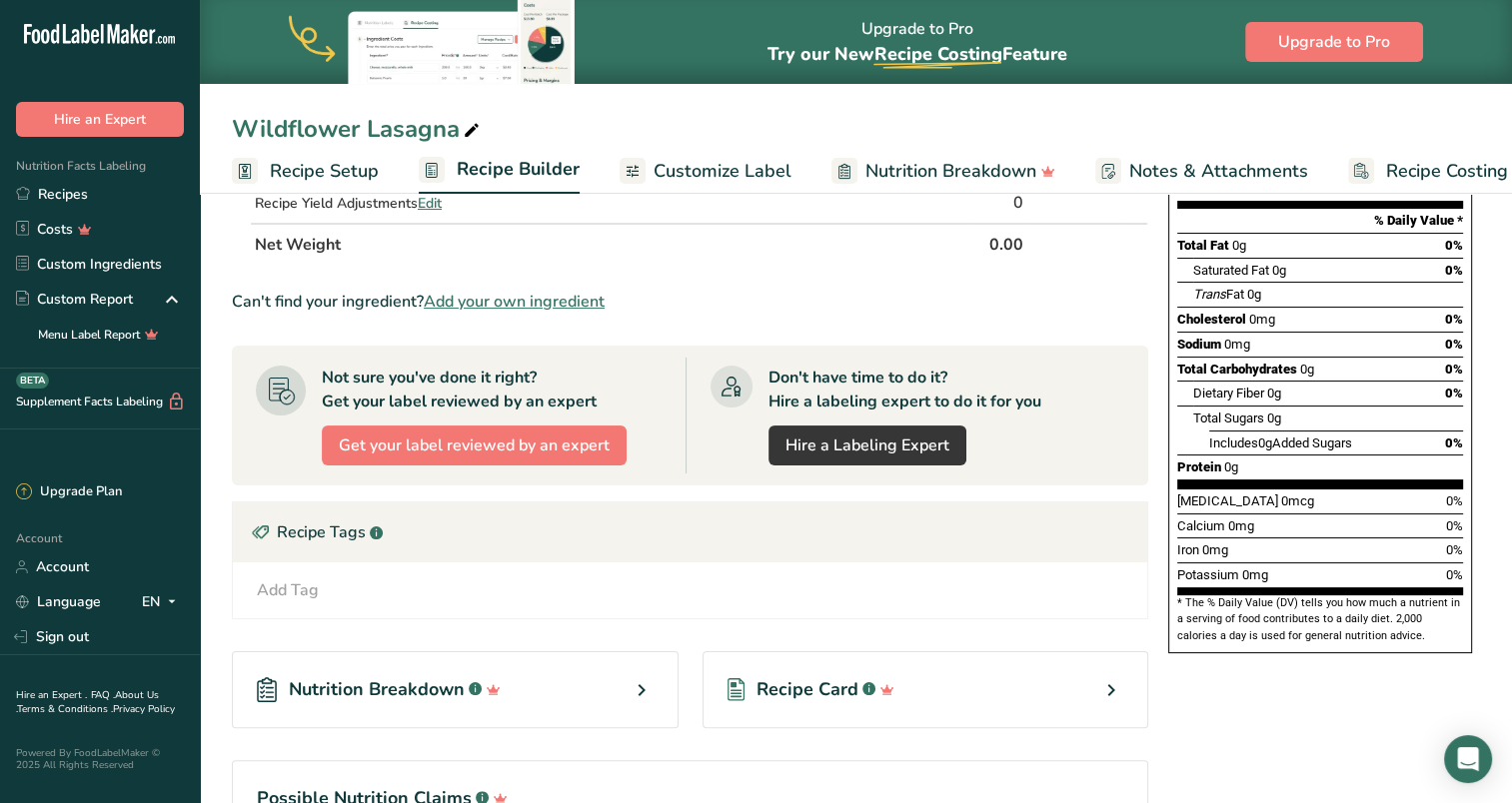 scroll, scrollTop: 0, scrollLeft: 0, axis: both 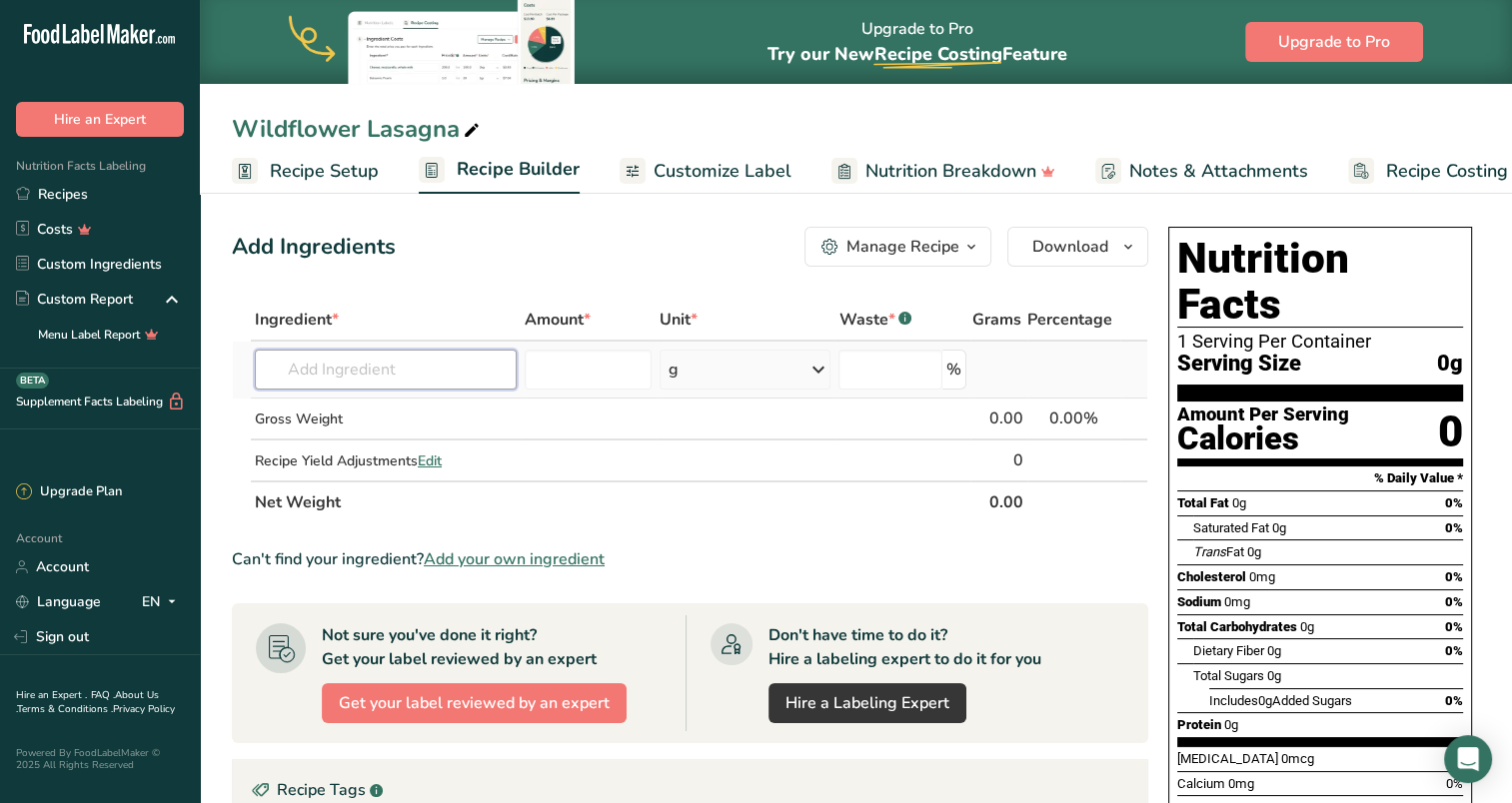 click at bounding box center (386, 370) 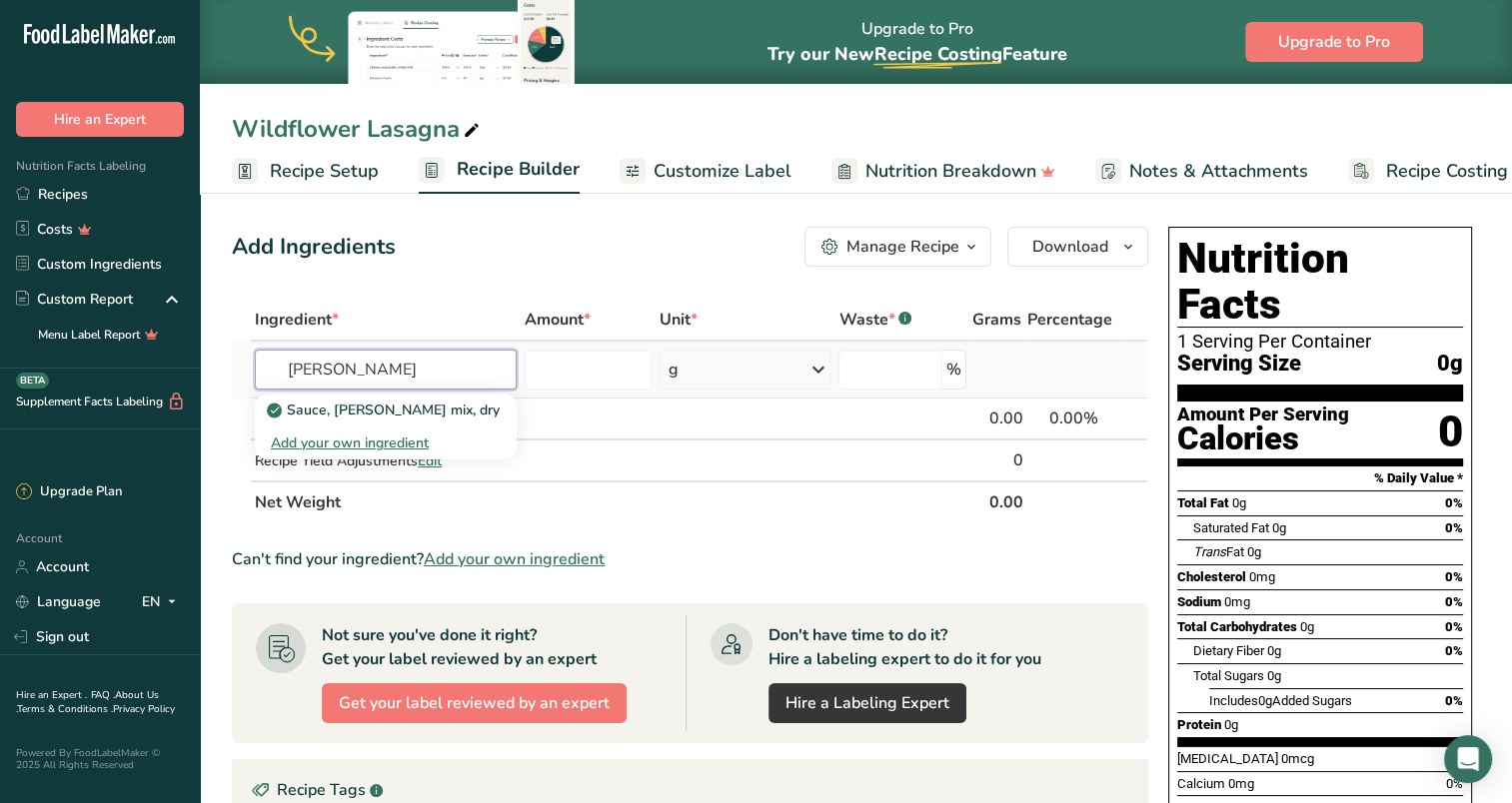 type on "[PERSON_NAME]" 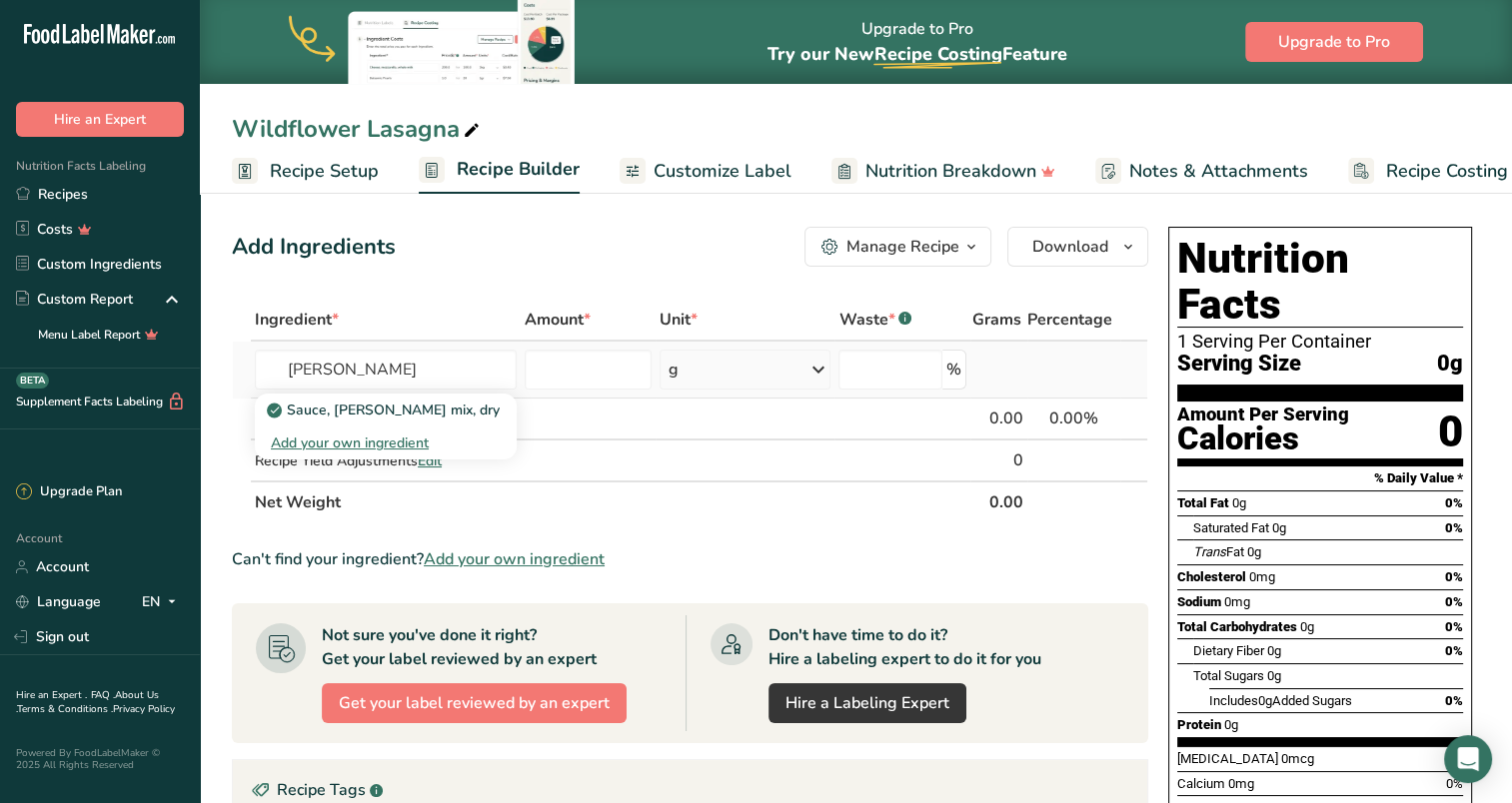 type 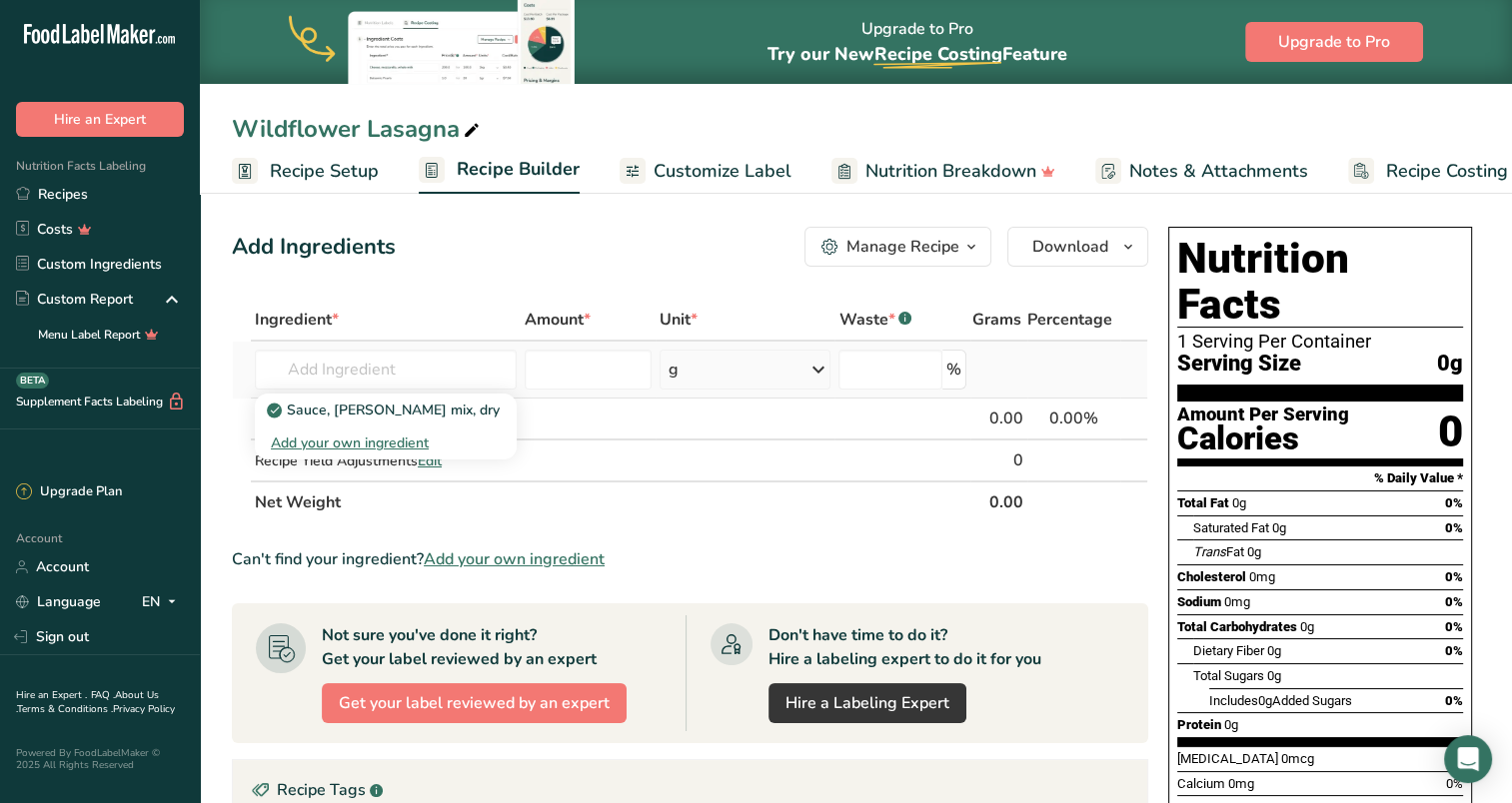 click on "Add your own ingredient" at bounding box center [386, 442] 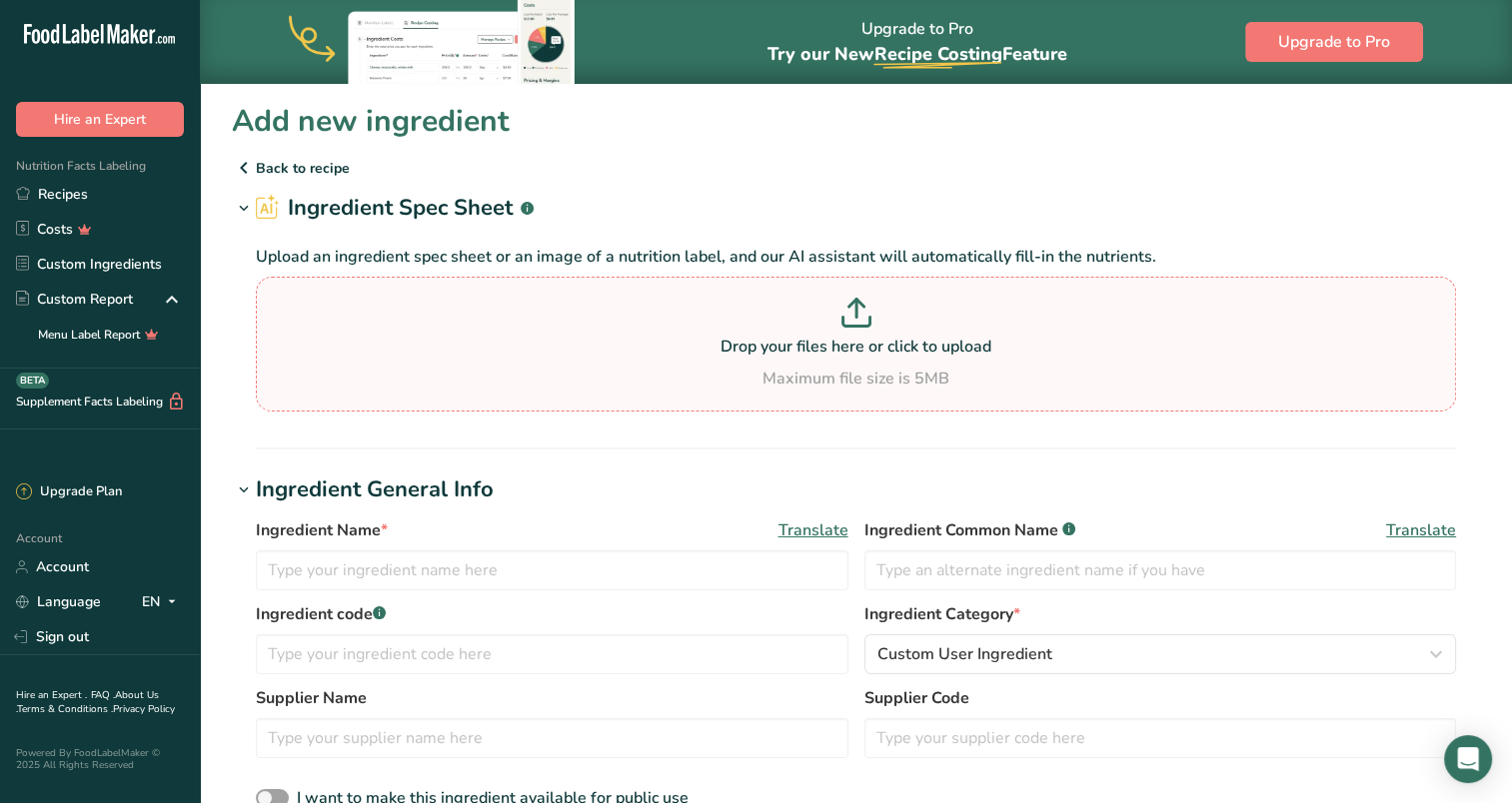 click 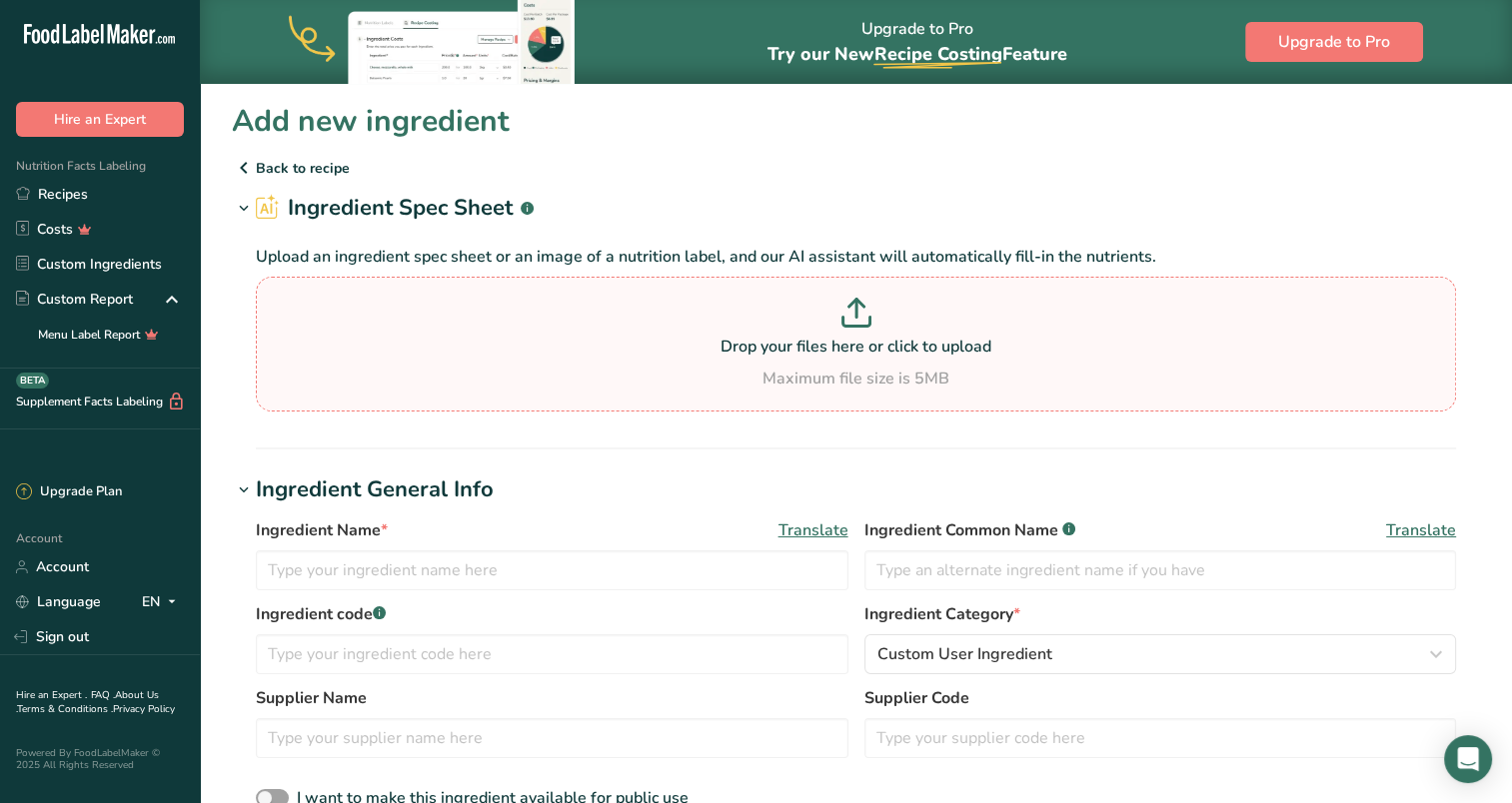 type on "C:\fakepath\[PERSON_NAME].csv" 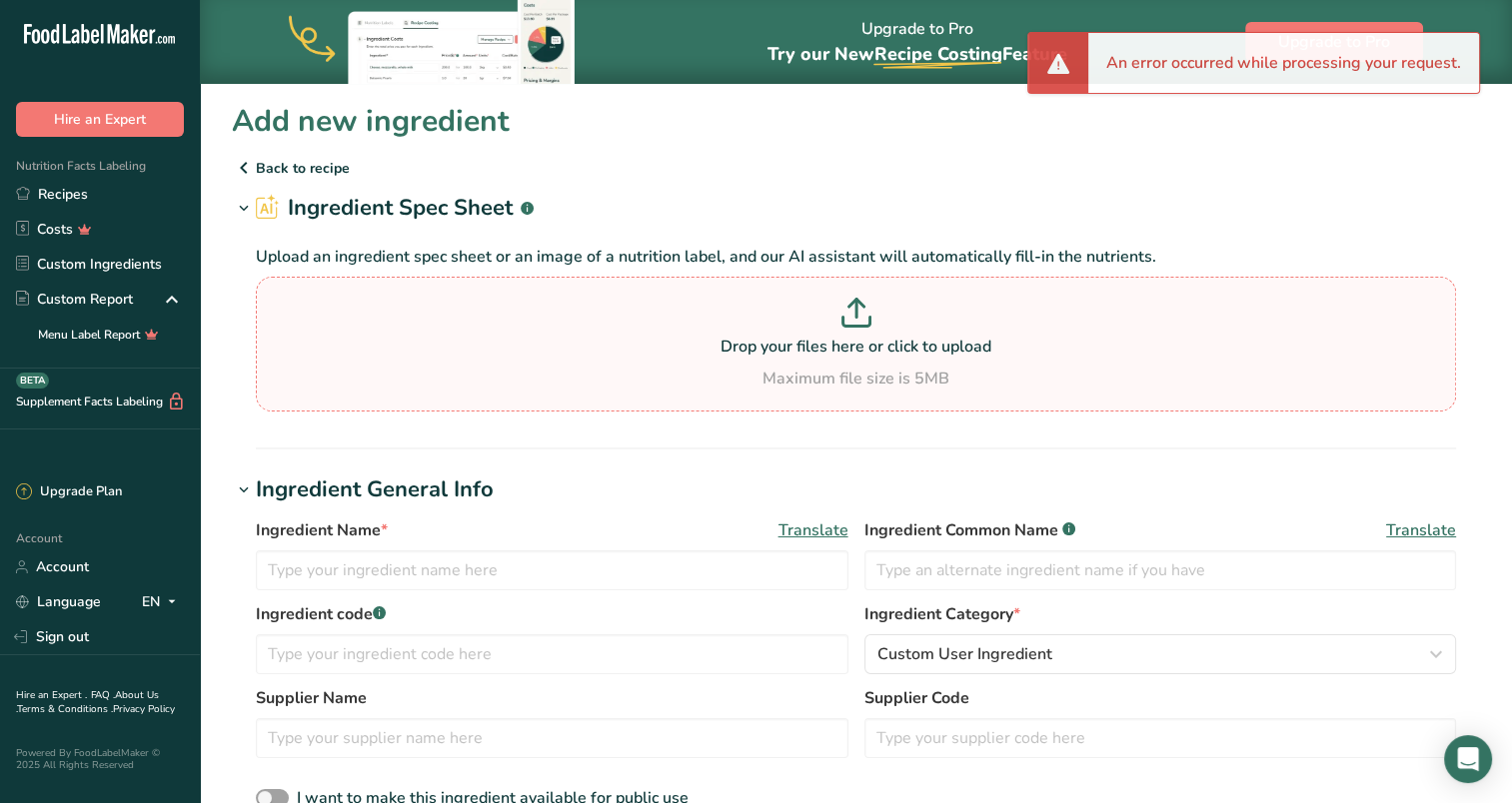 click 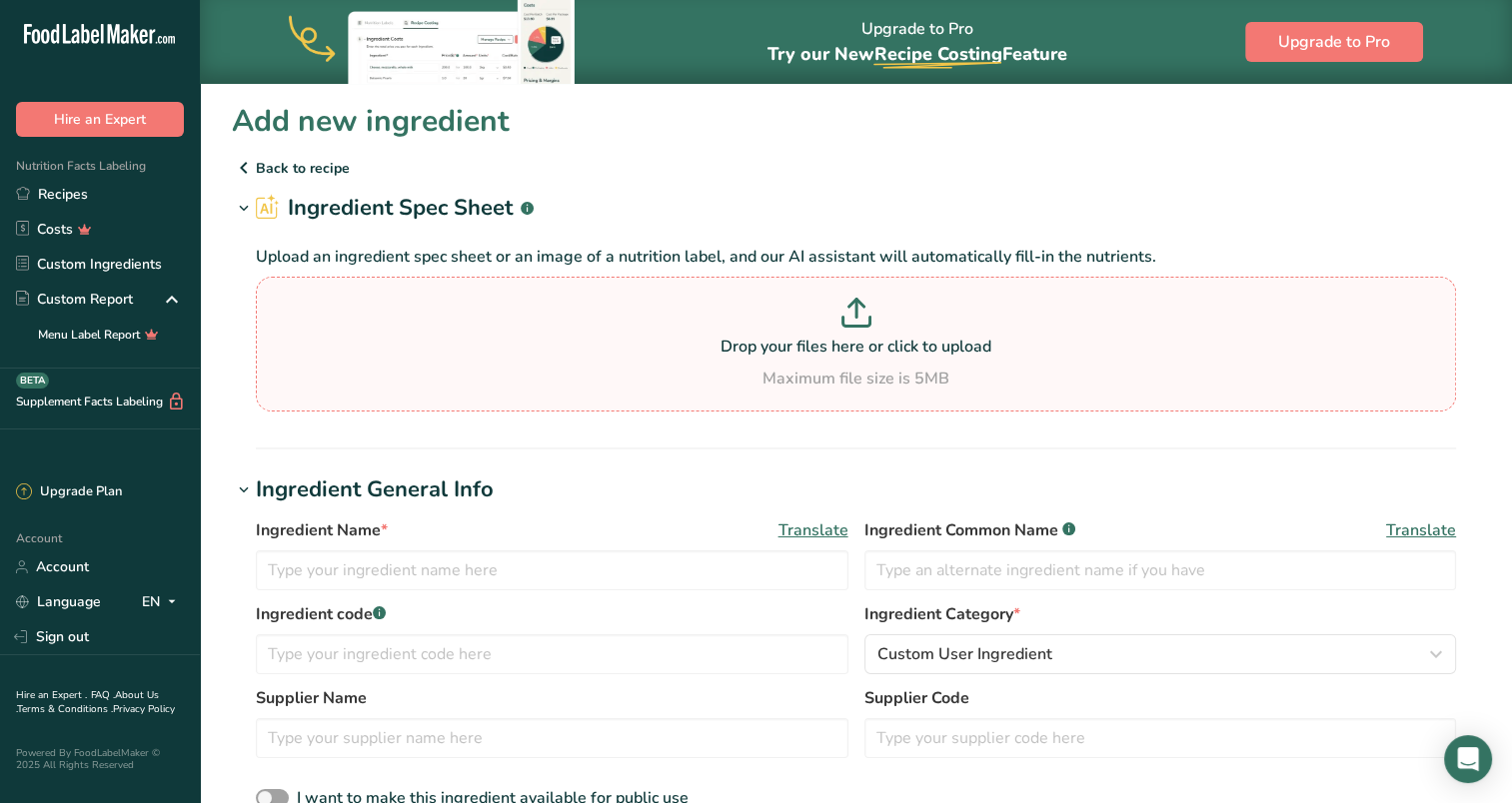 type on "C:\fakepath\CRUST [PERSON_NAME] SAUCE.csv" 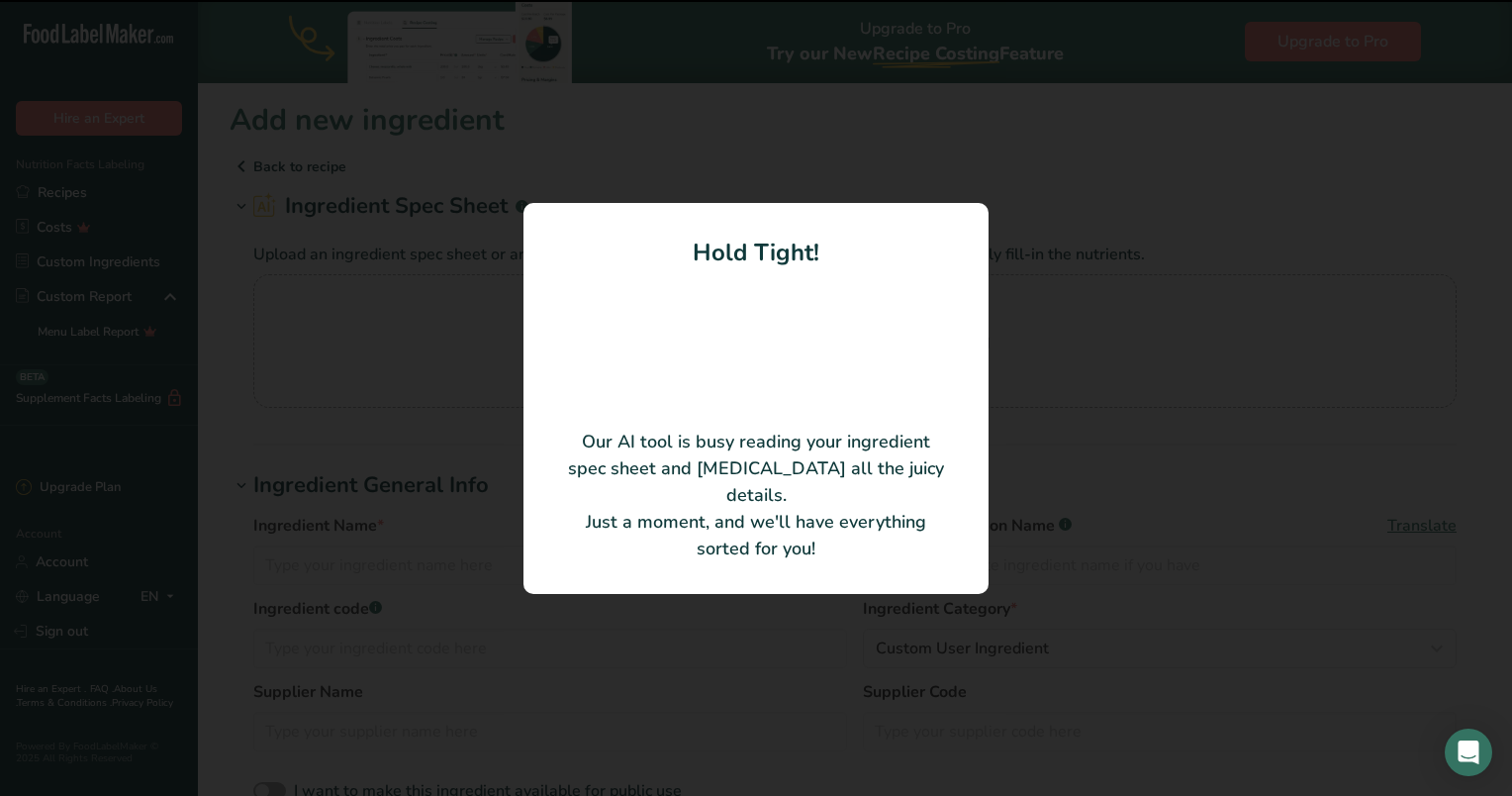 type 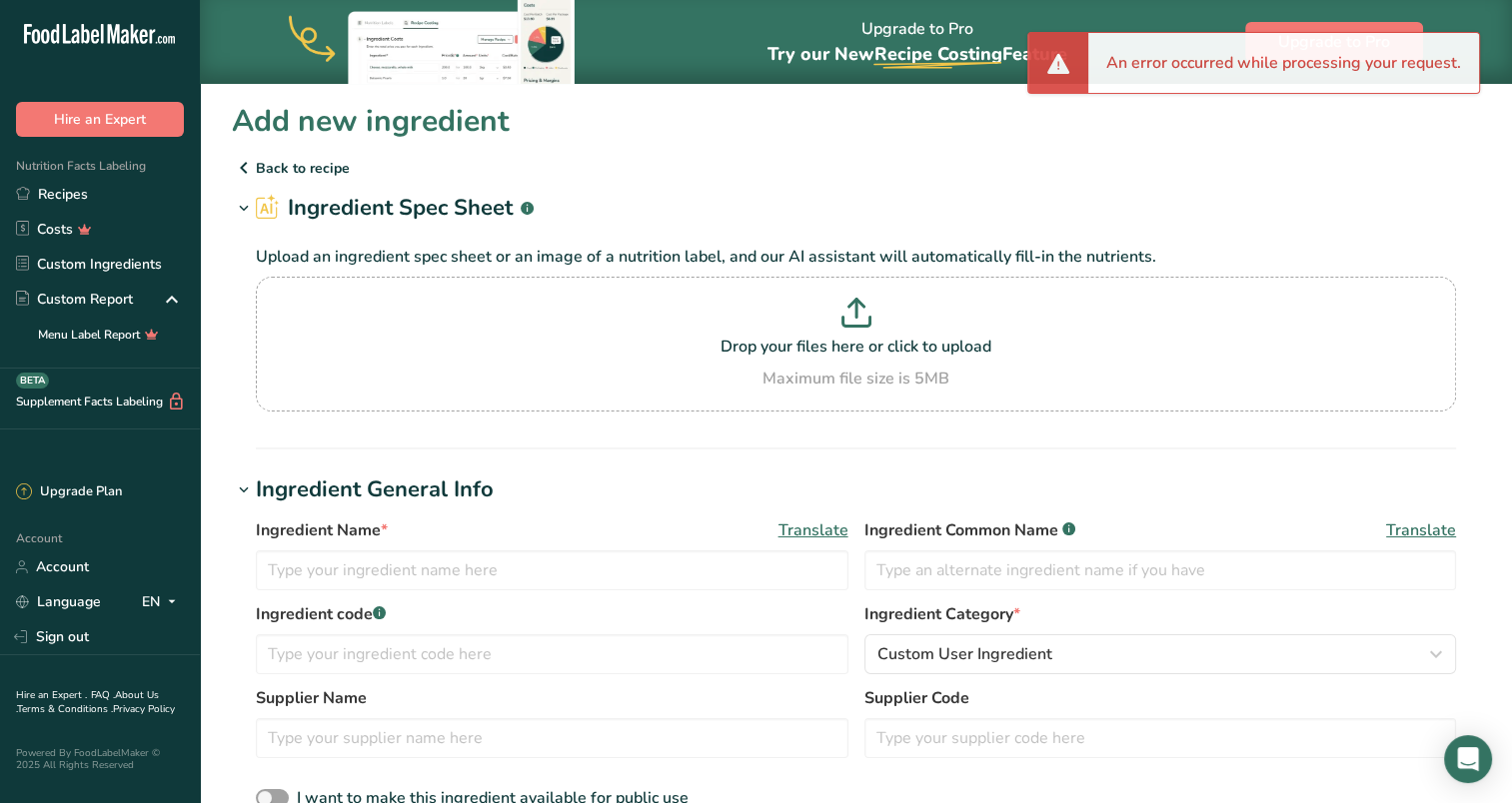 click on "An error occurred while processing your request." at bounding box center [1283, 63] 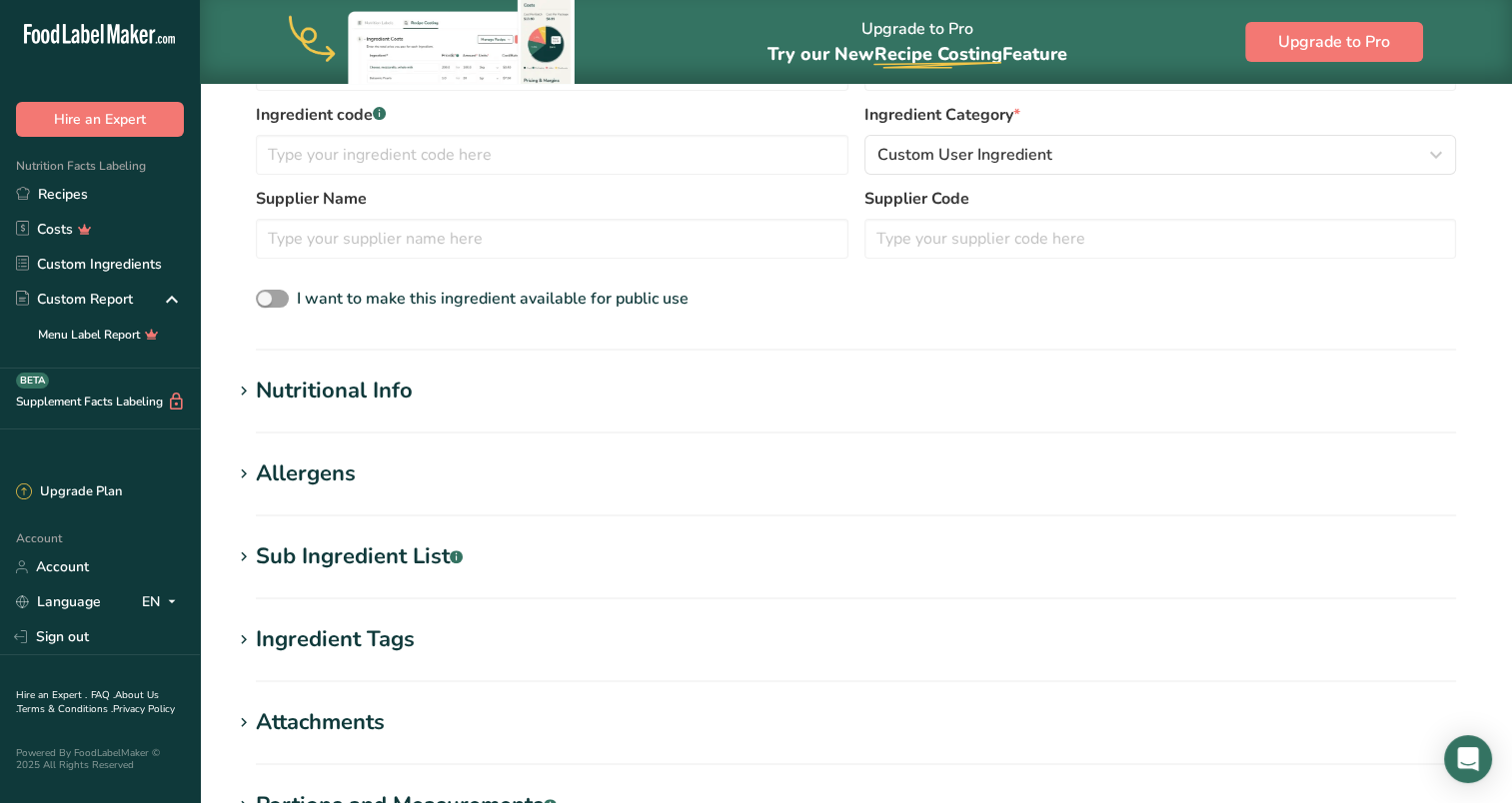 scroll, scrollTop: 0, scrollLeft: 0, axis: both 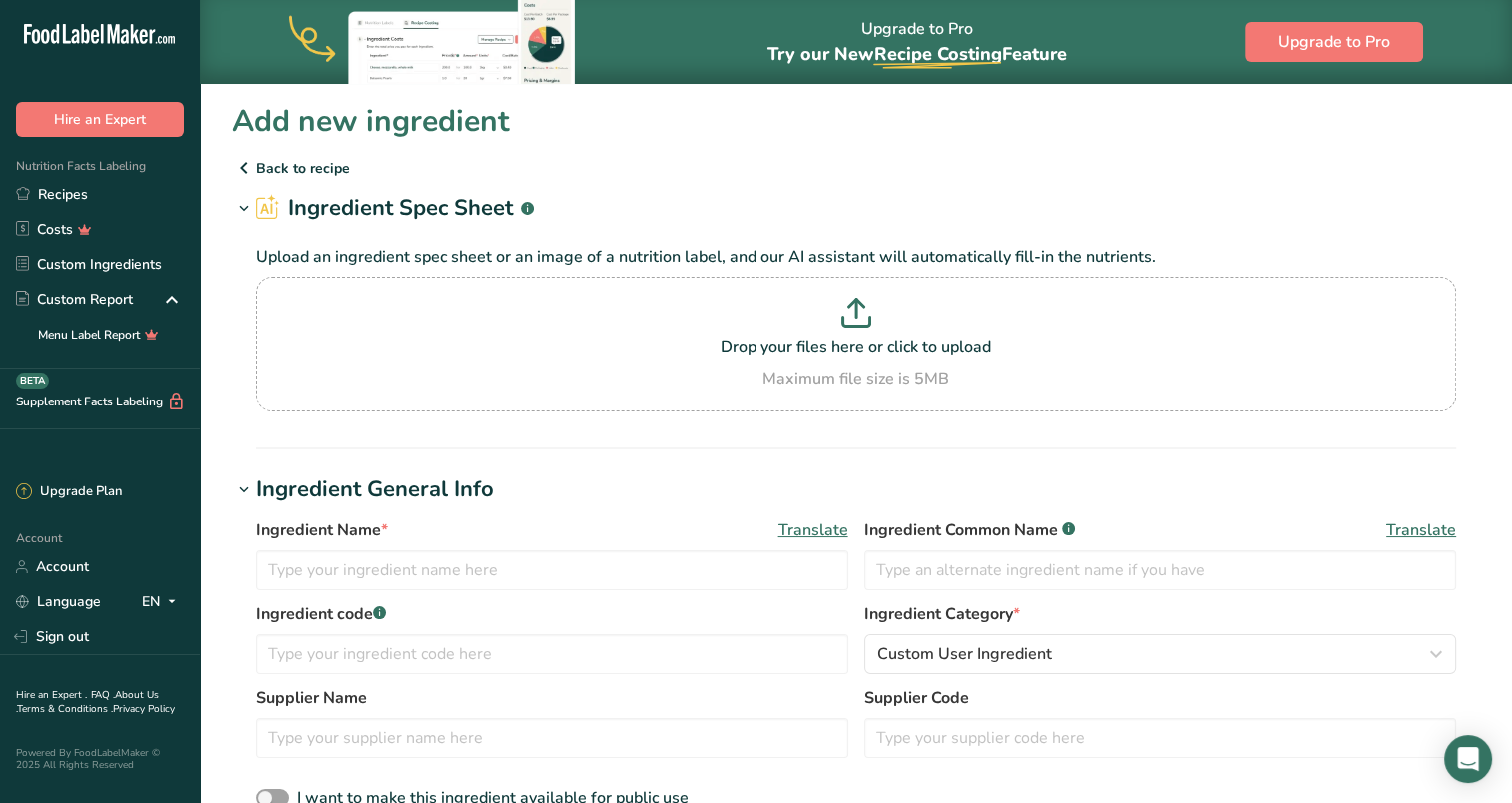 click on "Add new ingredient
Back to recipe
Ingredient Spec Sheet
.a-a{fill:#347362;}.b-a{fill:#fff;}
Upload an ingredient spec sheet or an image of a nutrition label, and our AI assistant will automatically fill-in the nutrients.
Drop your files here or click to upload
Maximum file size is 5MB
Hold Tight!
Our AI tool is busy reading your ingredient spec sheet and [MEDICAL_DATA] all the juicy details.
Just a moment, and we'll have everything sorted for you!
Ingredient General Info
Ingredient Name *
Translate
Ingredient Common Name
.a-a{fill:#347362;}.b-a{fill:#fff;}
Translate
Ingredient code
*" at bounding box center [855, 804] 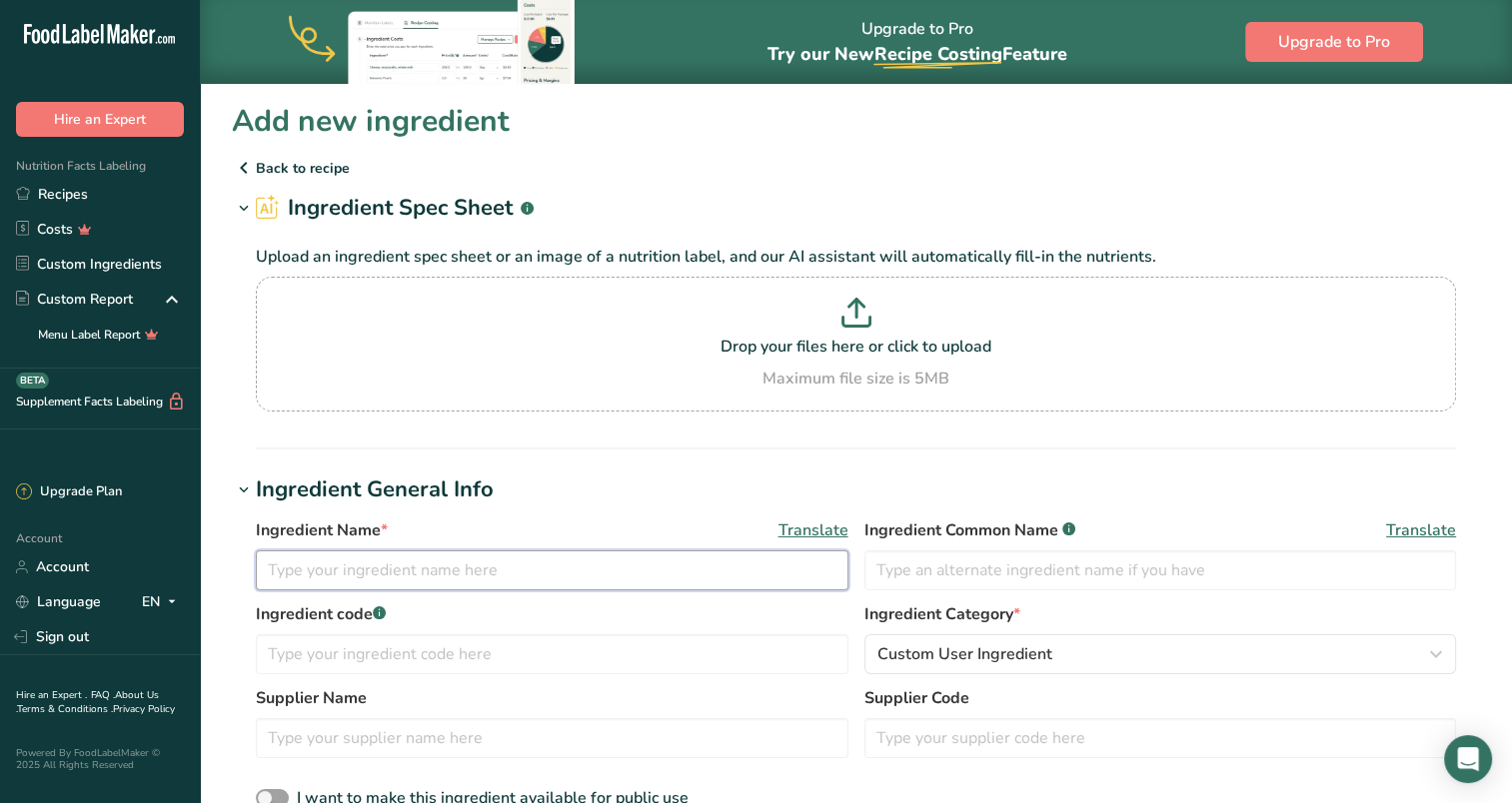 click at bounding box center [552, 570] 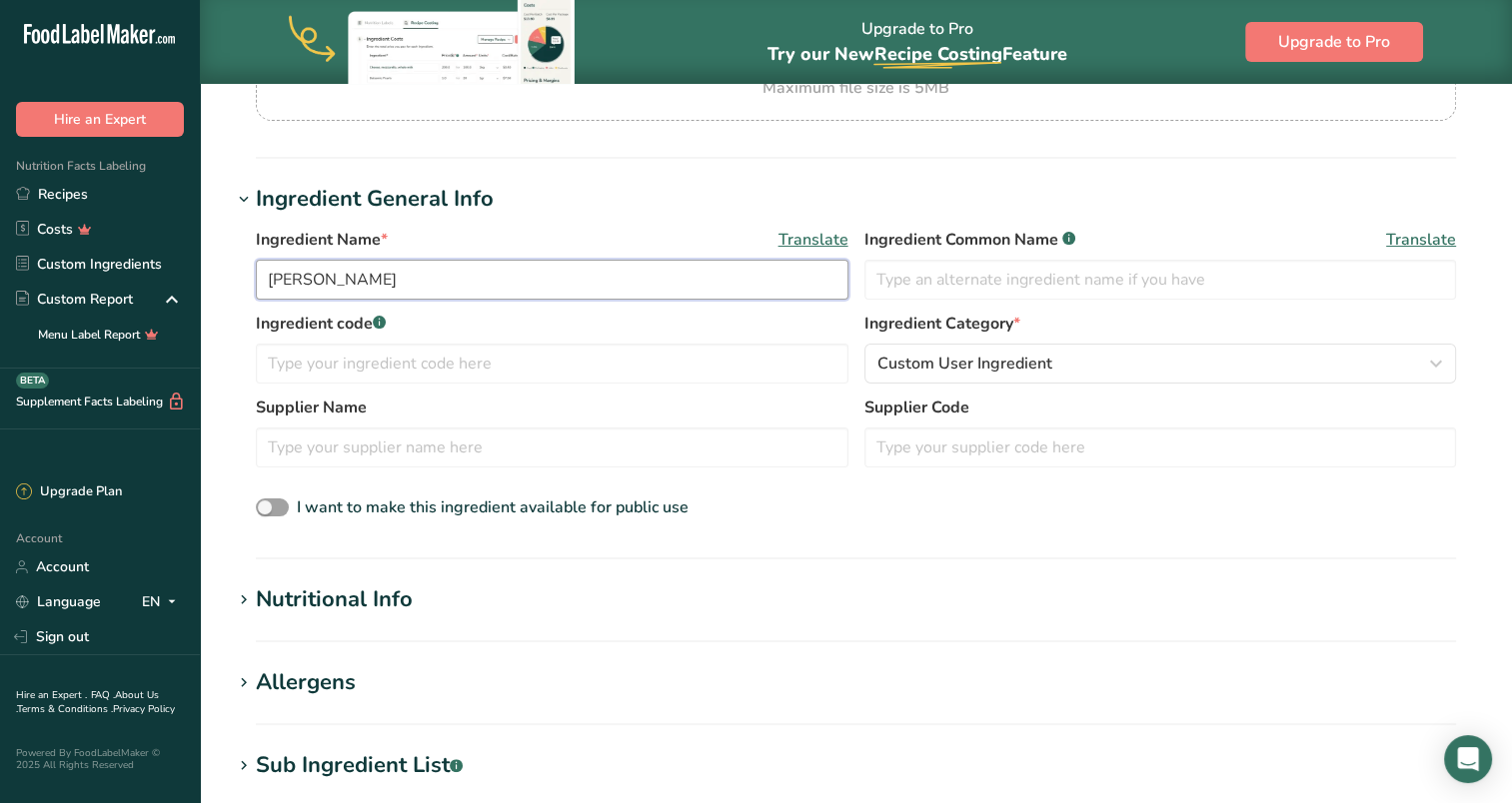 scroll, scrollTop: 300, scrollLeft: 0, axis: vertical 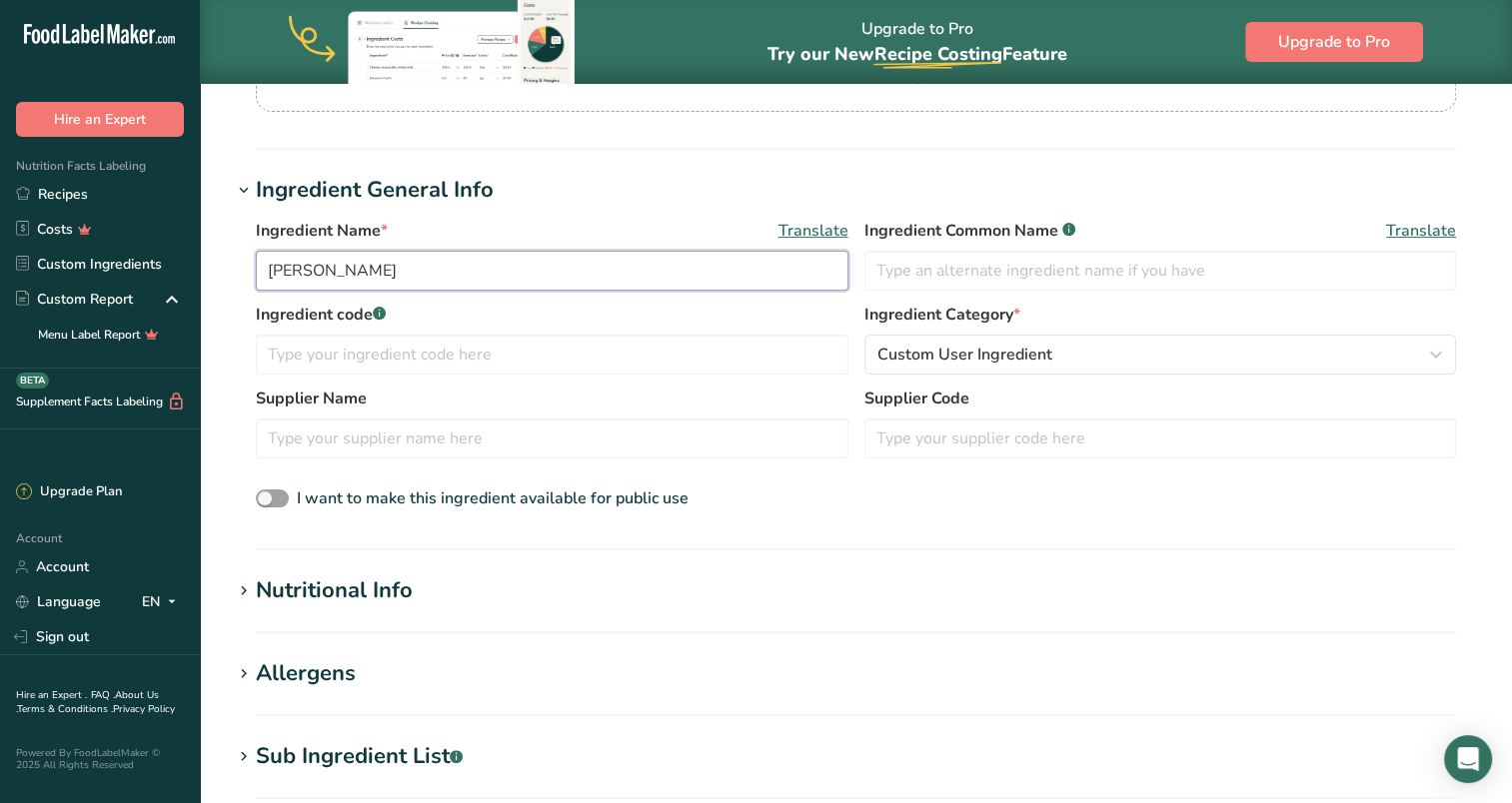 type on "[PERSON_NAME]" 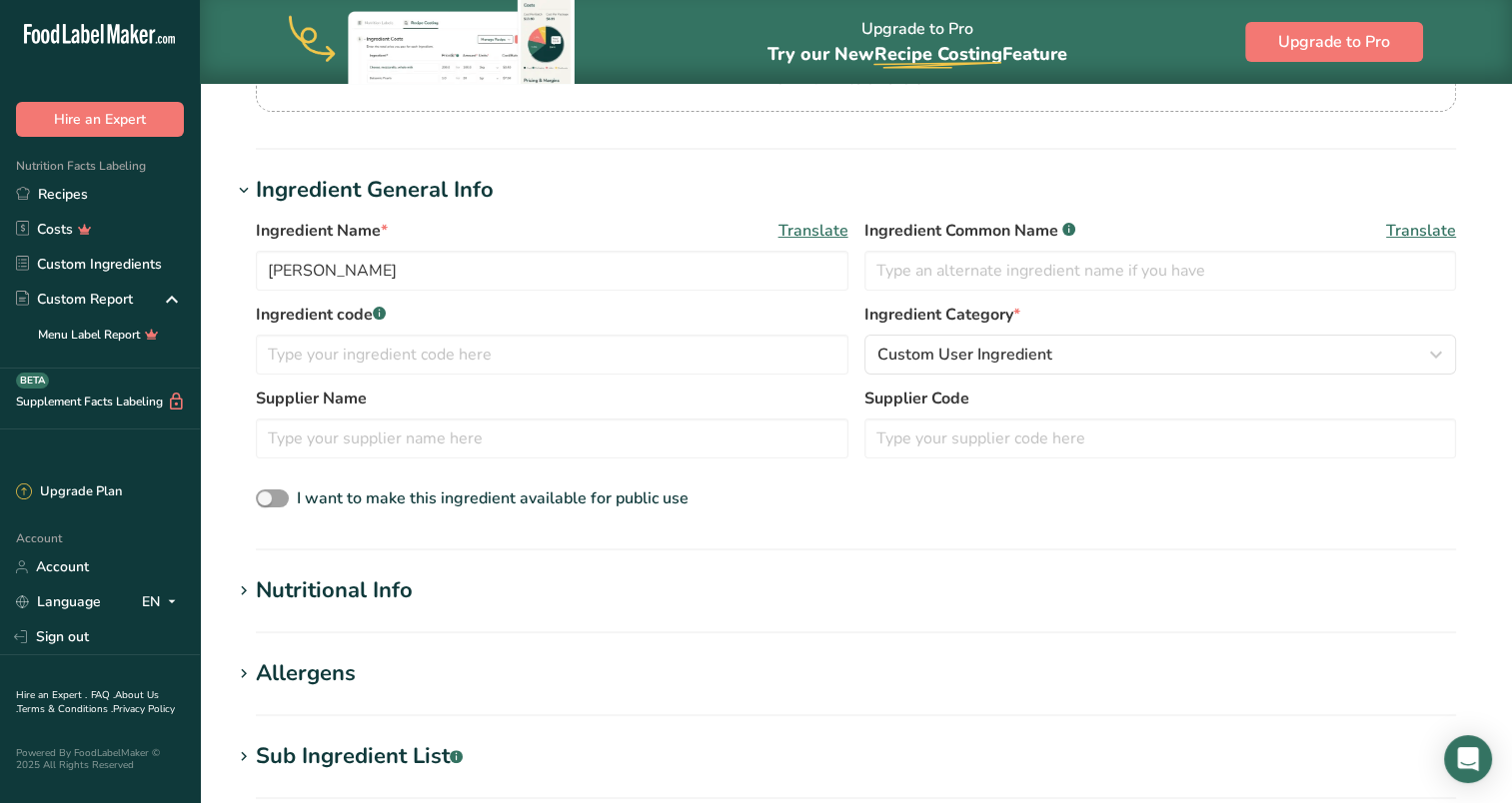 click on "Nutritional Info" at bounding box center [334, 590] 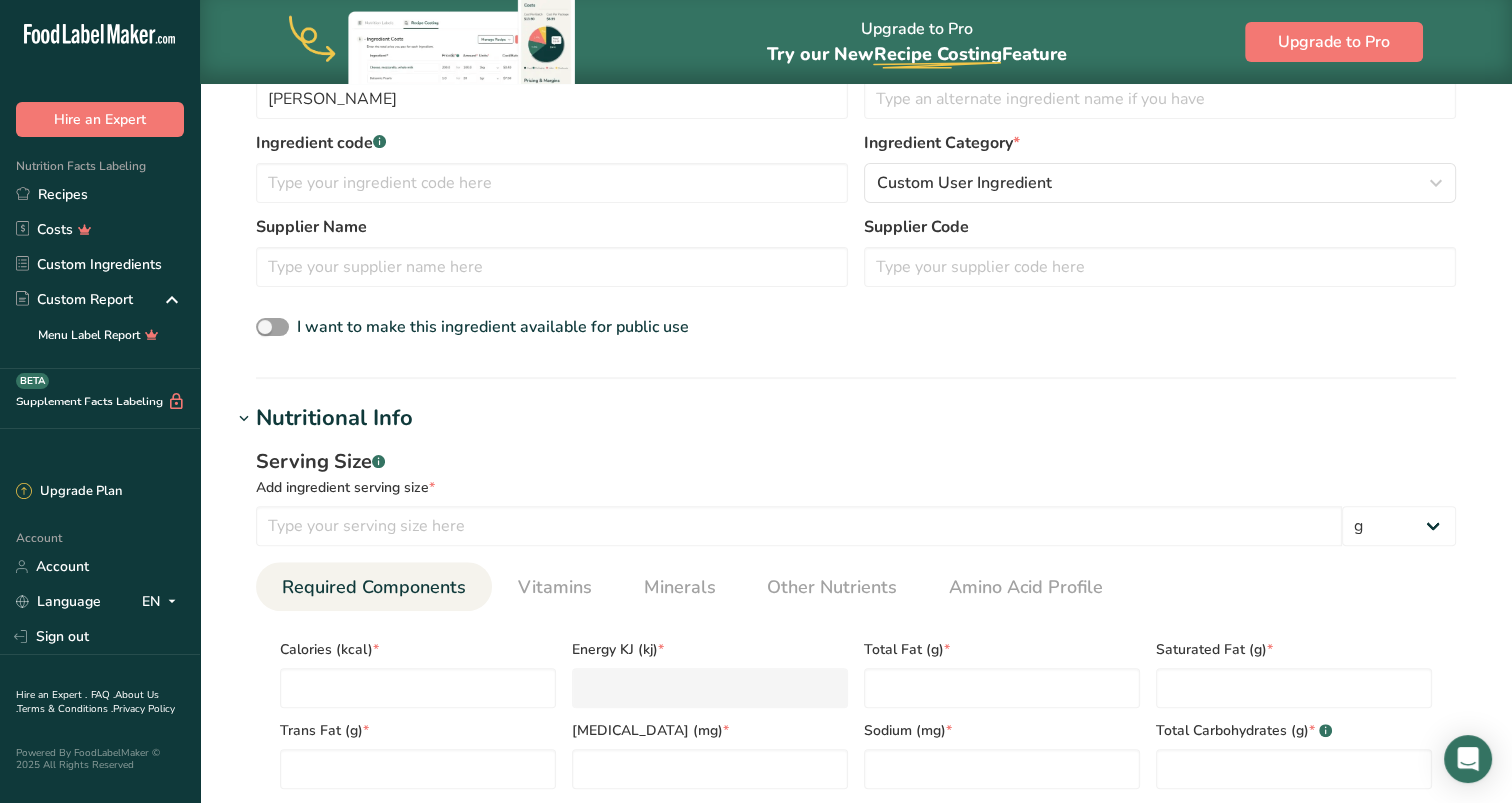 scroll, scrollTop: 599, scrollLeft: 0, axis: vertical 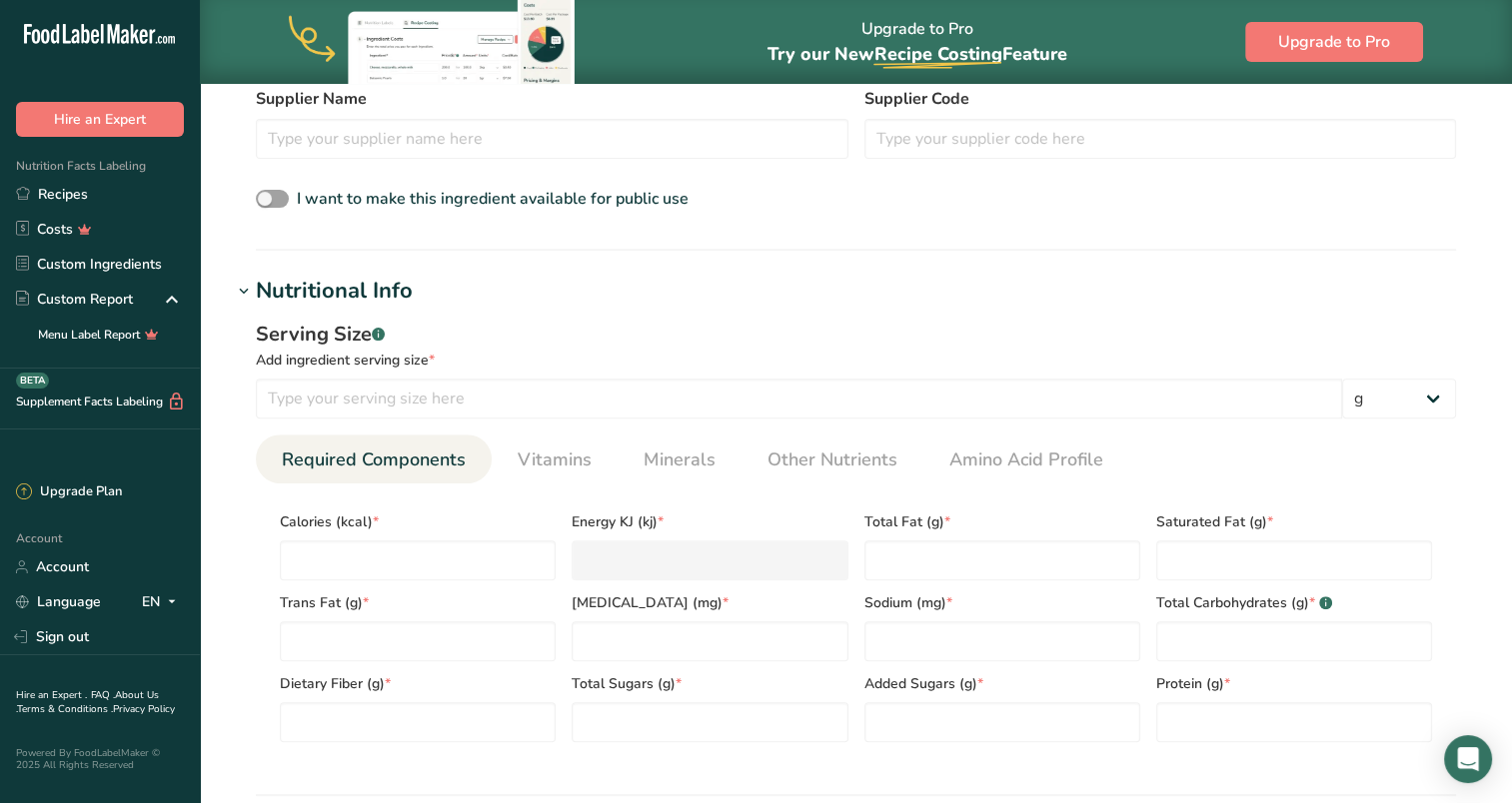 click at bounding box center [244, 292] 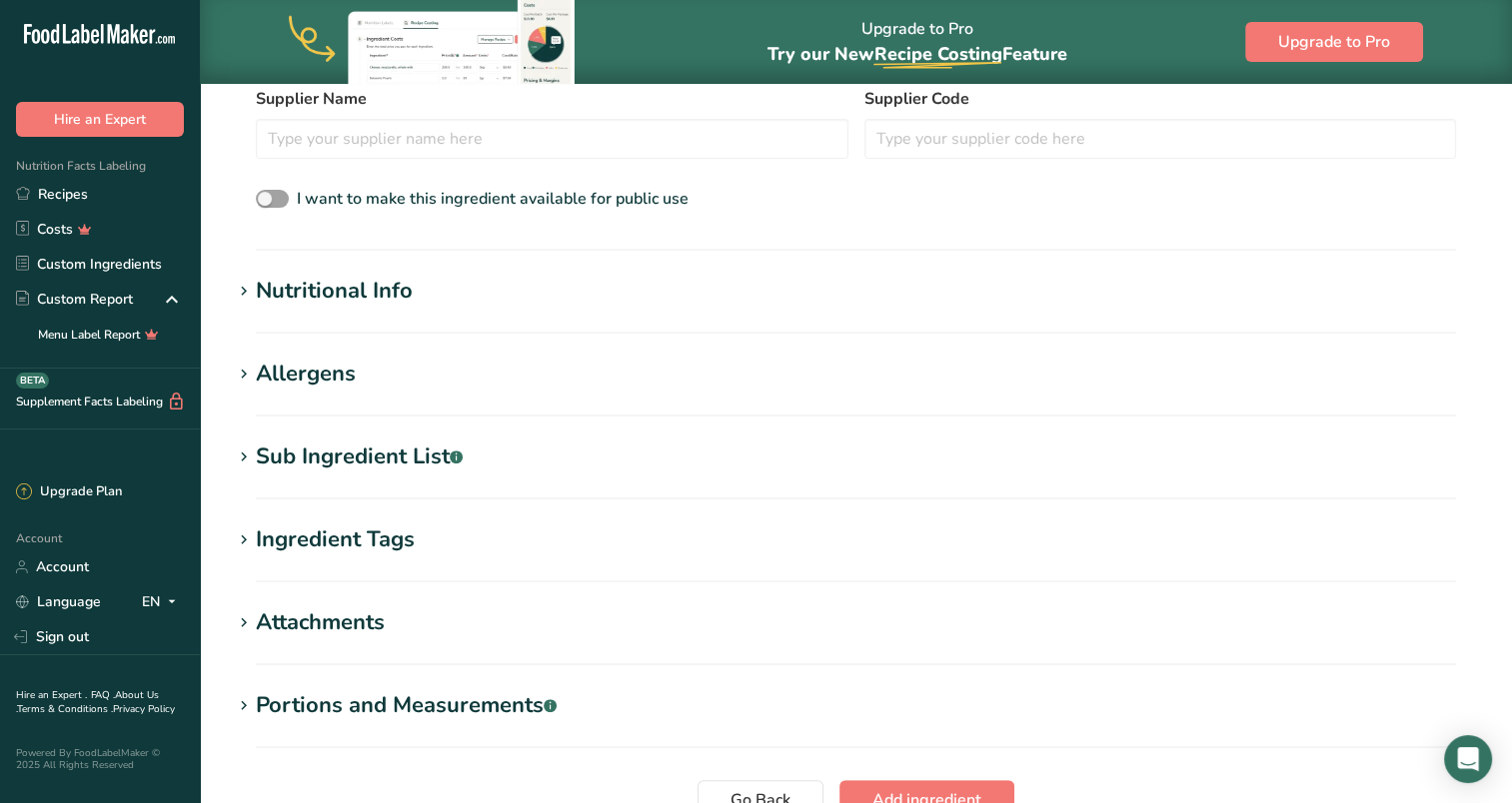click on "Sub Ingredient List
.a-a{fill:#347362;}.b-a{fill:#fff;}" at bounding box center [359, 456] 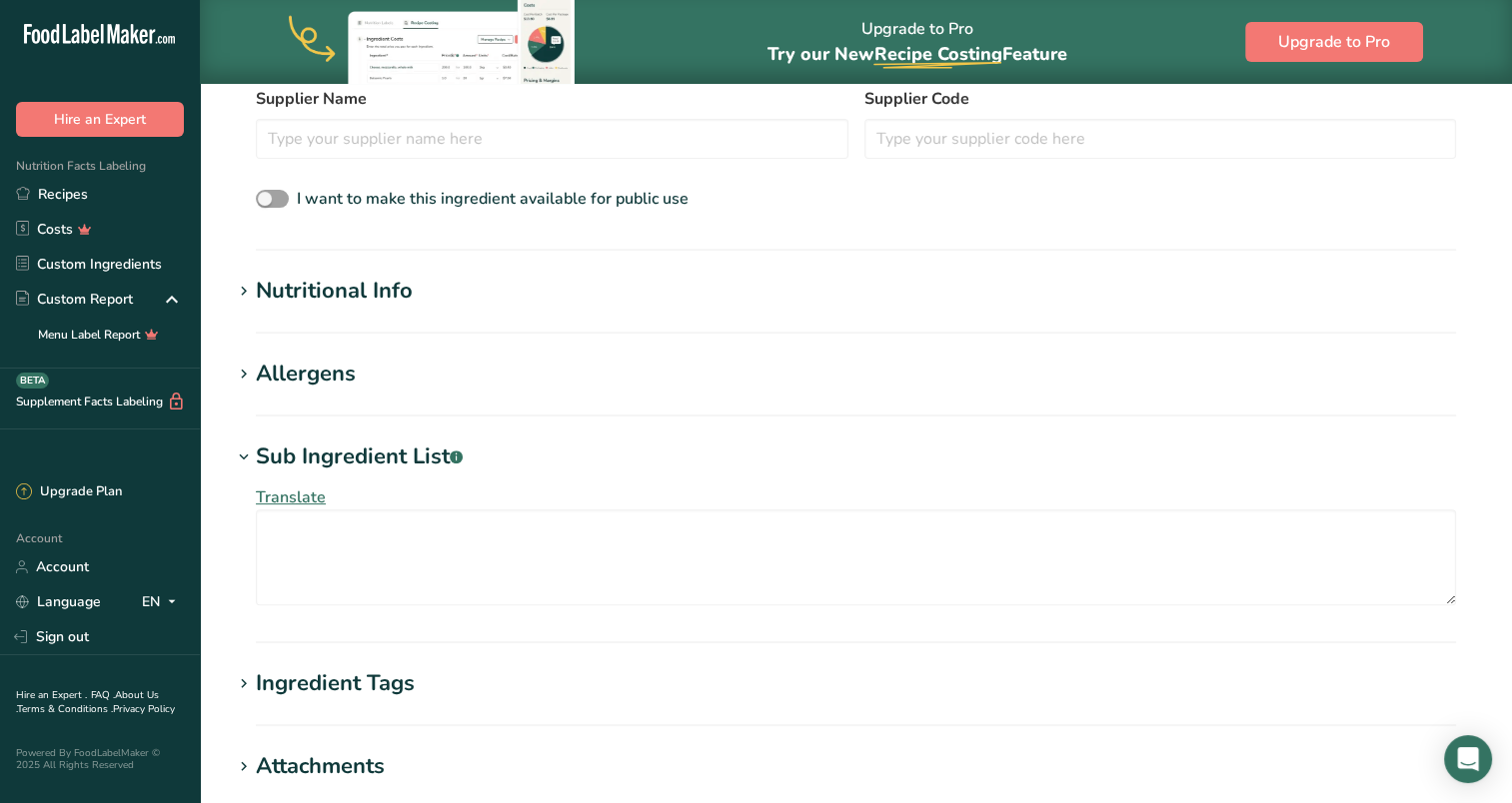 click on "Sub Ingredient List
.a-a{fill:#347362;}.b-a{fill:#fff;}" at bounding box center [359, 456] 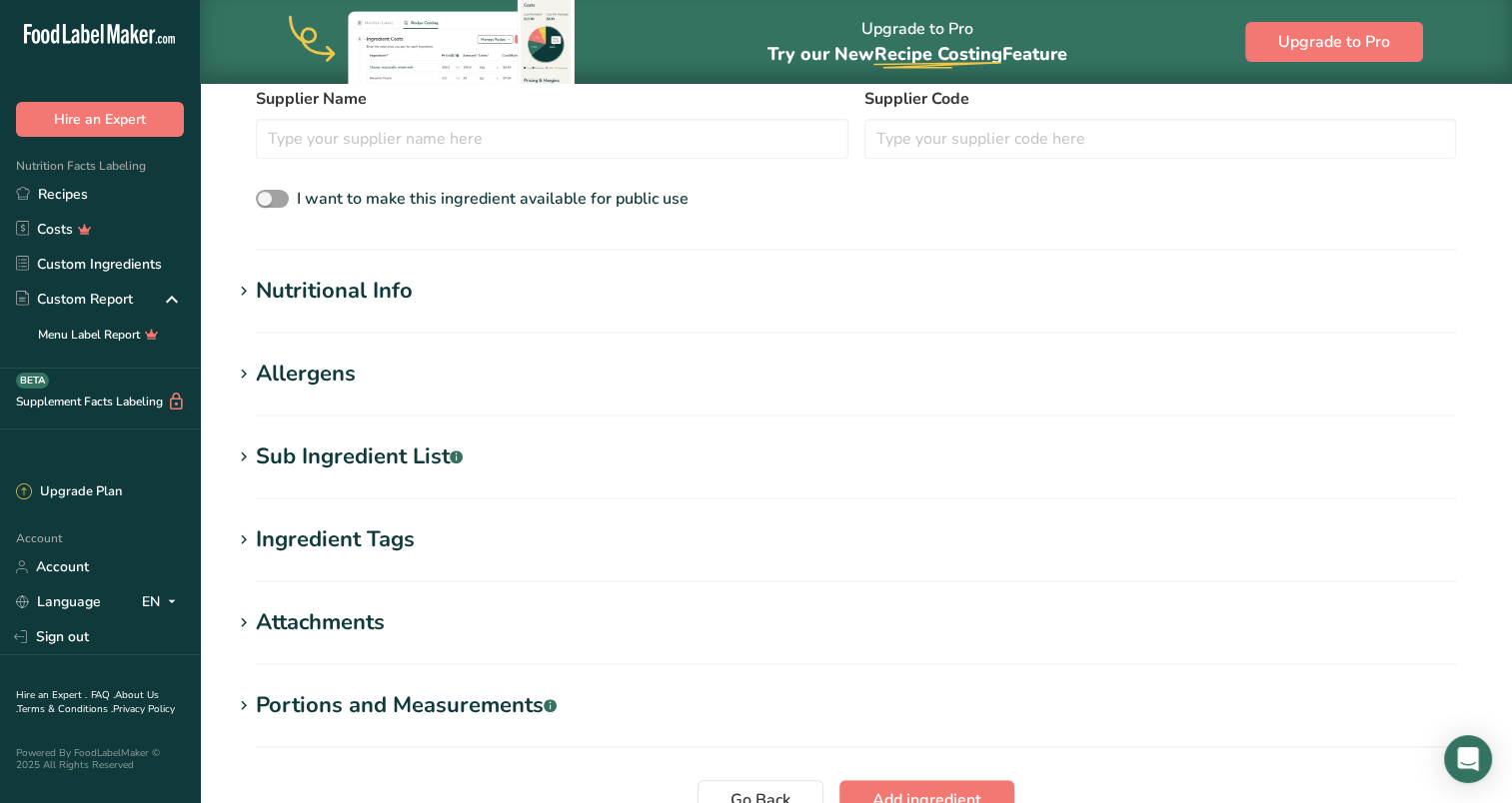 scroll, scrollTop: 100, scrollLeft: 0, axis: vertical 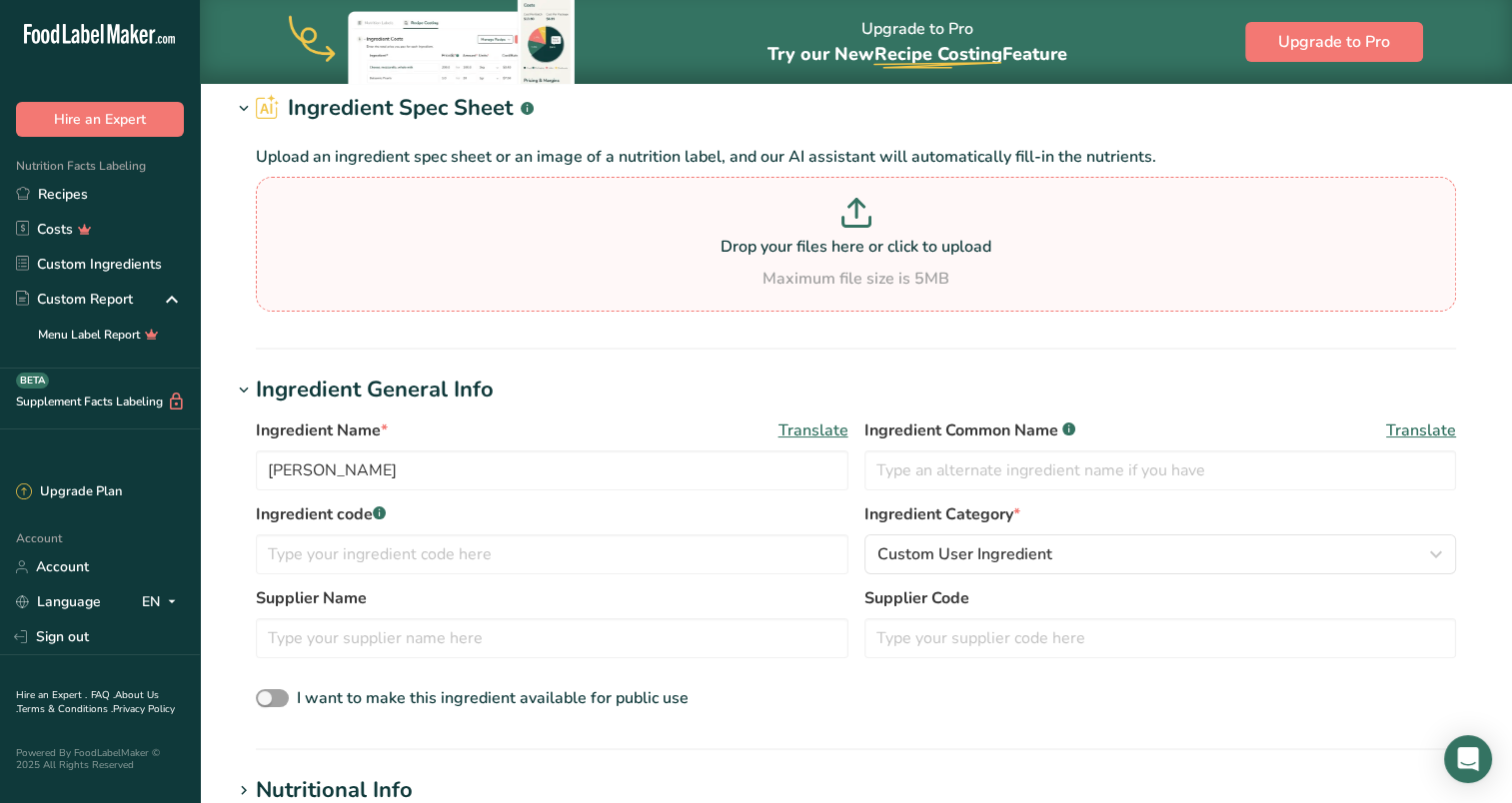 click at bounding box center (855, 216) 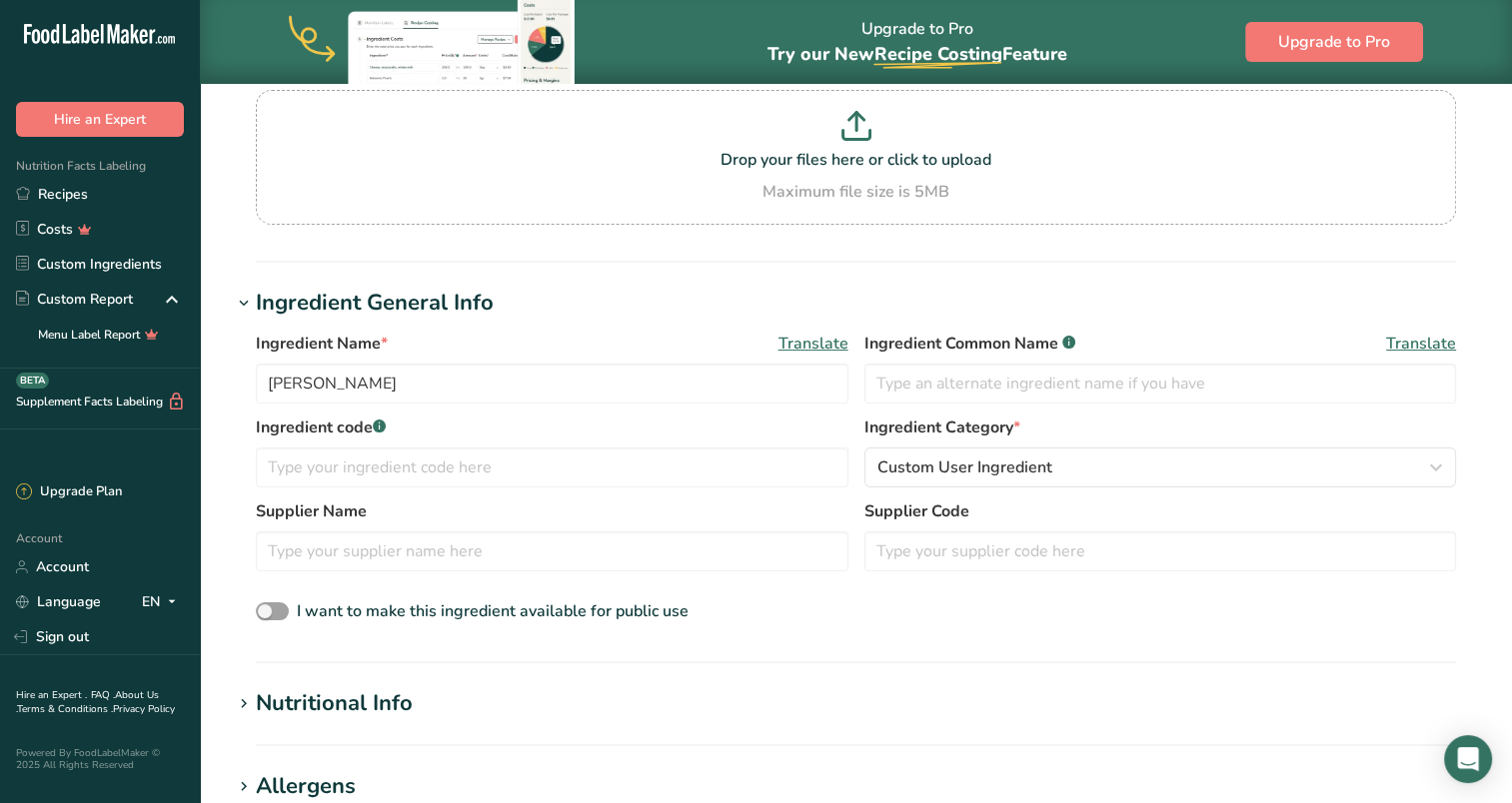 scroll, scrollTop: 0, scrollLeft: 0, axis: both 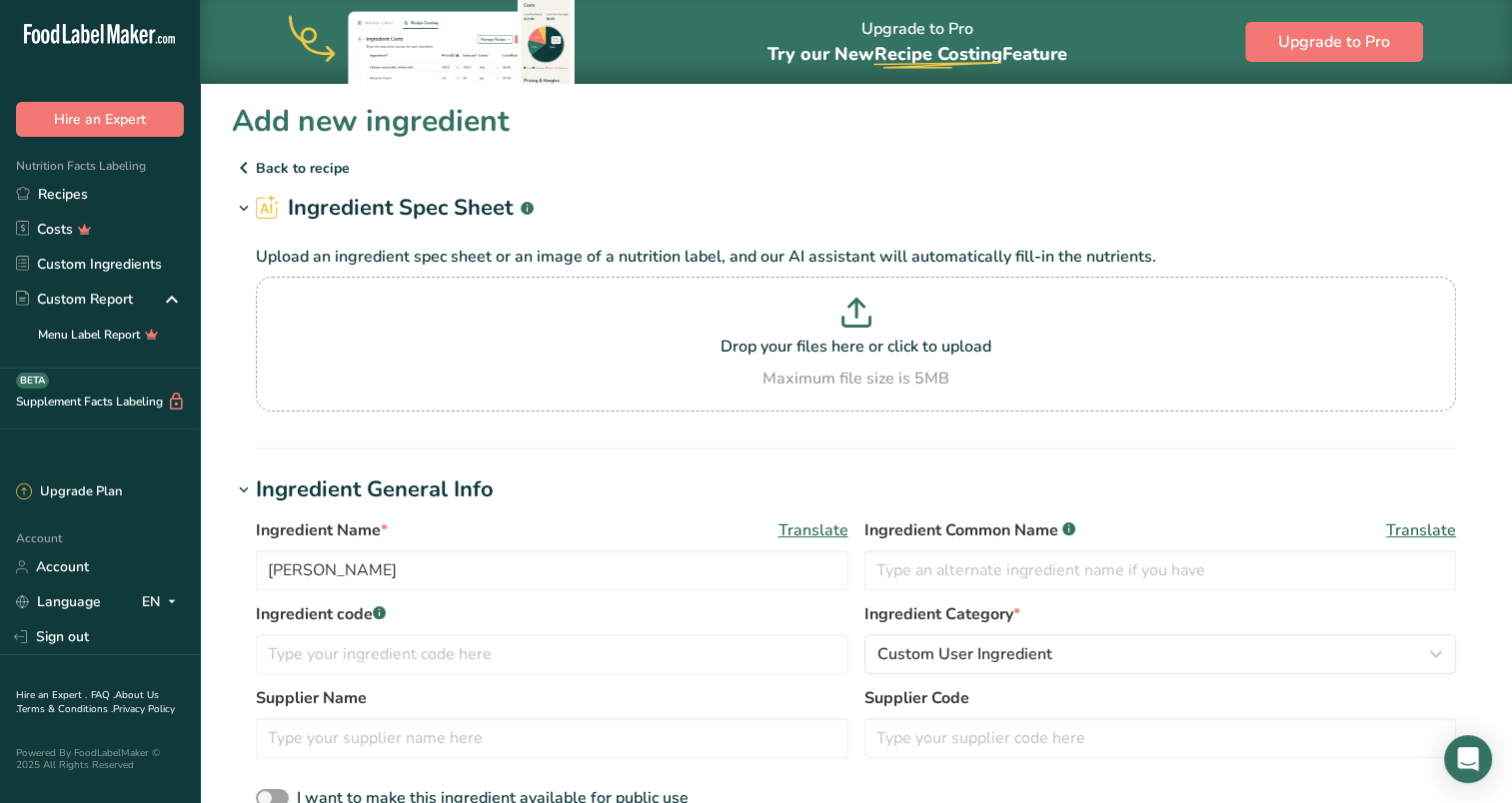 click on "Back to recipe" at bounding box center (855, 168) 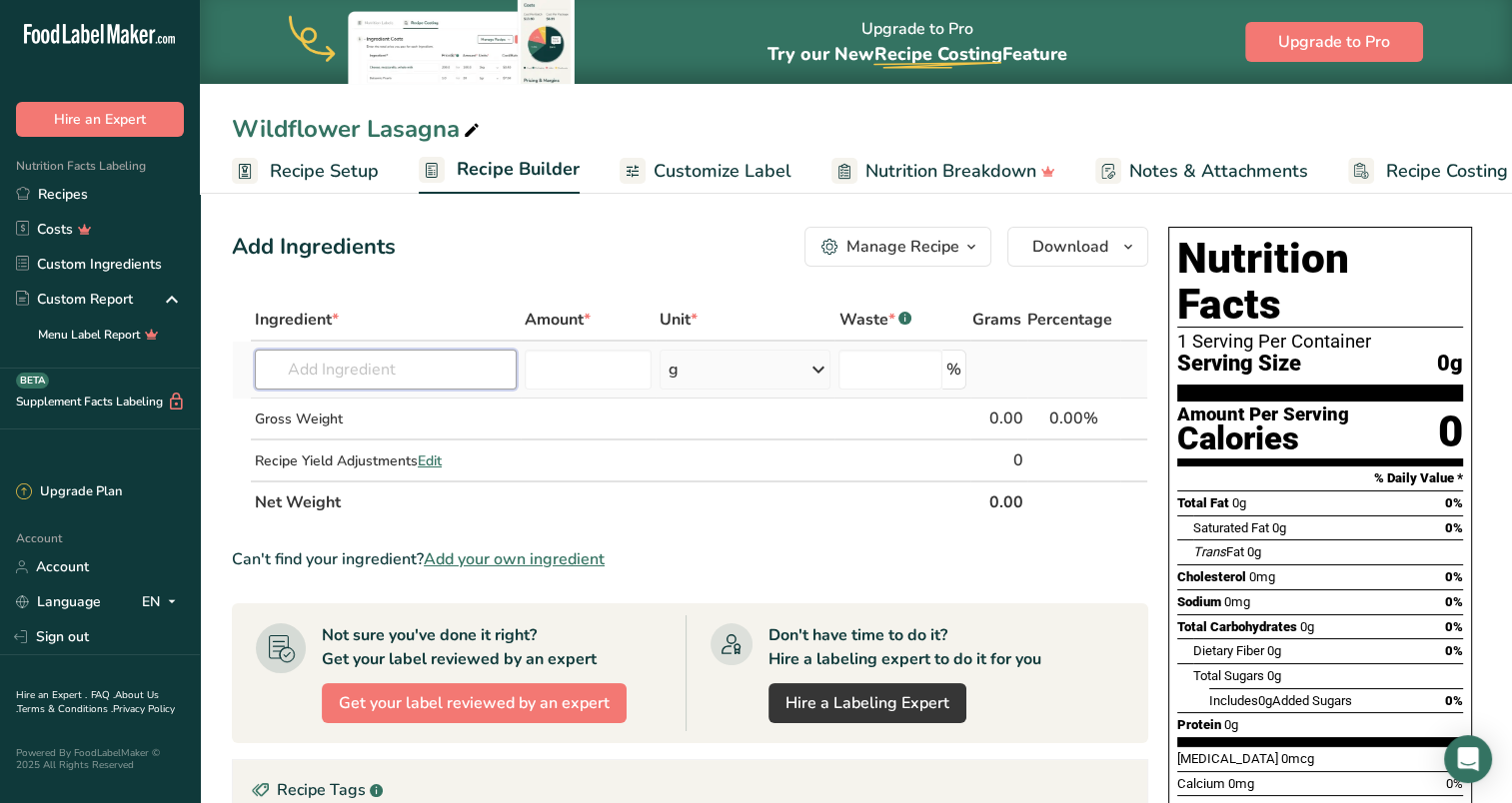 click at bounding box center (386, 370) 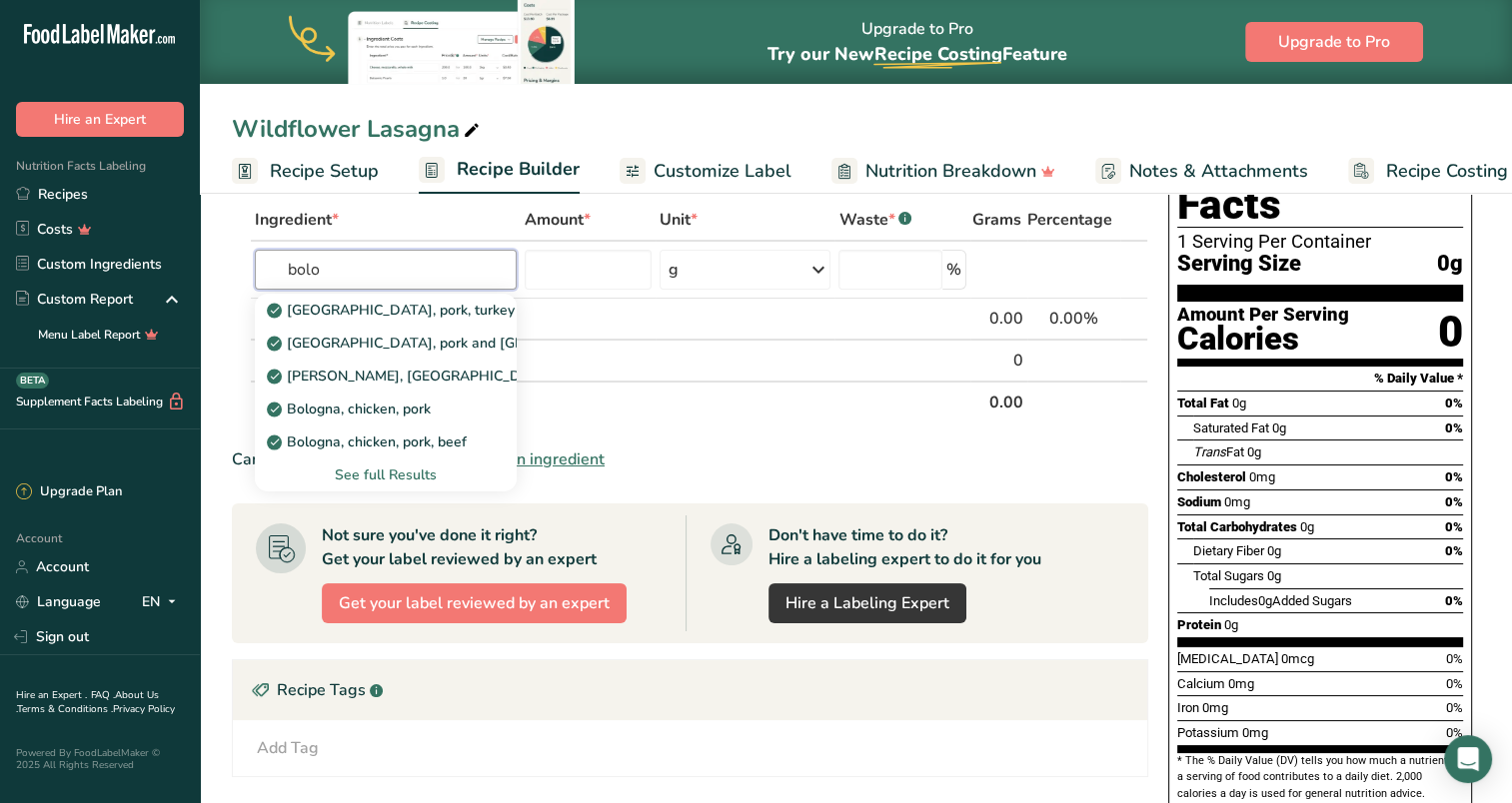 scroll, scrollTop: 0, scrollLeft: 0, axis: both 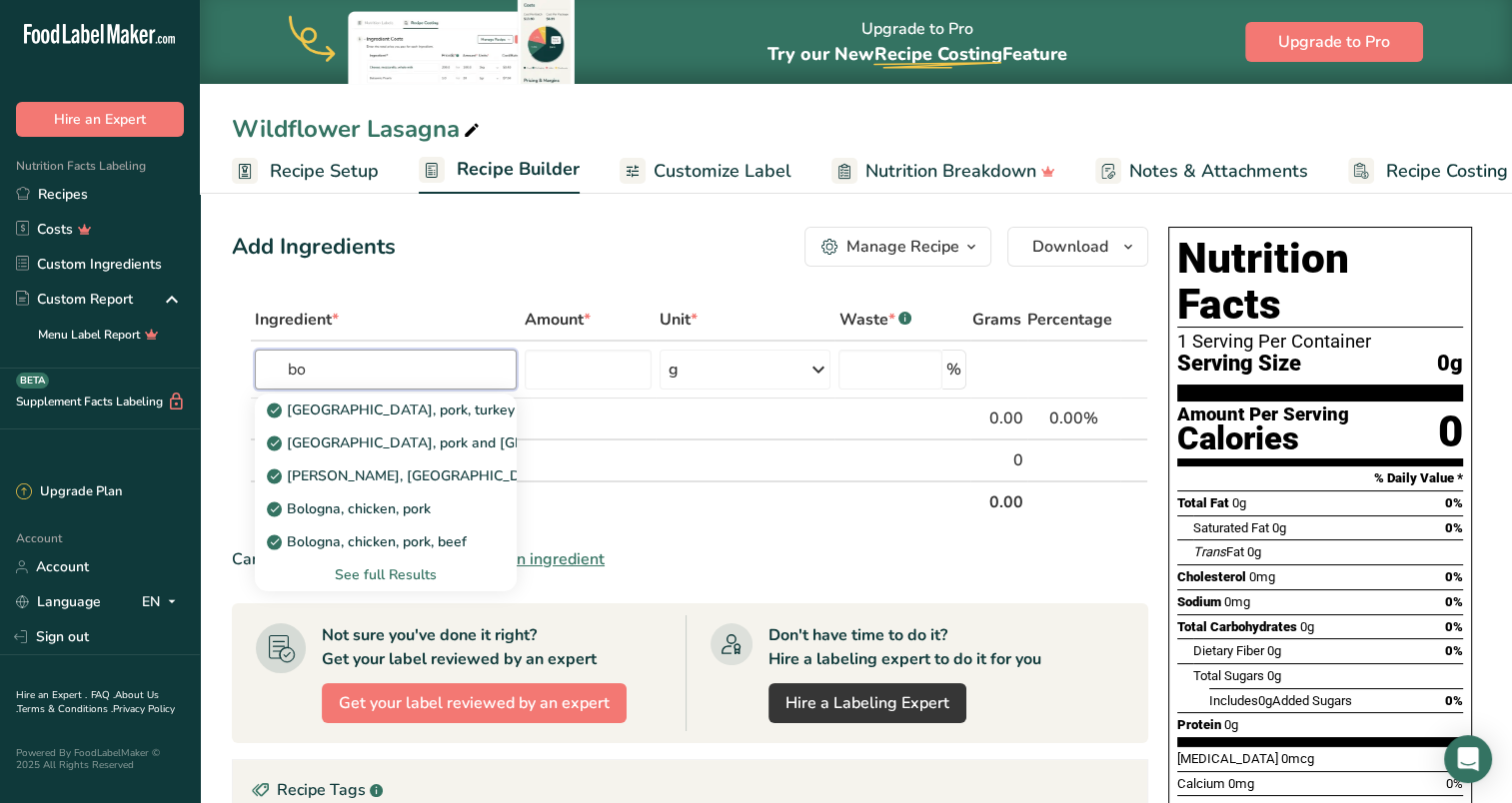type on "b" 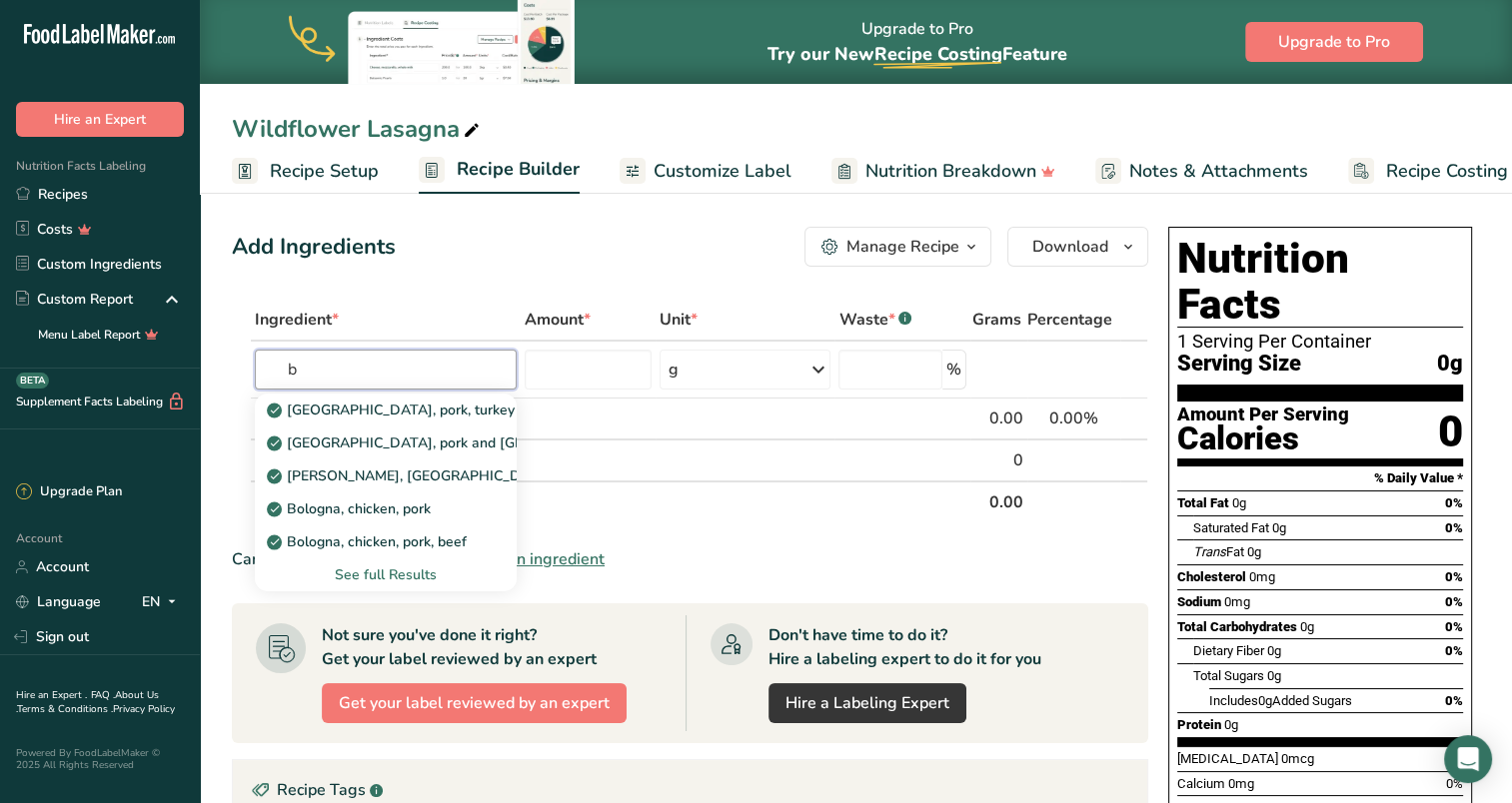 type 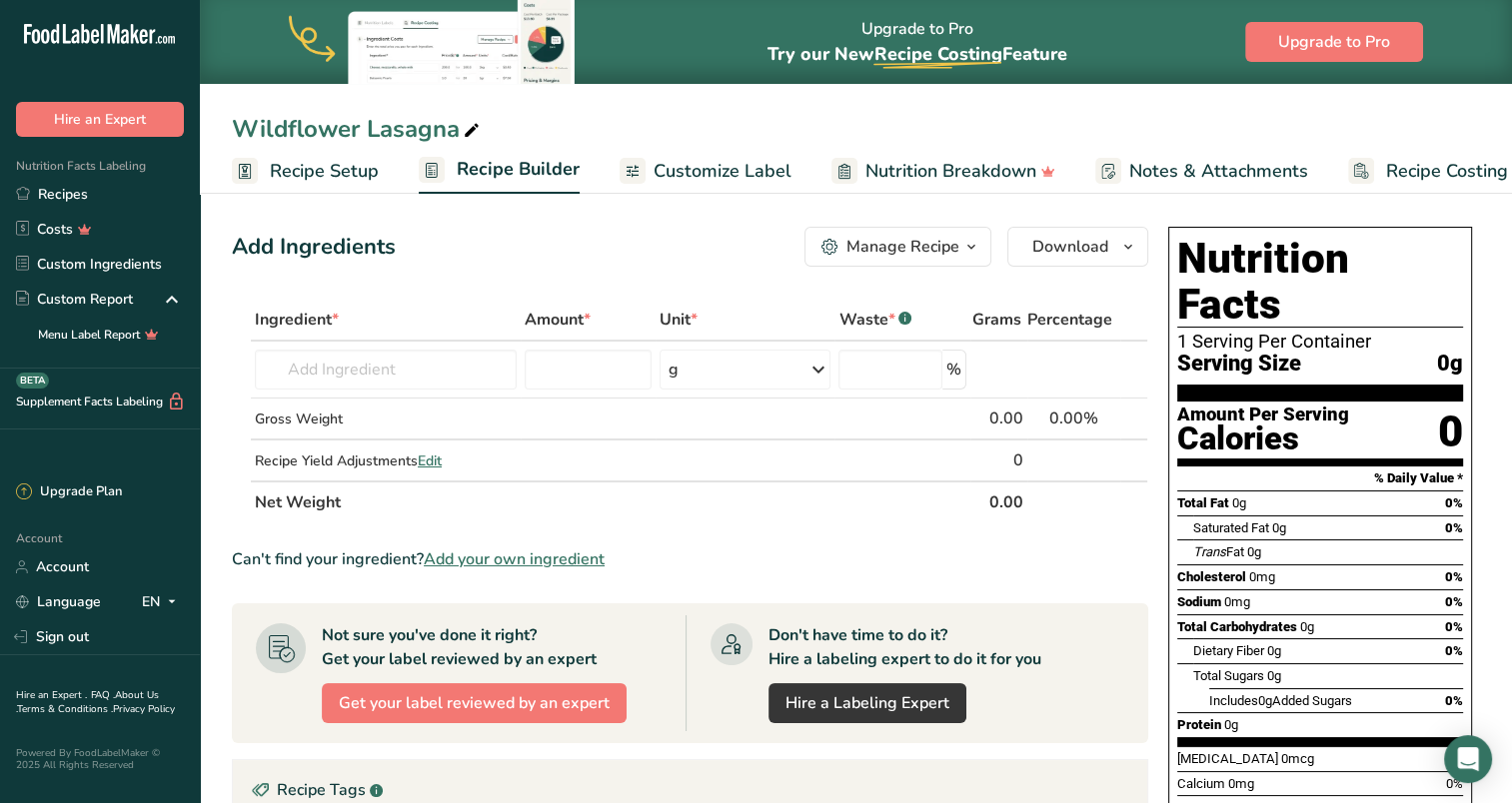 click on "Wildflower Lasagna
Recipe Setup                       Recipe Builder   Customize Label               Nutrition Breakdown                 Notes & Attachments                 Recipe Costing" at bounding box center [855, 97] 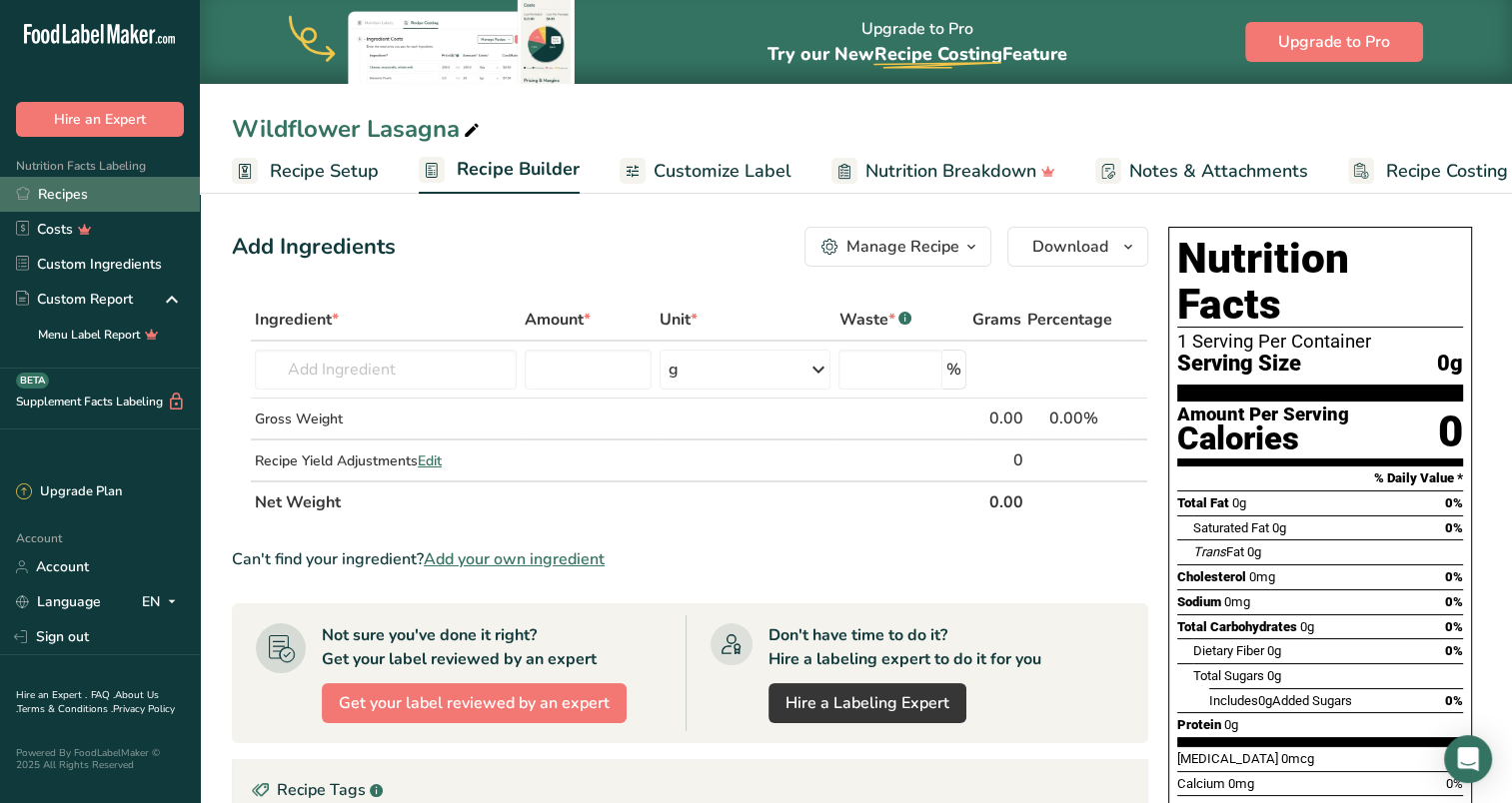 click on "Recipes" at bounding box center (100, 194) 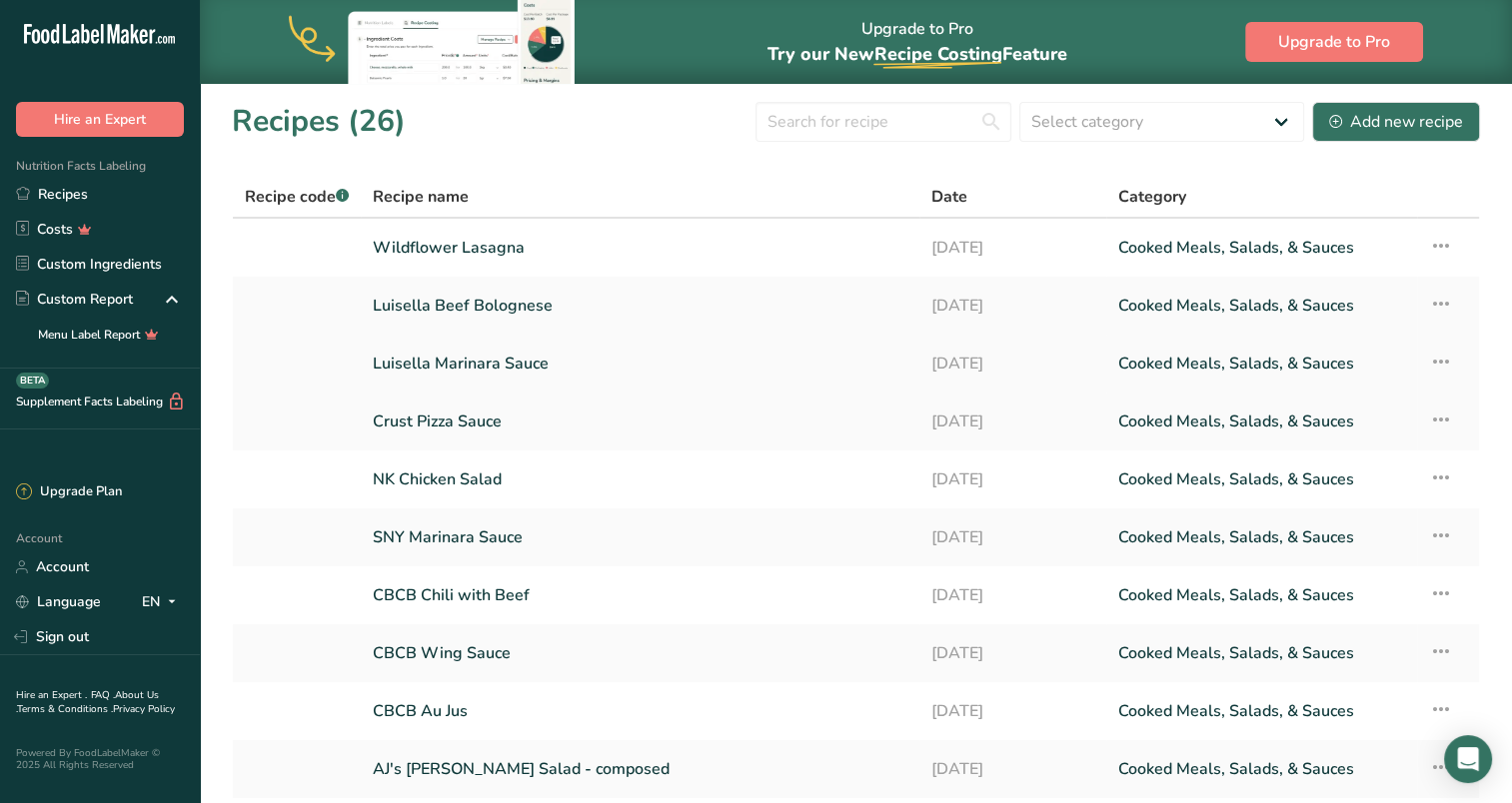 scroll, scrollTop: 0, scrollLeft: 0, axis: both 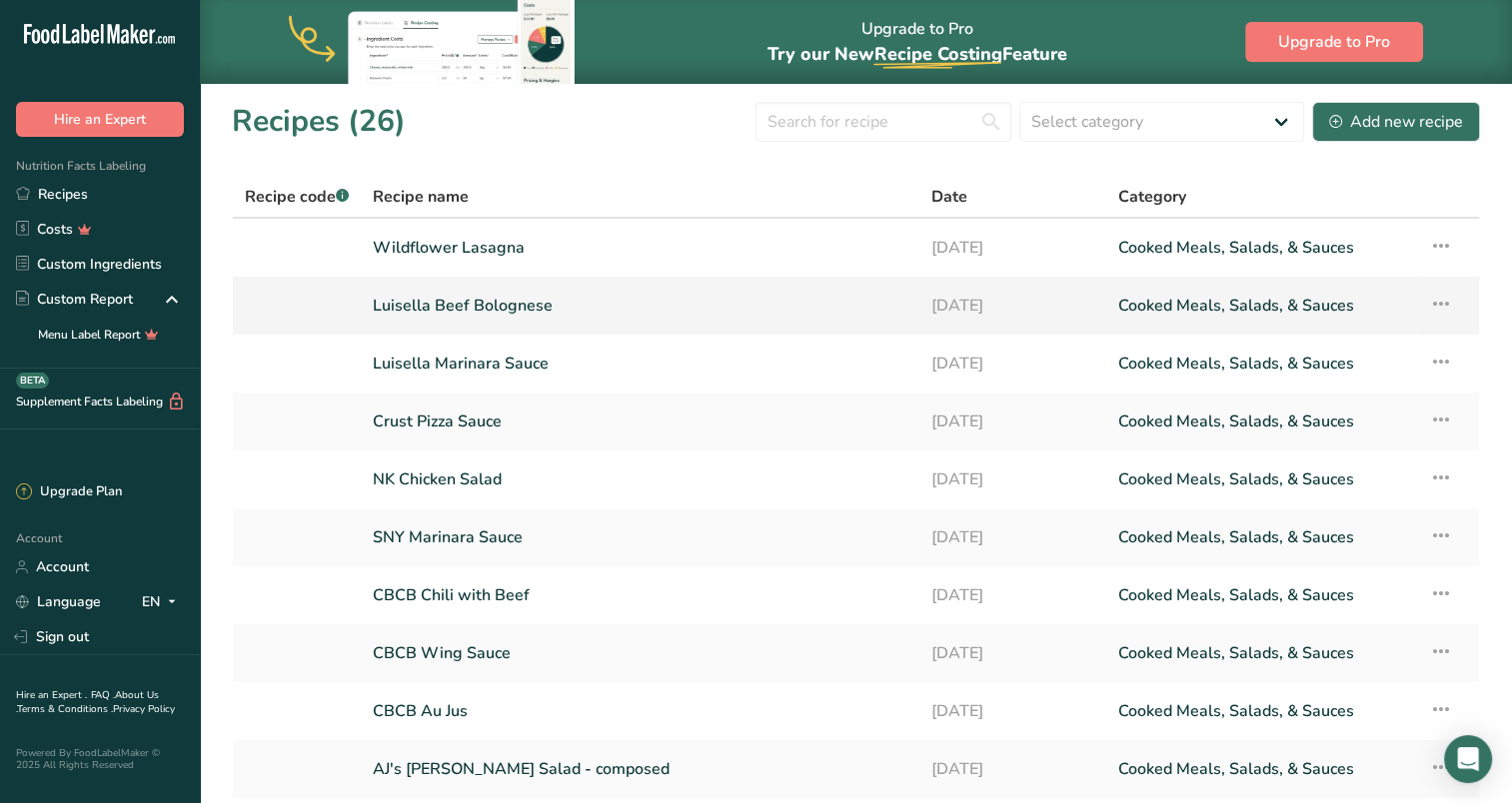 click on "Luisella Beef Bolognese" at bounding box center [640, 306] 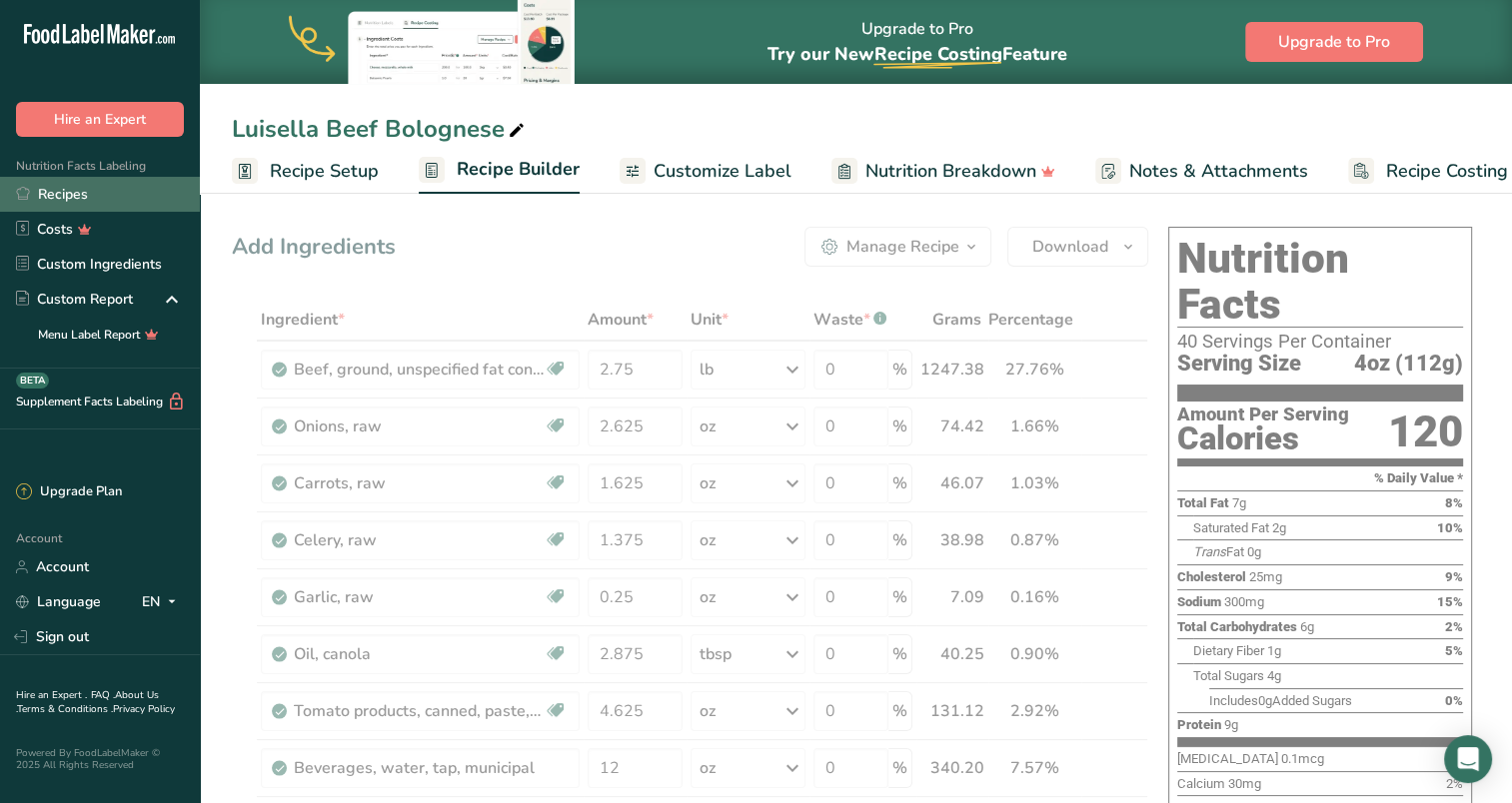 click on "Recipes" at bounding box center [100, 194] 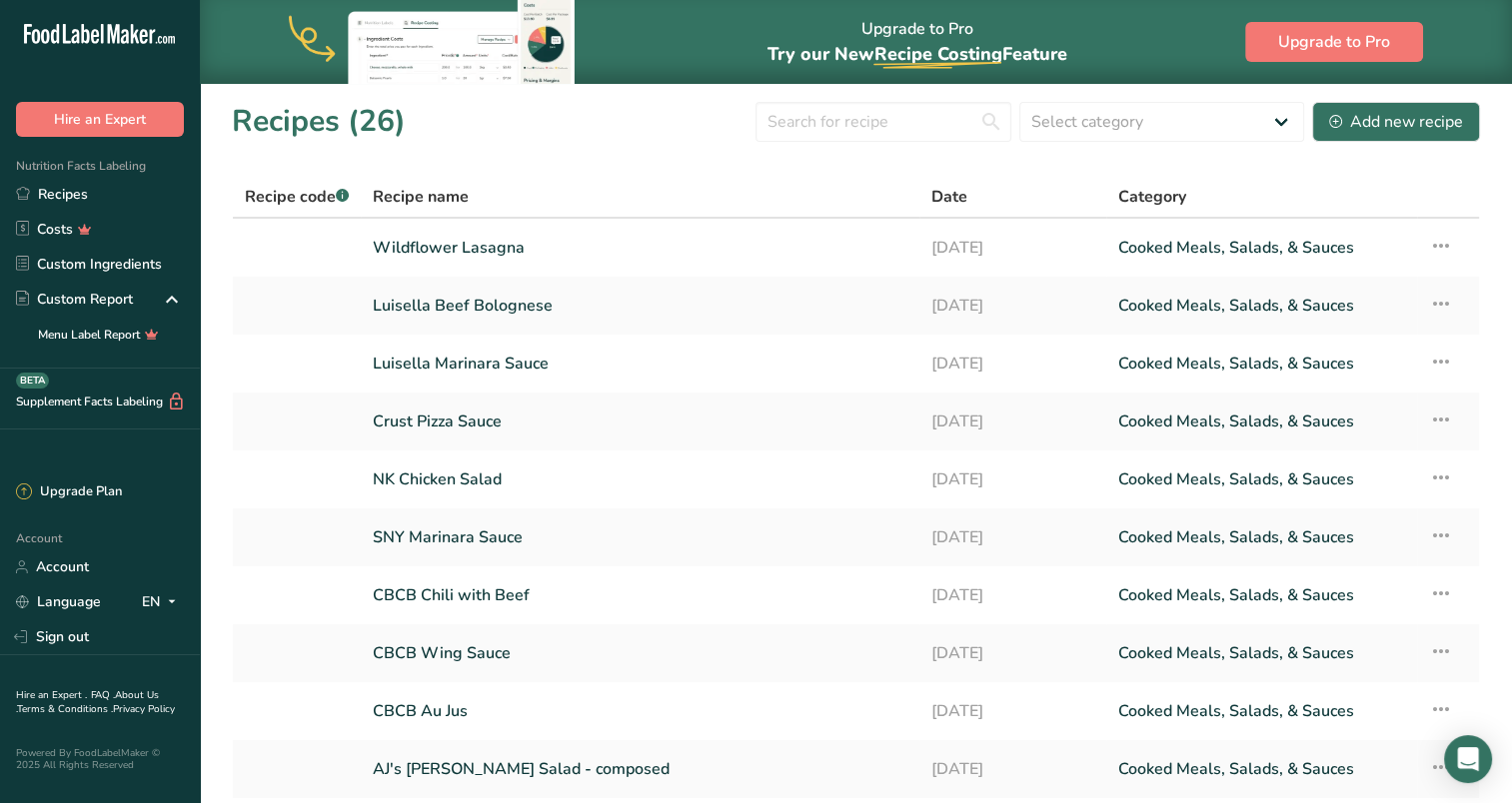 scroll, scrollTop: 155, scrollLeft: 0, axis: vertical 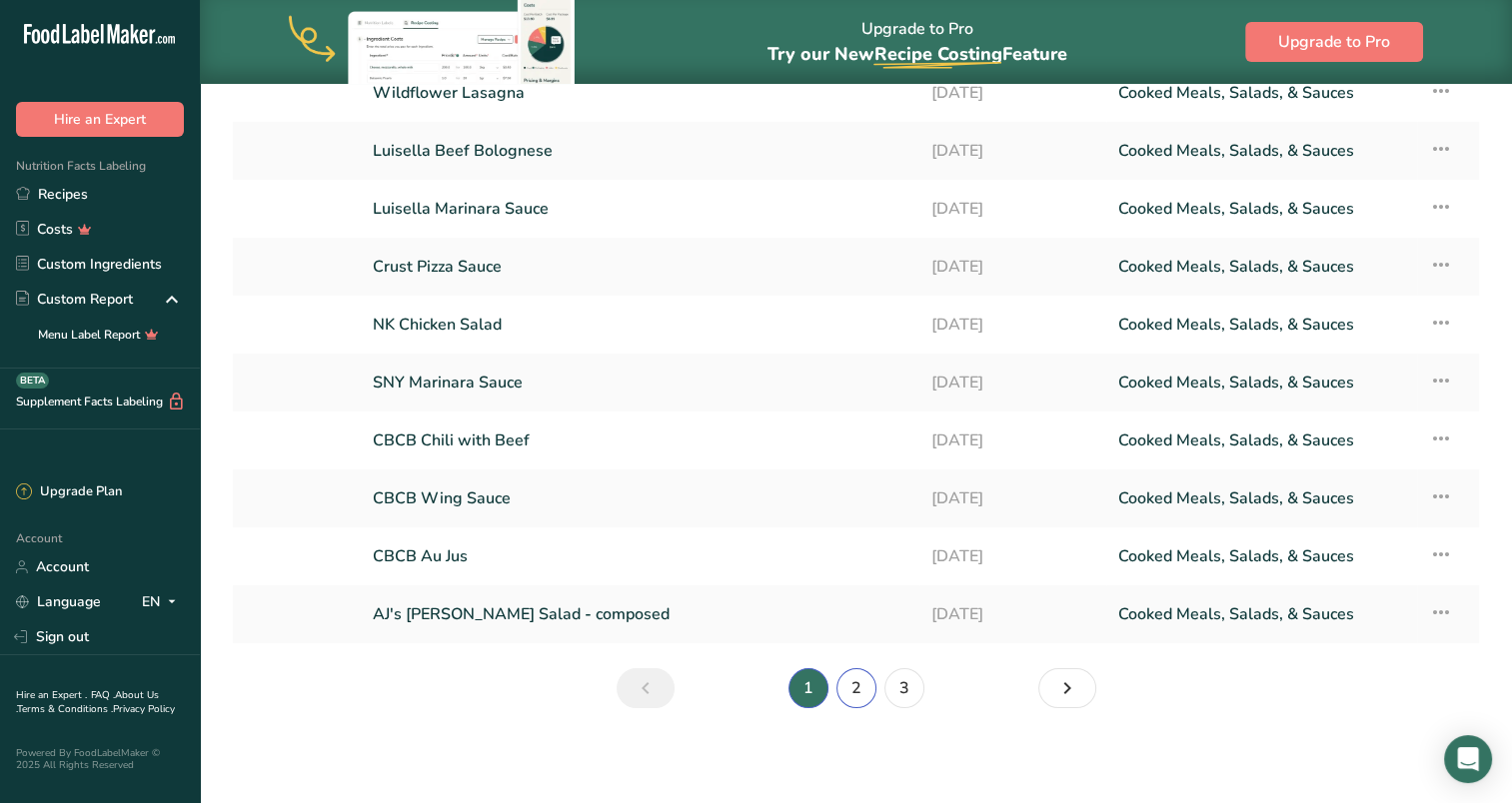 click on "2" at bounding box center [856, 688] 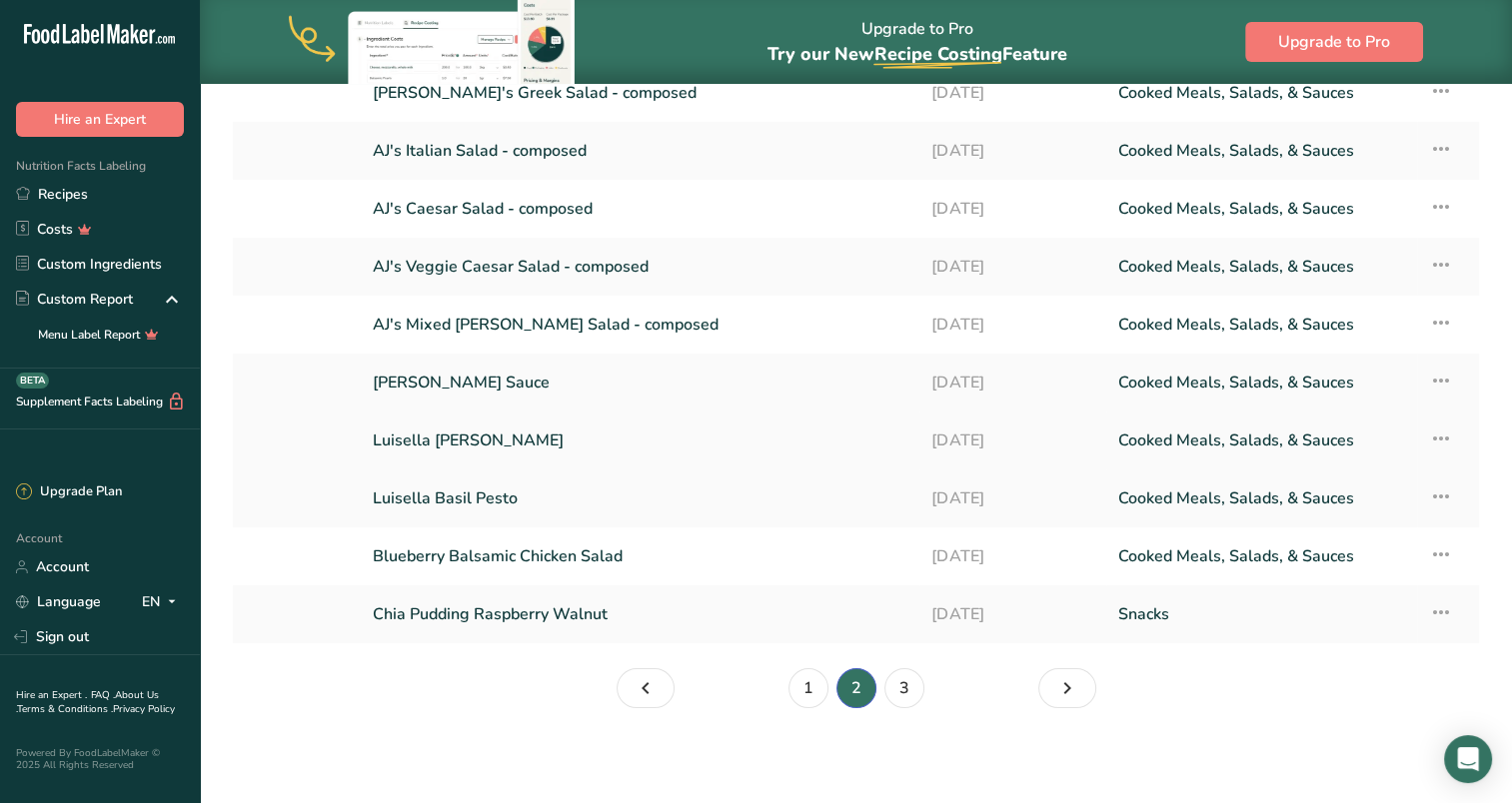 click on "Luisella [PERSON_NAME]" at bounding box center (640, 440) 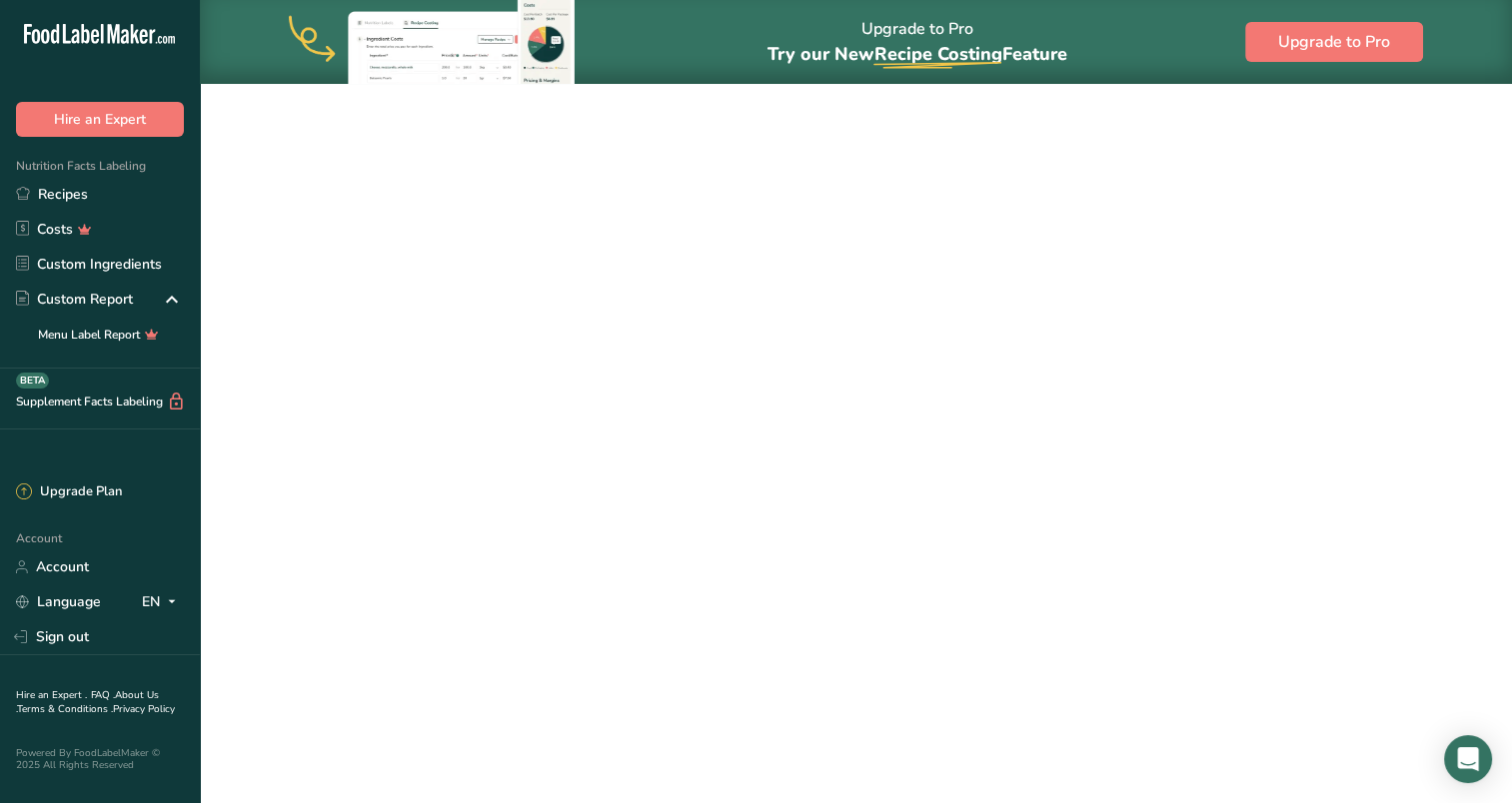 scroll, scrollTop: 0, scrollLeft: 0, axis: both 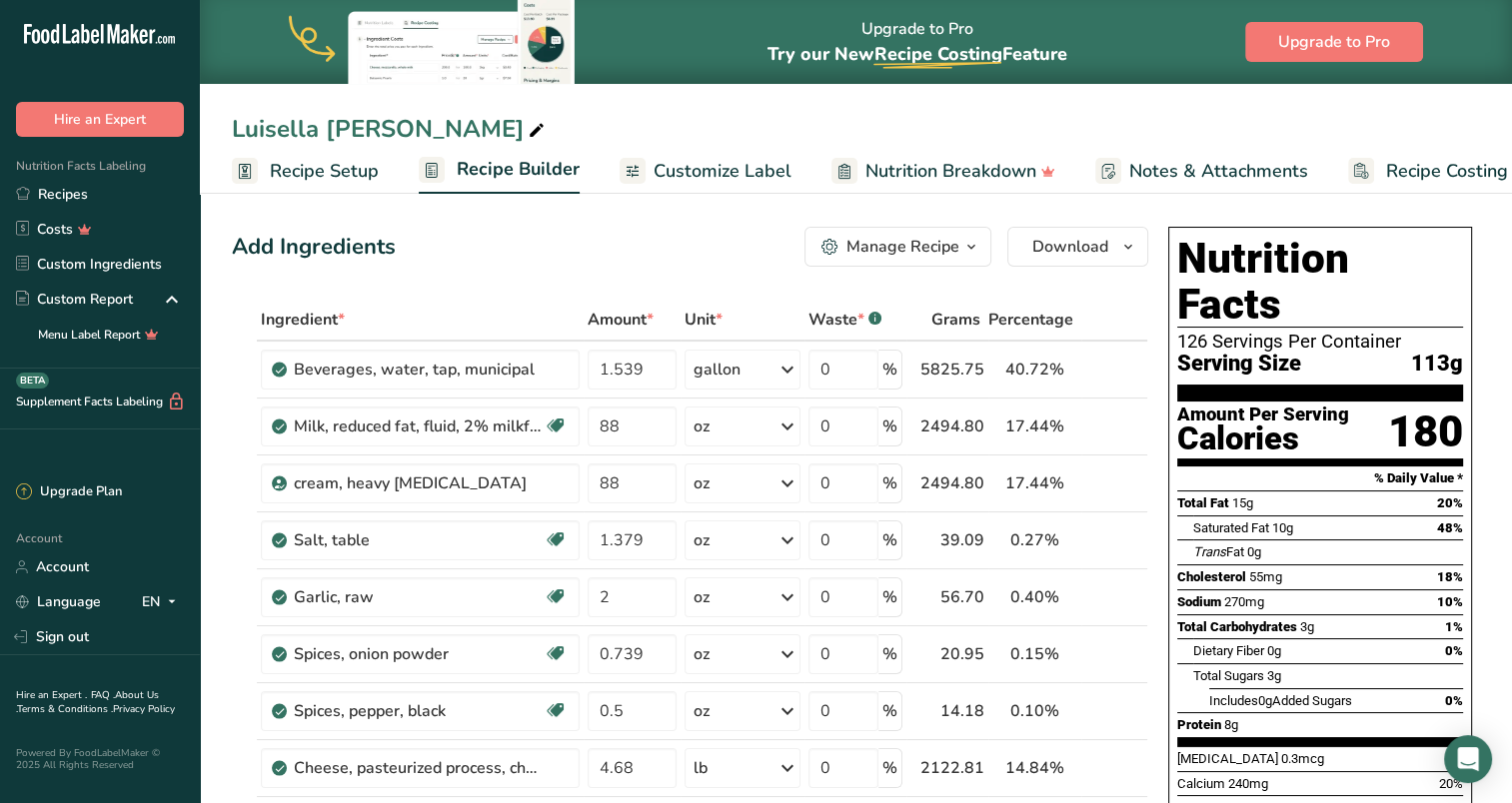 click on "Manage Recipe" at bounding box center [902, 247] 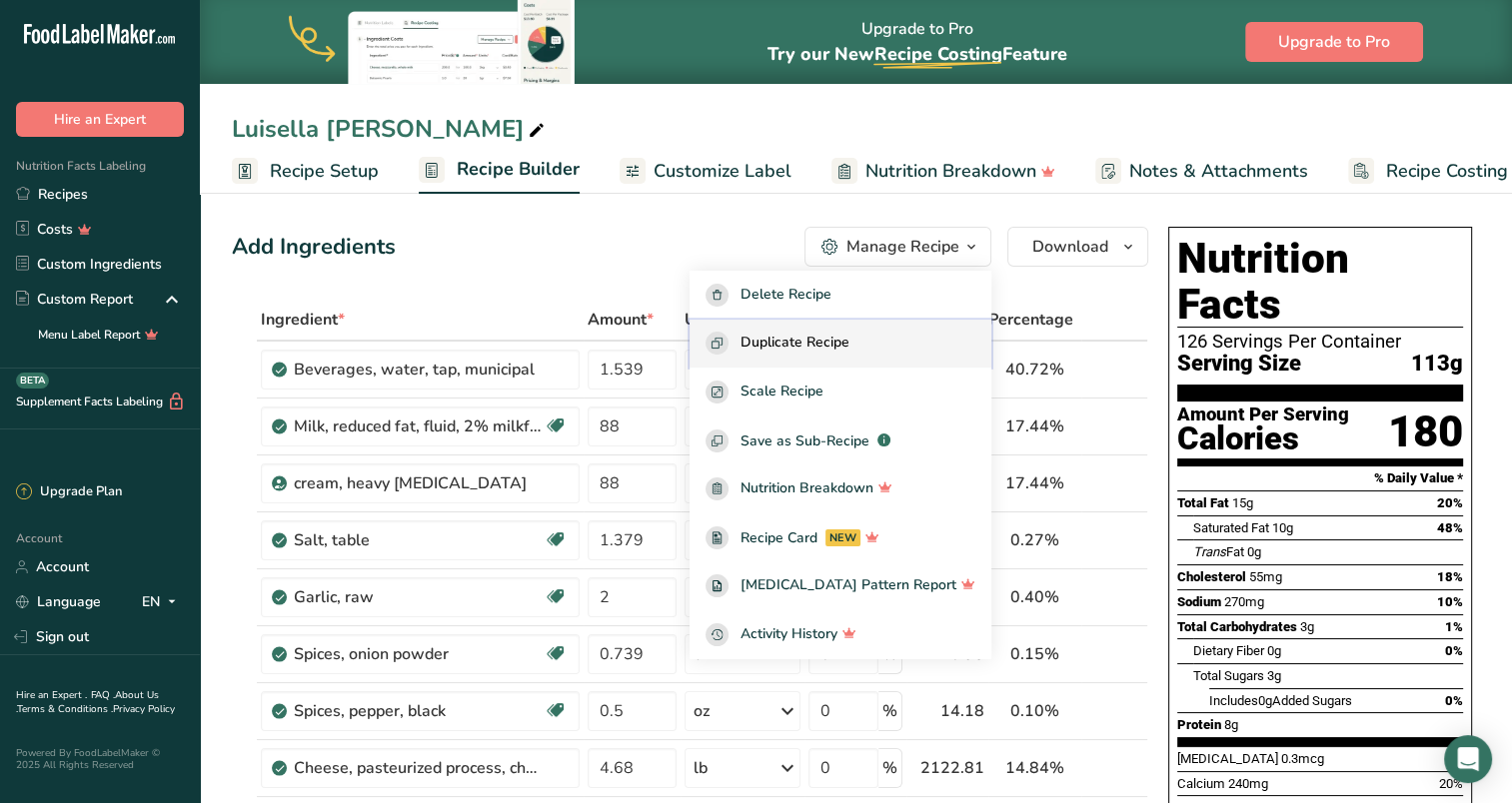 click on "Duplicate Recipe" at bounding box center (794, 343) 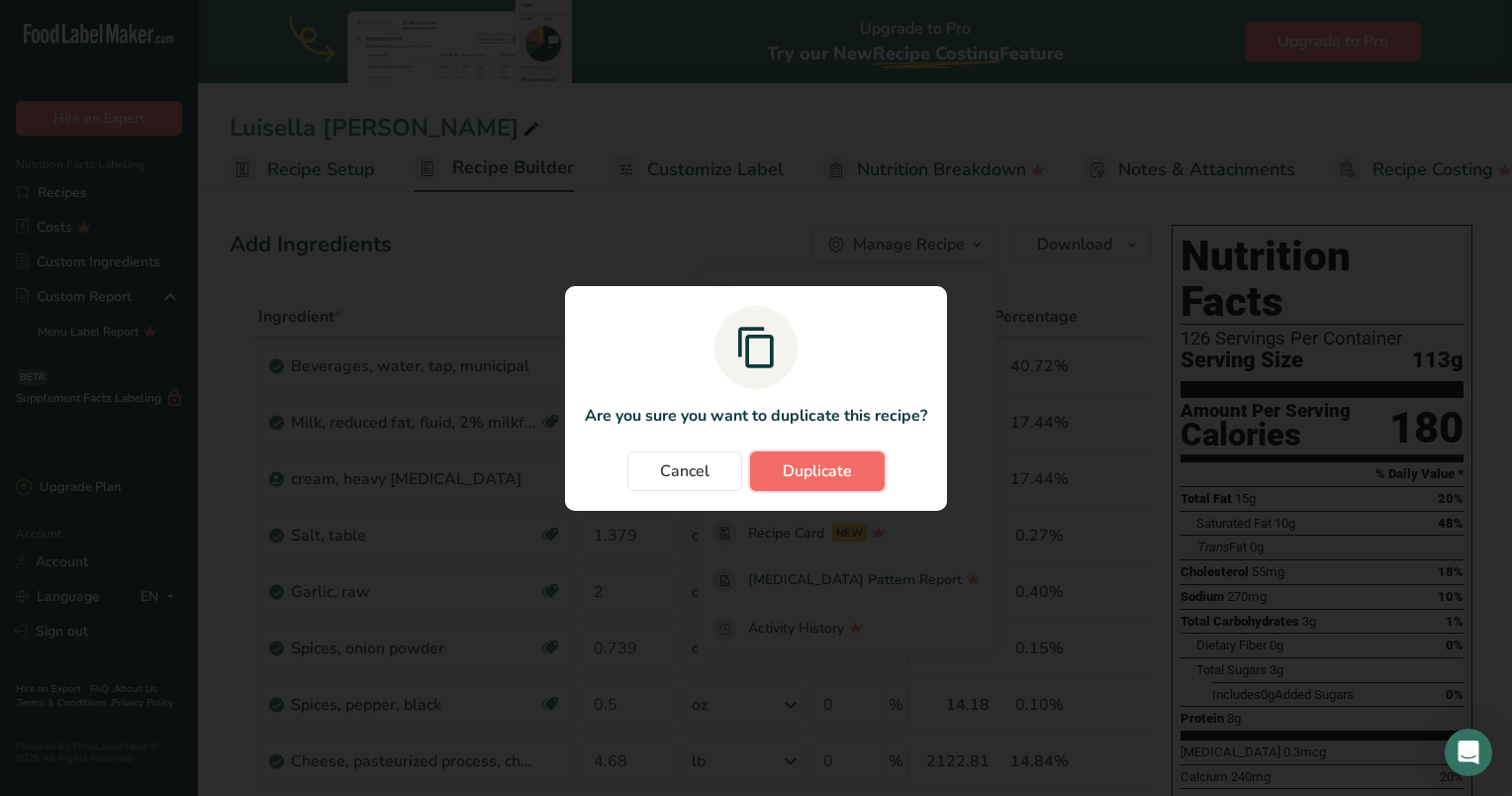 click on "Duplicate" at bounding box center (817, 471) 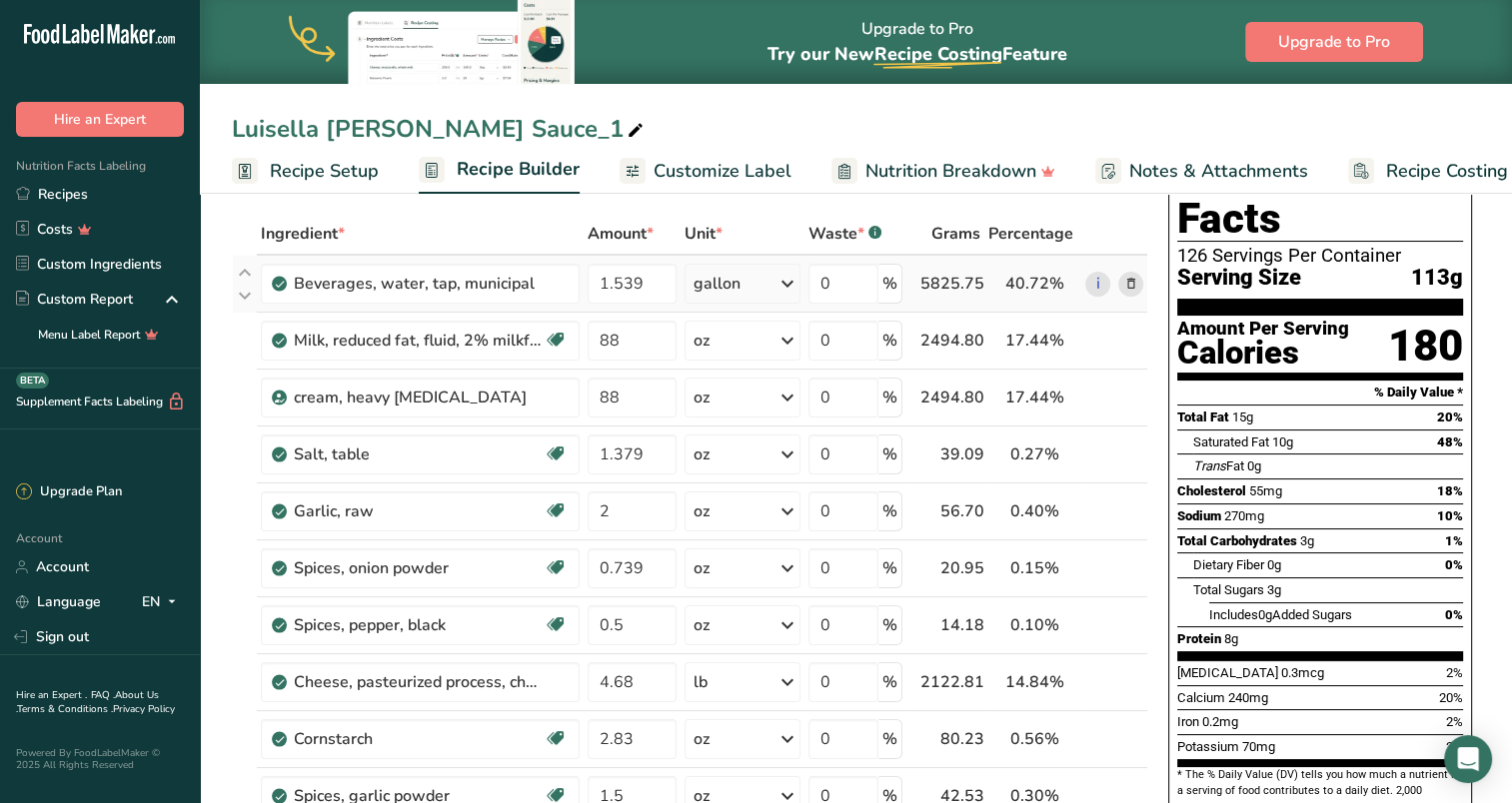 scroll, scrollTop: 0, scrollLeft: 0, axis: both 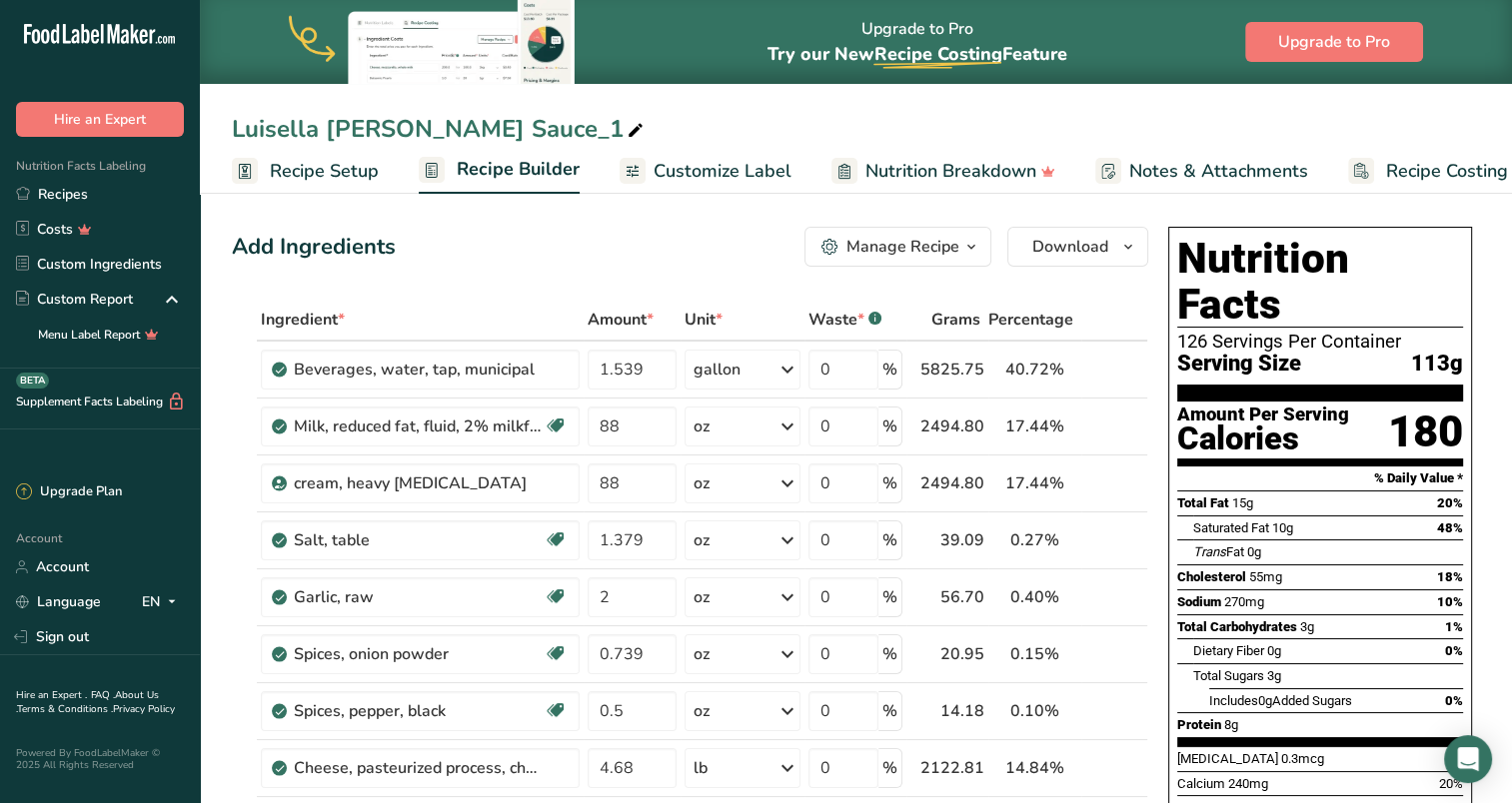 click 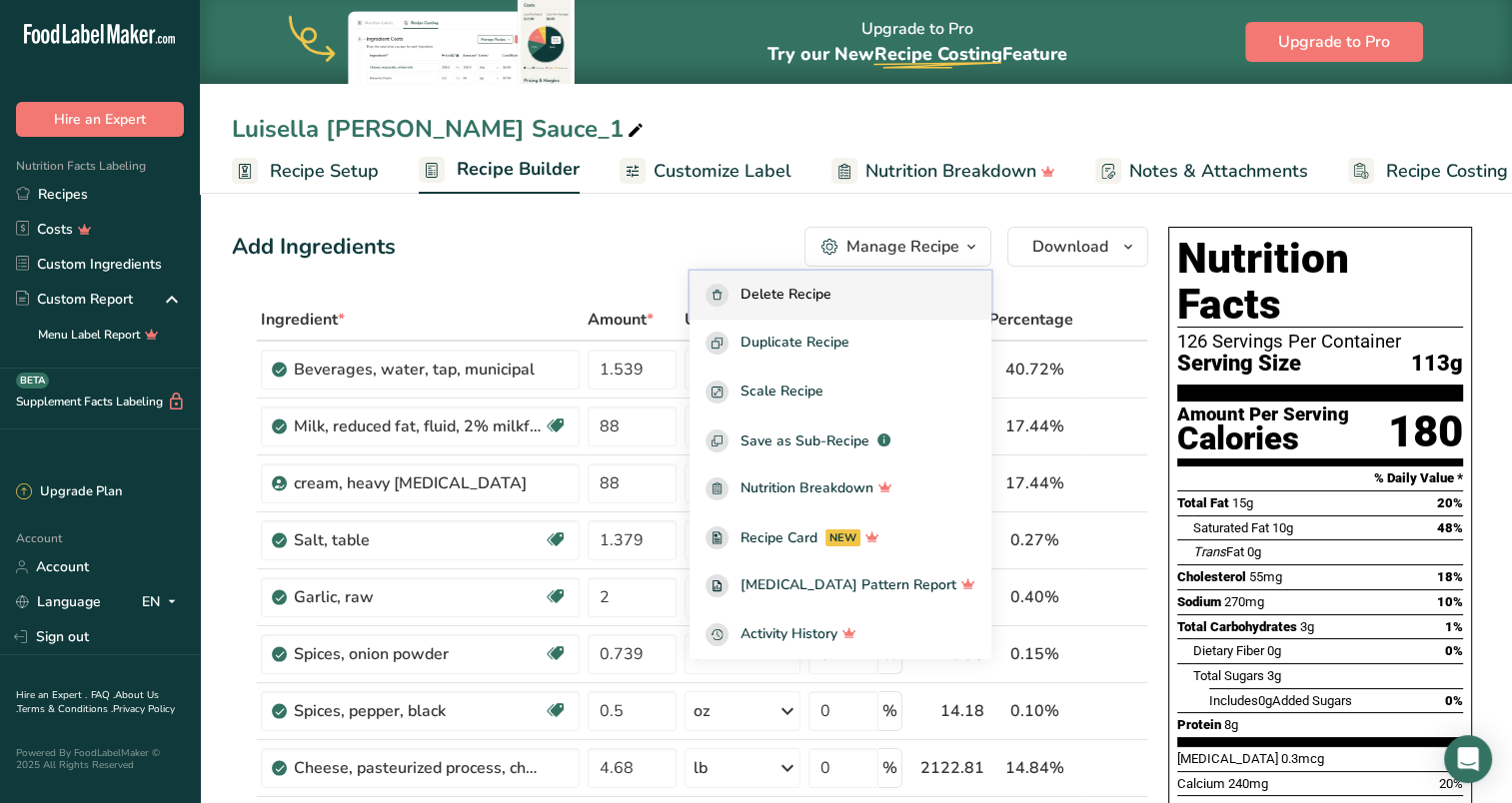 click on "Delete Recipe" at bounding box center [785, 295] 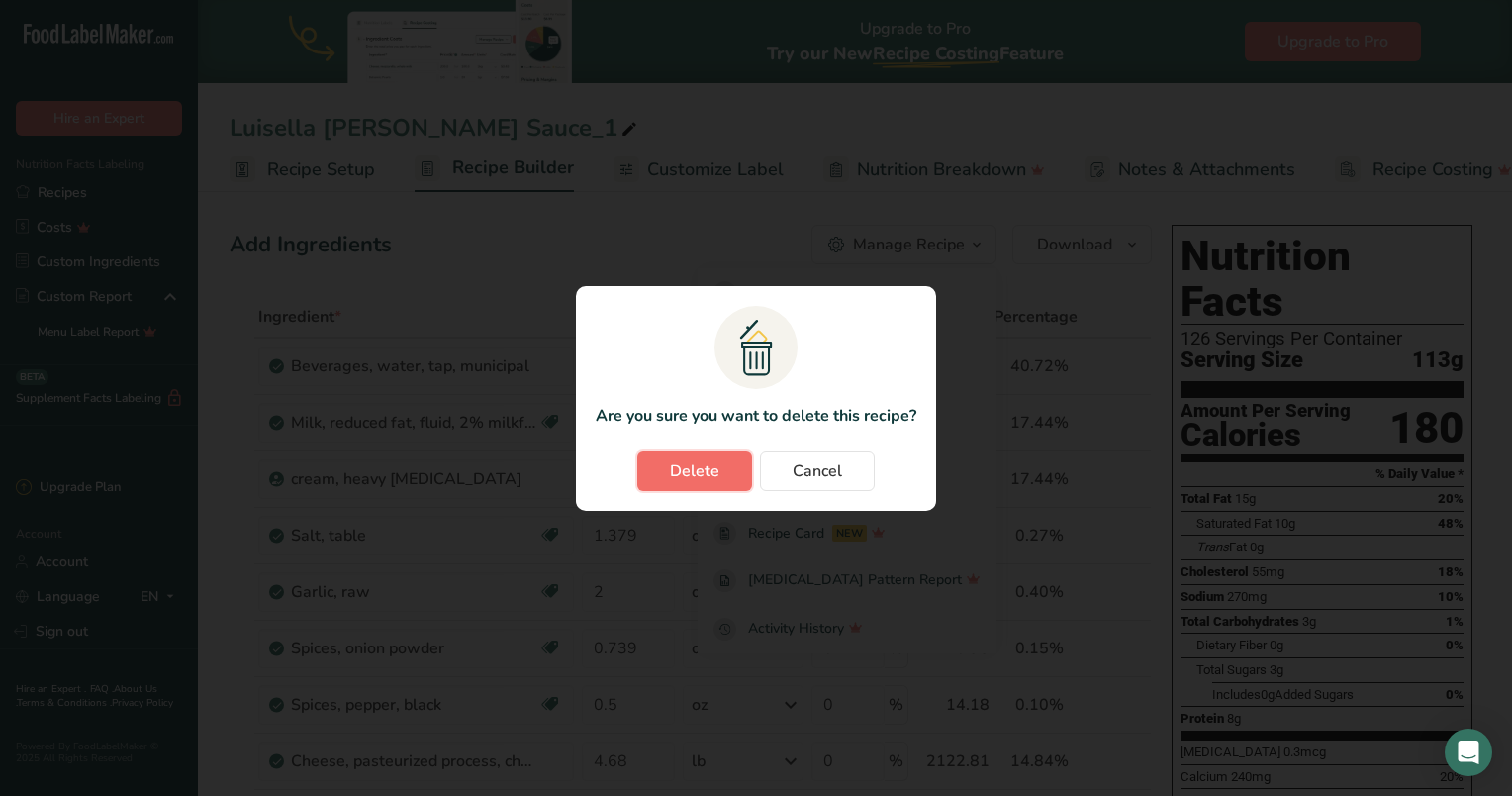 click on "Delete" at bounding box center [695, 471] 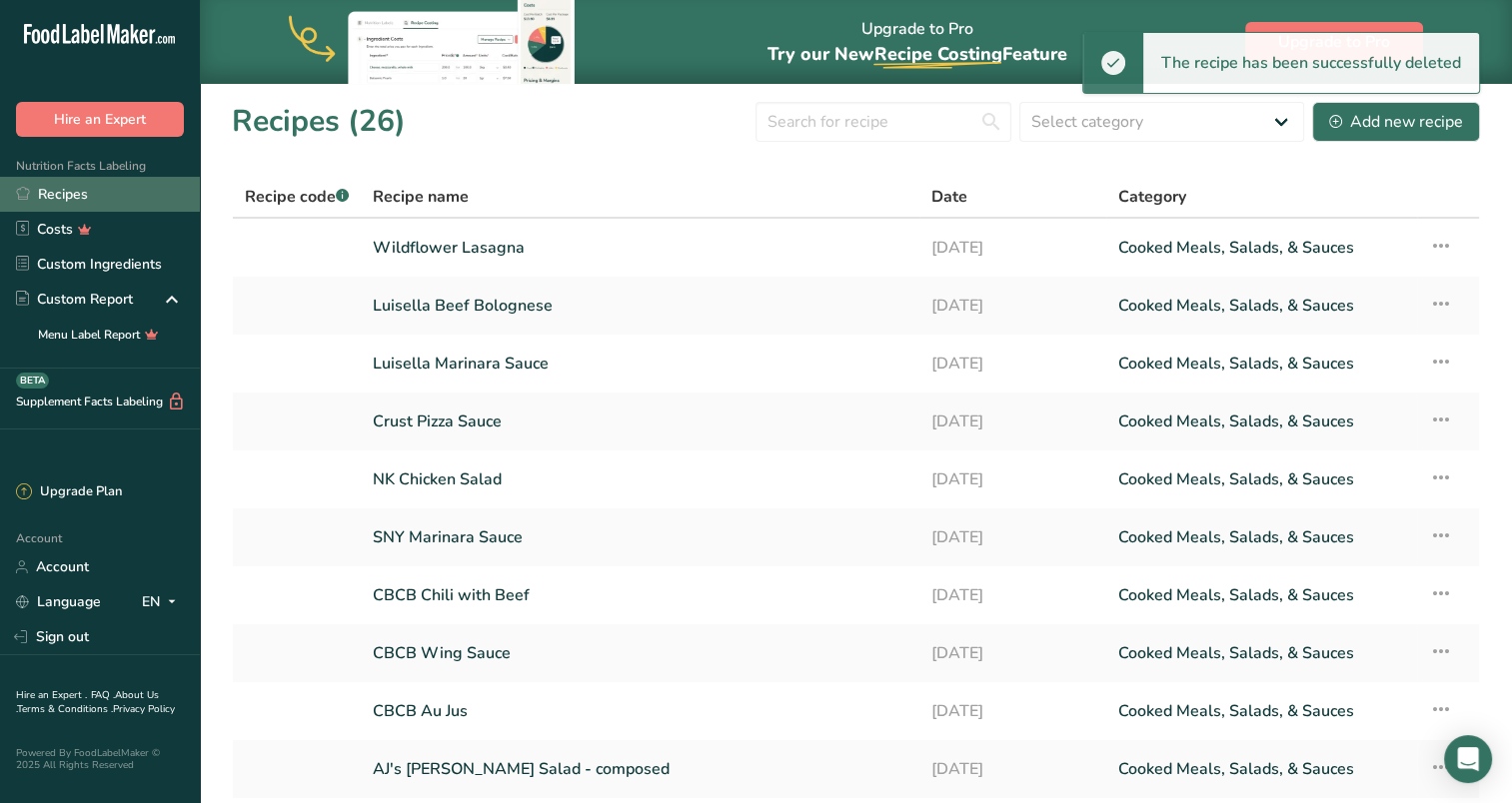click on "Recipes" at bounding box center [100, 194] 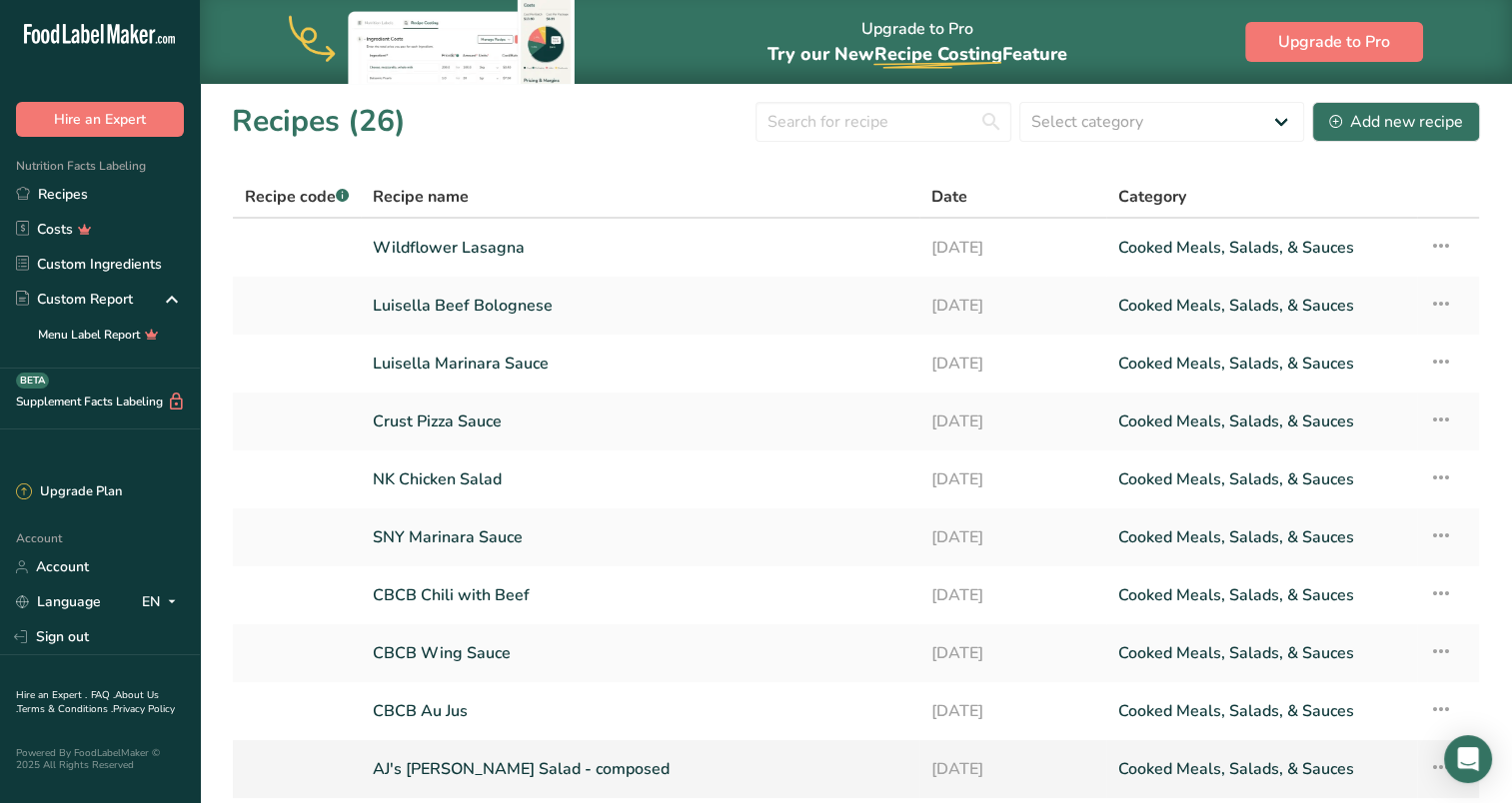 scroll, scrollTop: 155, scrollLeft: 0, axis: vertical 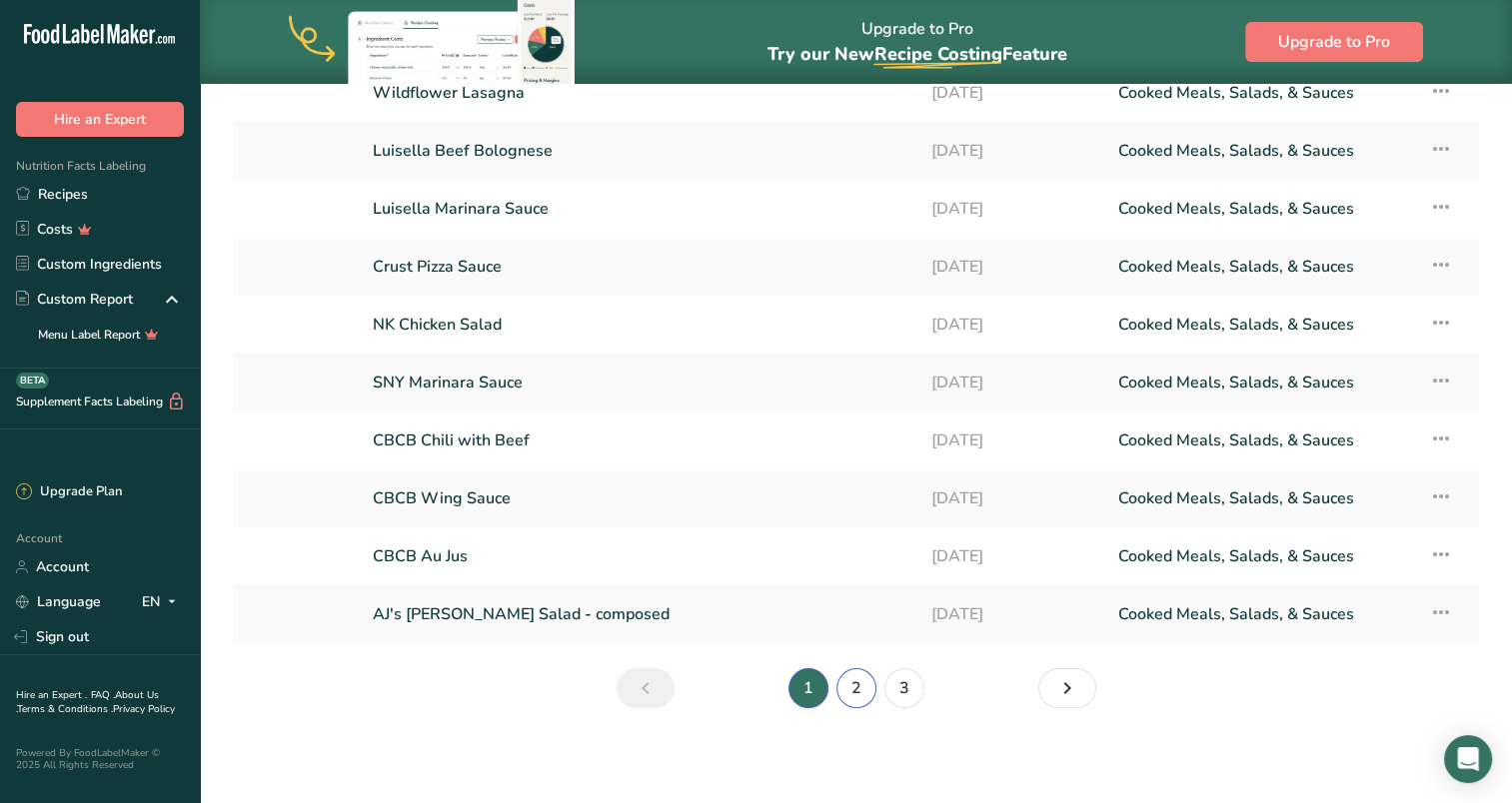 click on "2" at bounding box center [856, 688] 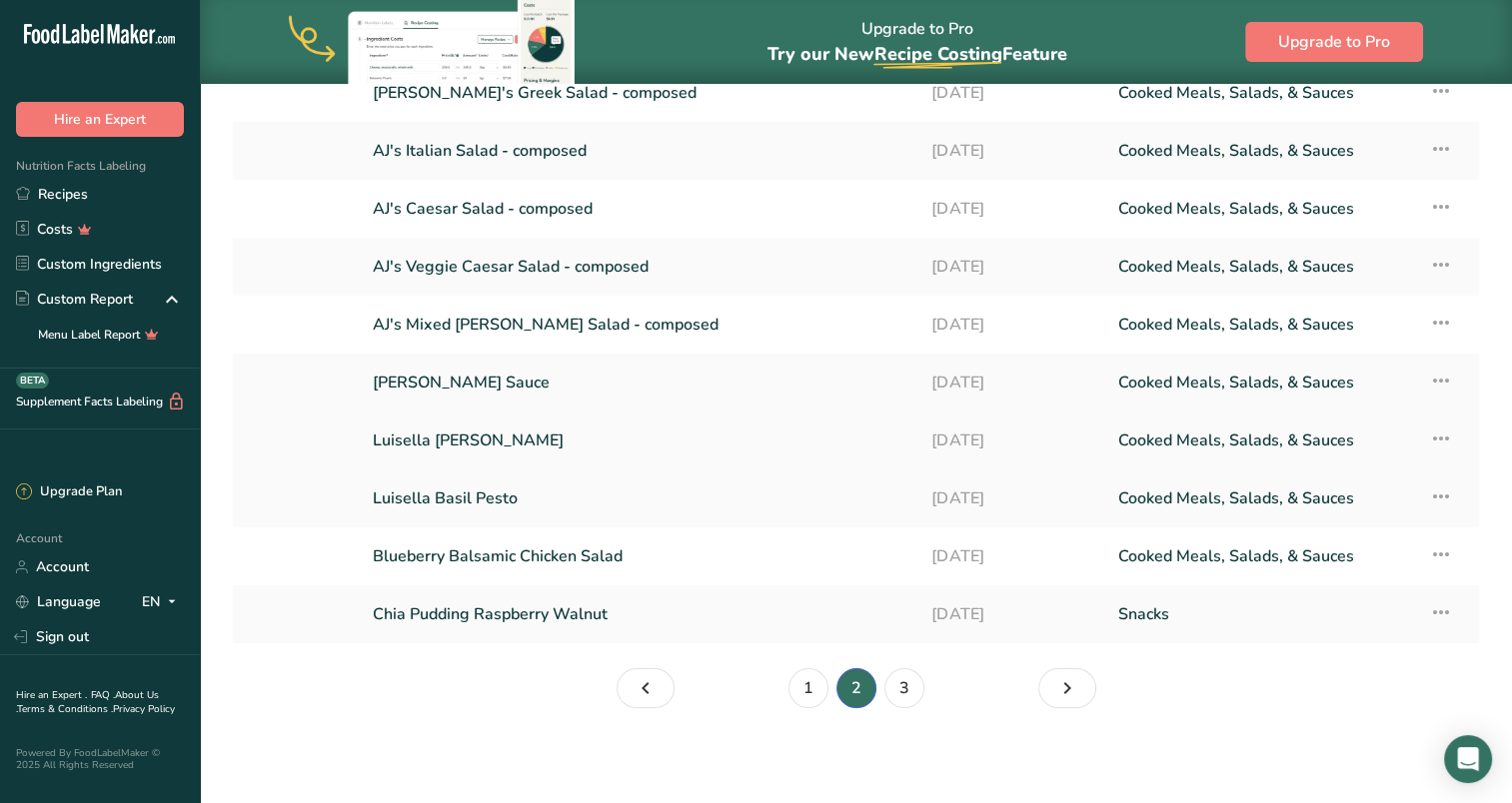 click on "Luisella [PERSON_NAME]" at bounding box center (640, 440) 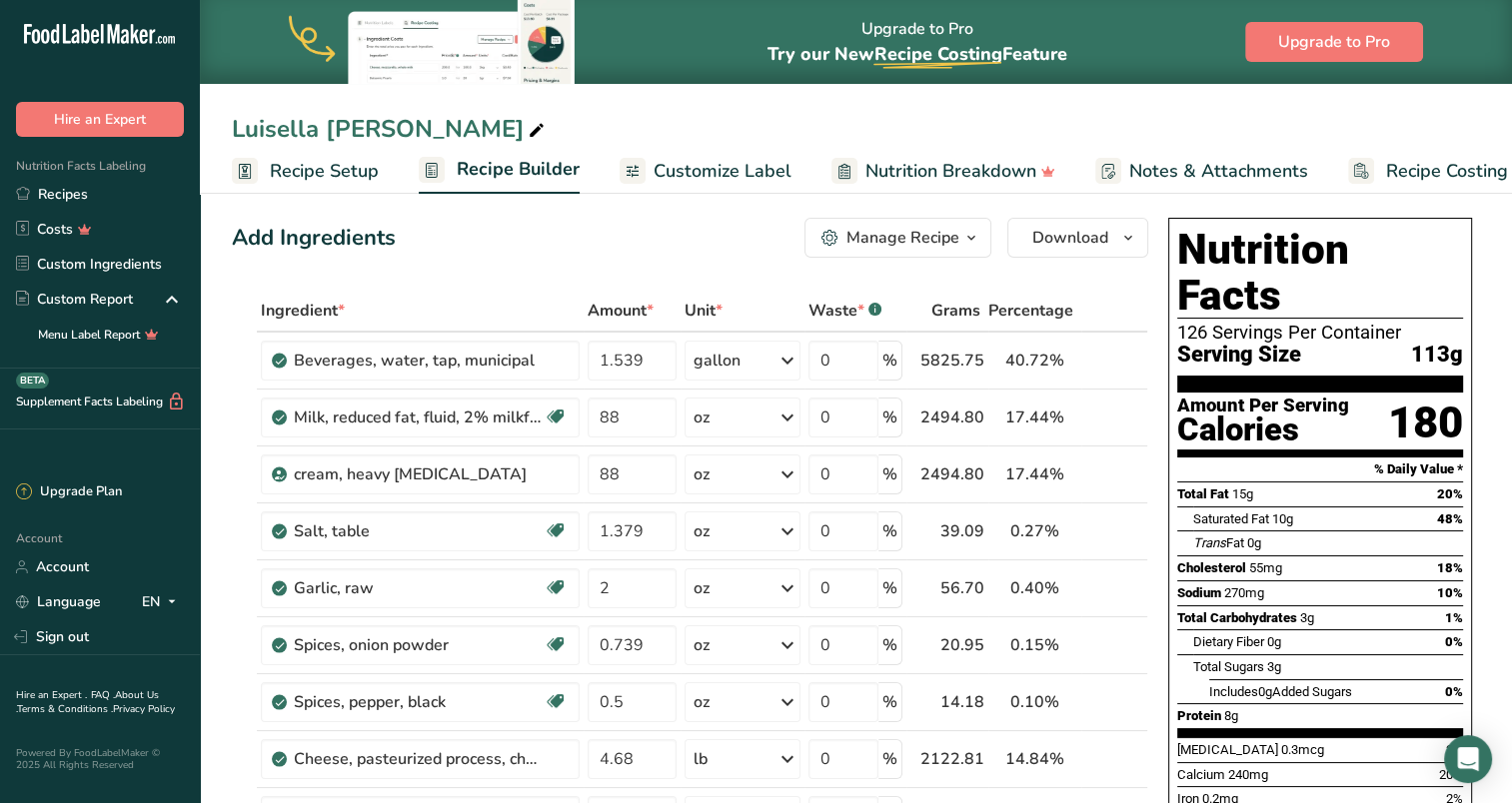 scroll, scrollTop: 0, scrollLeft: 0, axis: both 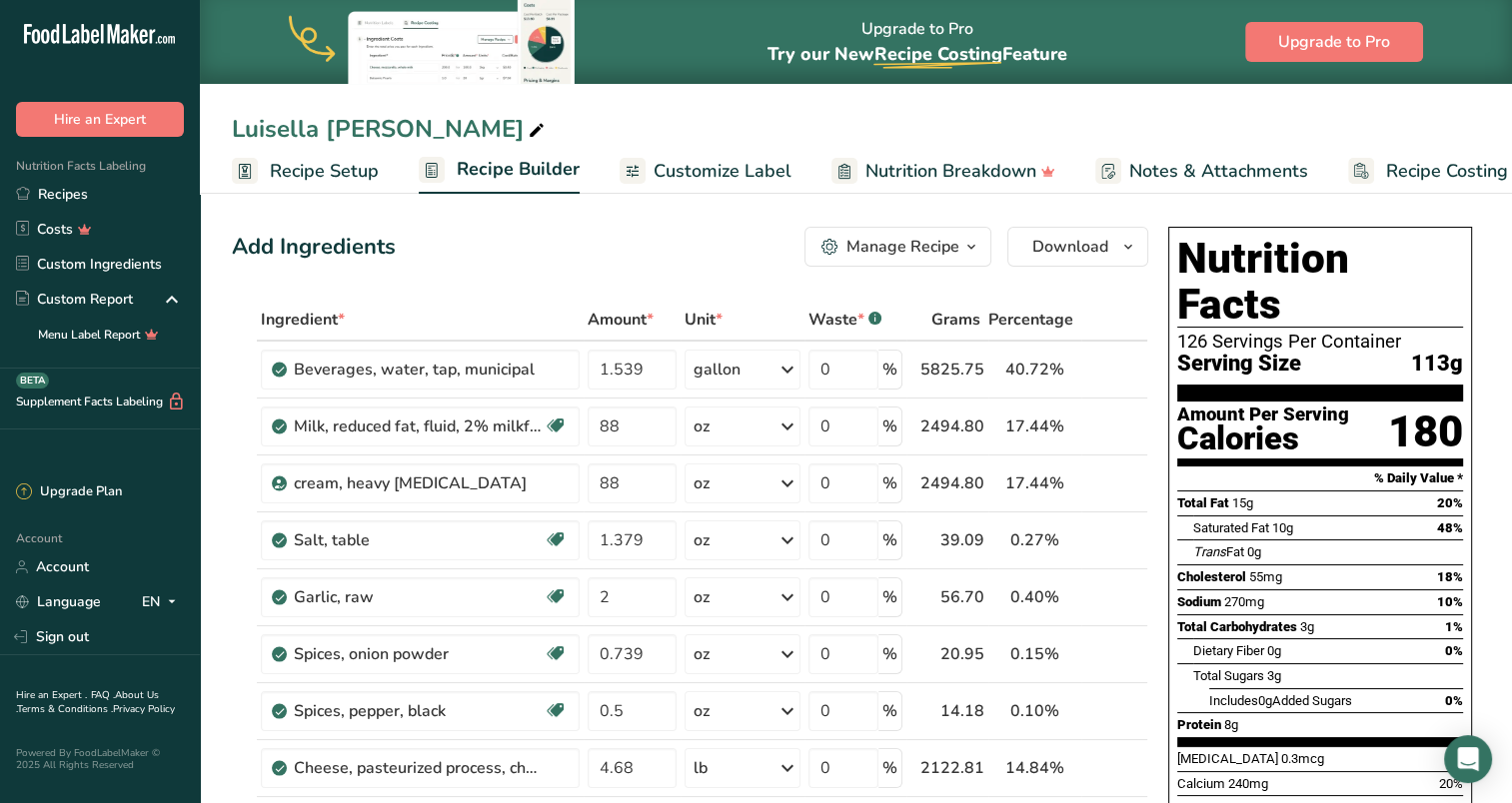click on "Manage Recipe" at bounding box center (902, 247) 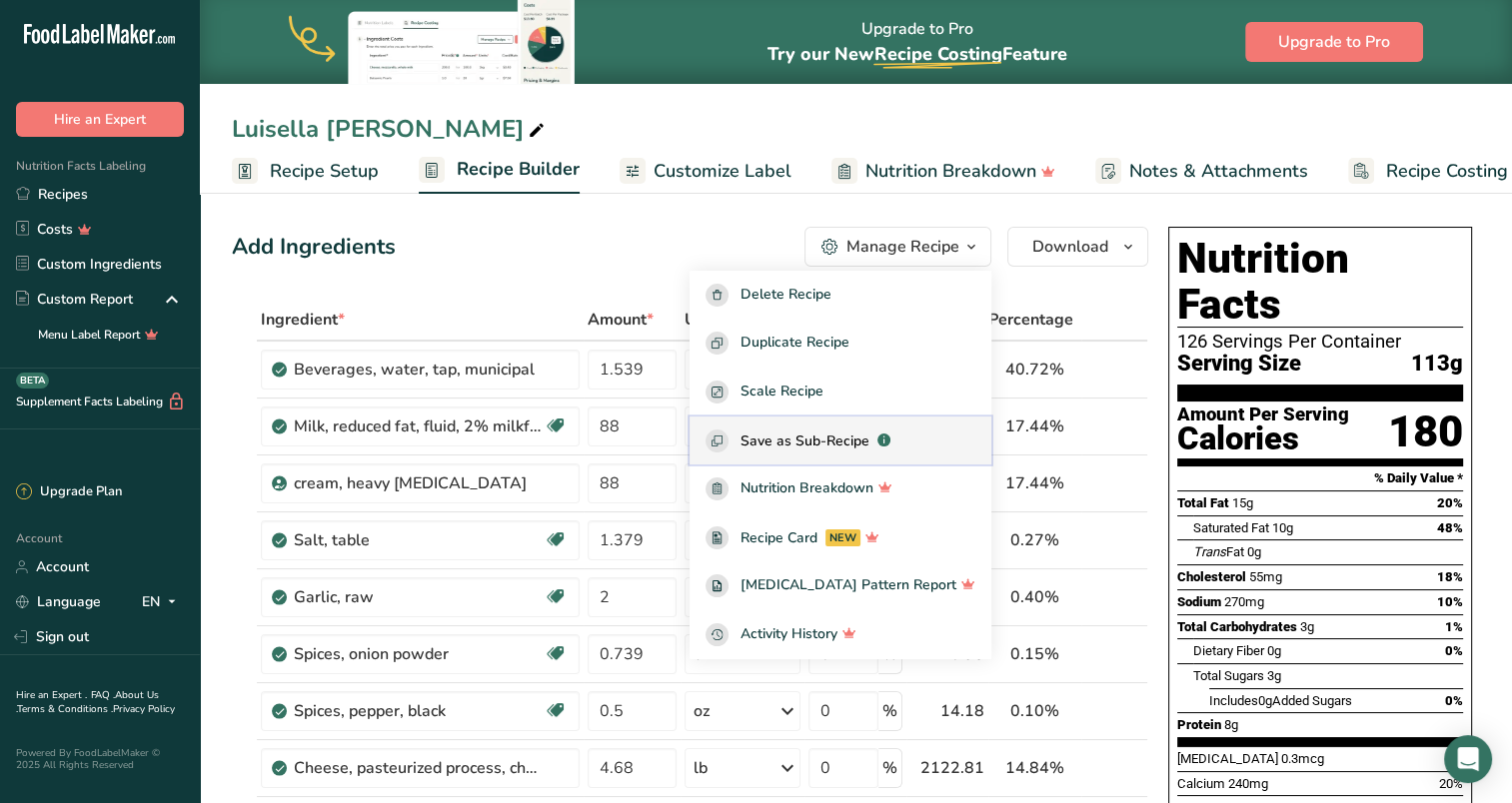 click on "Save as Sub-Recipe" at bounding box center [804, 440] 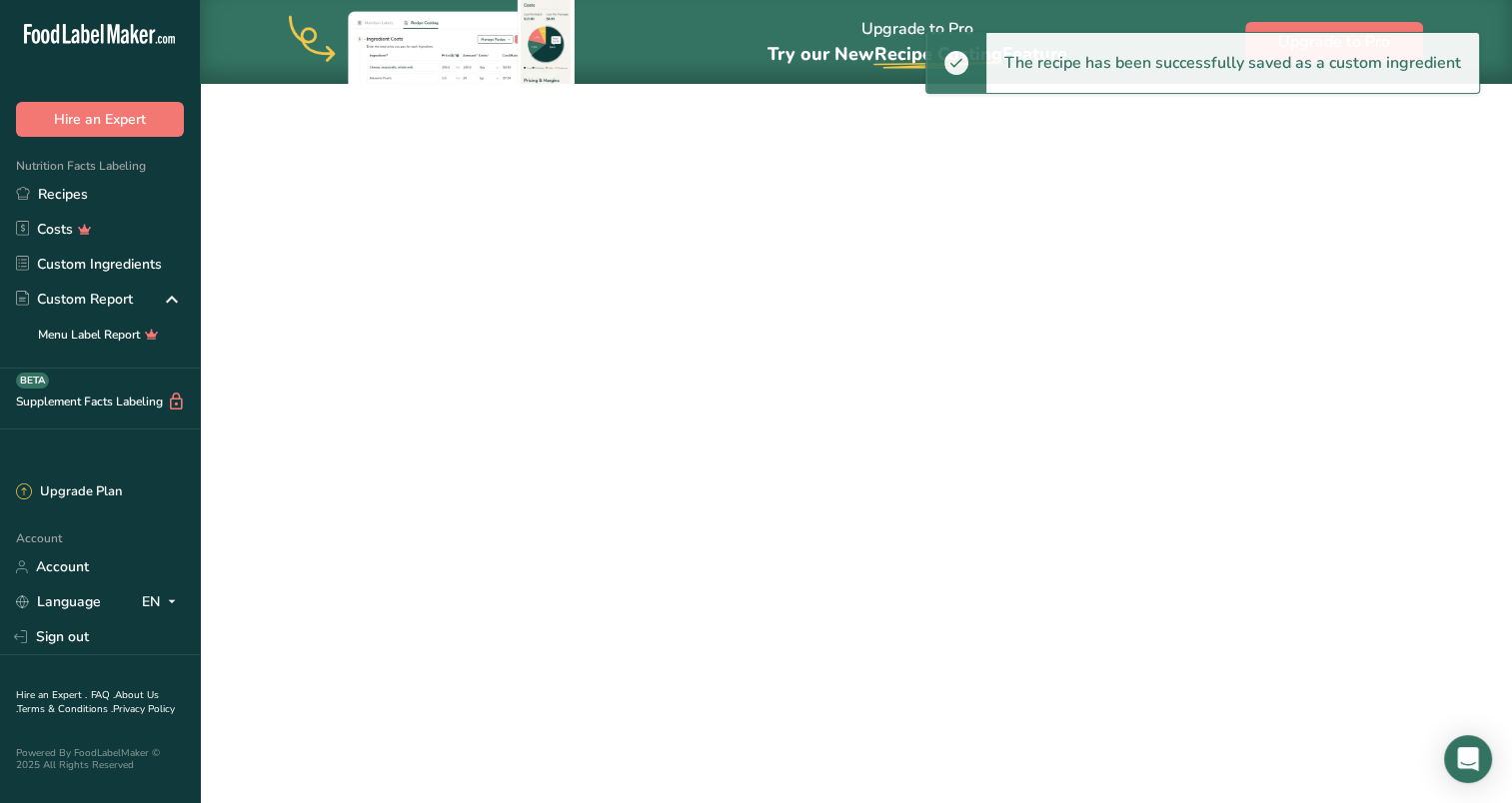 select on "30" 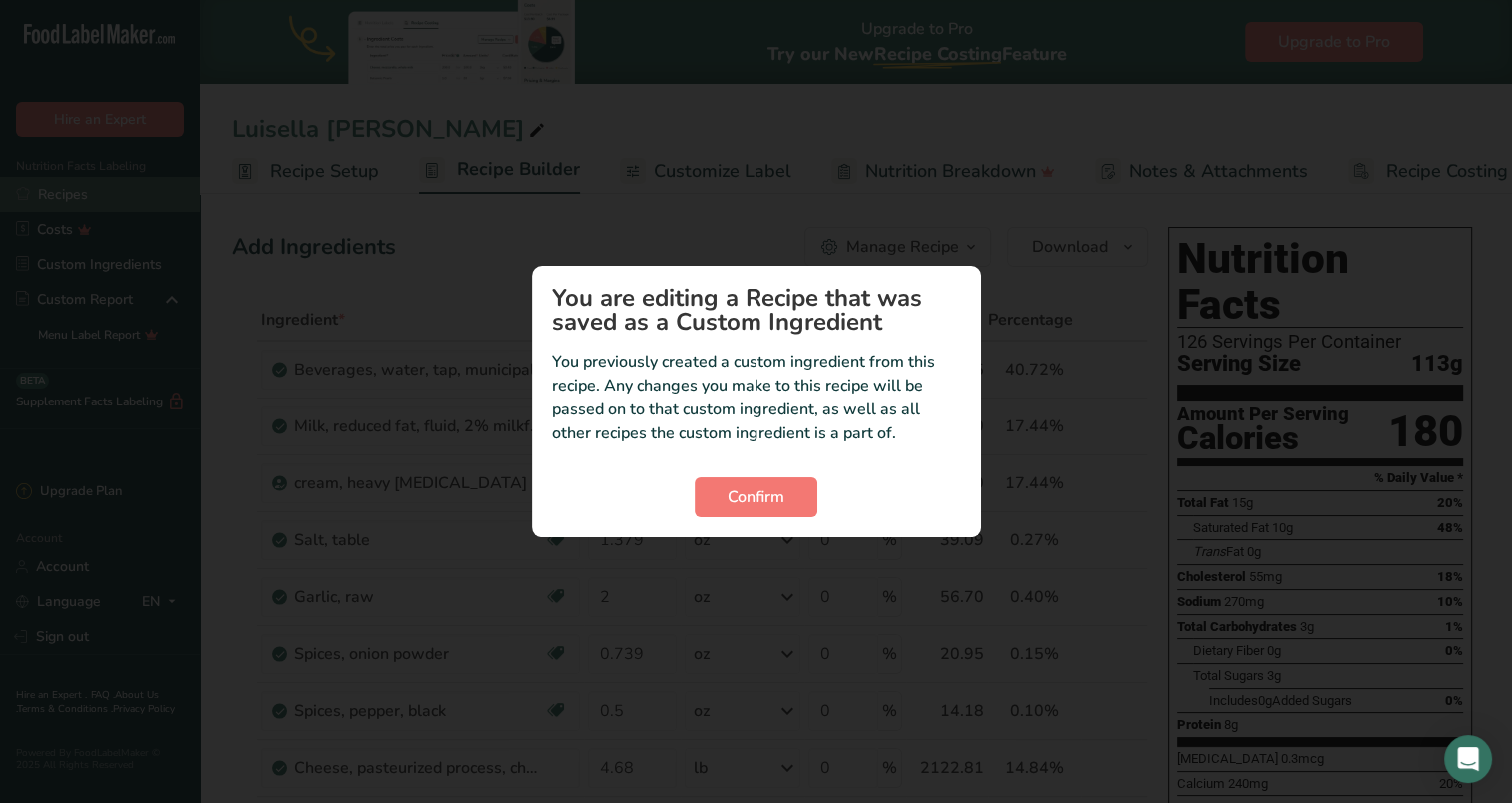 click at bounding box center [756, 402] 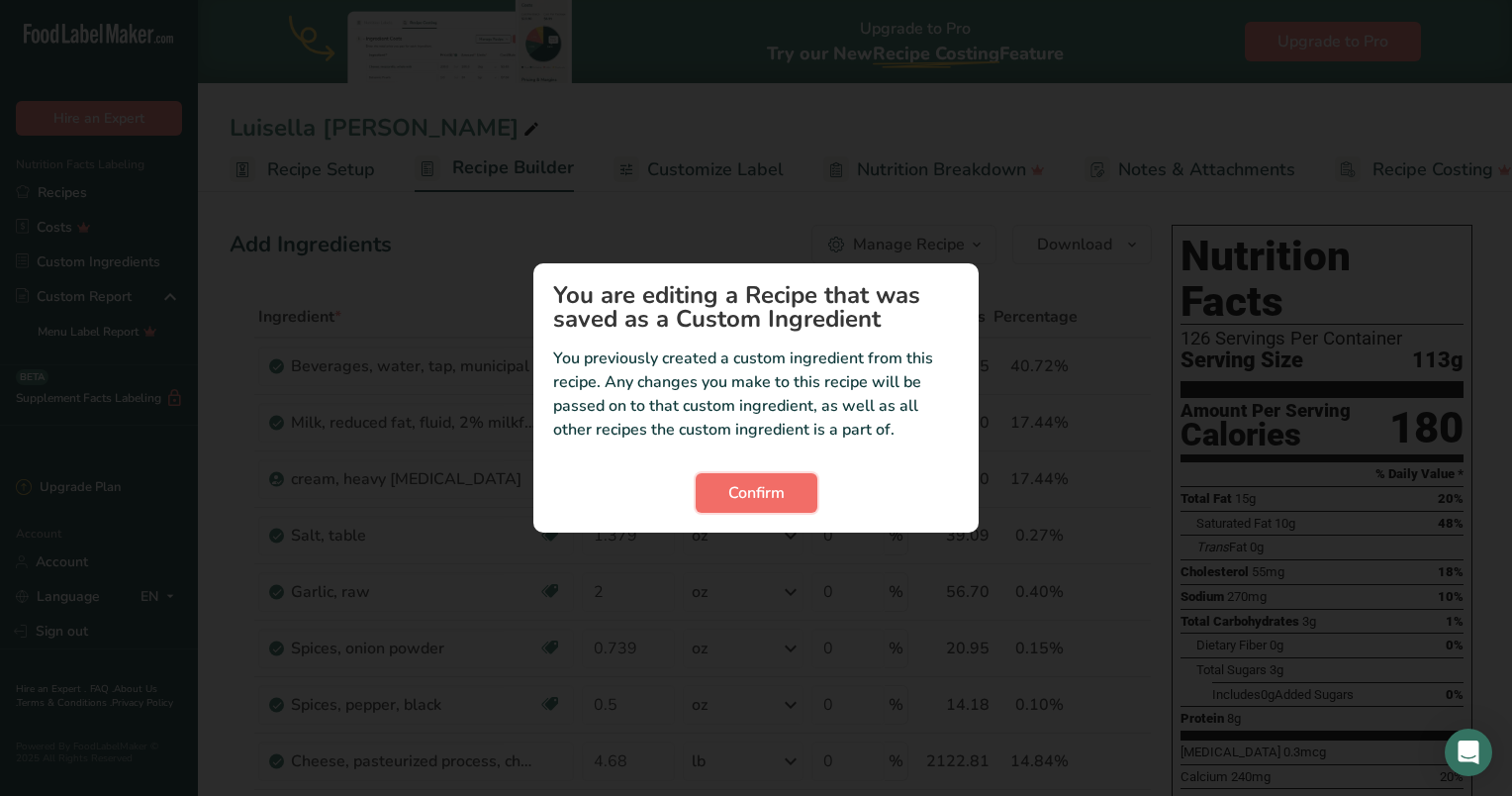 click on "Confirm" at bounding box center [756, 493] 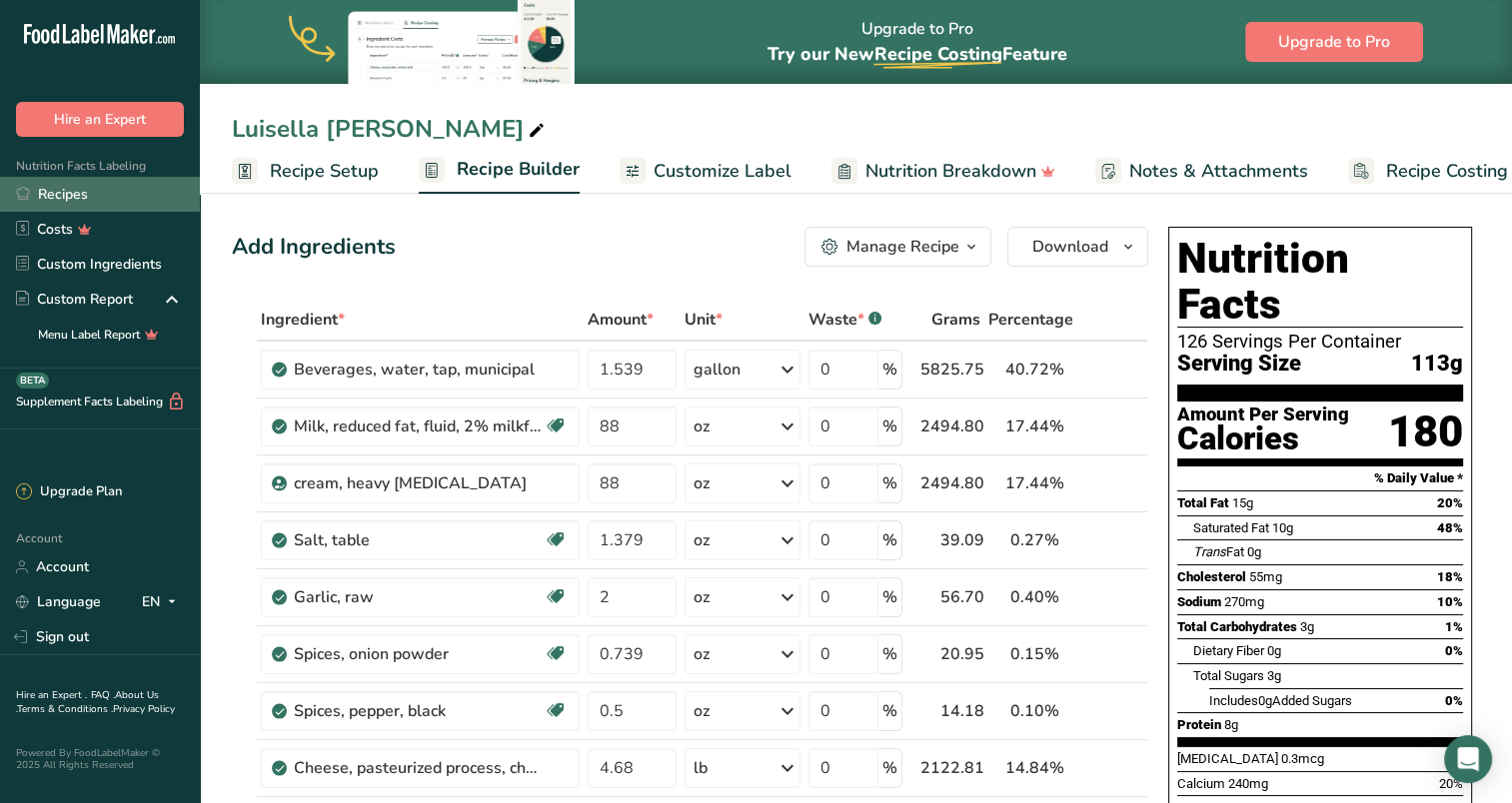 click on "Recipes" at bounding box center [100, 194] 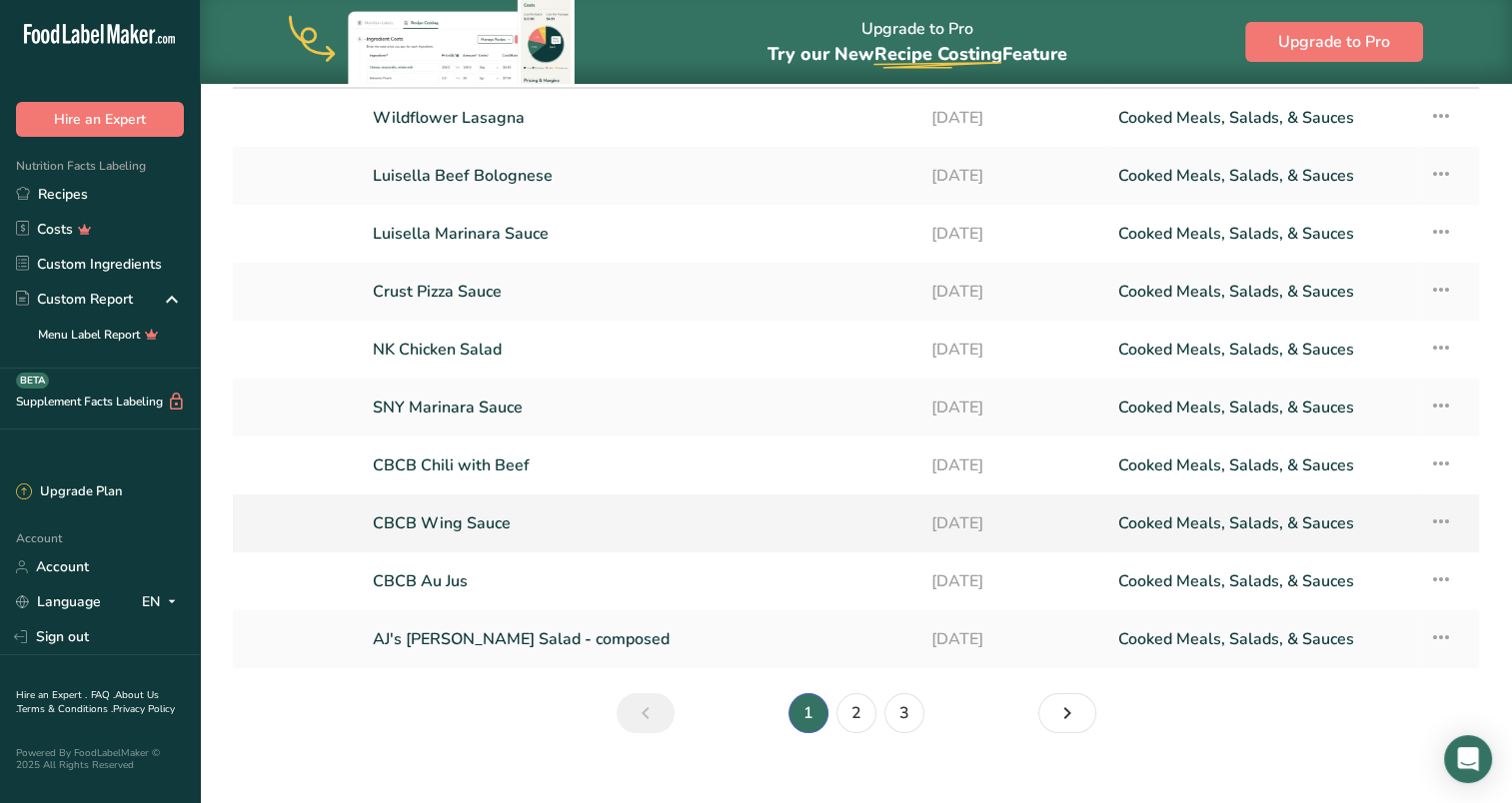 scroll, scrollTop: 155, scrollLeft: 0, axis: vertical 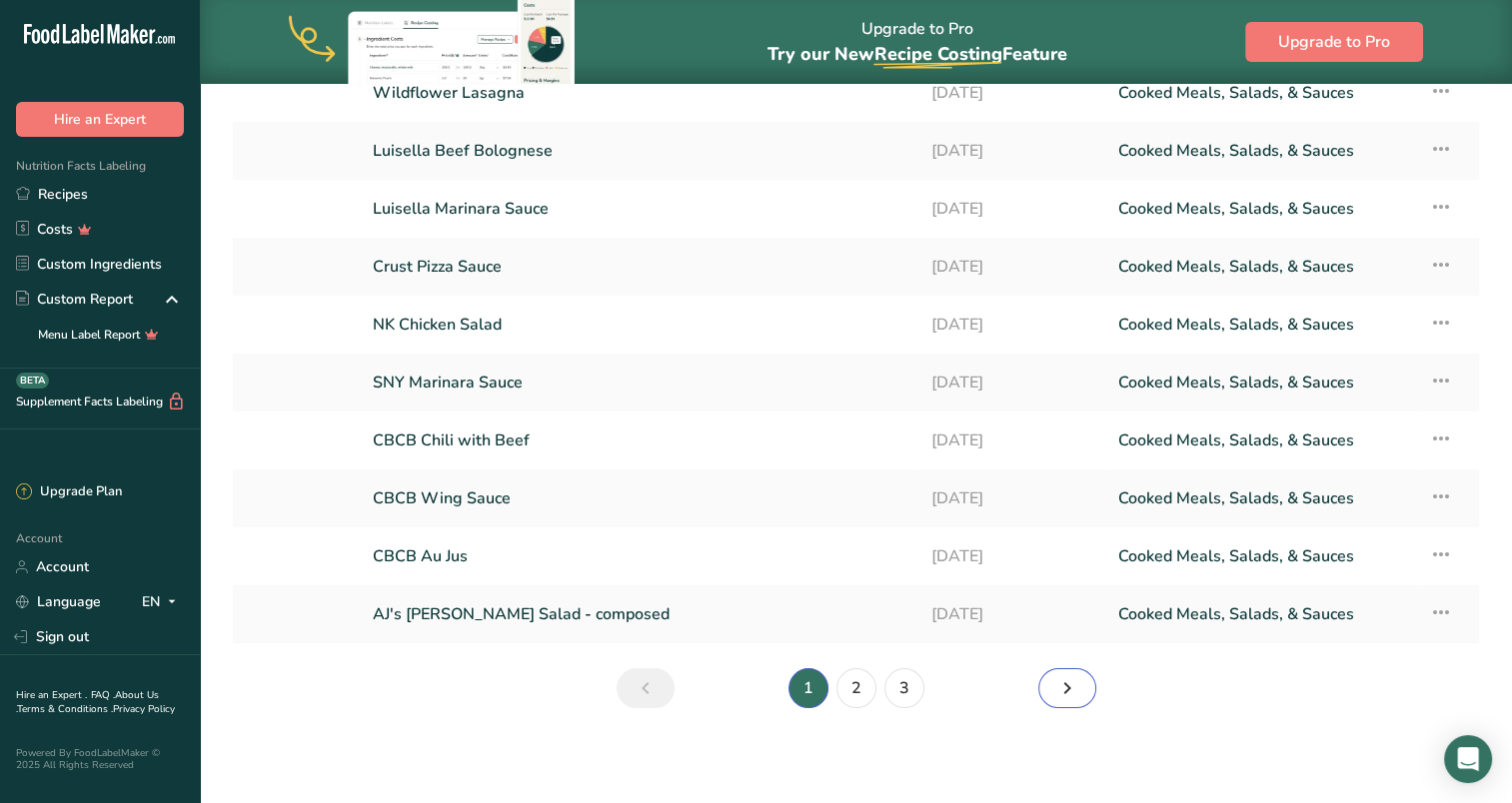 click at bounding box center (1067, 688) 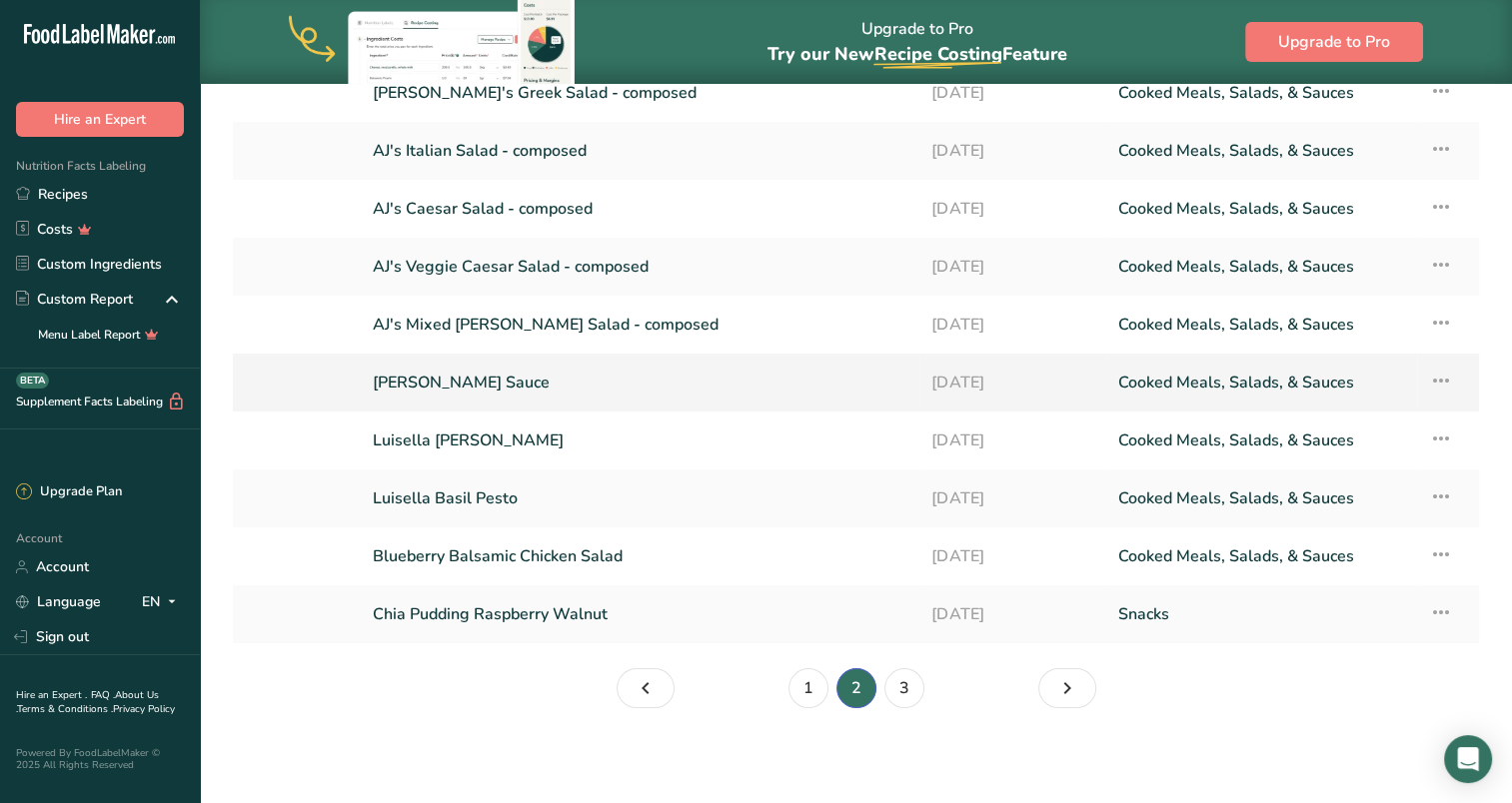 click on "[PERSON_NAME] Sauce" at bounding box center [640, 383] 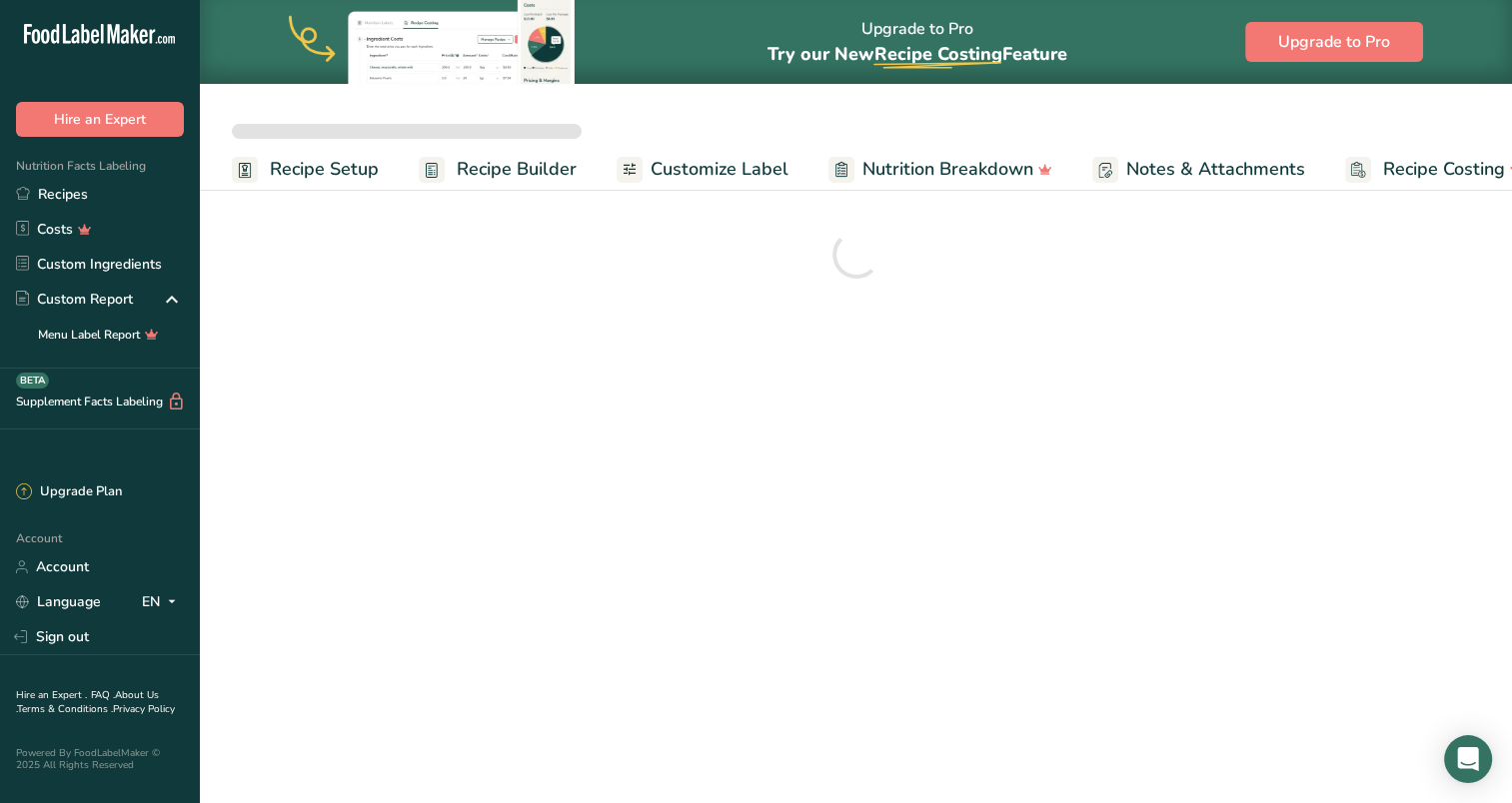 scroll, scrollTop: 0, scrollLeft: 0, axis: both 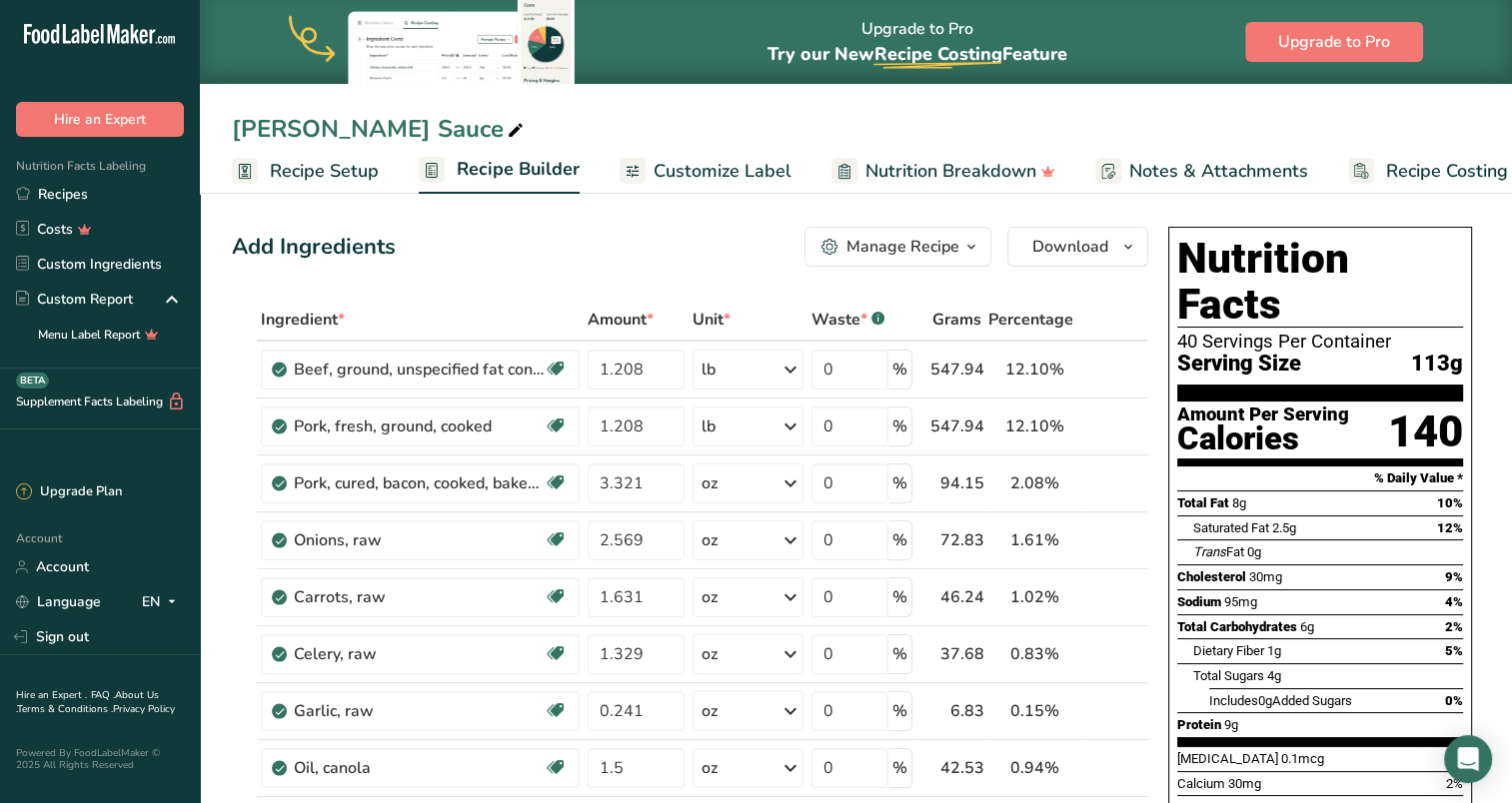 click on "Manage Recipe" at bounding box center [897, 247] 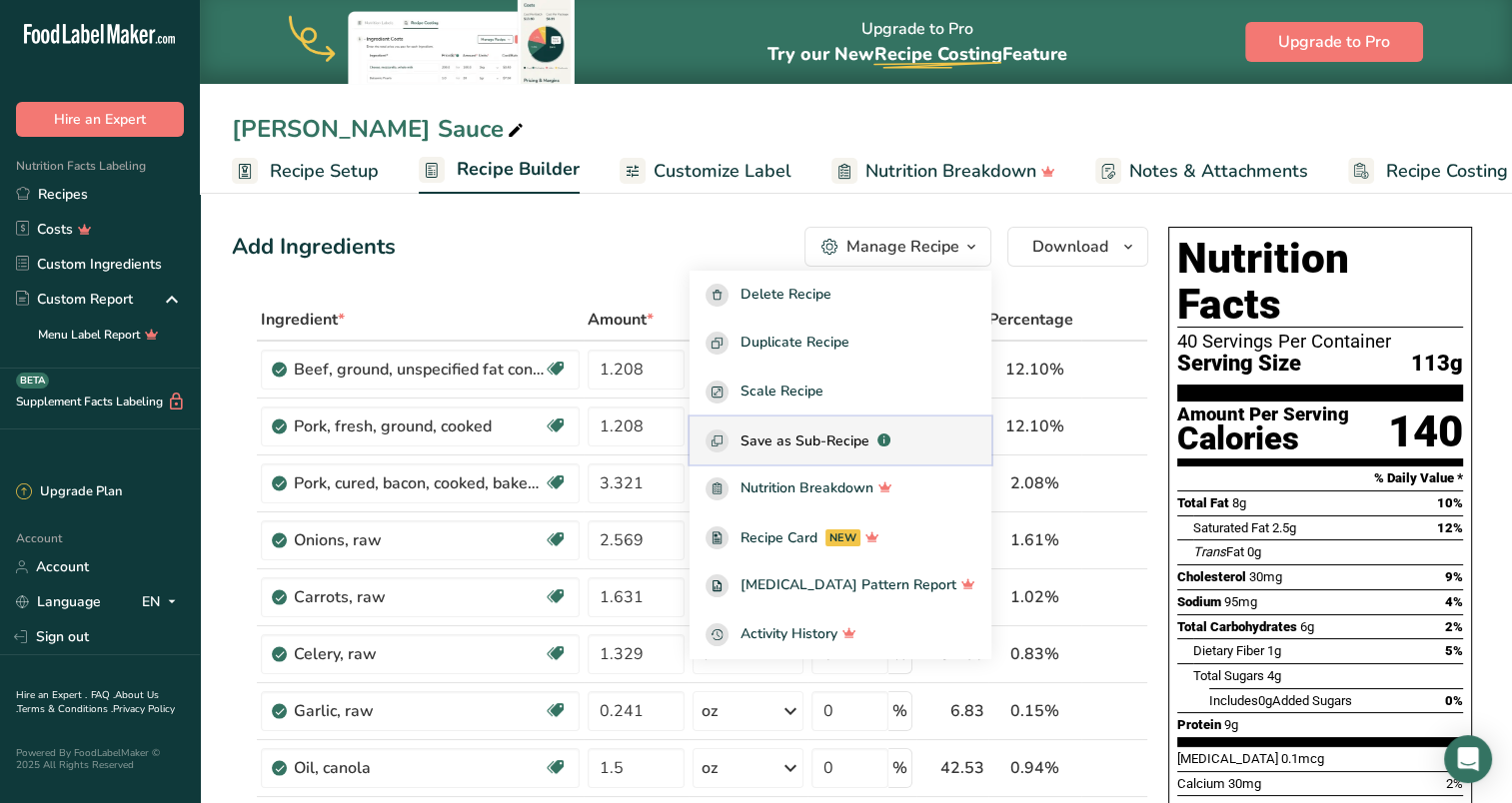 click on "Save as Sub-Recipe" at bounding box center (804, 440) 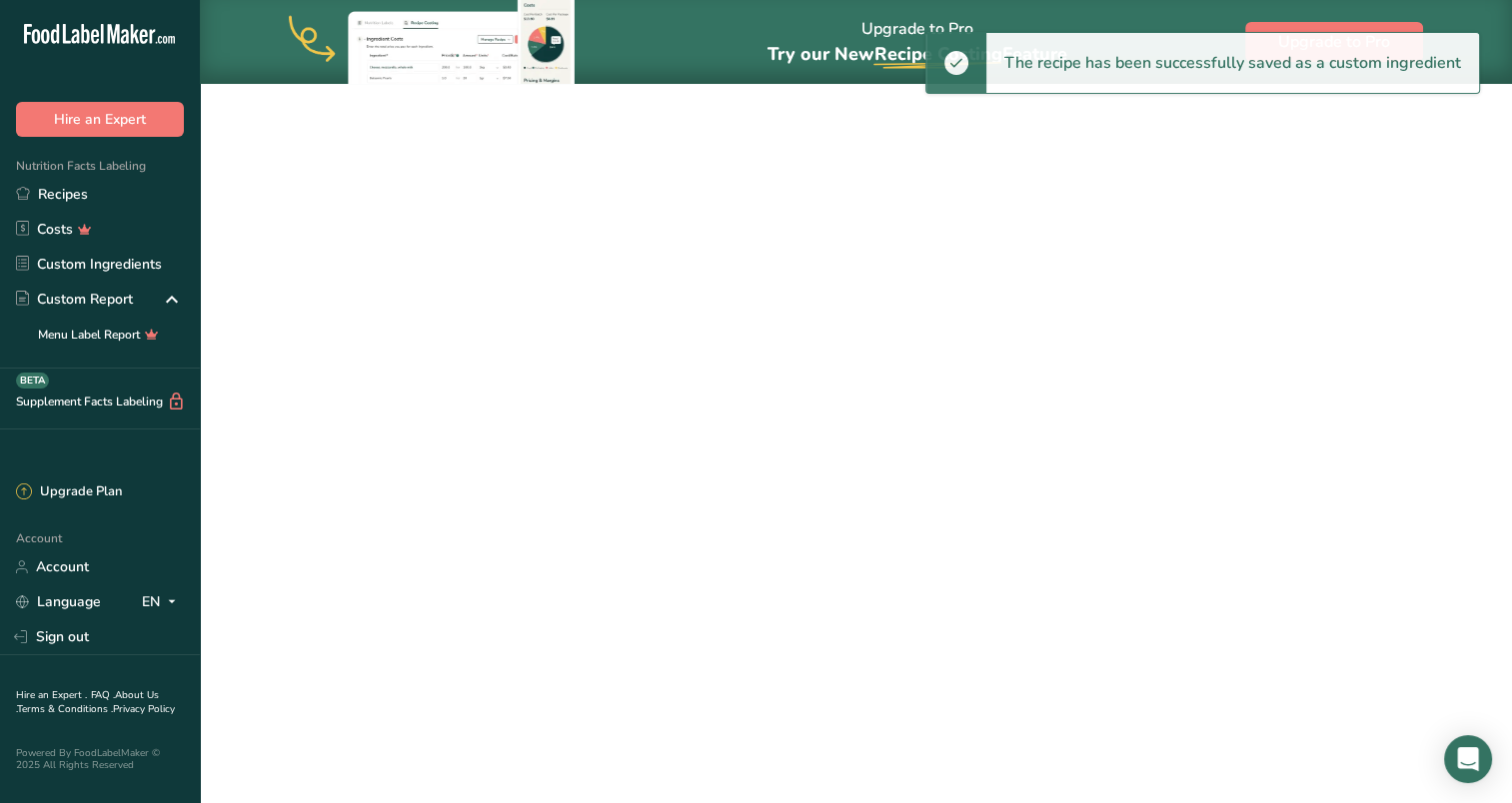 select on "30" 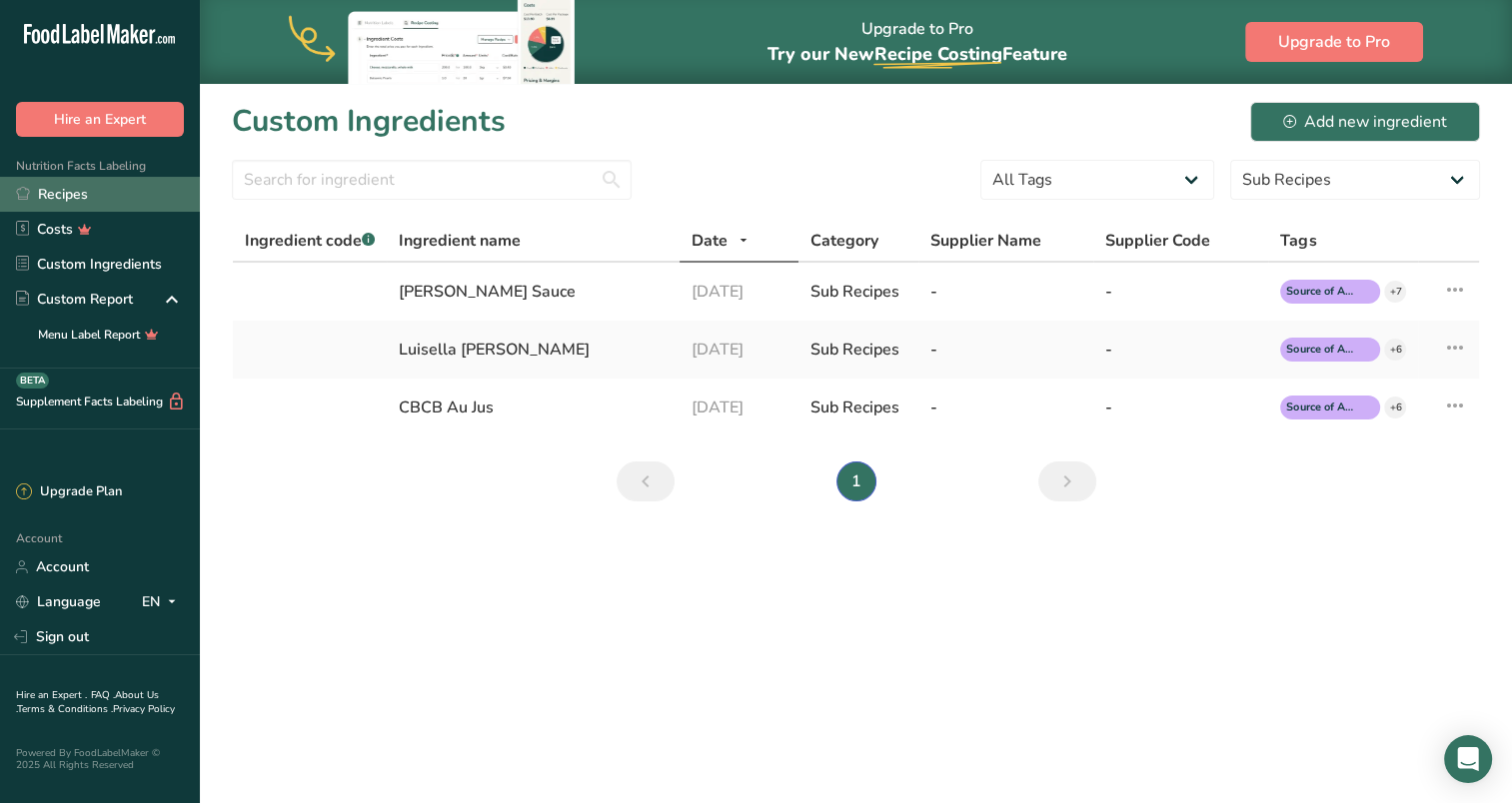 click on "Recipes" at bounding box center (100, 194) 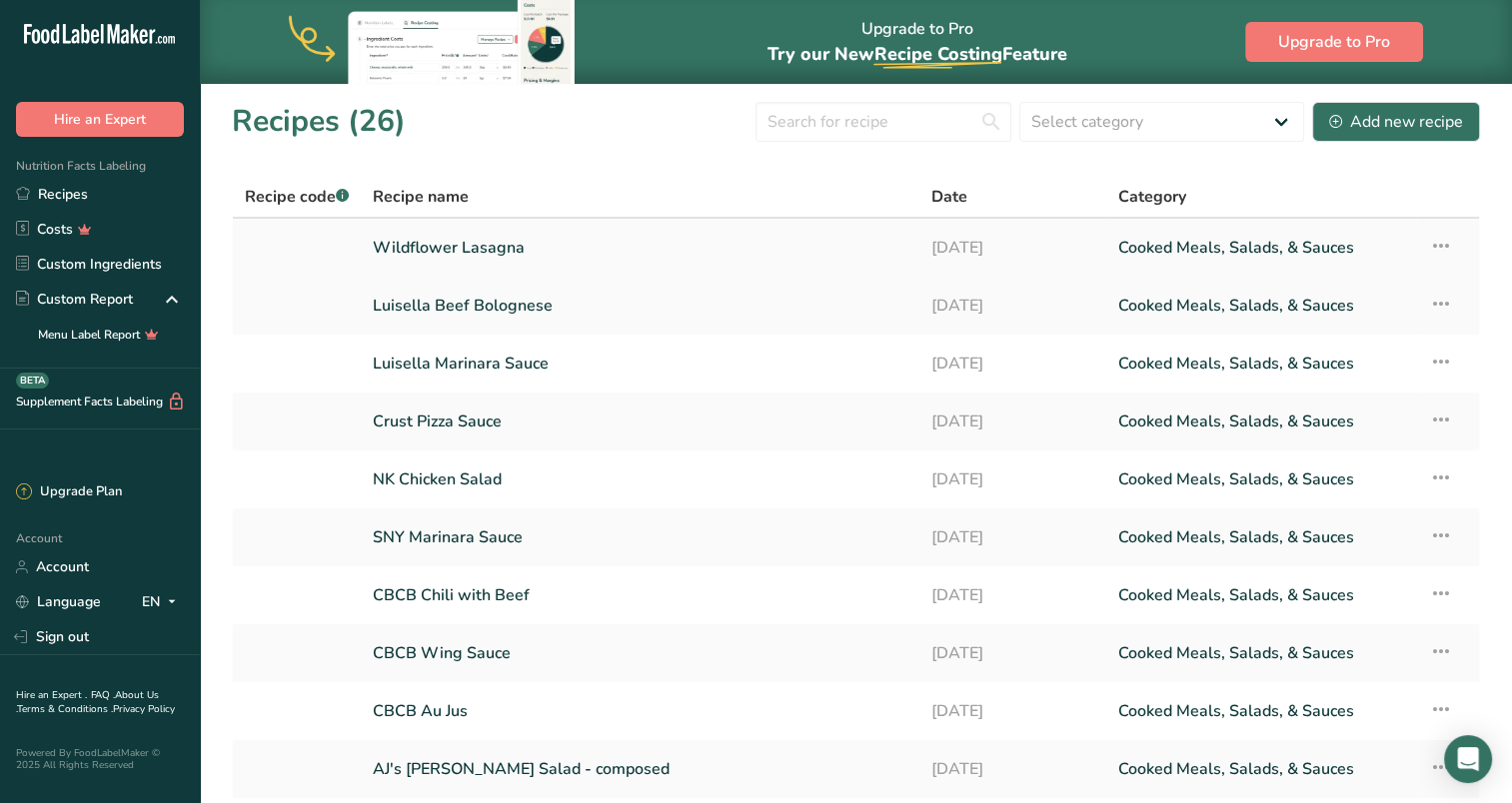 click on "Wildflower Lasagna" at bounding box center (640, 248) 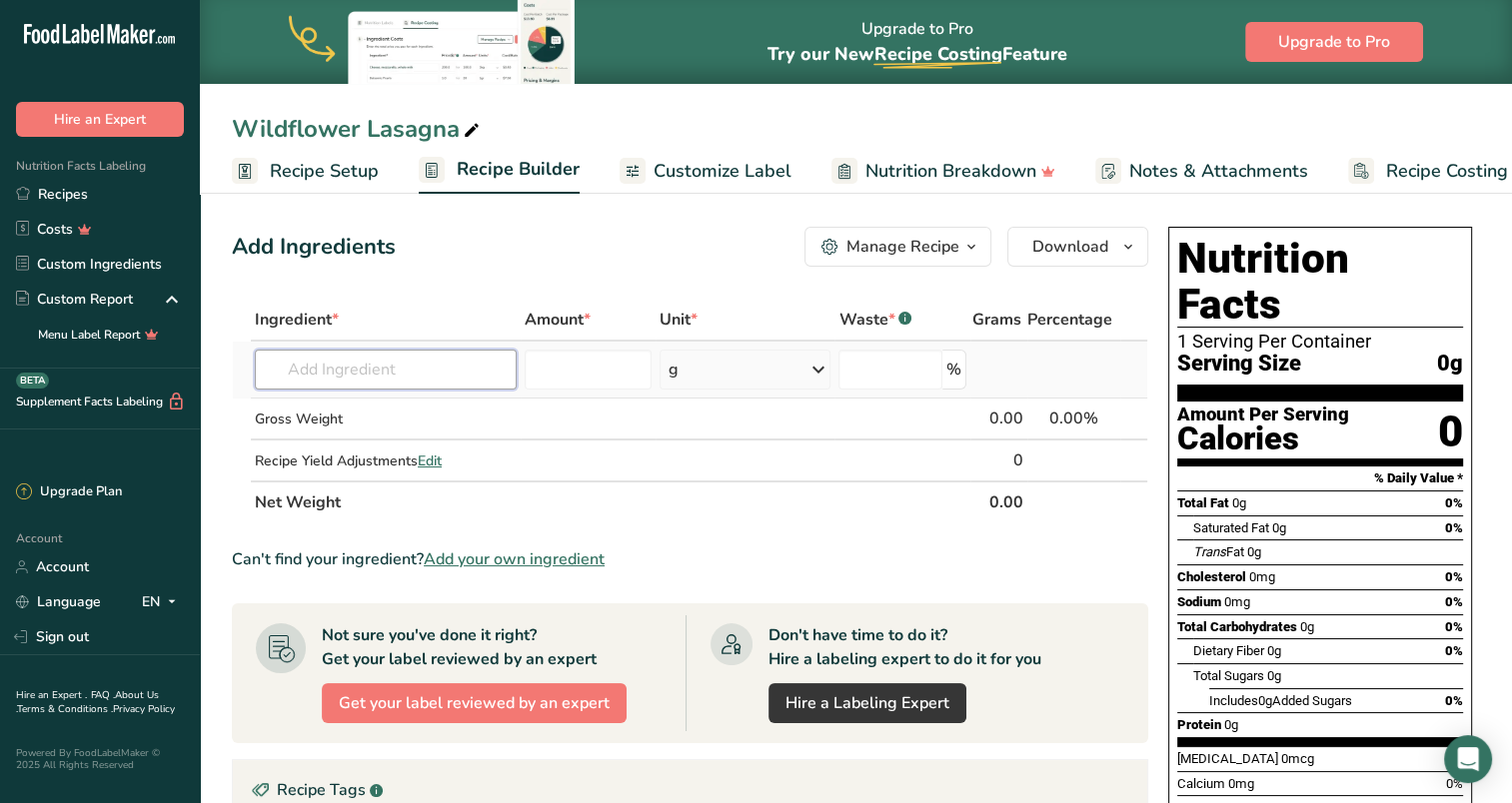 click at bounding box center (386, 370) 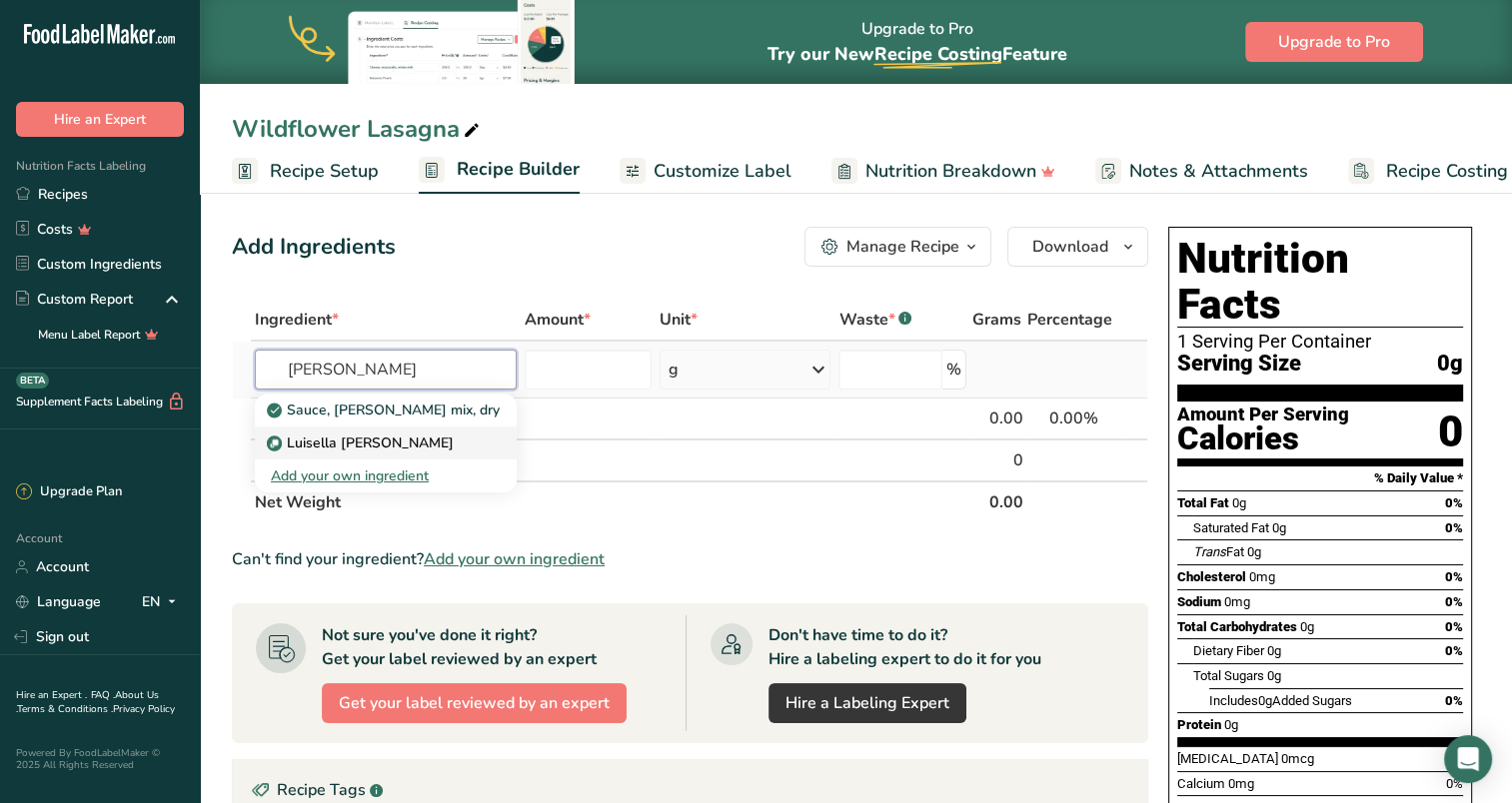 type on "[PERSON_NAME]" 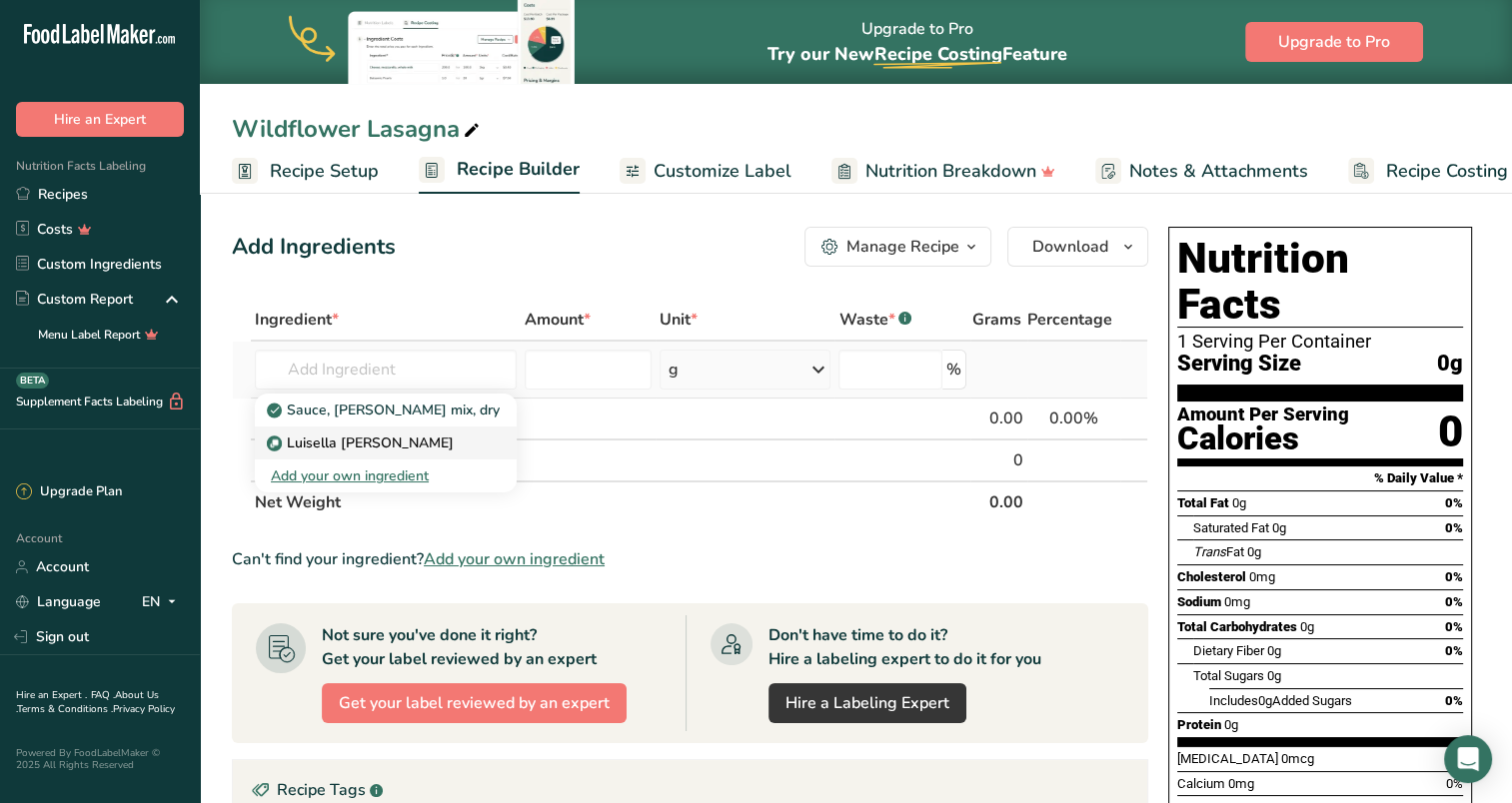 click on "Luisella [PERSON_NAME]" at bounding box center [362, 442] 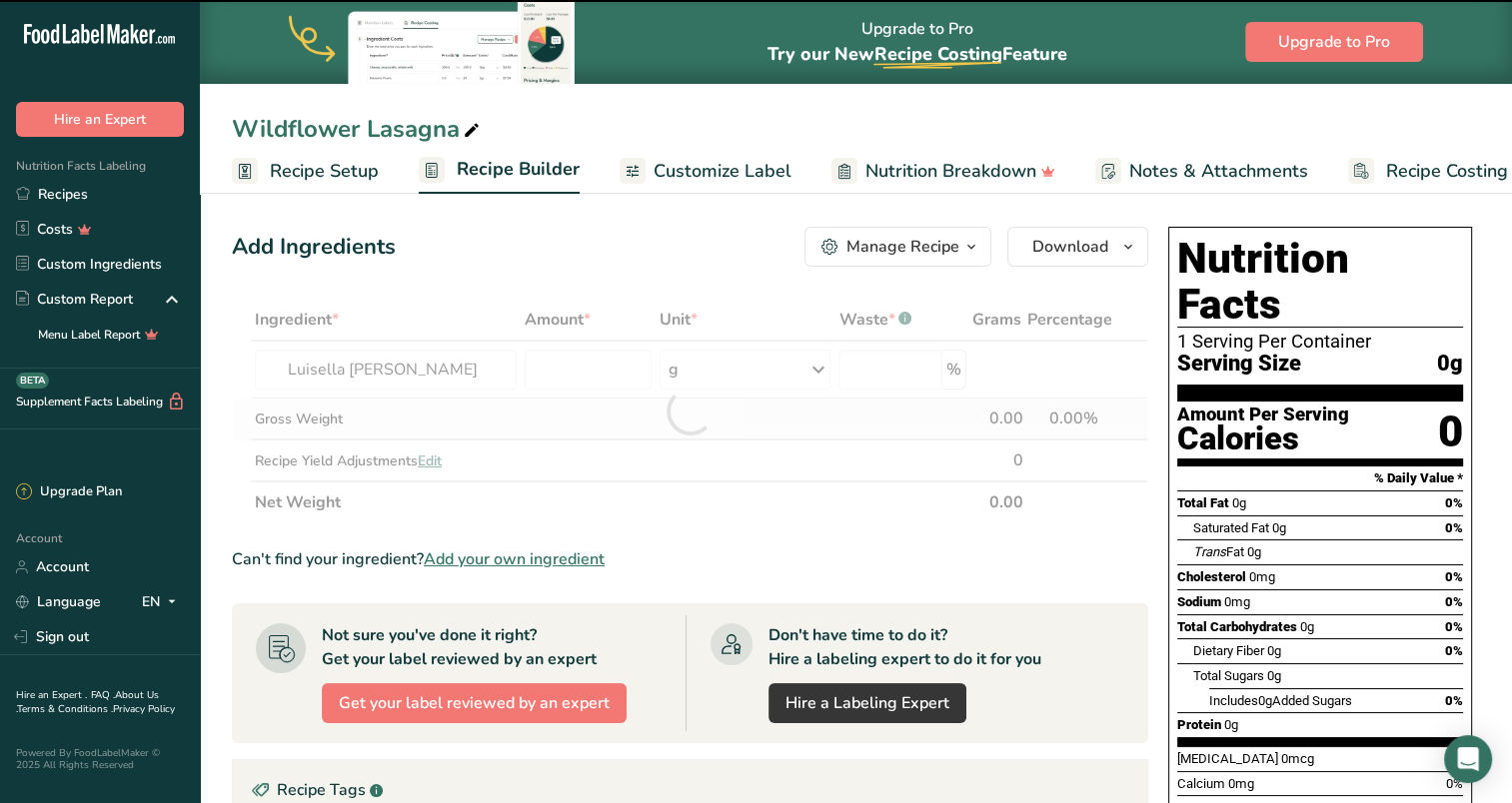 type on "0" 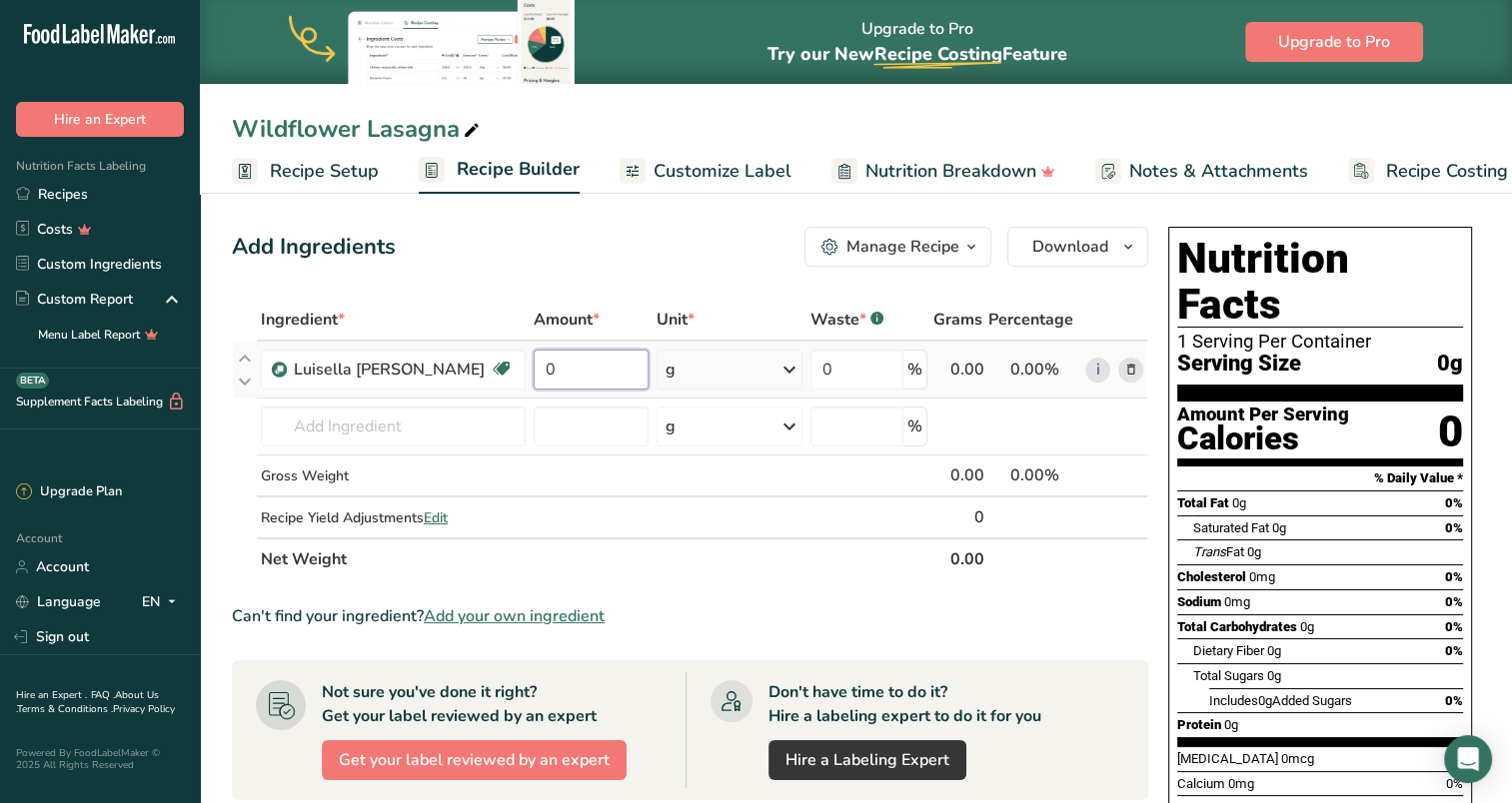 click on "0" at bounding box center (591, 370) 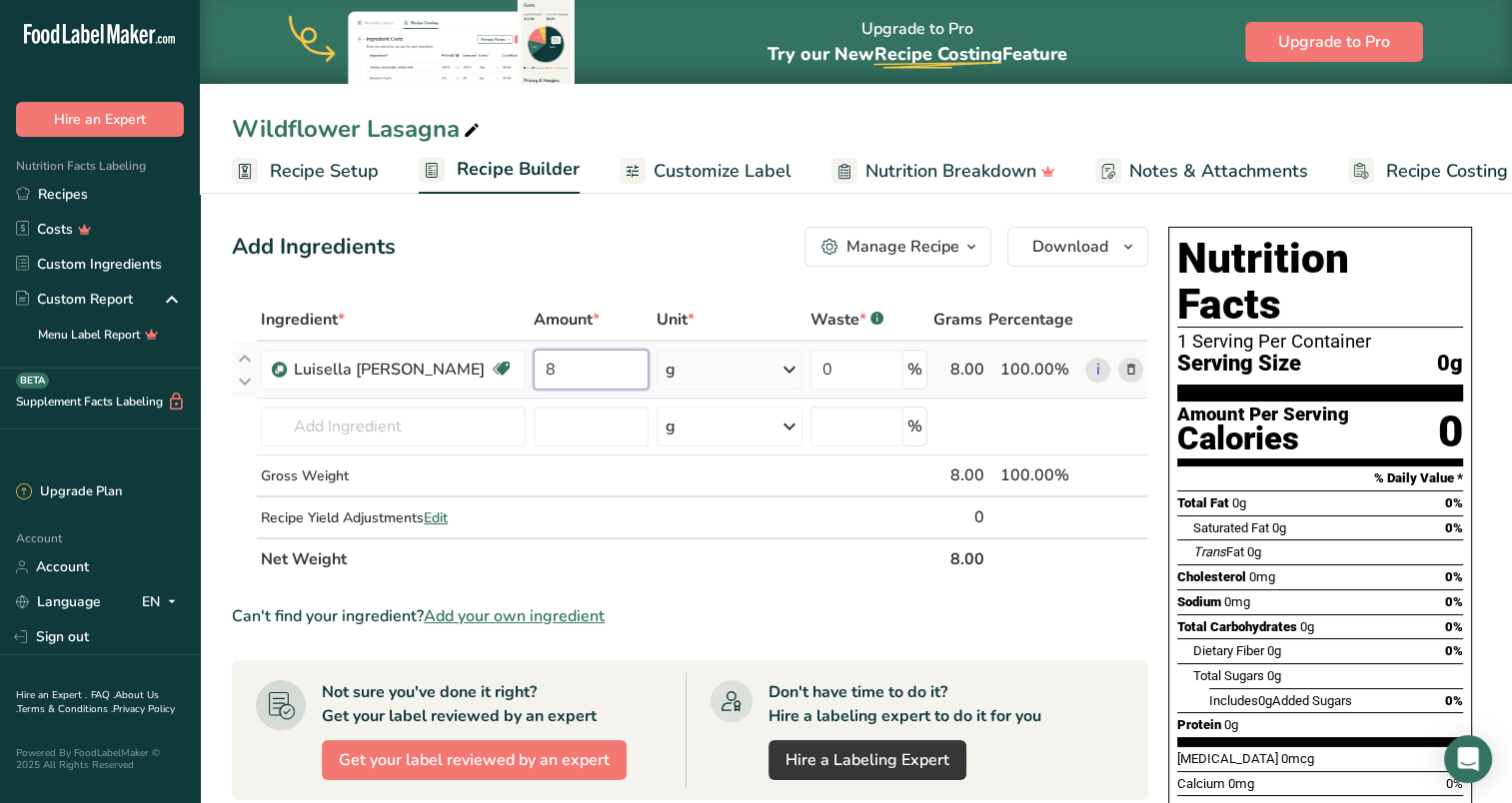 type on "8" 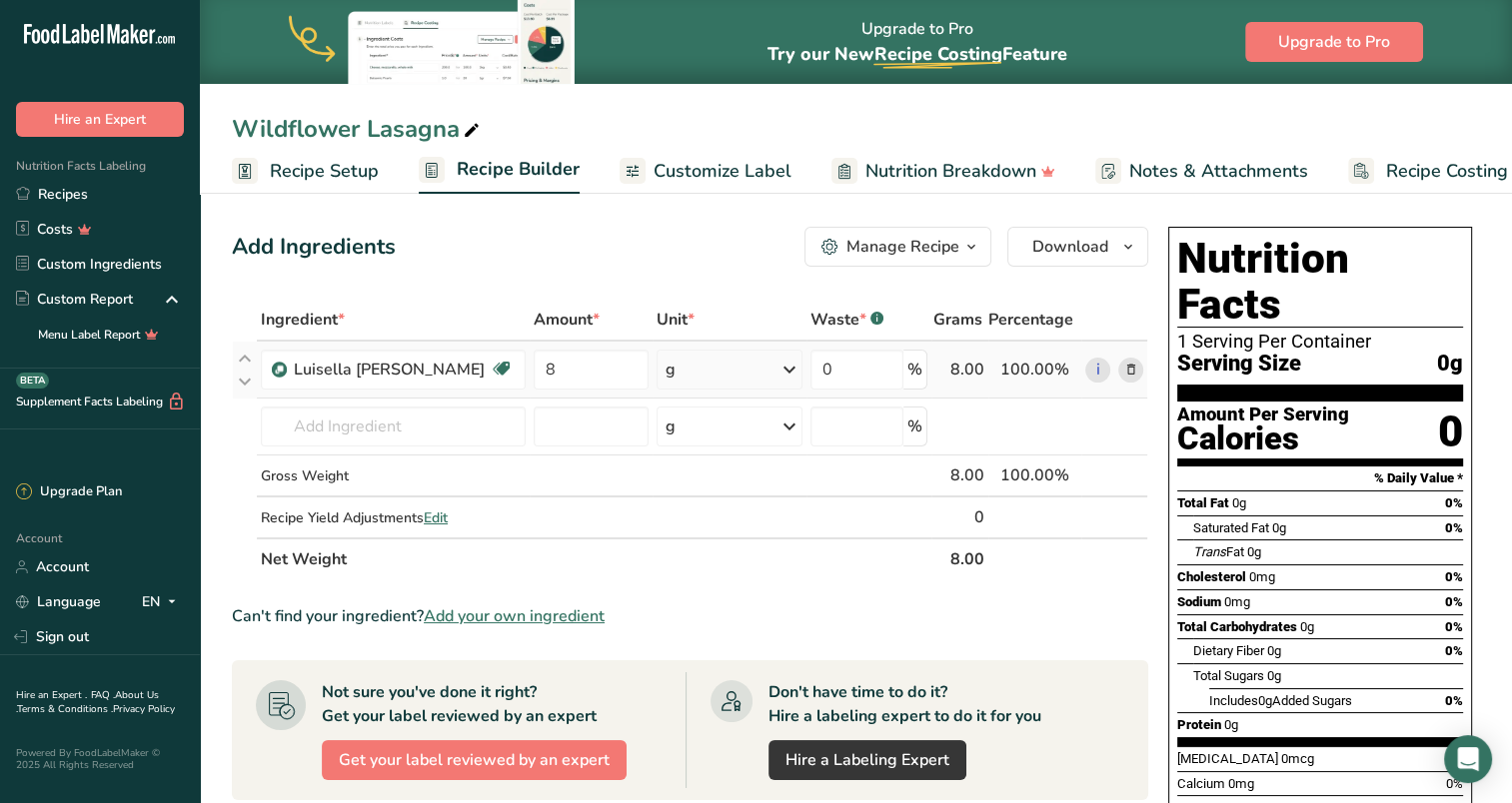 click on "Ingredient *
Amount *
Unit *
Waste *   .a-a{fill:#347362;}.b-a{fill:#fff;}          Grams
Percentage
[PERSON_NAME]
Source of Antioxidants
[MEDICAL_DATA] Effect
Dairy free
Gluten free
Vegan
Vegetarian
Soy free
8
g
Weight Units
g
kg
mg
See more
Volume Units
l
mL
fl oz
See more
0
%
8.00
100.00%
i
Sauce, [PERSON_NAME] mix, dry
[PERSON_NAME]
Add your own ingredient
g
Weight Units" at bounding box center (690, 439) 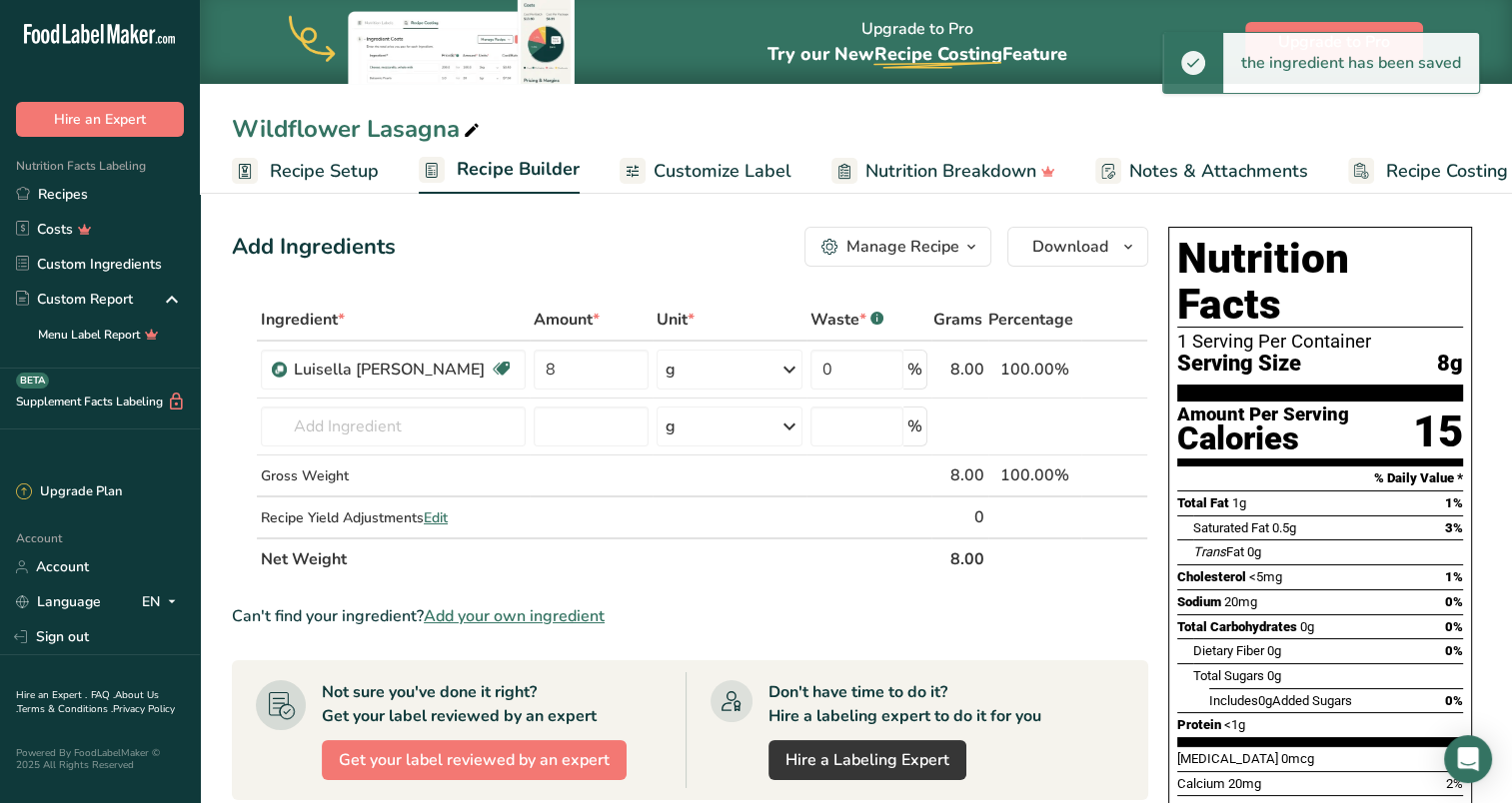 click at bounding box center (789, 370) 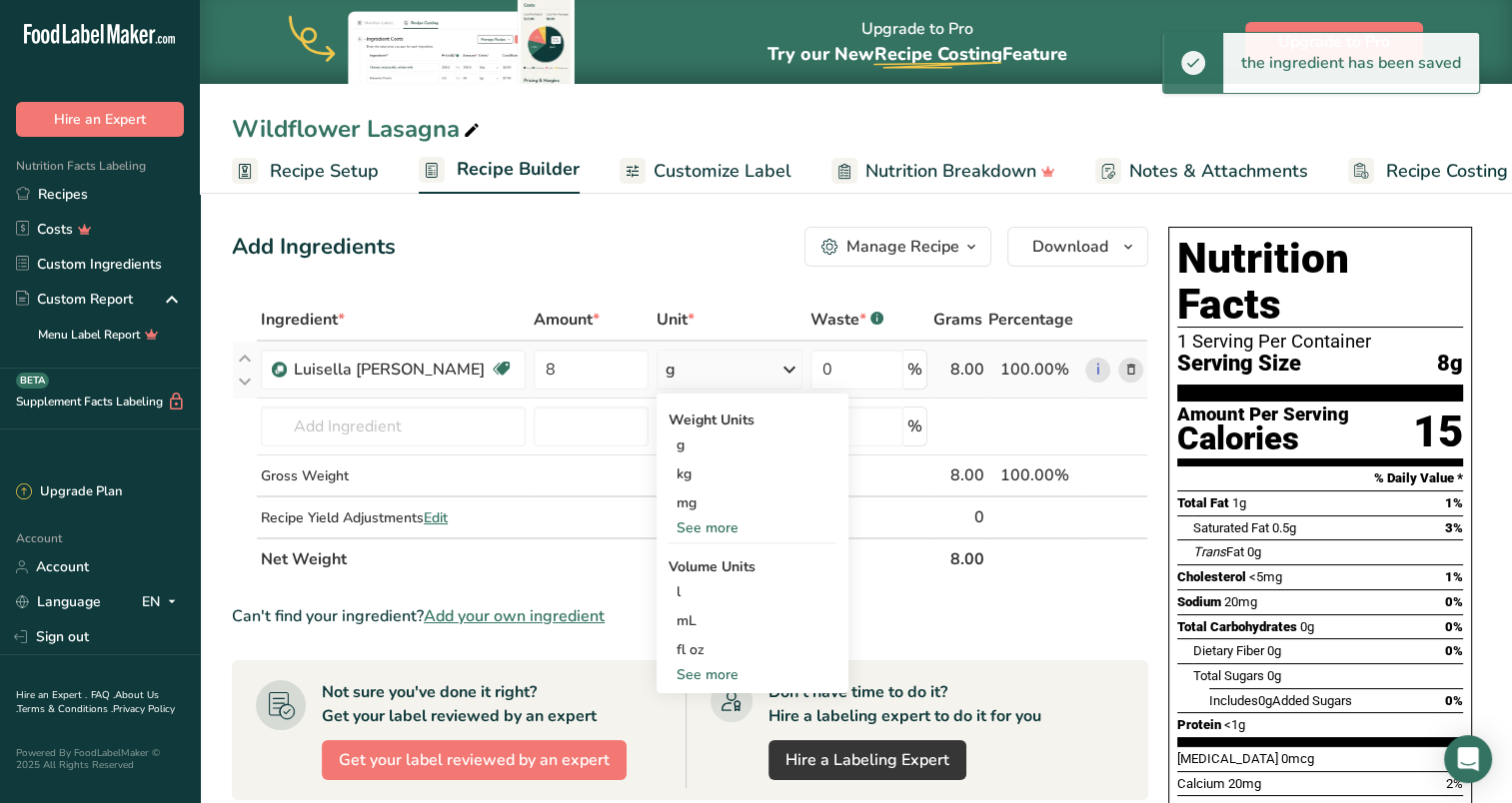click on "See more" at bounding box center [753, 527] 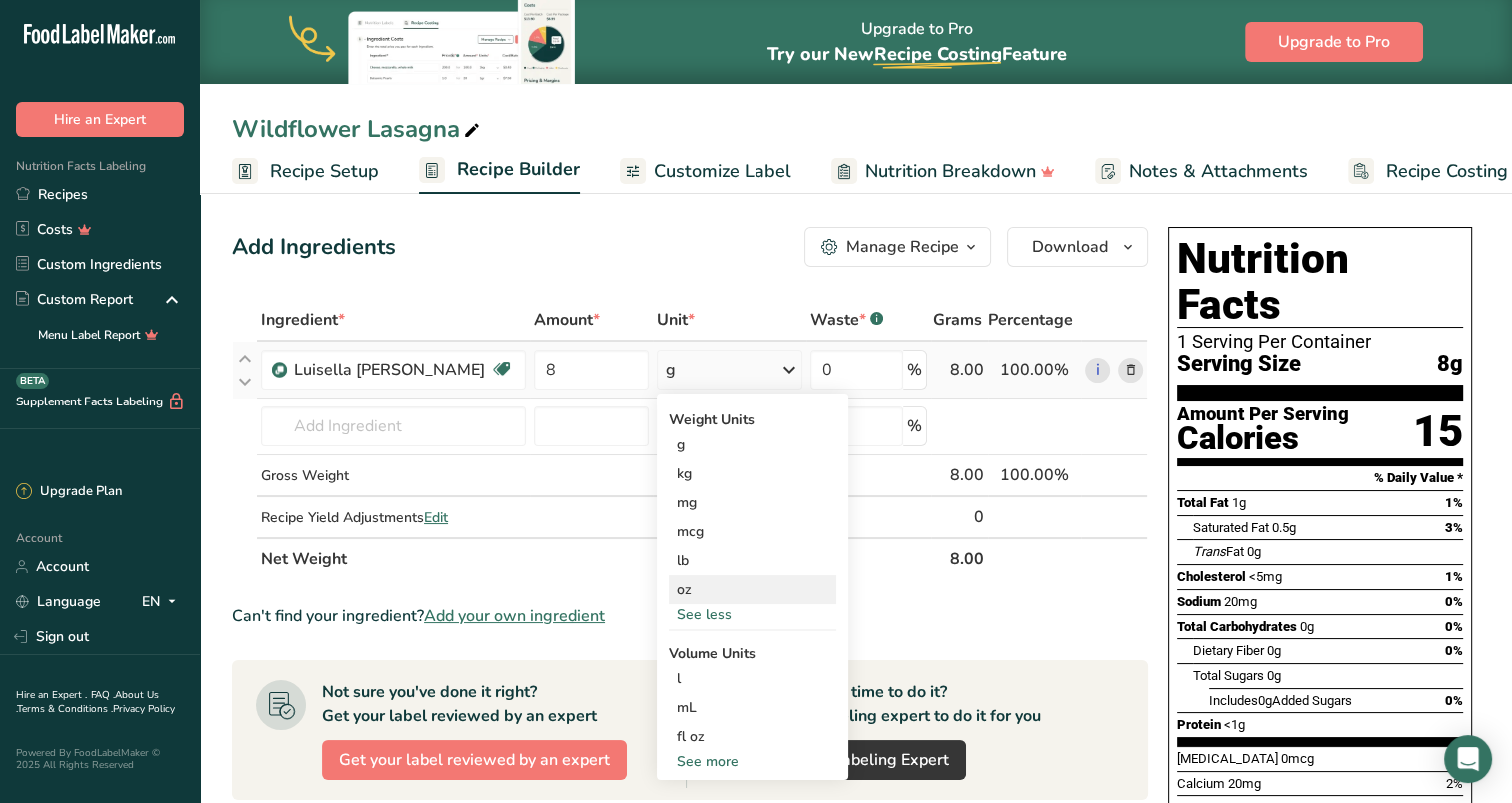 click on "oz" at bounding box center (753, 589) 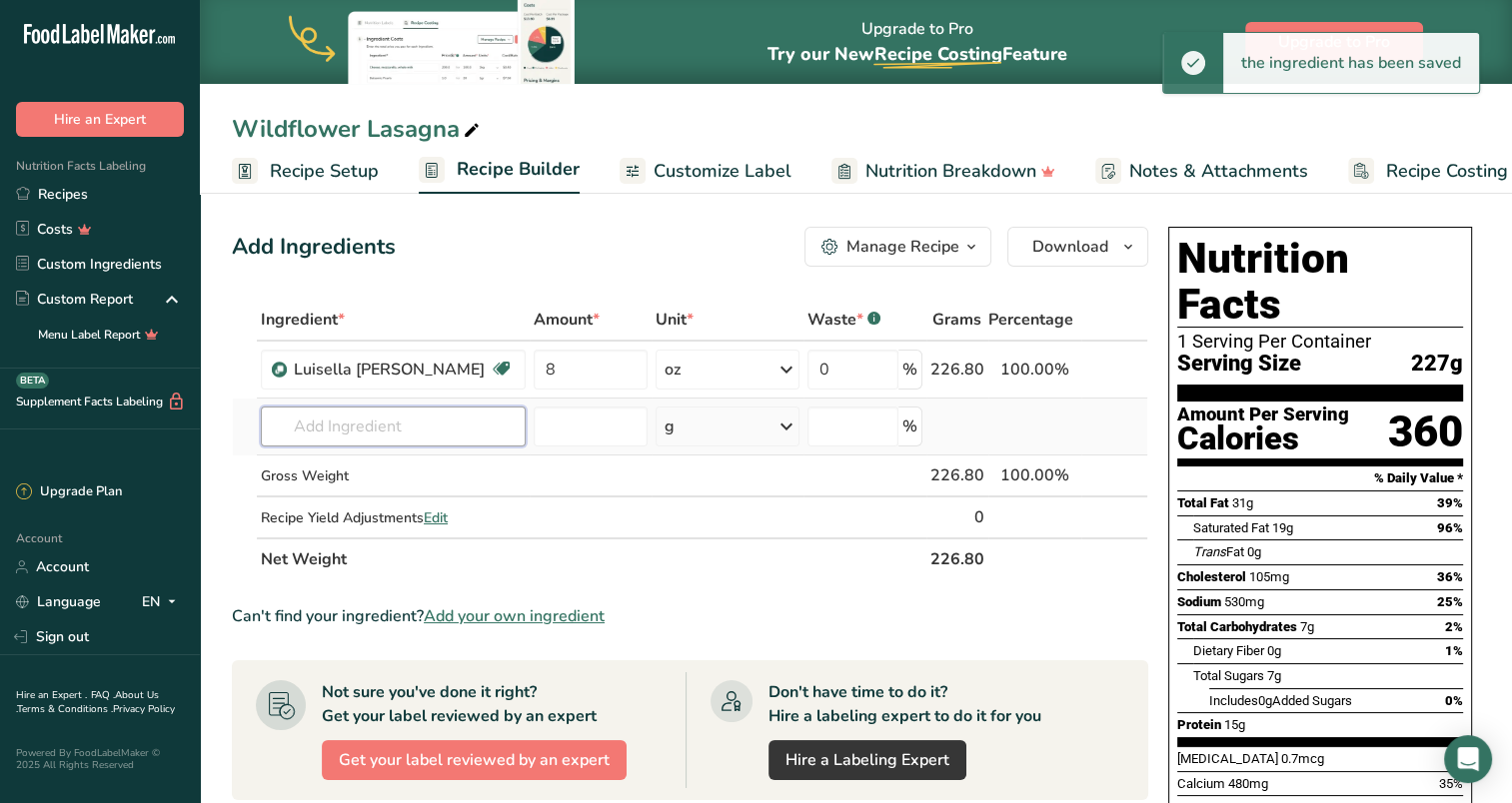 click at bounding box center [393, 426] 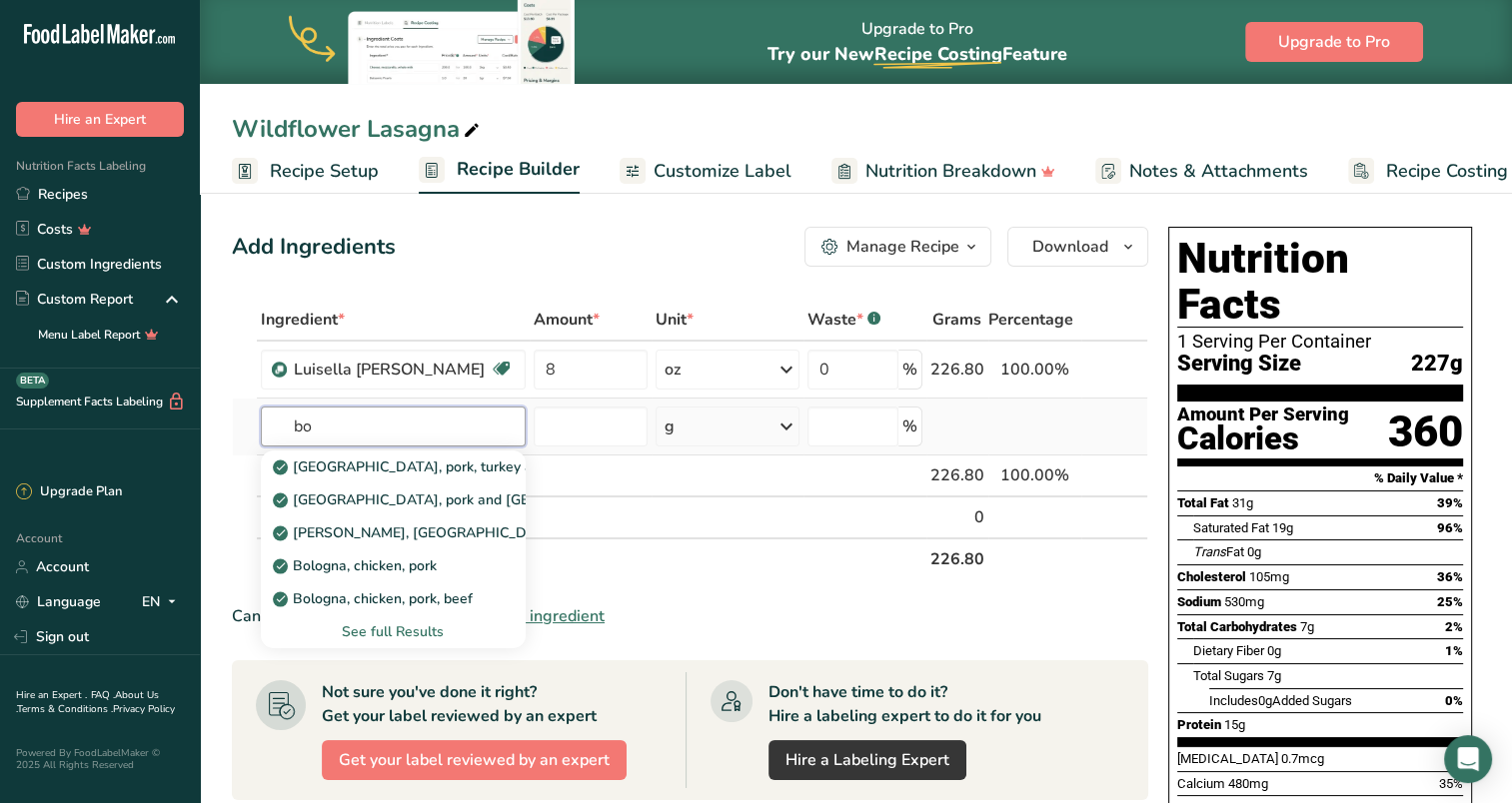 type on "b" 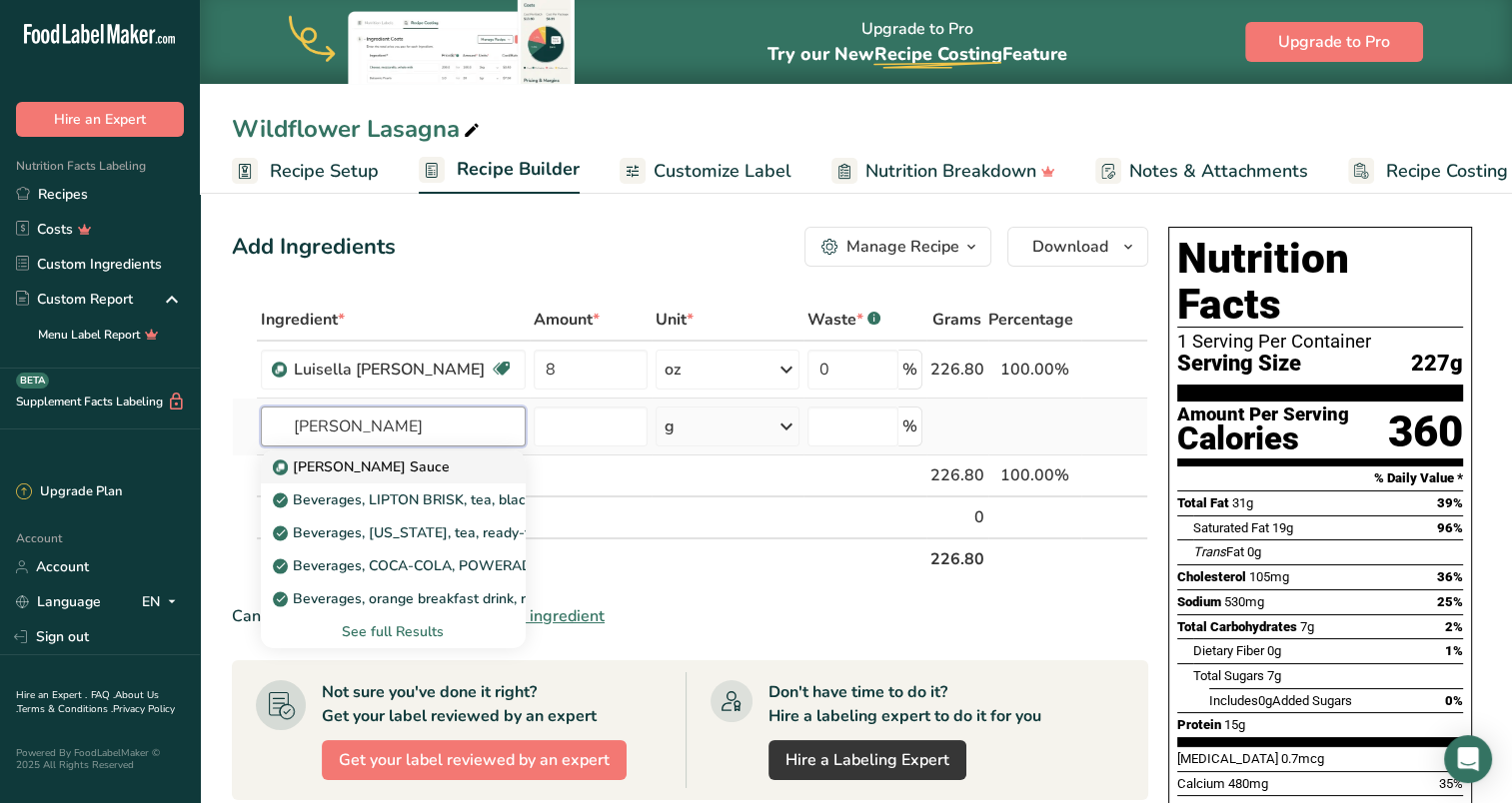 type on "[PERSON_NAME]" 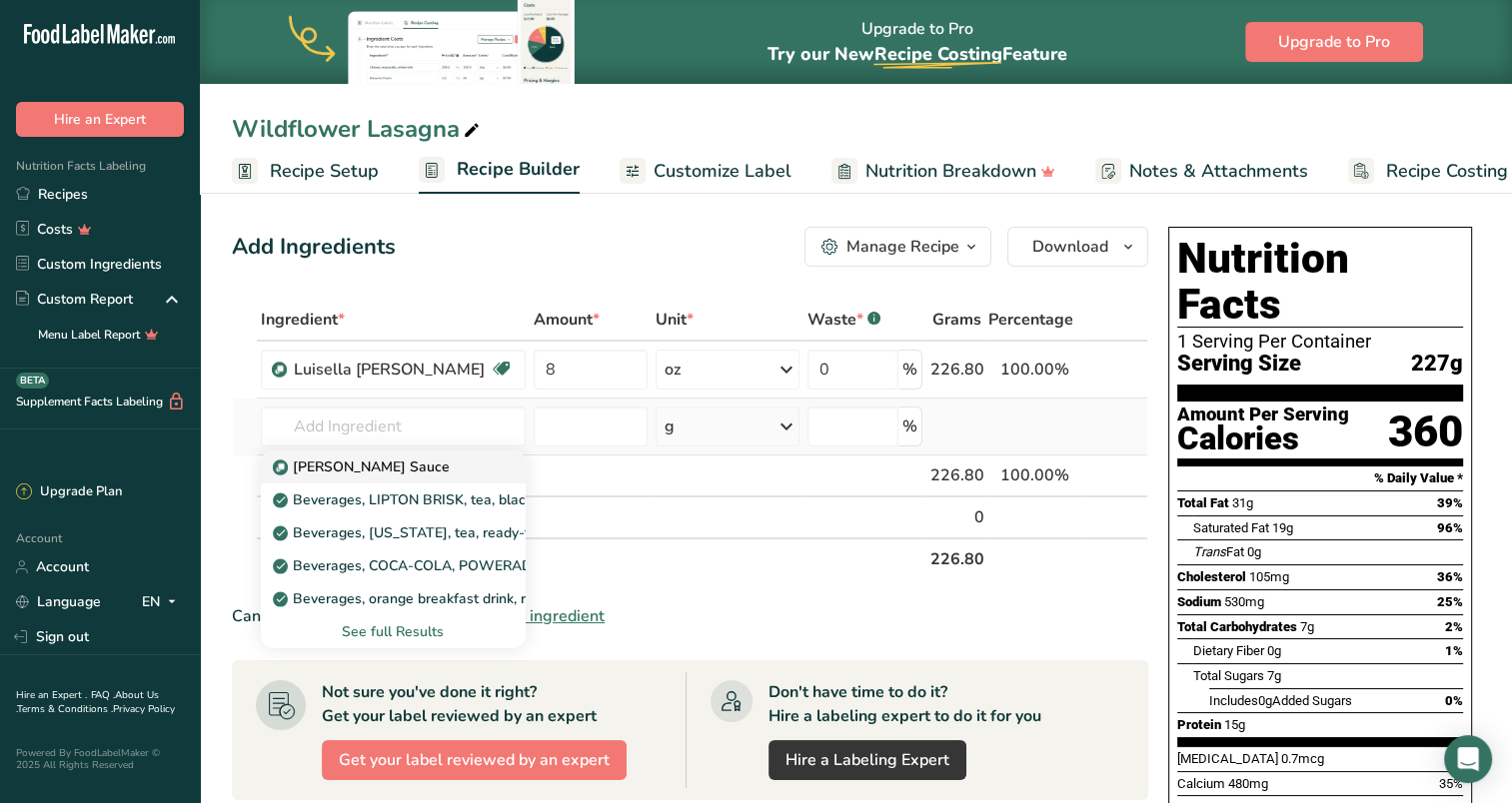 click on "[PERSON_NAME] Sauce" at bounding box center [363, 466] 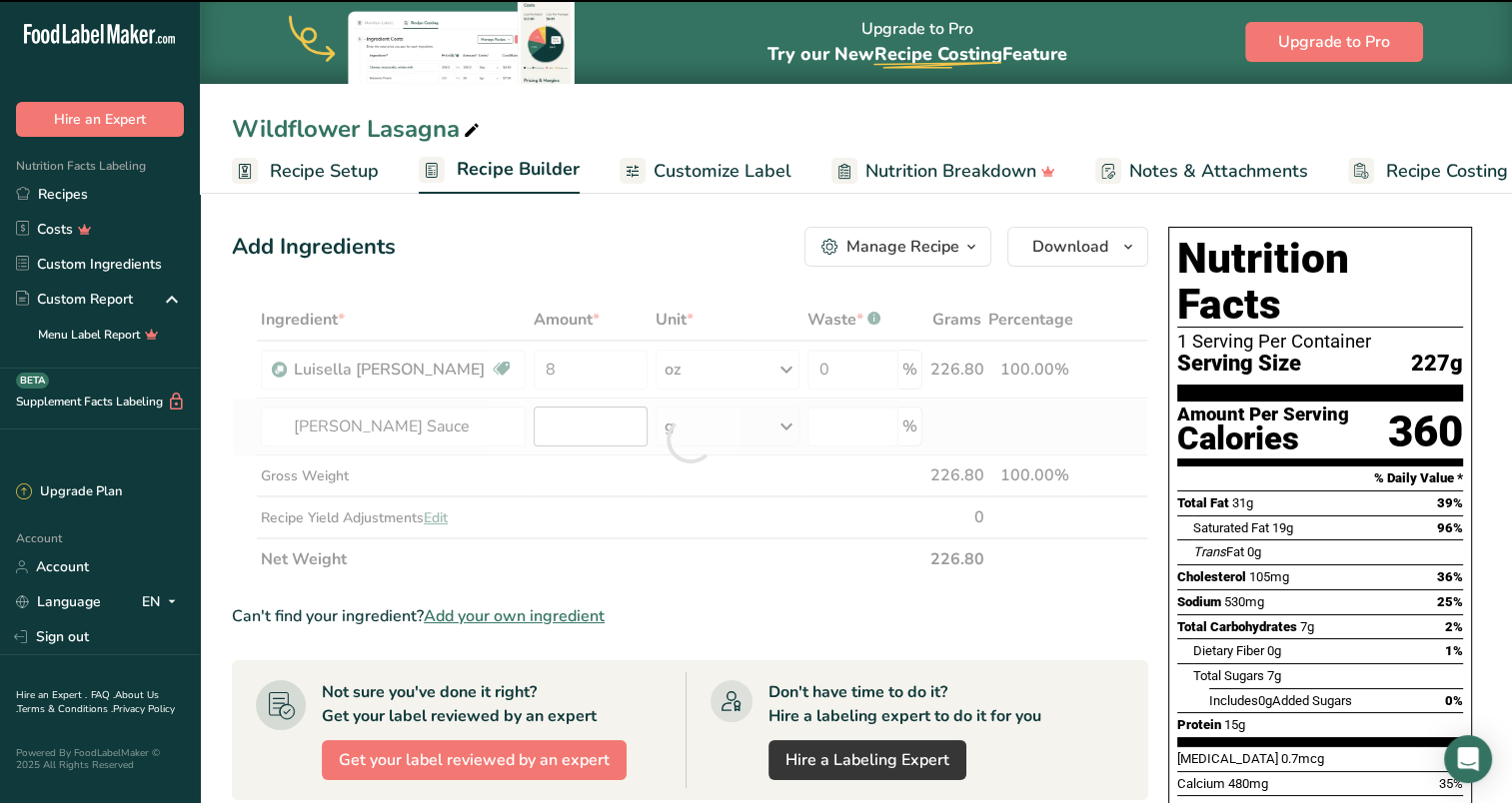 type on "0" 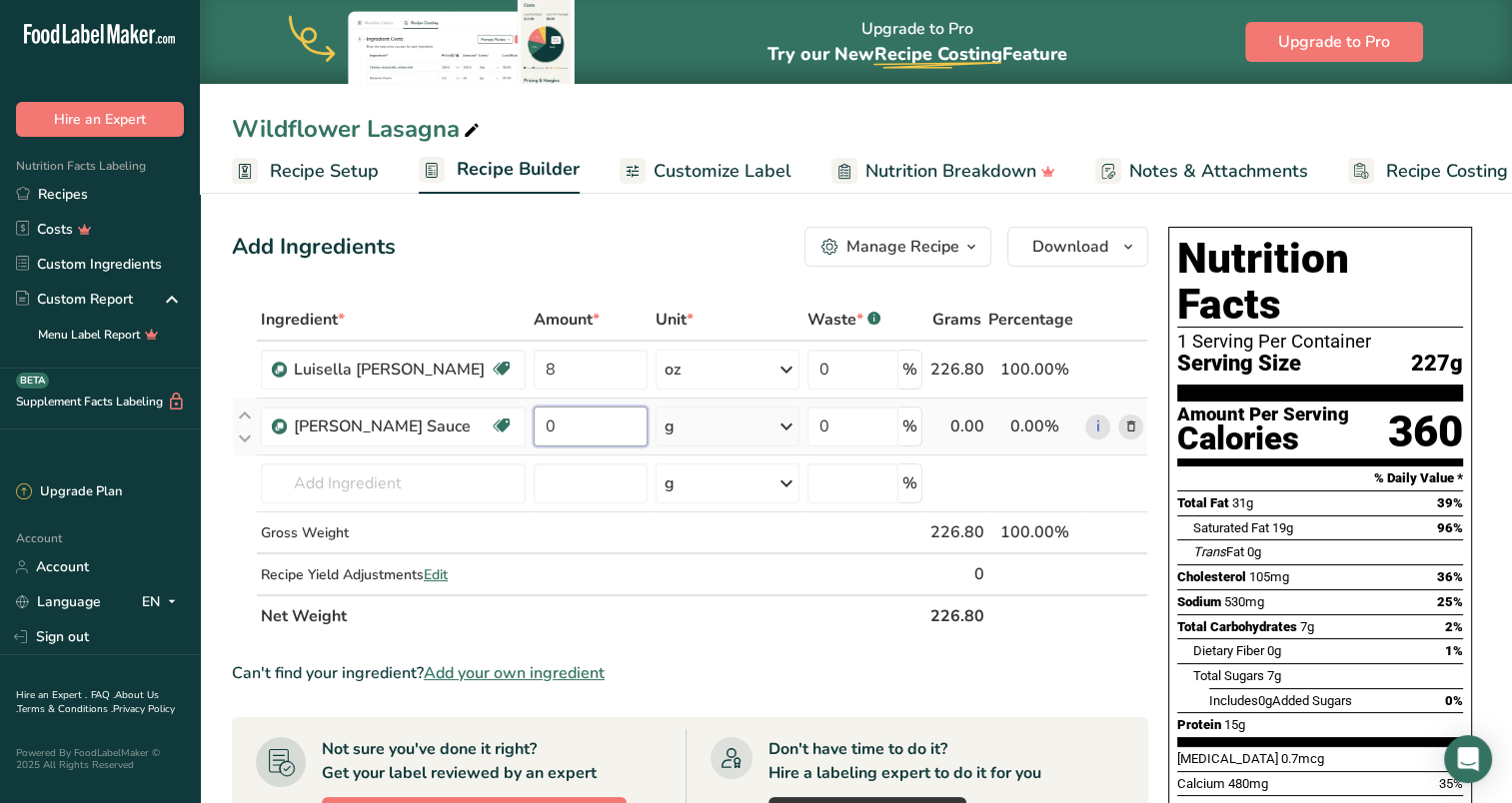 click on "0" at bounding box center (591, 426) 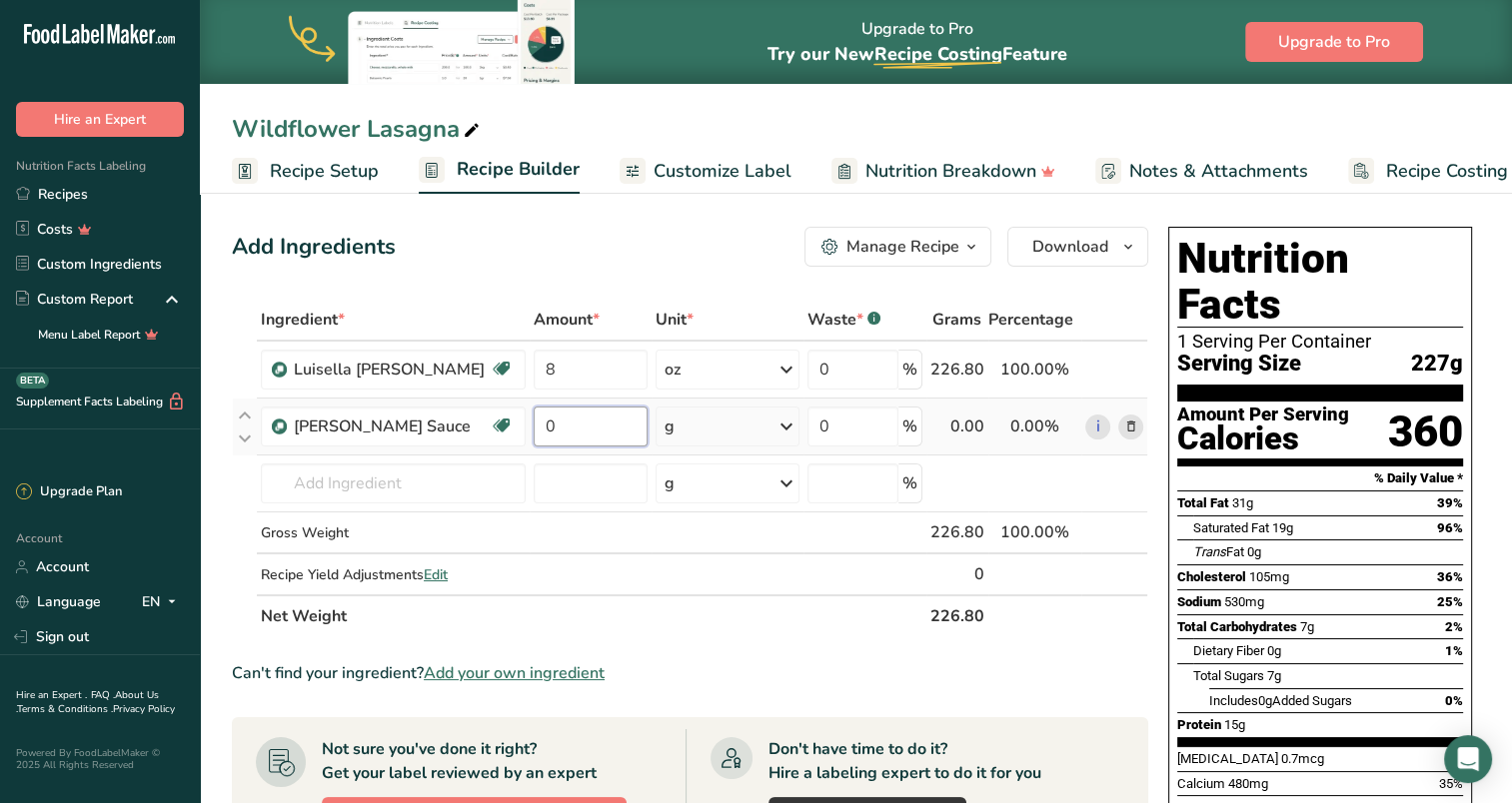 type on "1" 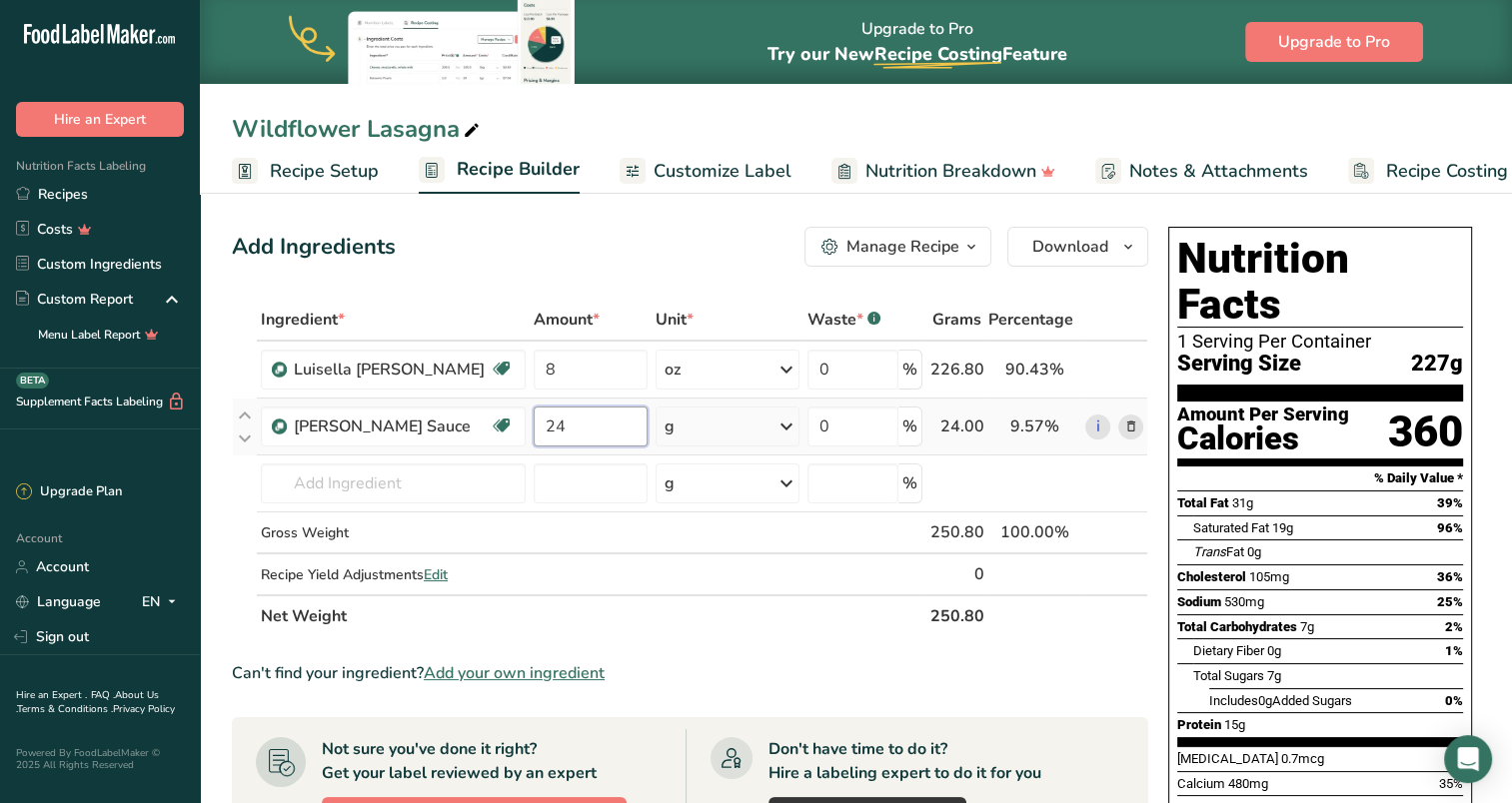 type on "24" 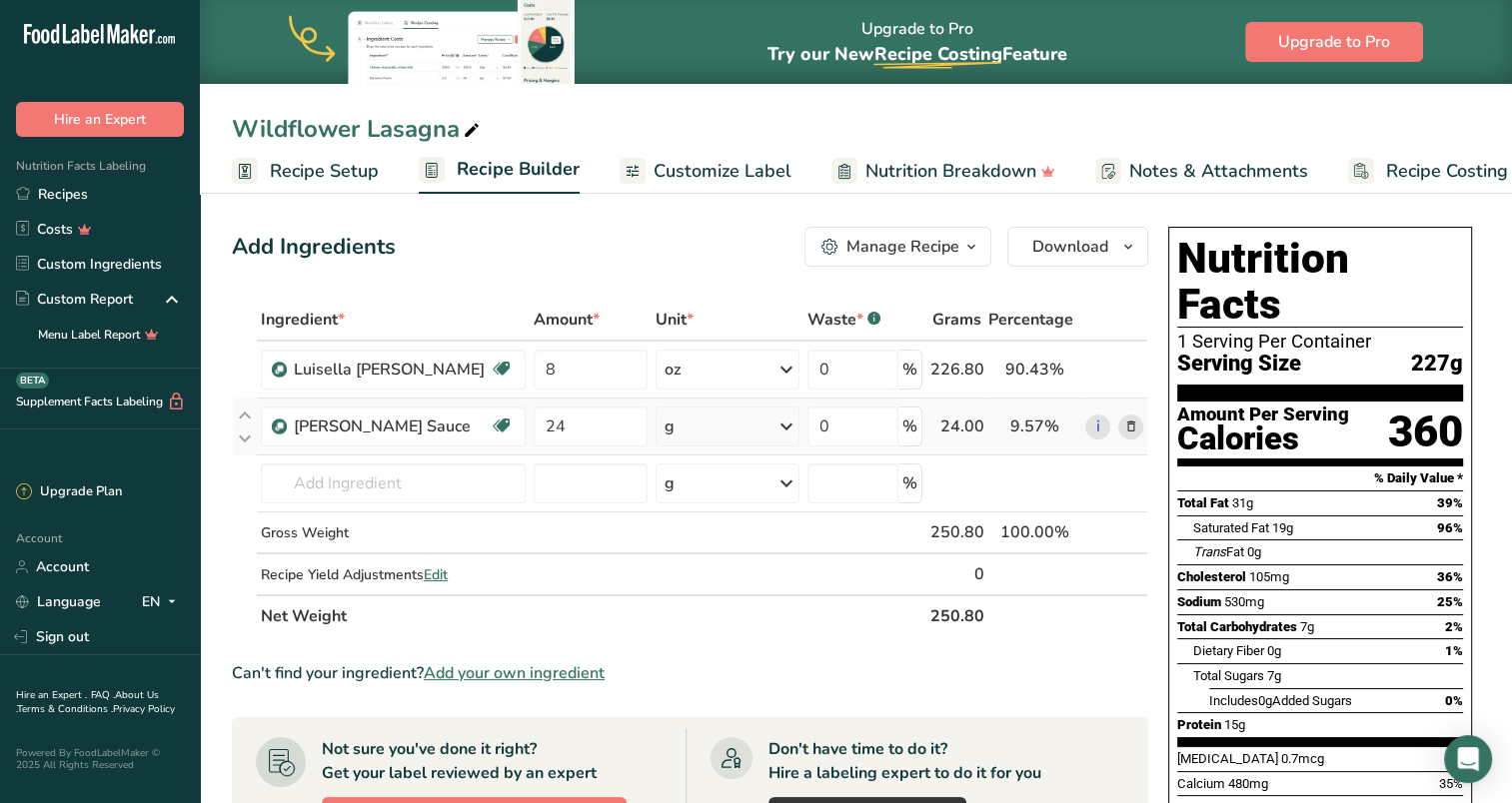 click on "Ingredient *
Amount *
Unit *
Waste *   .a-a{fill:#347362;}.b-a{fill:#fff;}          Grams
Percentage
[PERSON_NAME]
Source of Antioxidants
[MEDICAL_DATA] Effect
Dairy free
Gluten free
Vegan
Vegetarian
Soy free
8
oz
Weight Units
g
kg
mg
mcg
lb
oz
See less
Volume Units
l
mL
fl oz
See more
0
%
226.80
90.43%
i
[PERSON_NAME] Sauce
Source of Antioxidants
[MEDICAL_DATA] Effect
Source of Omega 3" at bounding box center [690, 467] 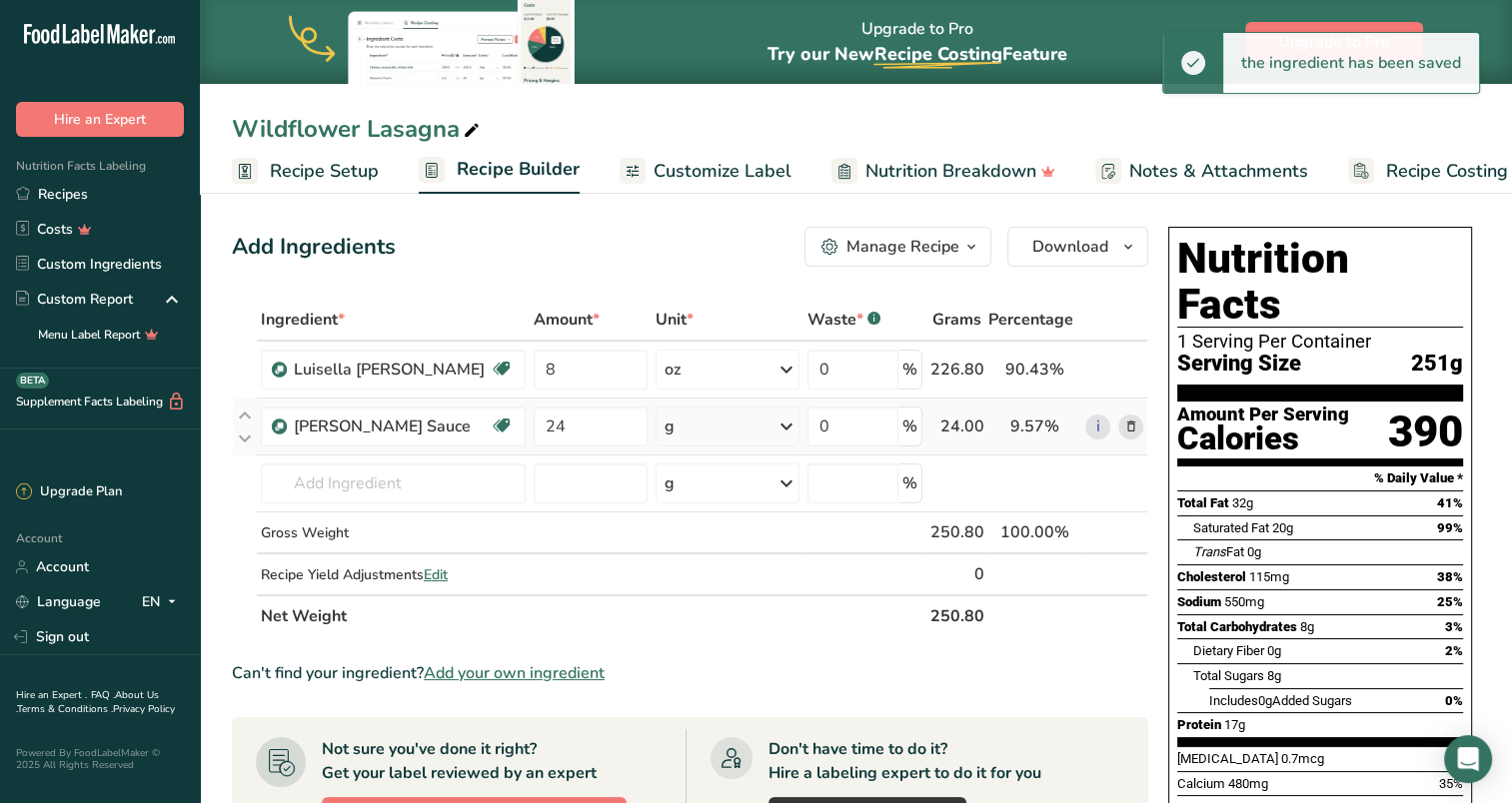 click at bounding box center [786, 426] 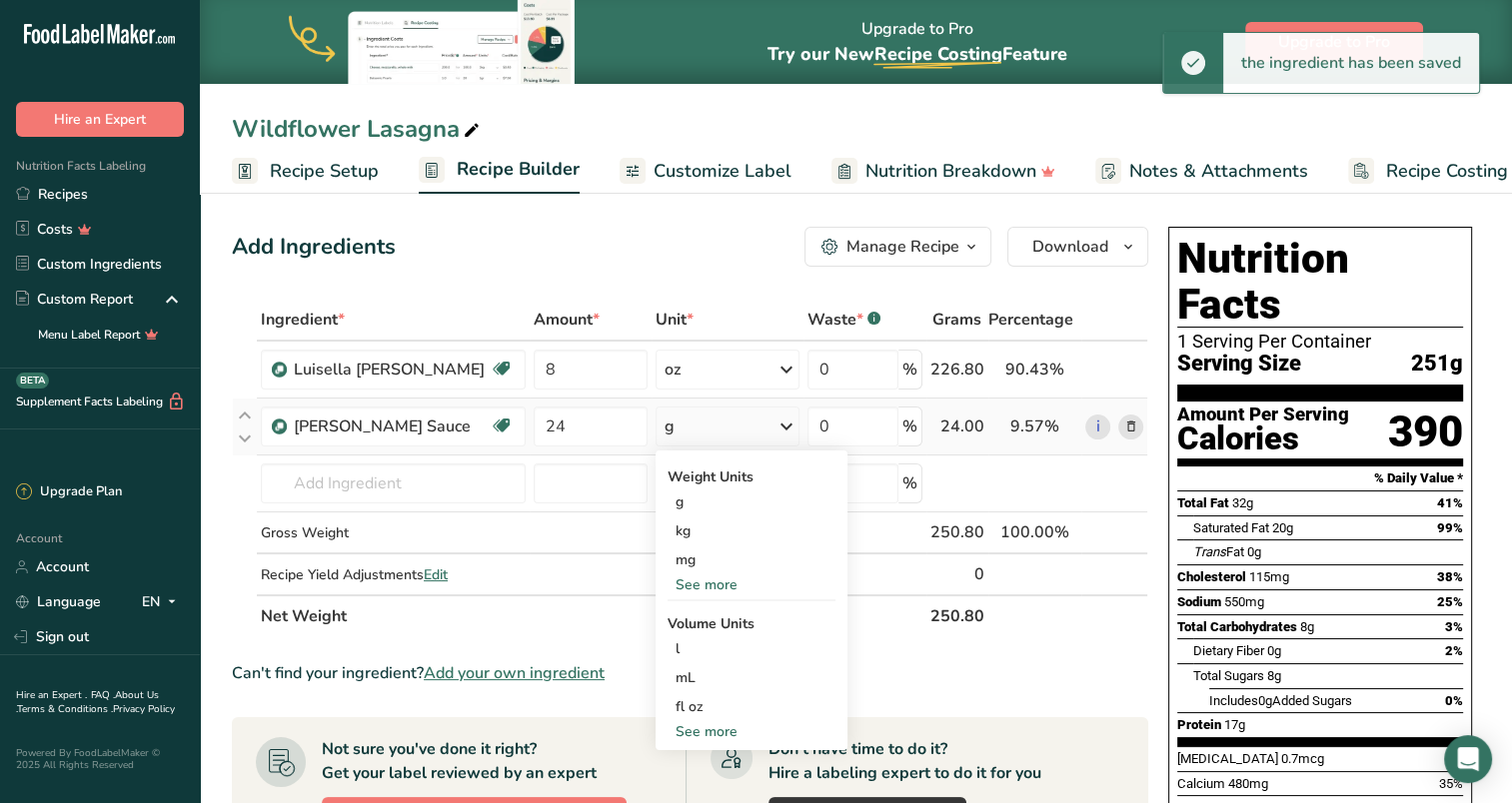 click on "See more" at bounding box center (752, 584) 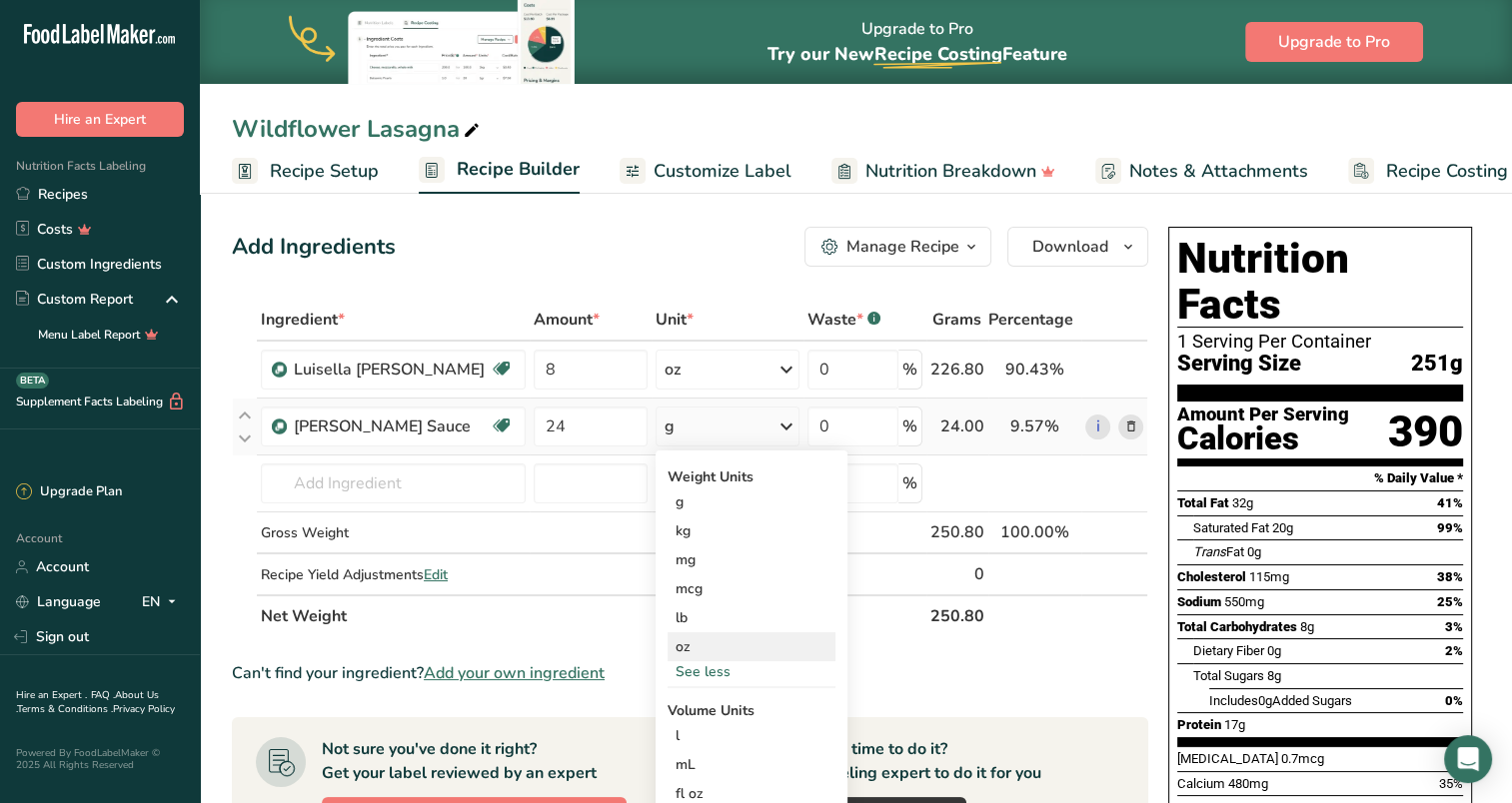 click on "oz" at bounding box center [752, 646] 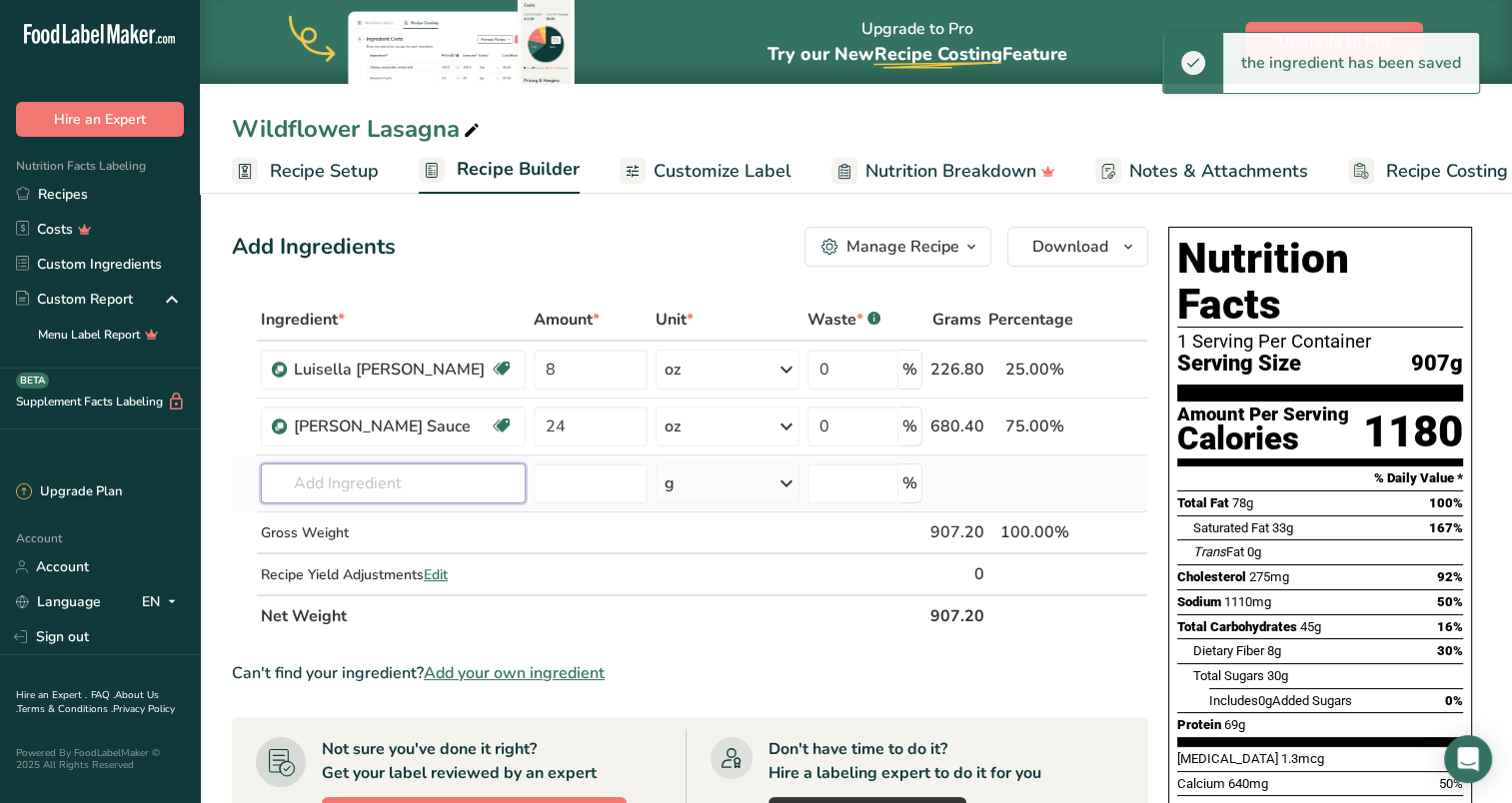 click at bounding box center [393, 483] 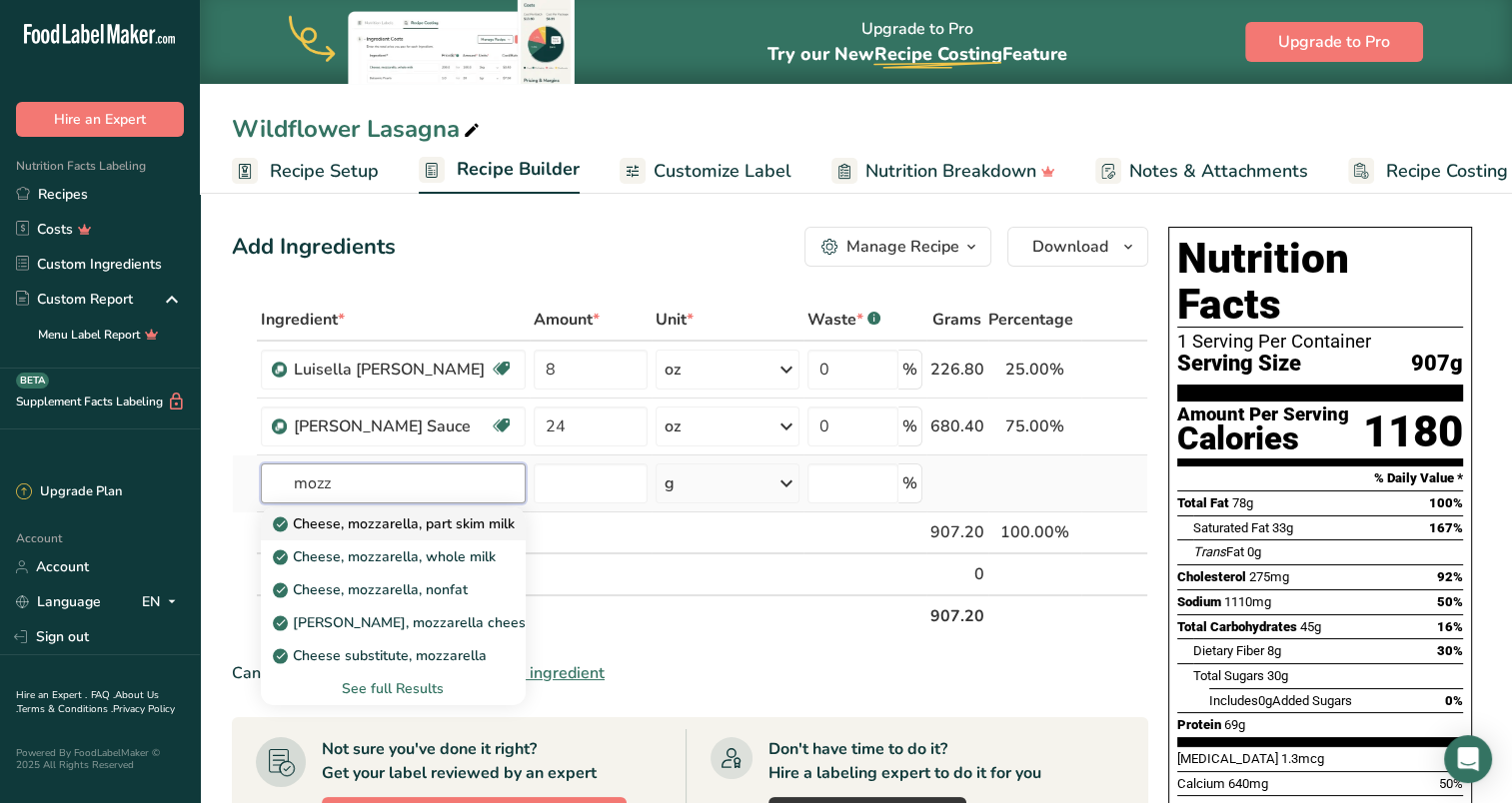 type on "mozz" 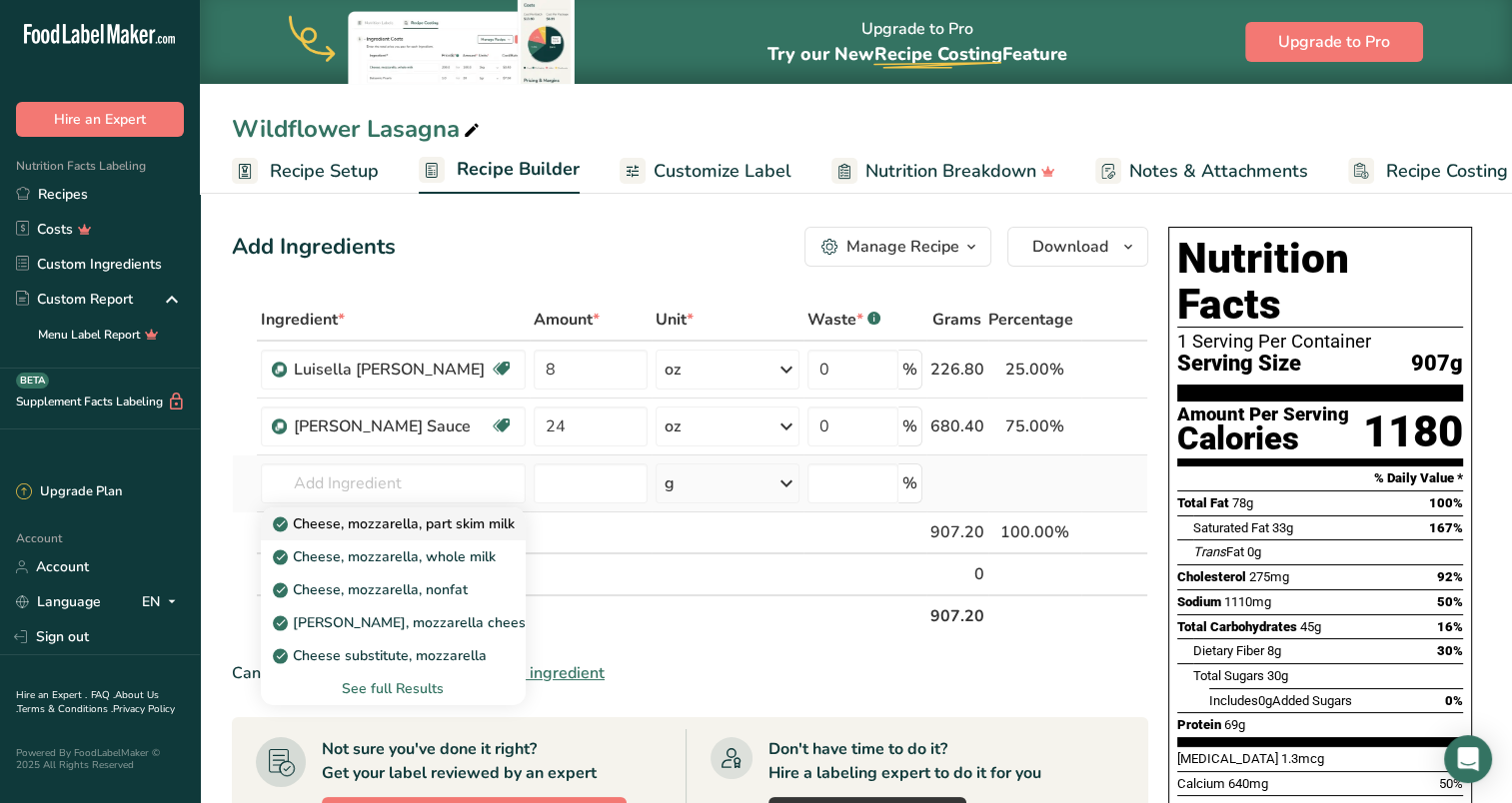 click on "Cheese, mozzarella, part skim milk" at bounding box center (396, 523) 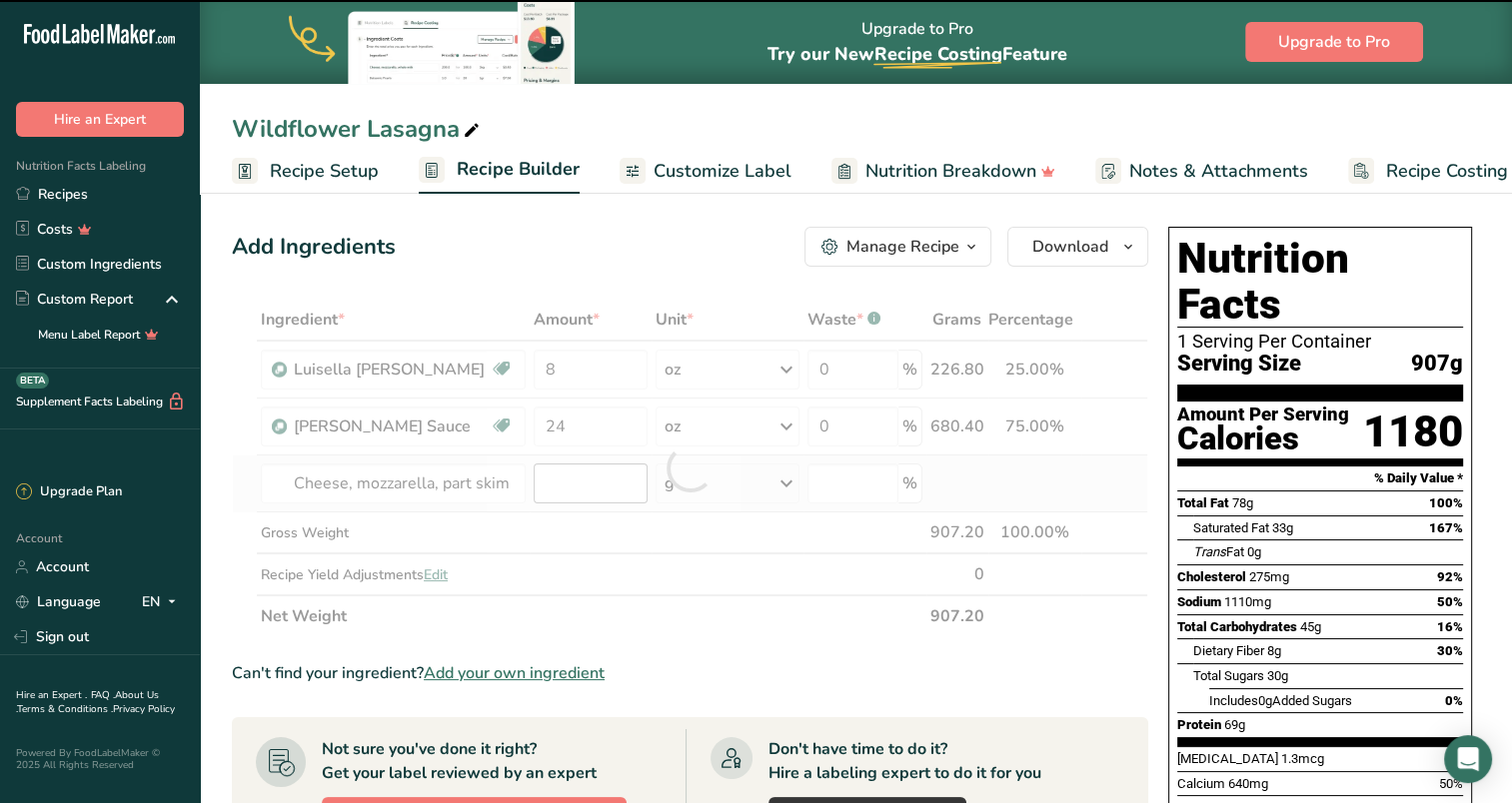 type on "0" 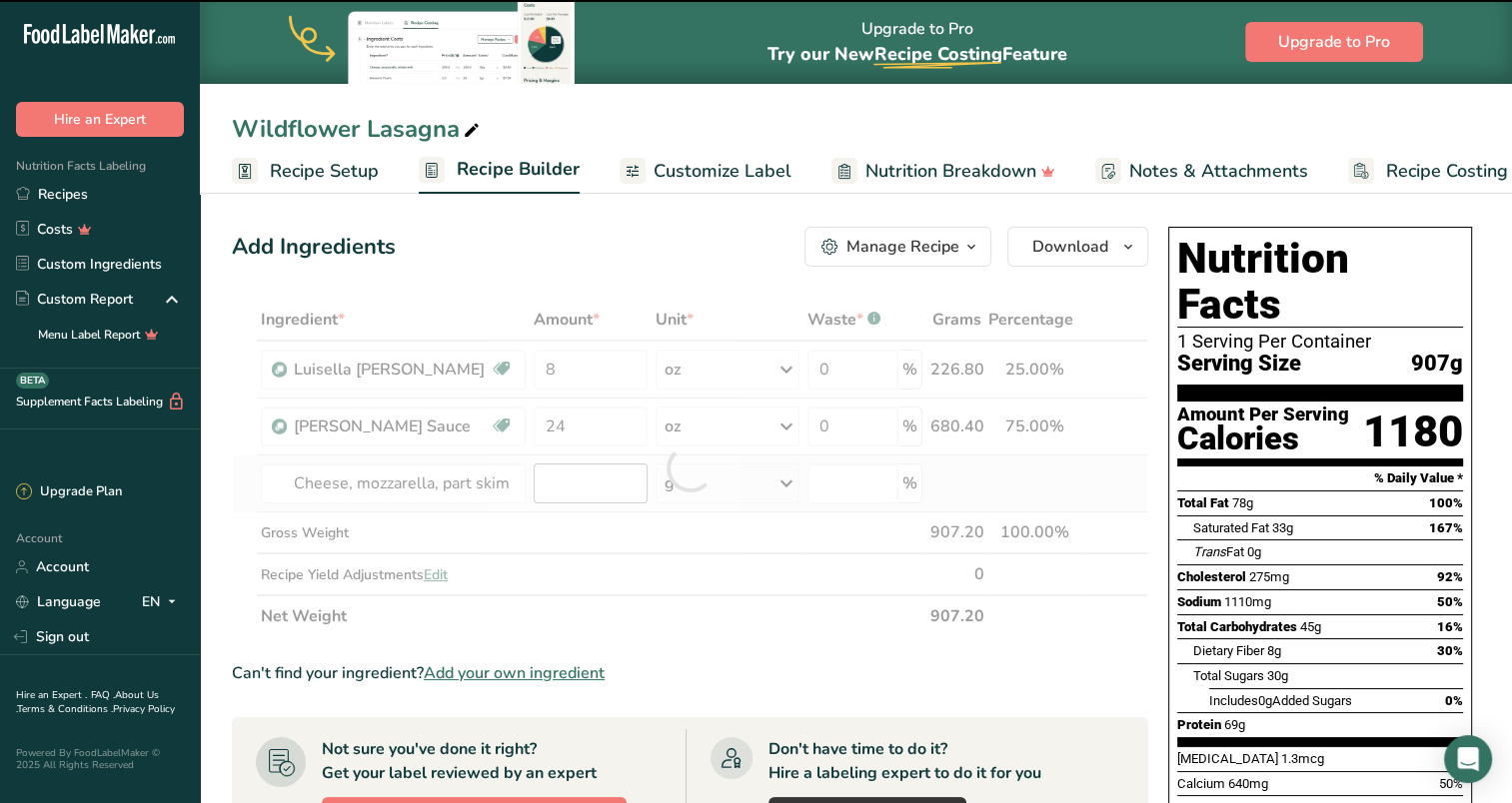 type on "0" 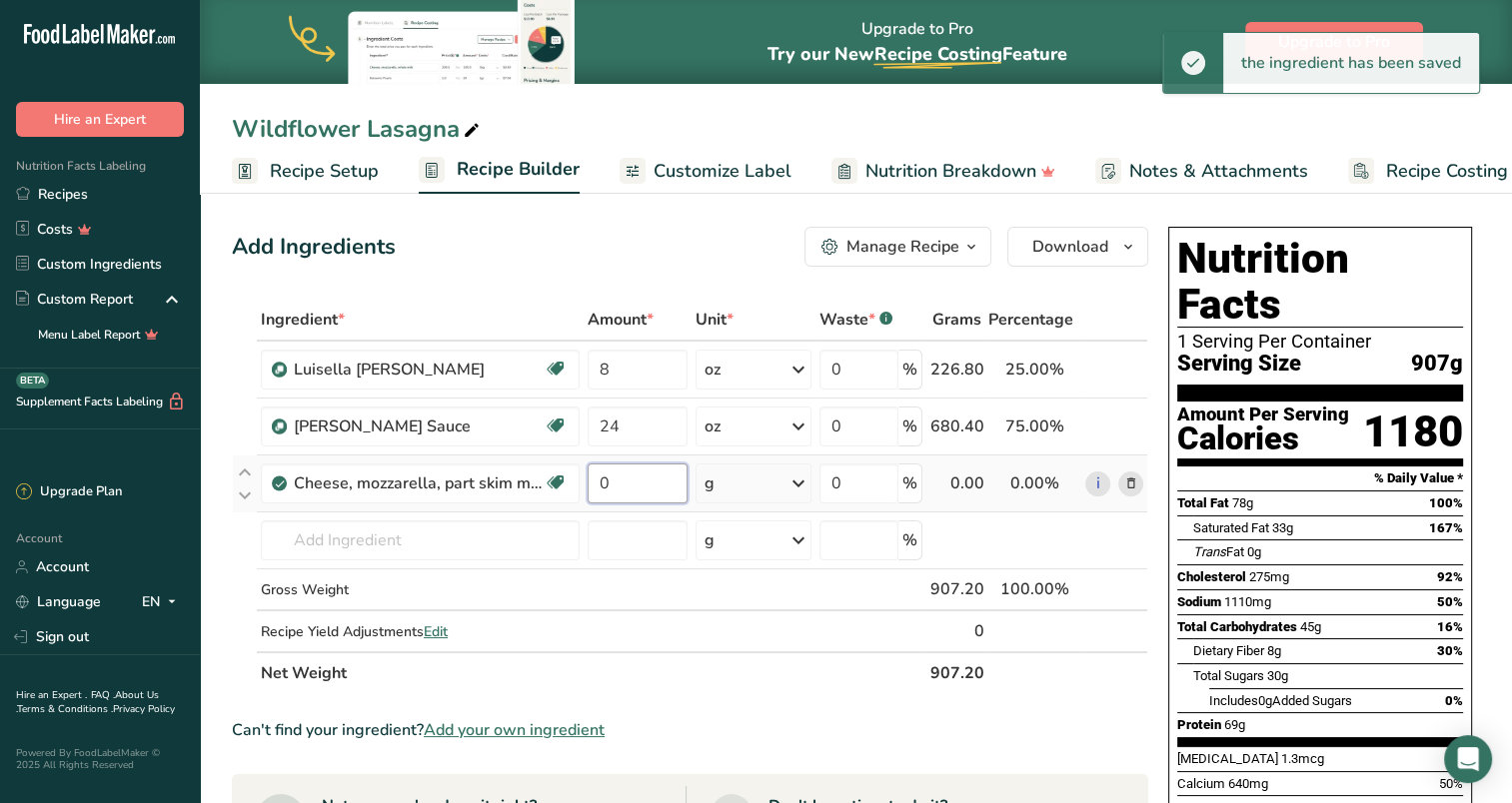 click on "0" at bounding box center (638, 483) 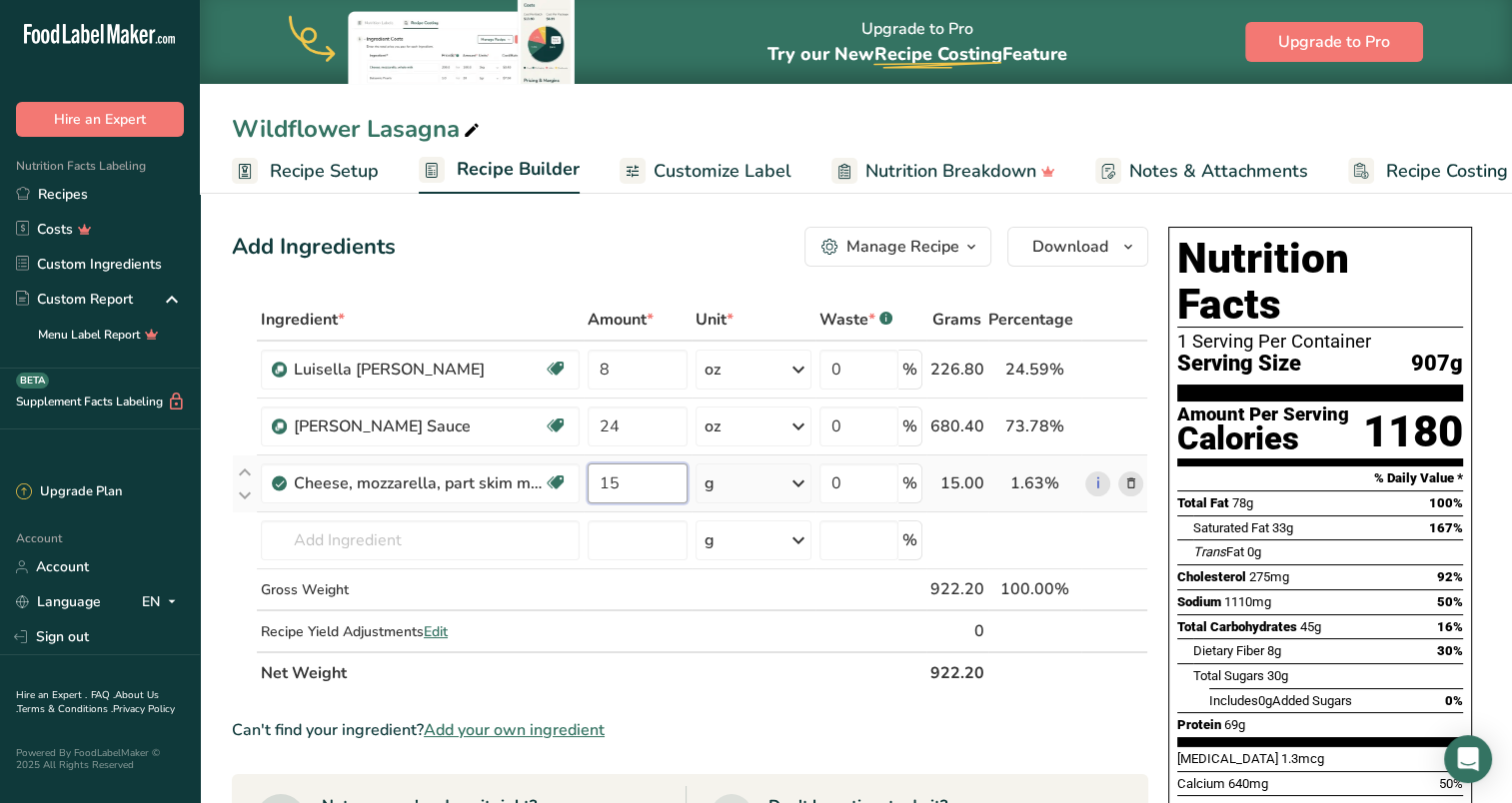 type on "15" 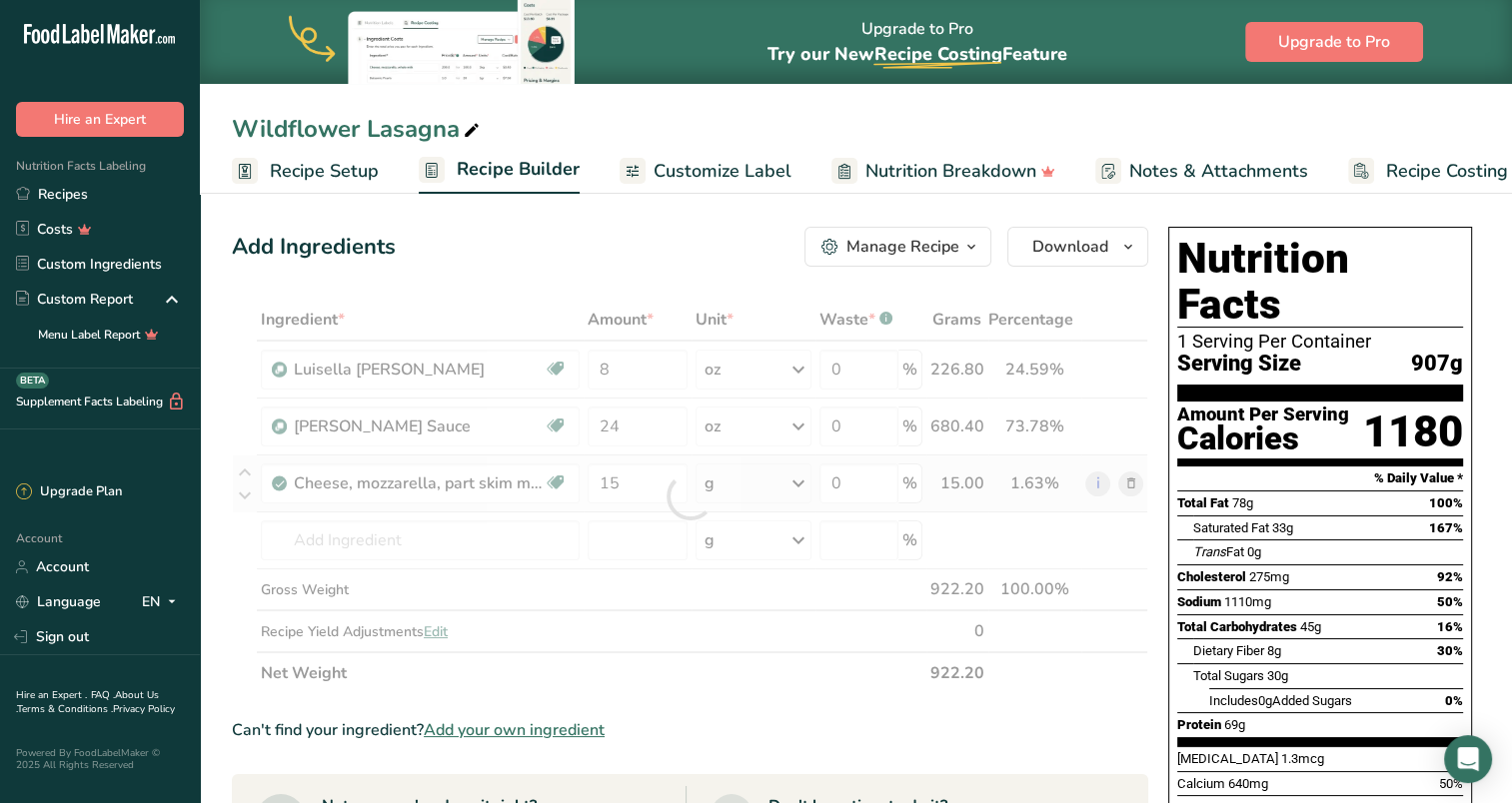 click on "Ingredient *
Amount *
Unit *
Waste *   .a-a{fill:#347362;}.b-a{fill:#fff;}          Grams
Percentage
[PERSON_NAME]
Source of Antioxidants
[MEDICAL_DATA] Effect
Dairy free
Gluten free
Vegan
Vegetarian
Soy free
8
oz
Weight Units
g
kg
mg
mcg
lb
oz
See less
Volume Units
l
mL
fl oz
See more
0
%
226.80
24.59%
i
[PERSON_NAME] Sauce
Source of Antioxidants
[MEDICAL_DATA] Effect
Source of Omega 3" at bounding box center (690, 496) 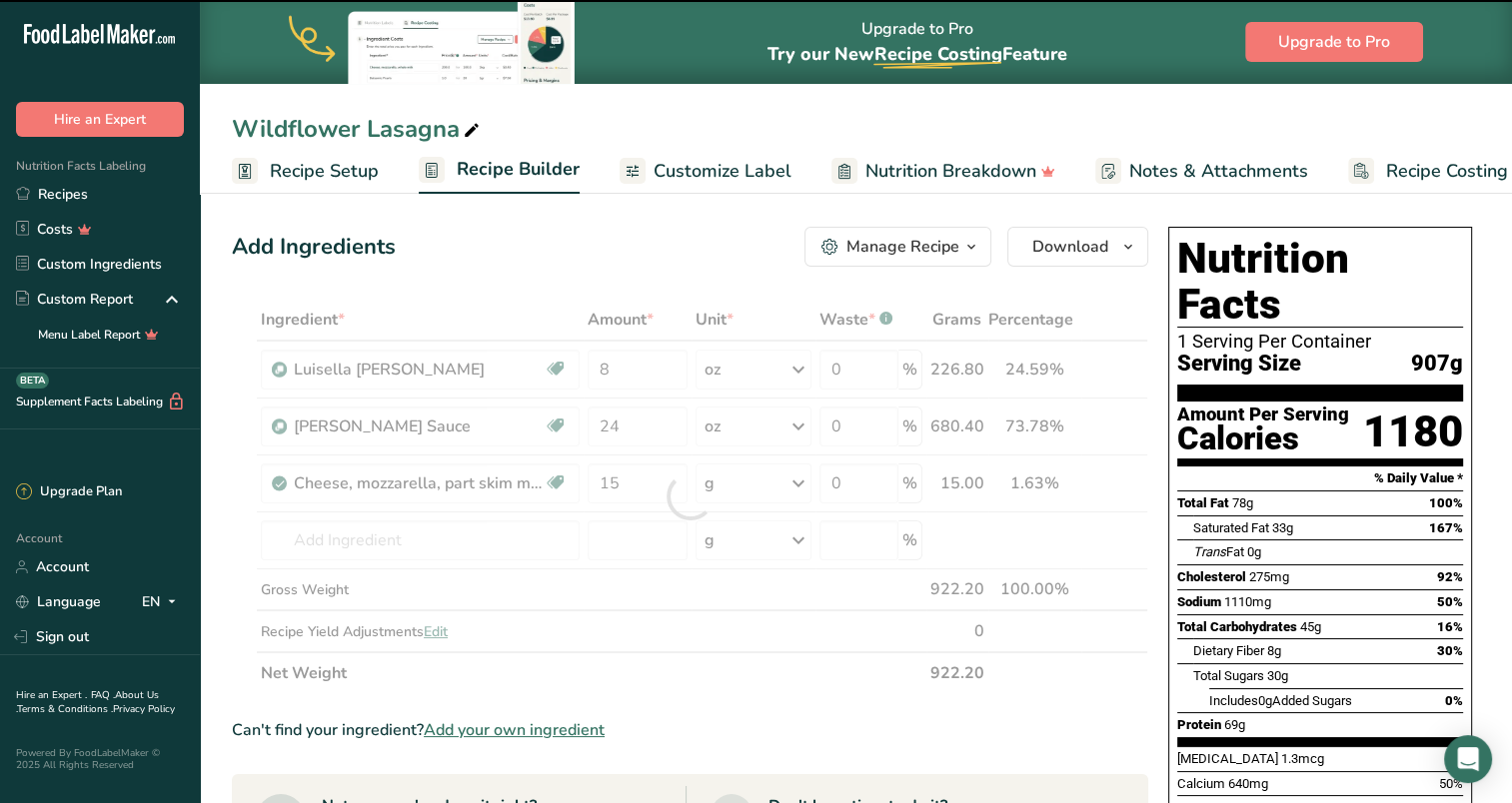 click at bounding box center [690, 496] 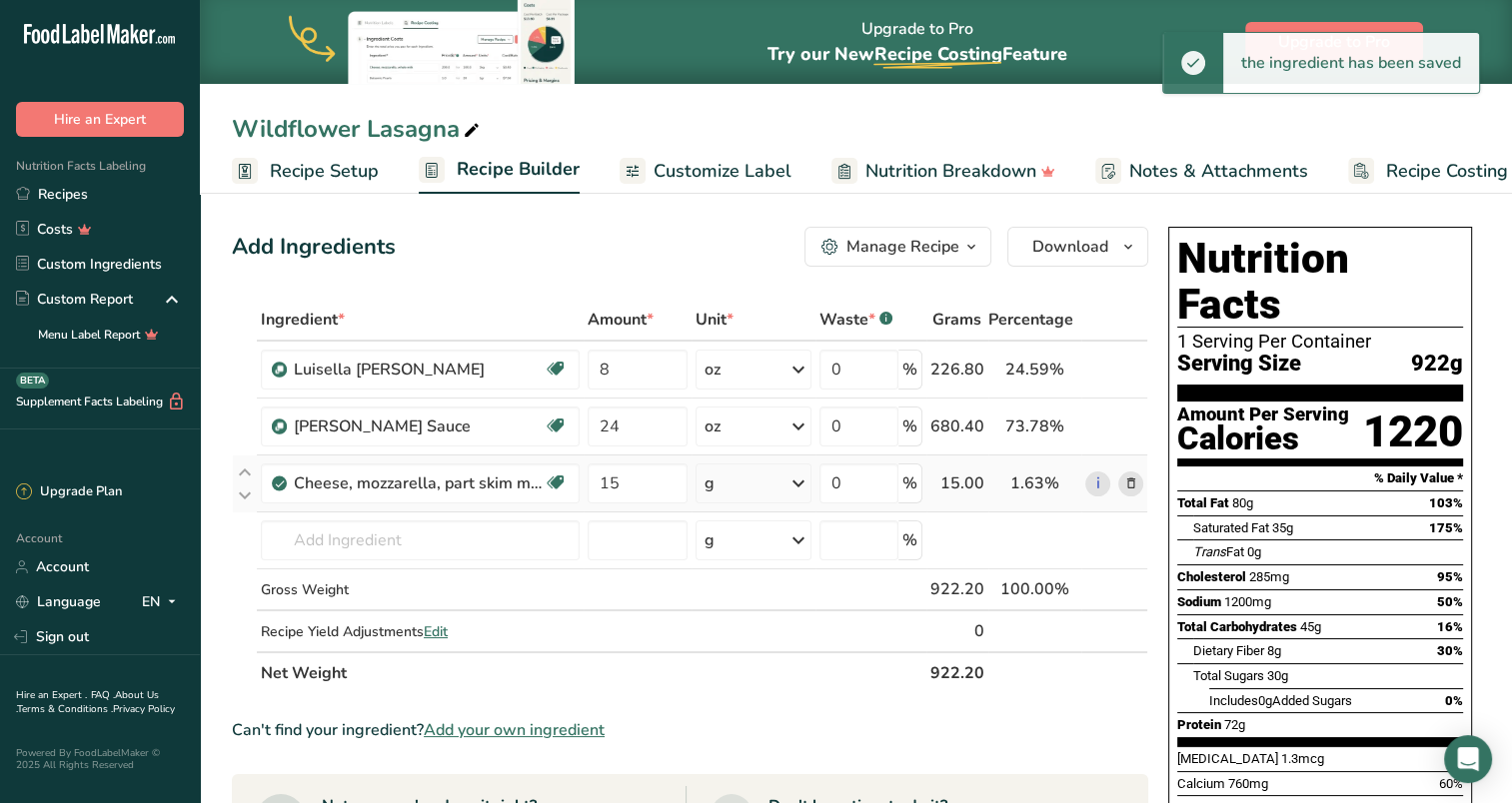 click at bounding box center (798, 483) 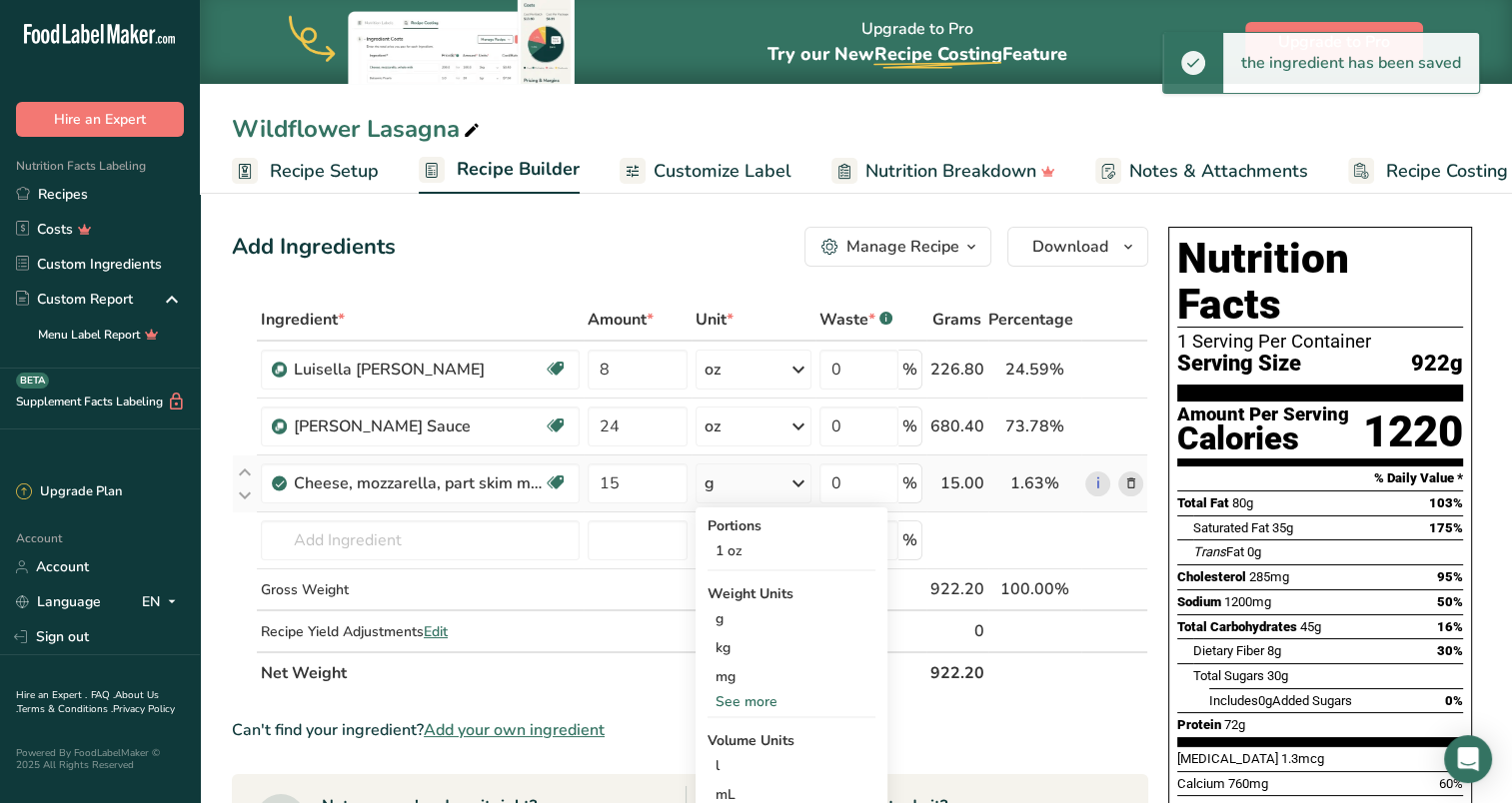 click on "See more" at bounding box center [791, 701] 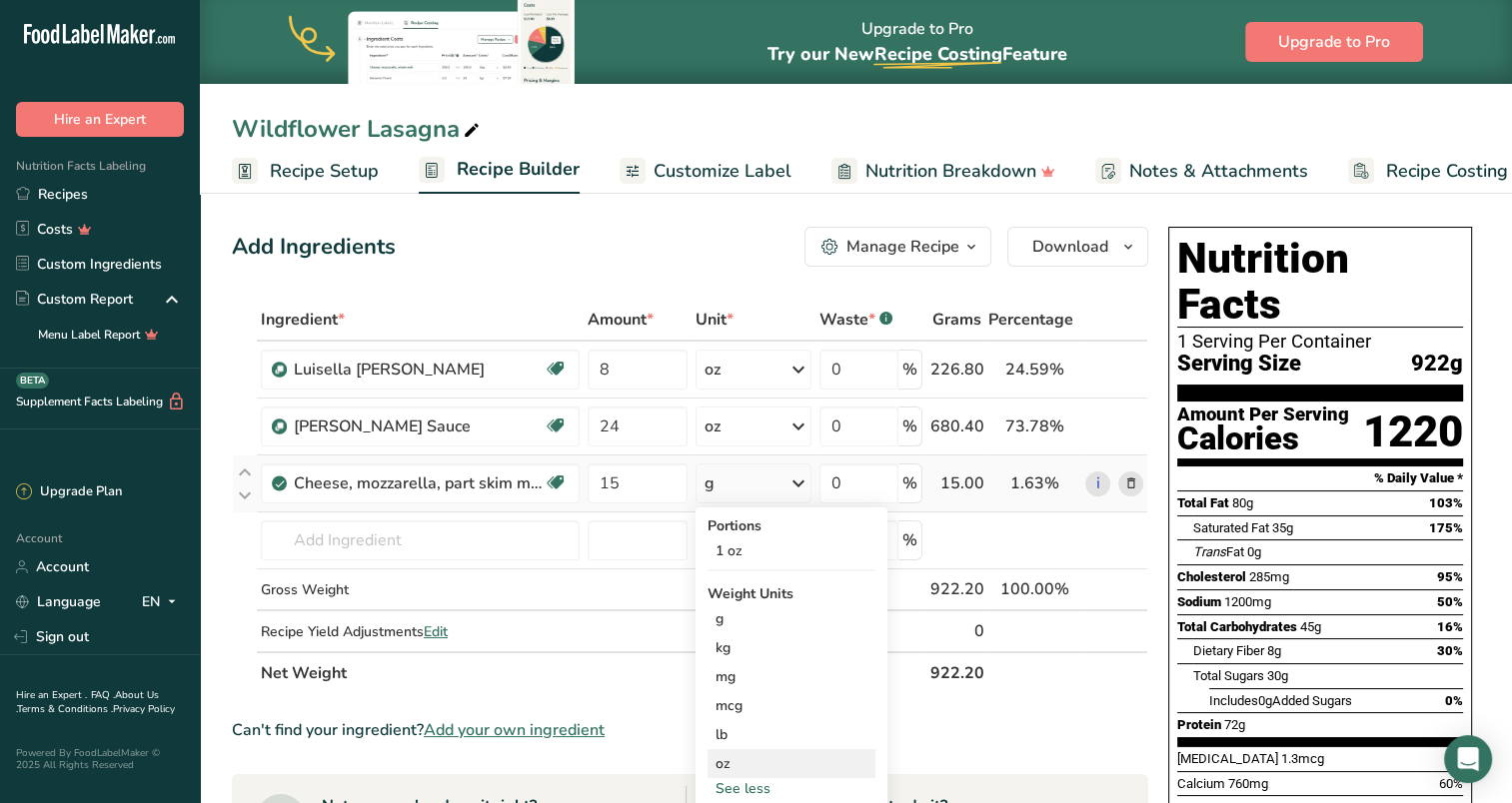 click on "oz" at bounding box center [791, 763] 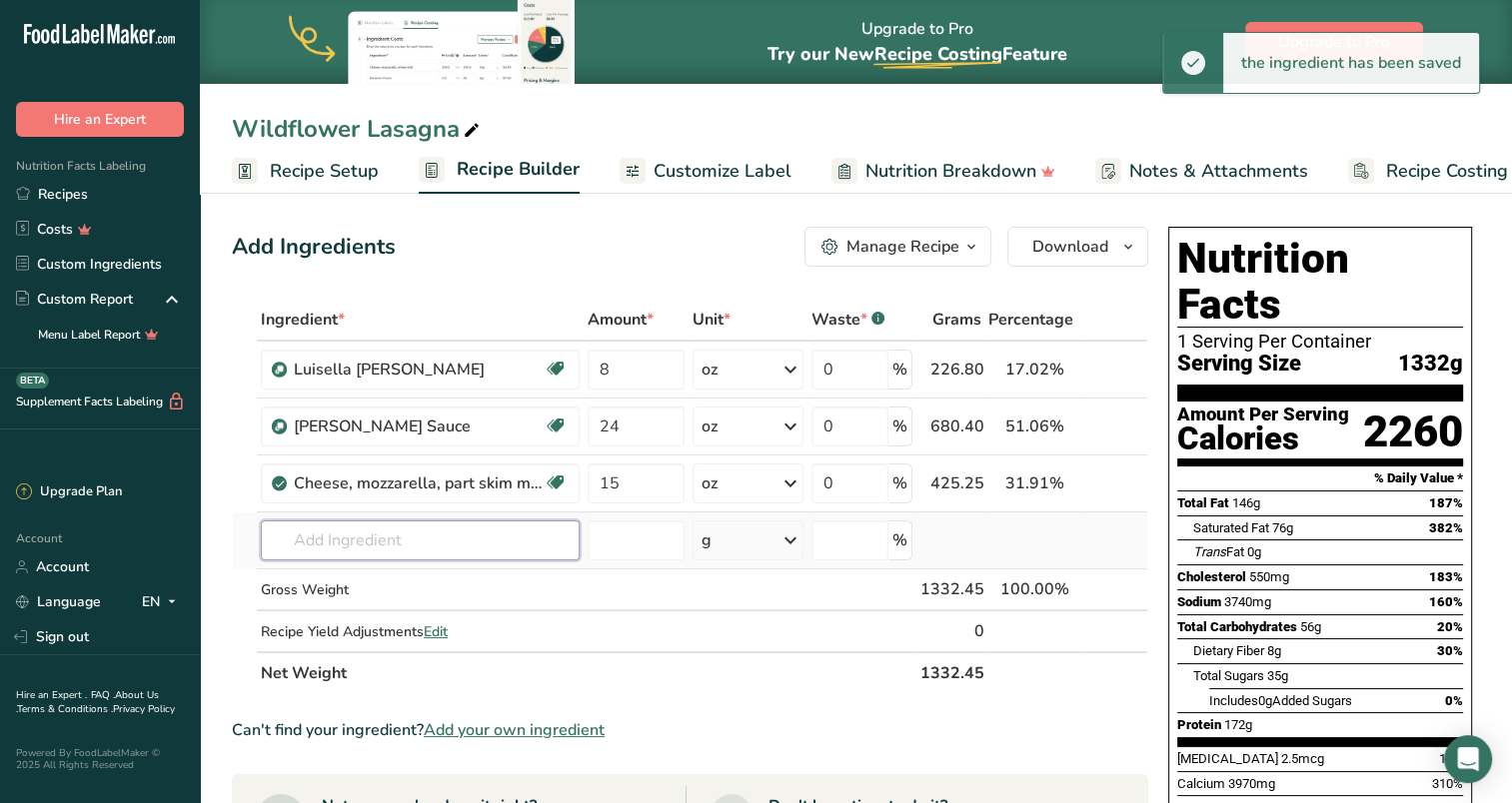 click at bounding box center [420, 540] 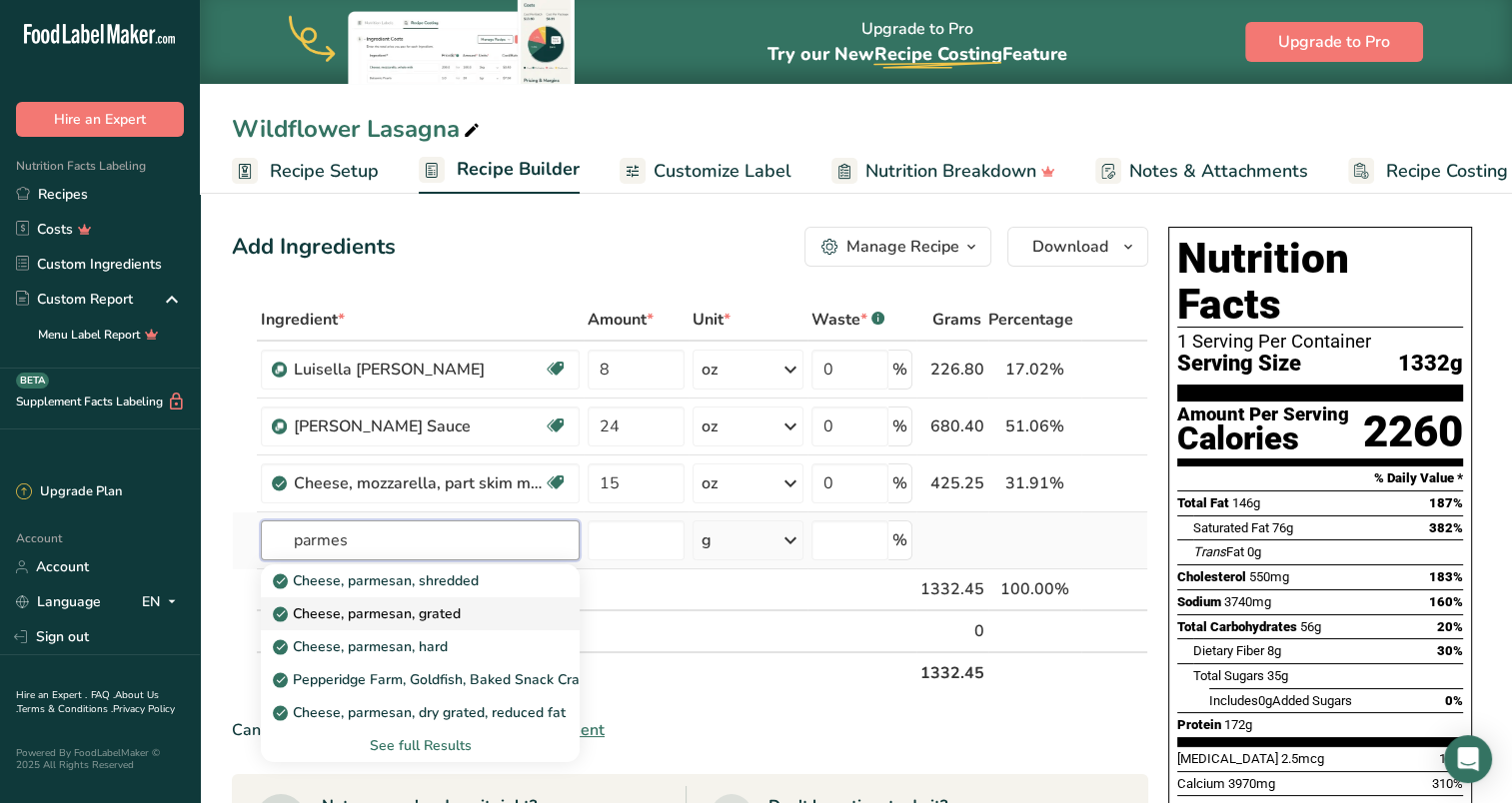 type on "parmes" 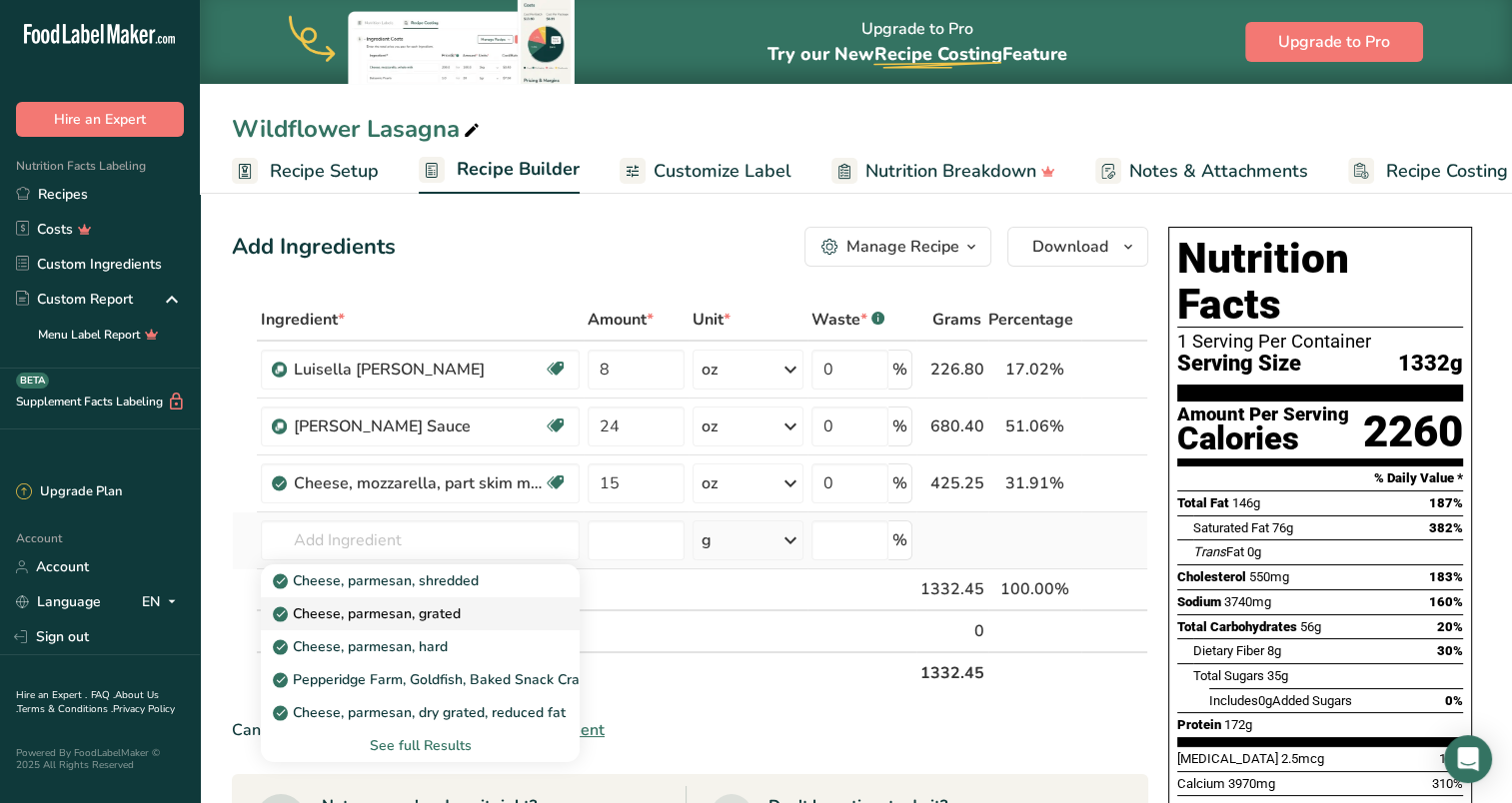 click on "Cheese, parmesan, grated" at bounding box center [369, 613] 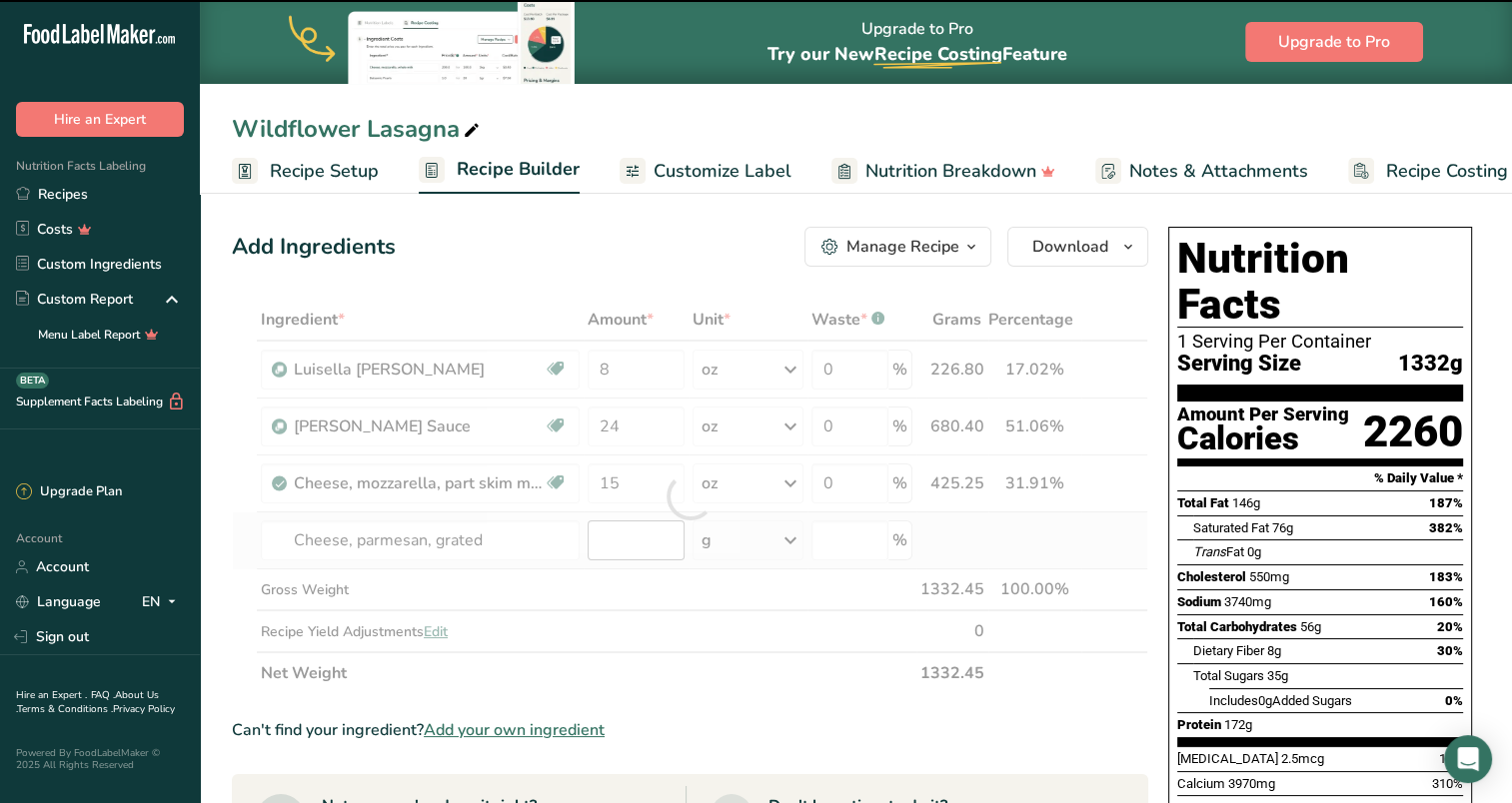 type on "0" 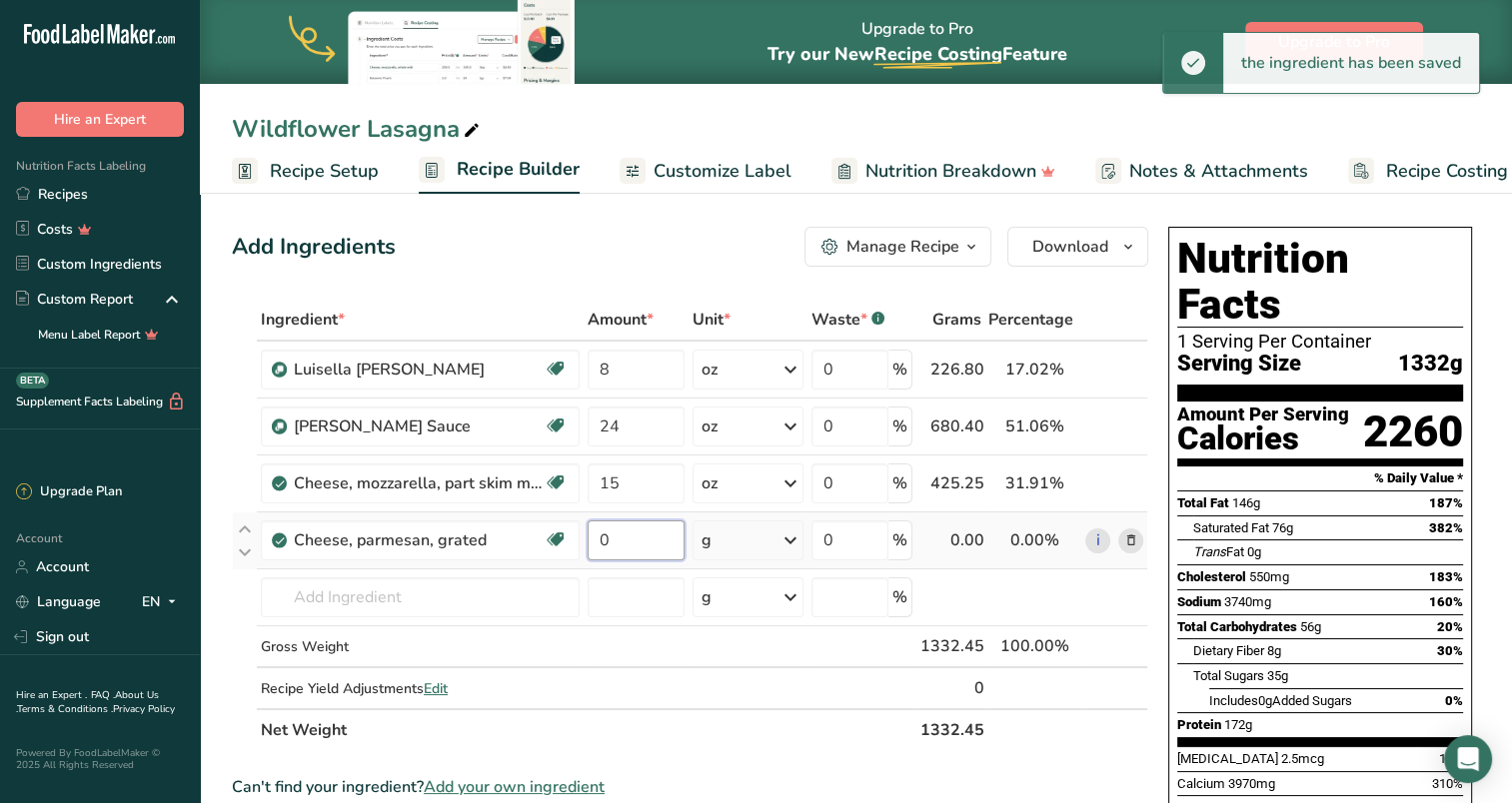 click on "0" at bounding box center [636, 540] 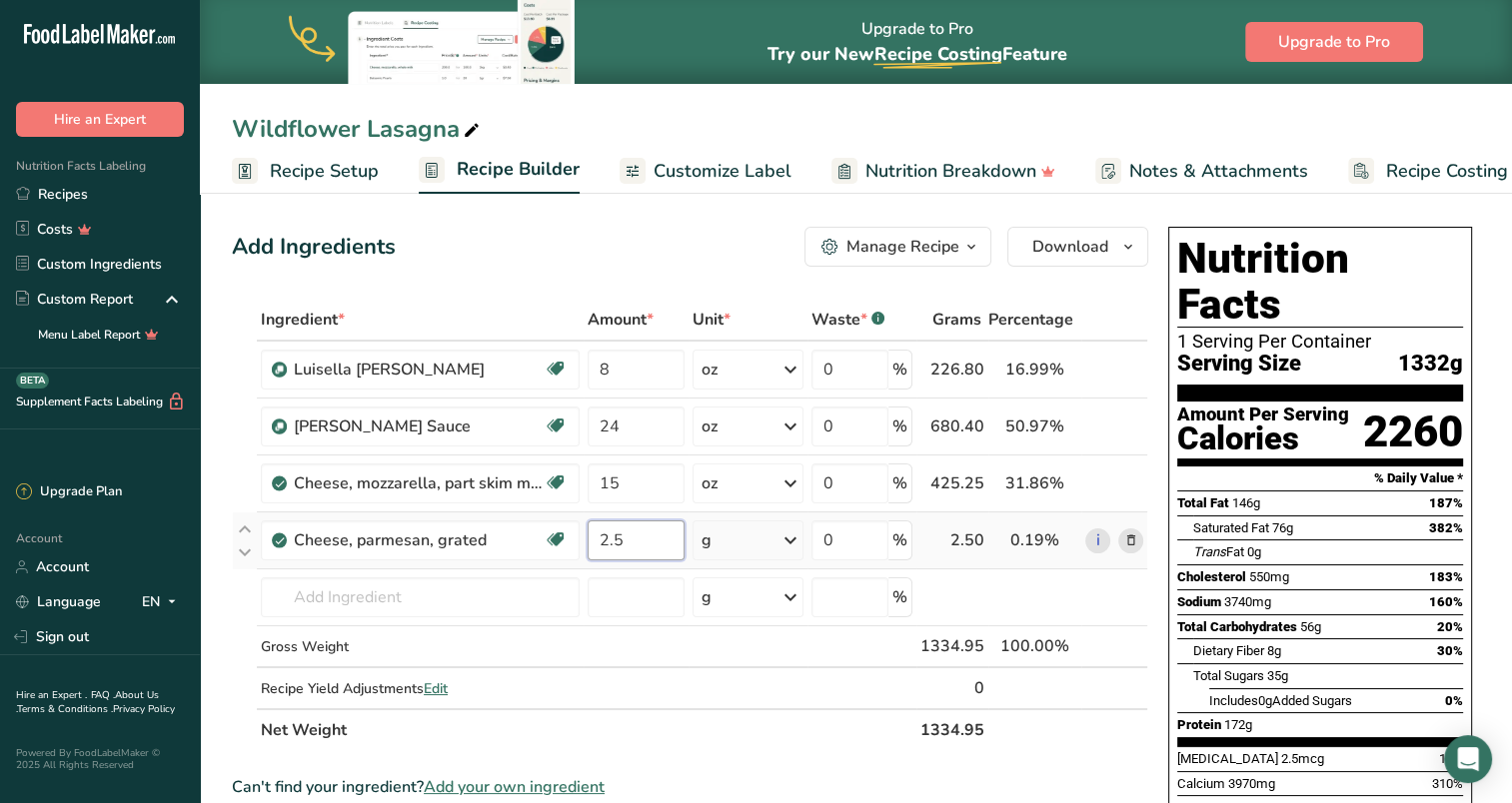 type on "2.5" 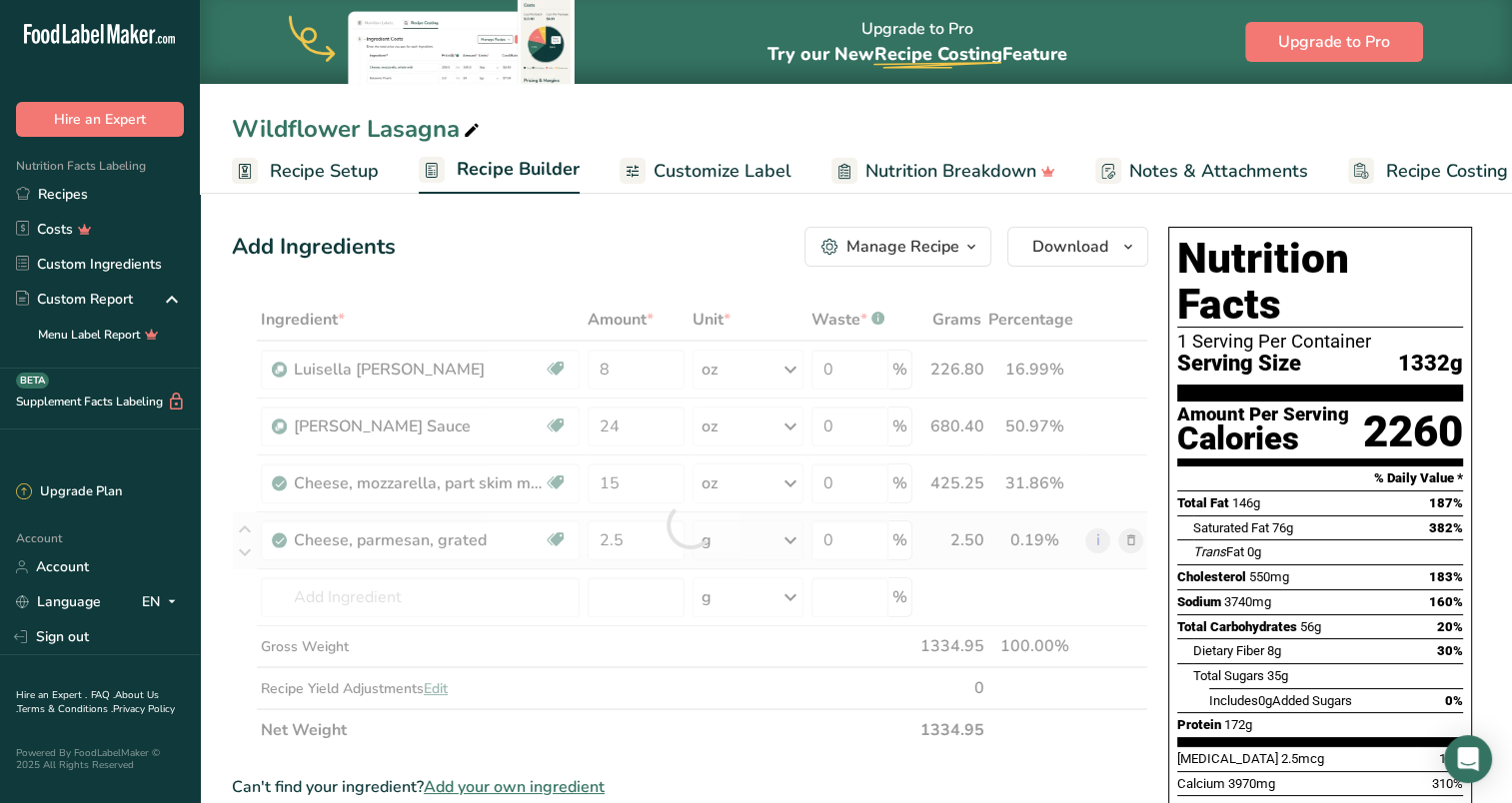 click on "Ingredient *
Amount *
Unit *
Waste *   .a-a{fill:#347362;}.b-a{fill:#fff;}          Grams
Percentage
[PERSON_NAME]
Source of Antioxidants
[MEDICAL_DATA] Effect
Dairy free
Gluten free
Vegan
Vegetarian
Soy free
8
oz
Weight Units
g
kg
mg
mcg
lb
oz
See less
Volume Units
l
mL
fl oz
See more
0
%
226.80
16.99%
i
[PERSON_NAME] Sauce
Source of Antioxidants
[MEDICAL_DATA] Effect
Source of Omega 3" at bounding box center [690, 524] 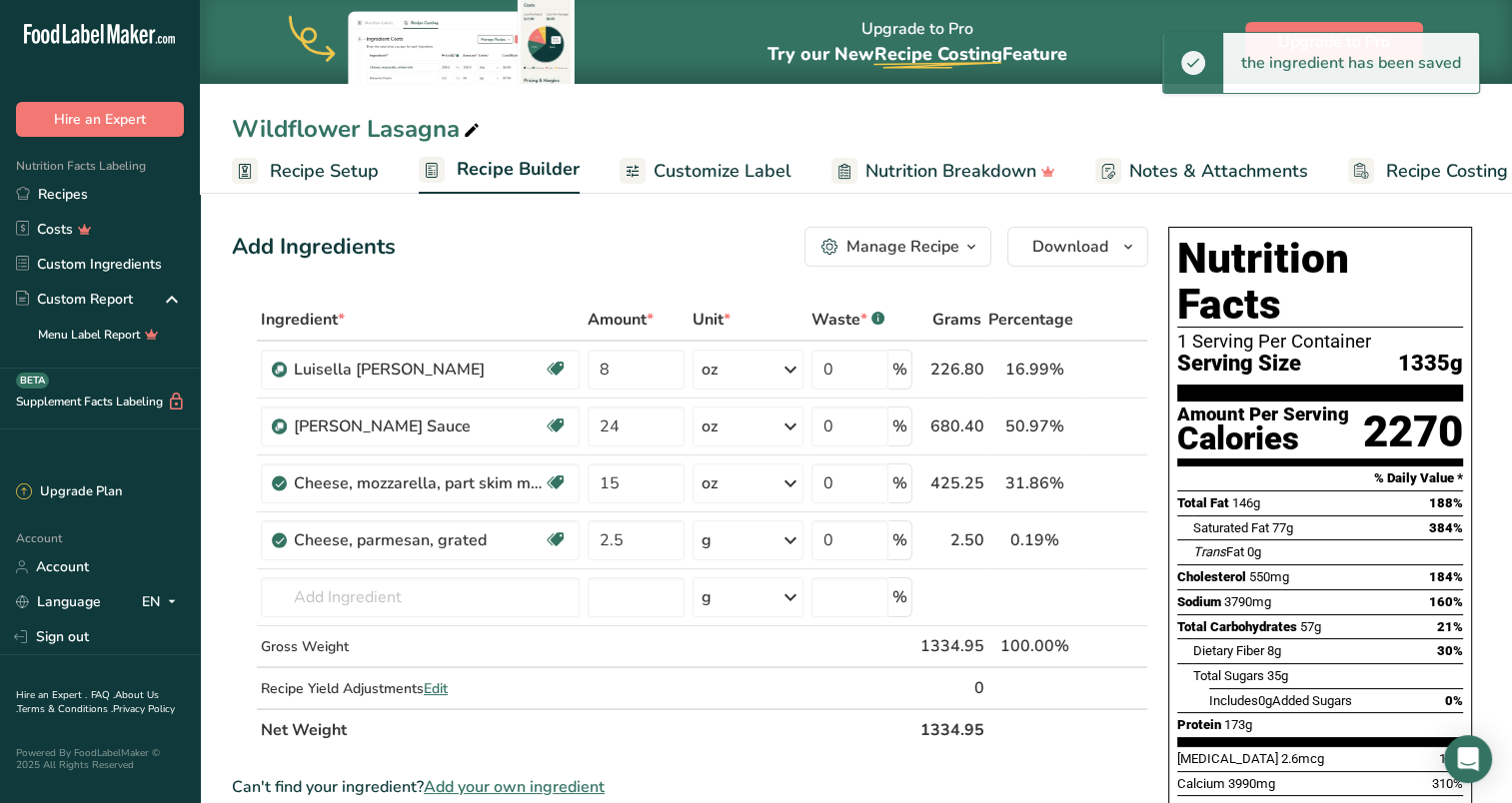 click at bounding box center (790, 540) 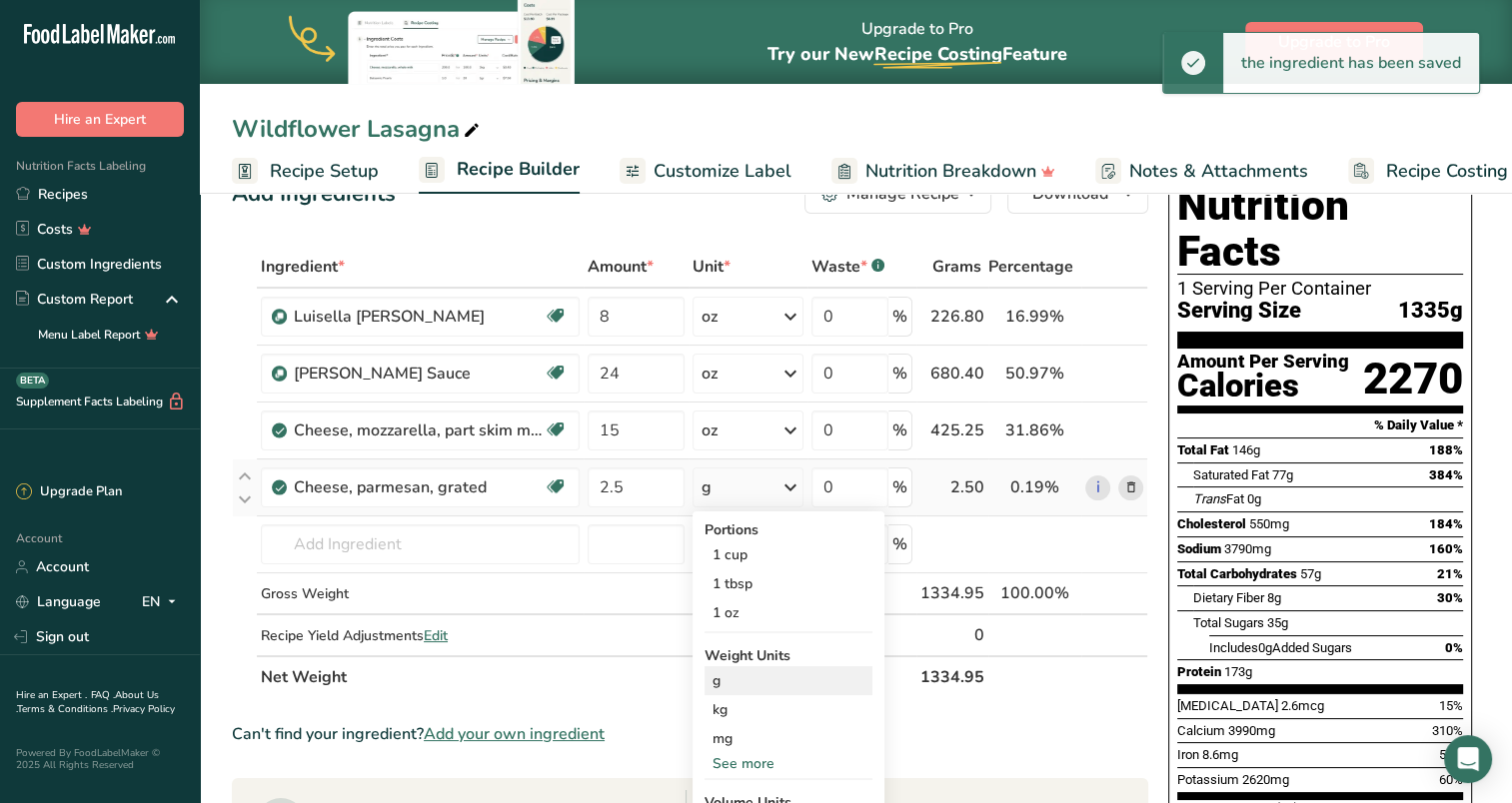 scroll, scrollTop: 100, scrollLeft: 0, axis: vertical 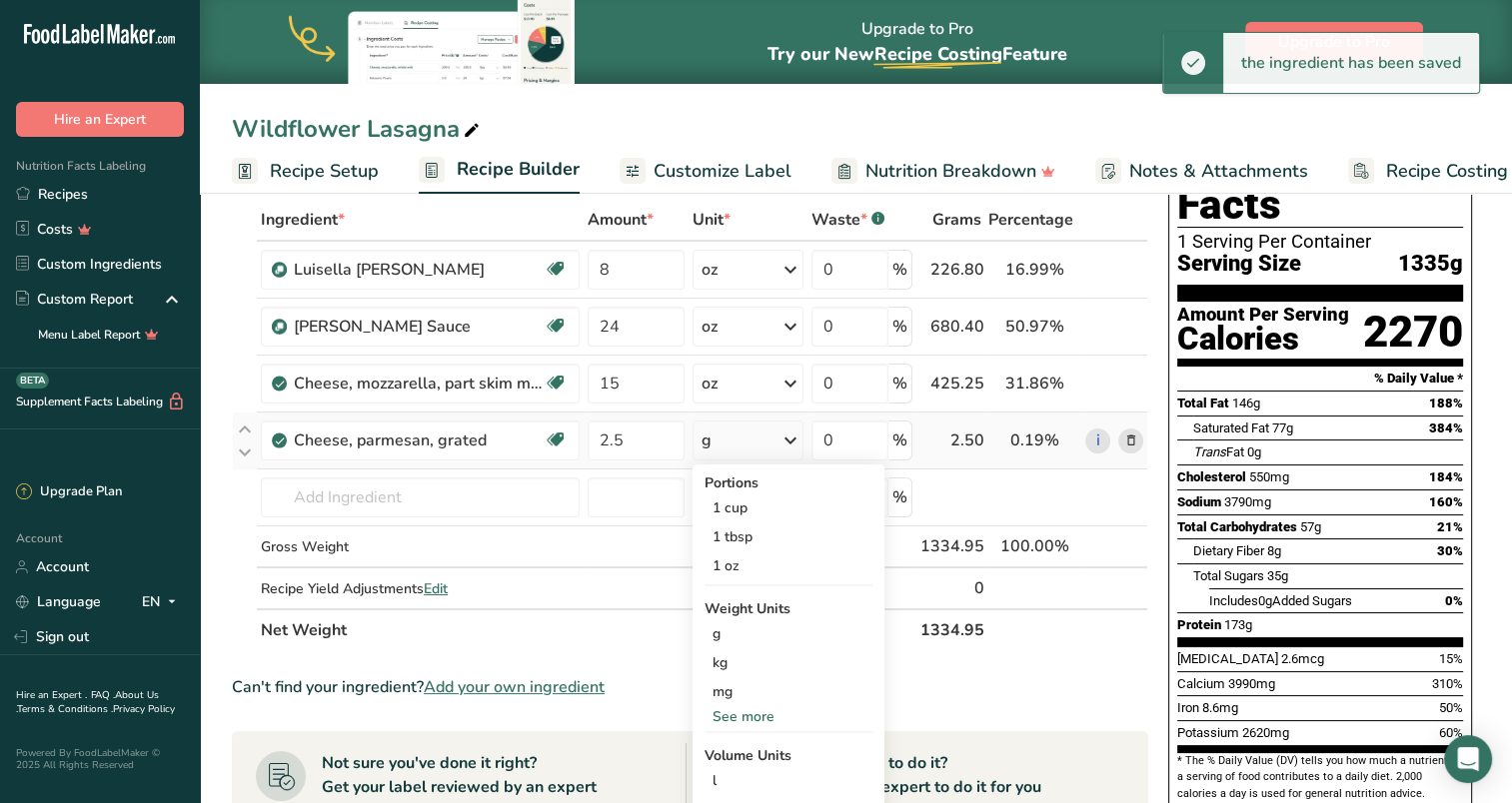 click on "See more" at bounding box center [788, 716] 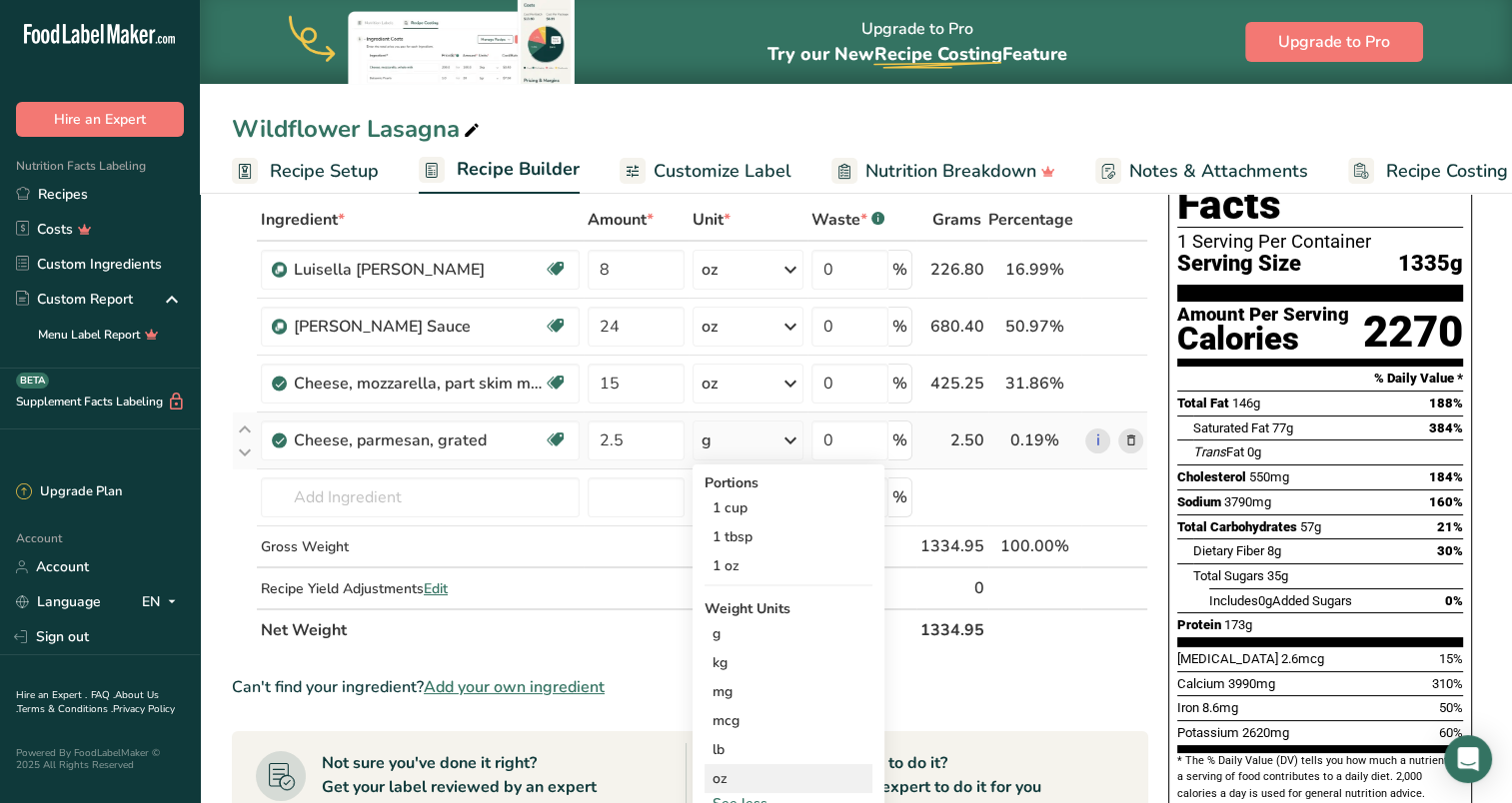 click on "oz" at bounding box center [788, 778] 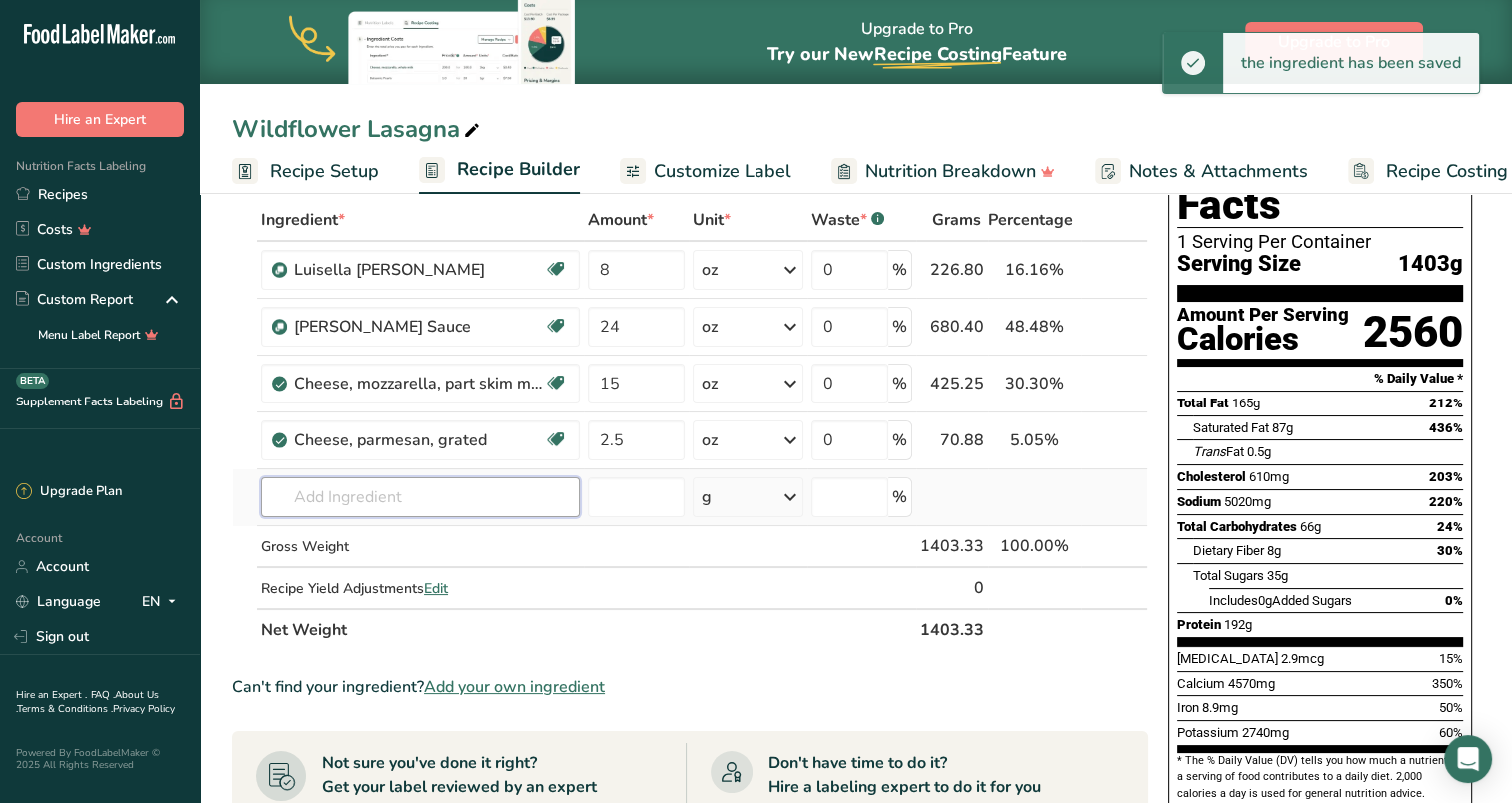 click at bounding box center (420, 497) 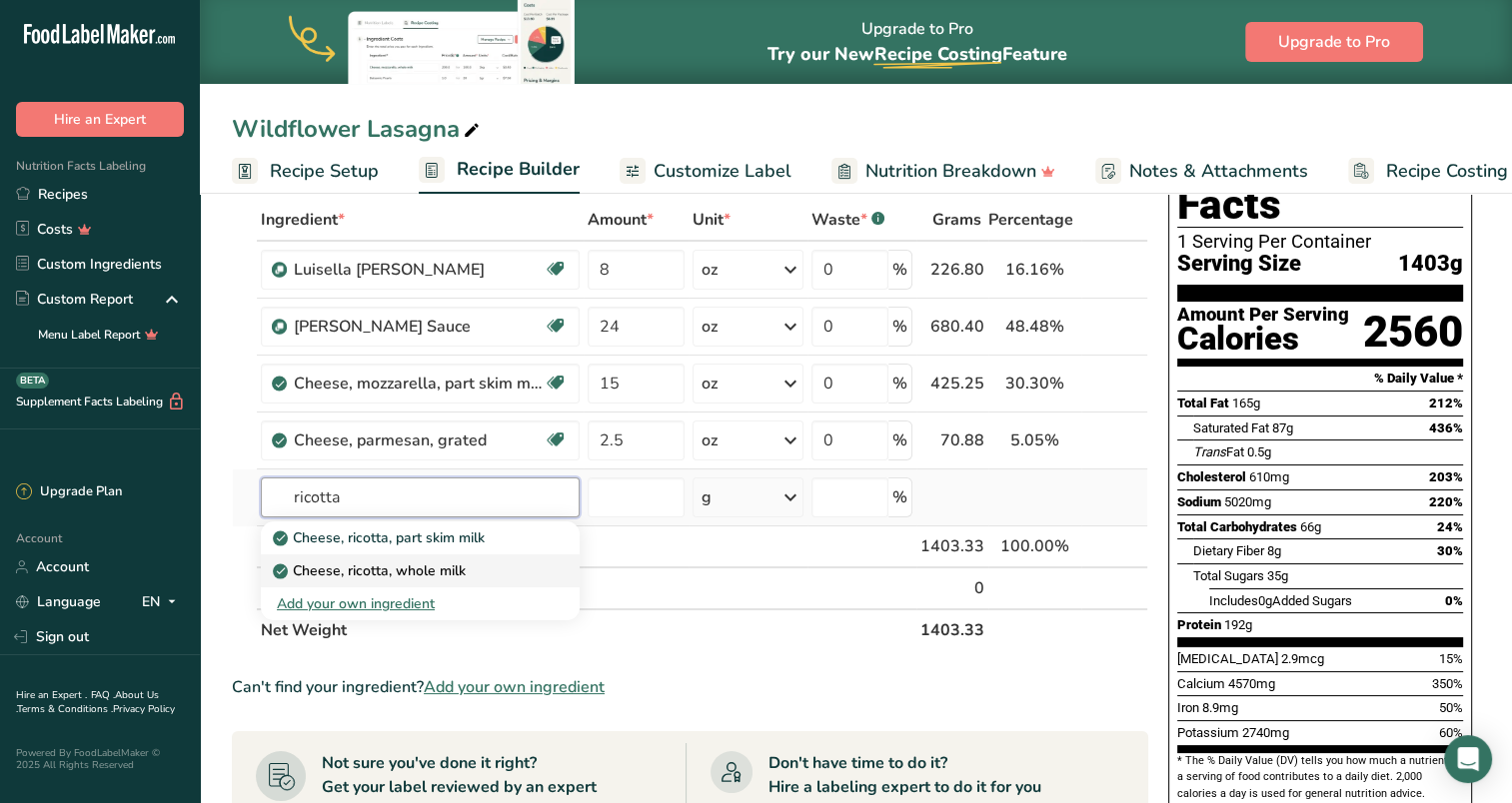 type on "ricotta" 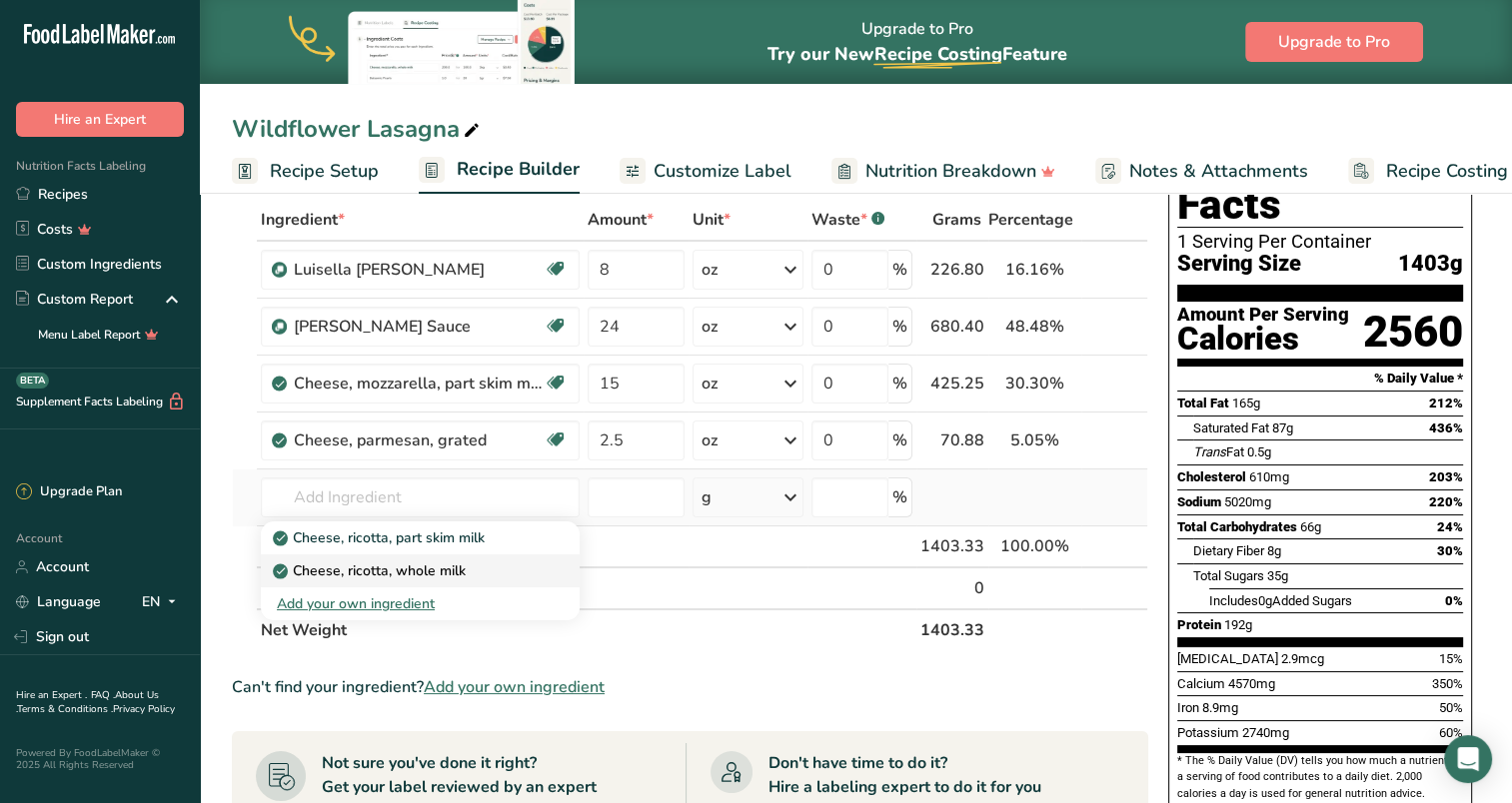 click on "Cheese, ricotta, whole milk" at bounding box center (371, 570) 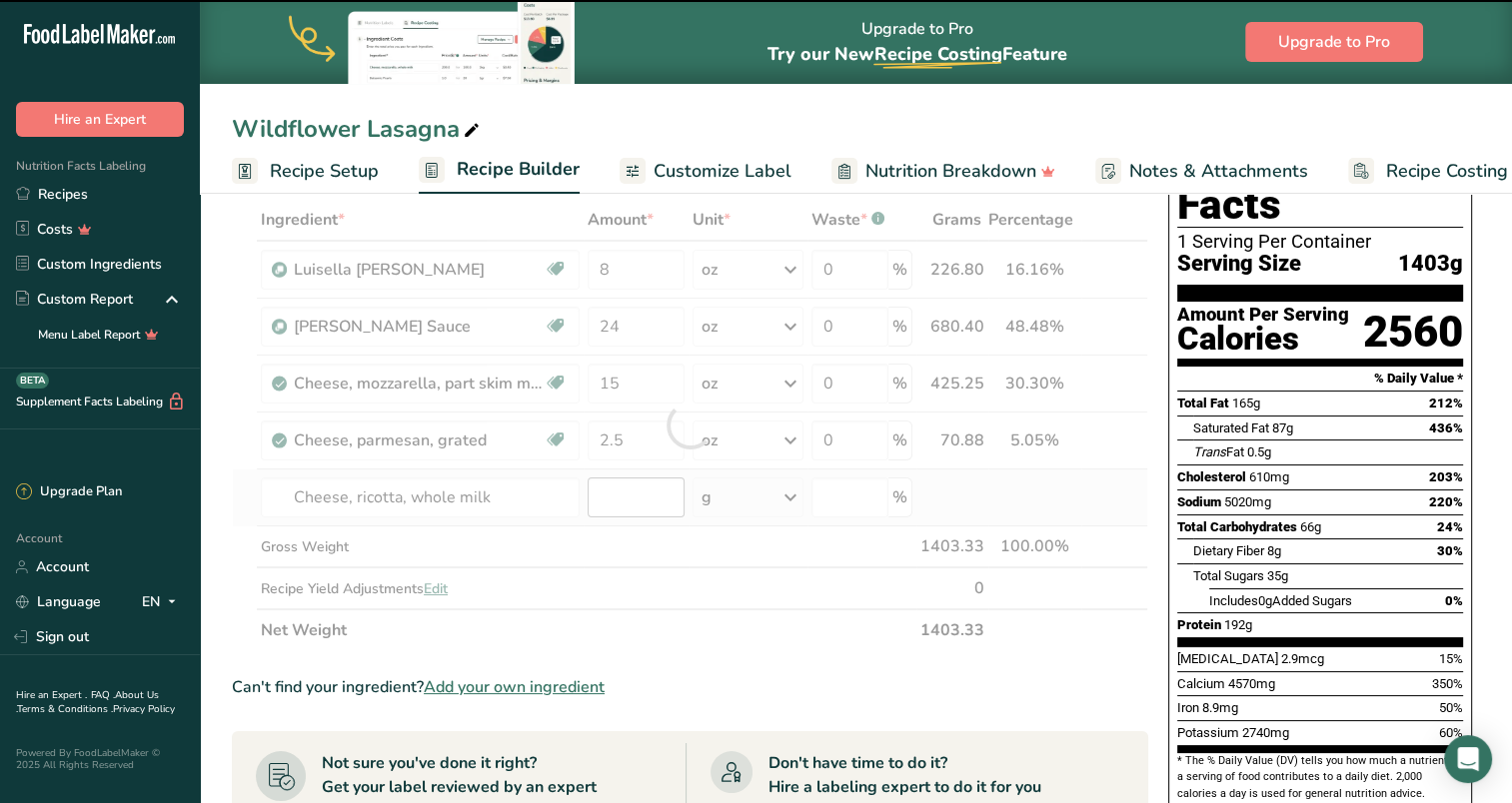 type on "0" 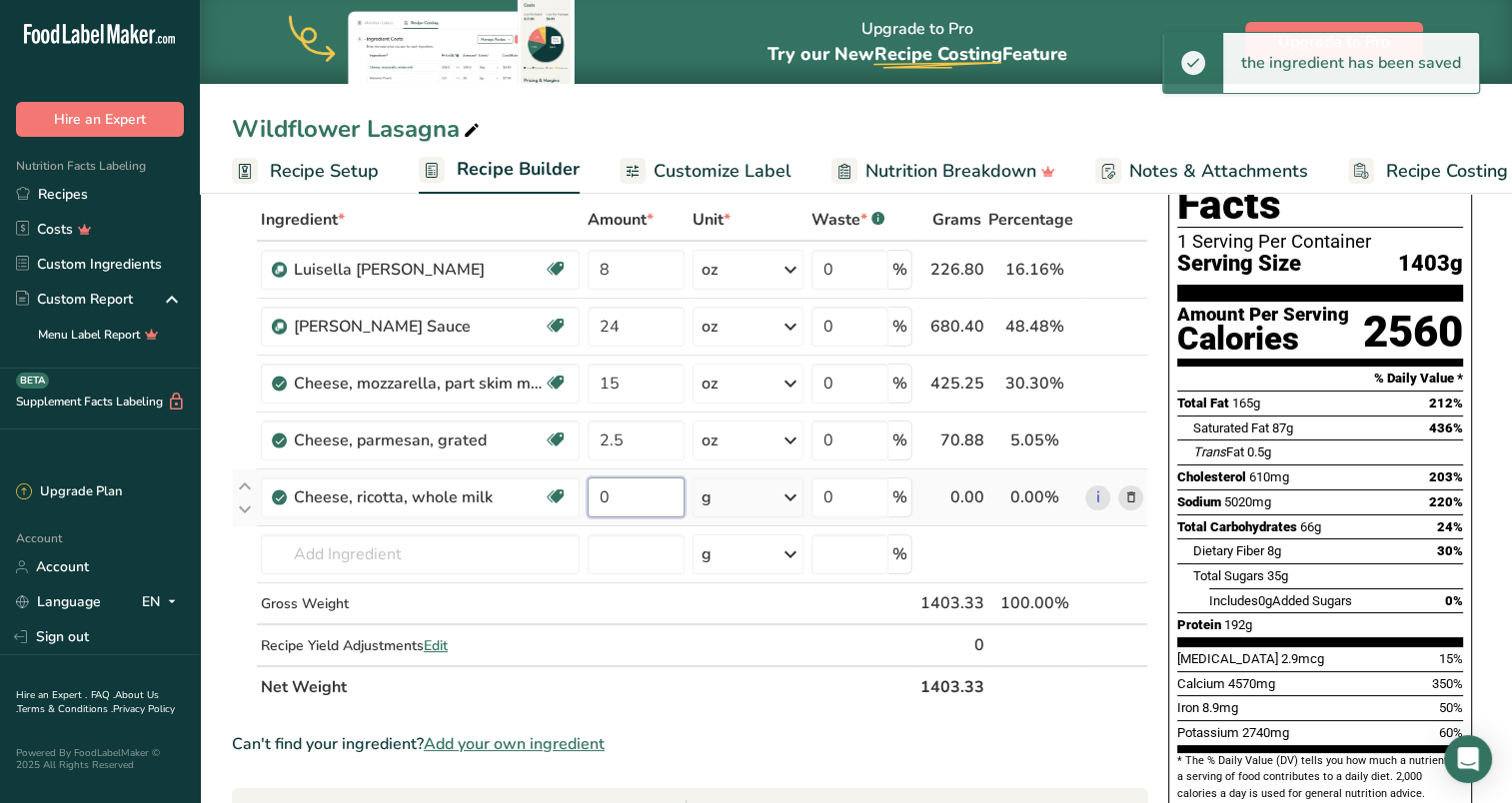 click on "0" at bounding box center [636, 497] 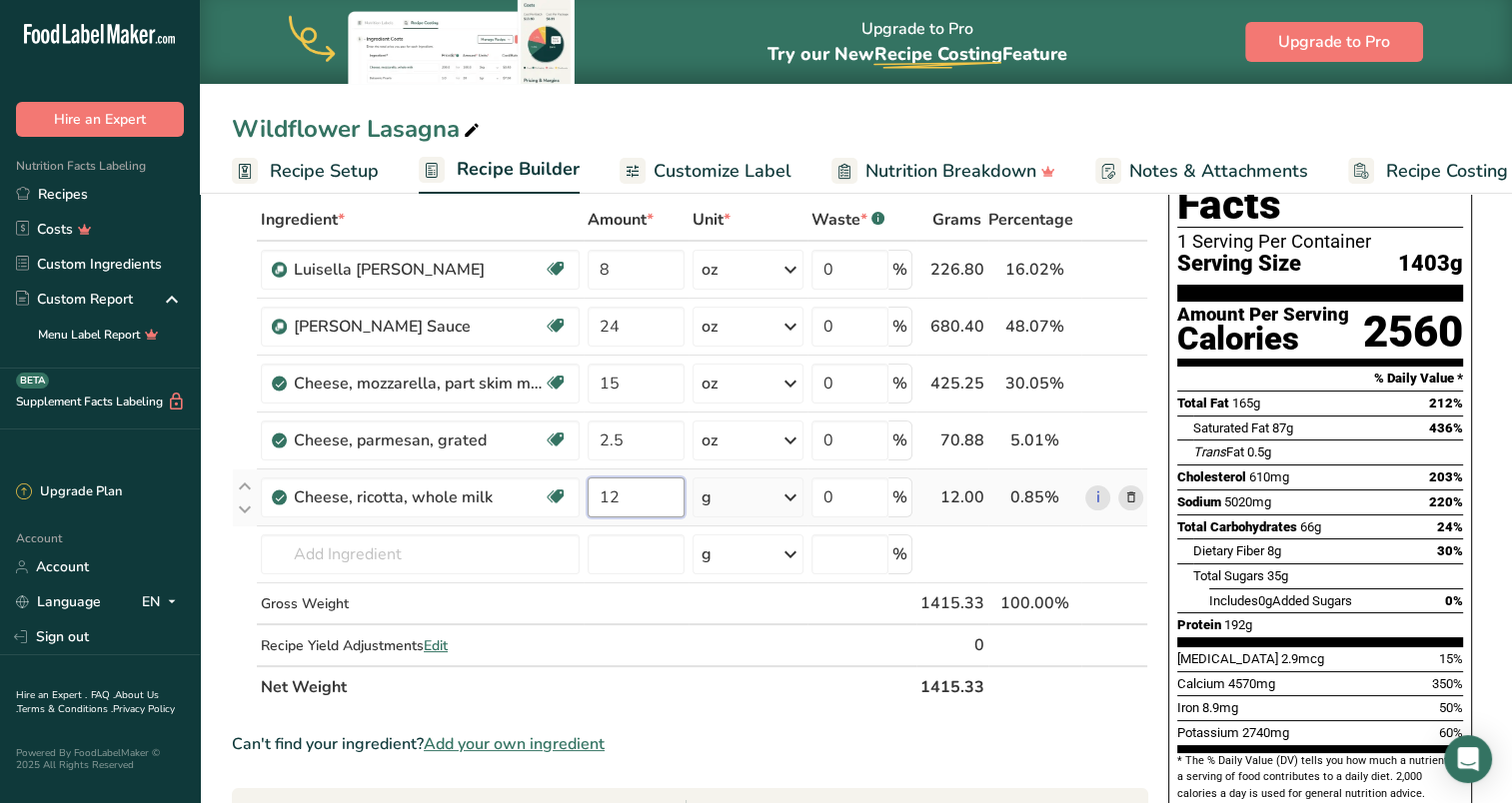type on "12" 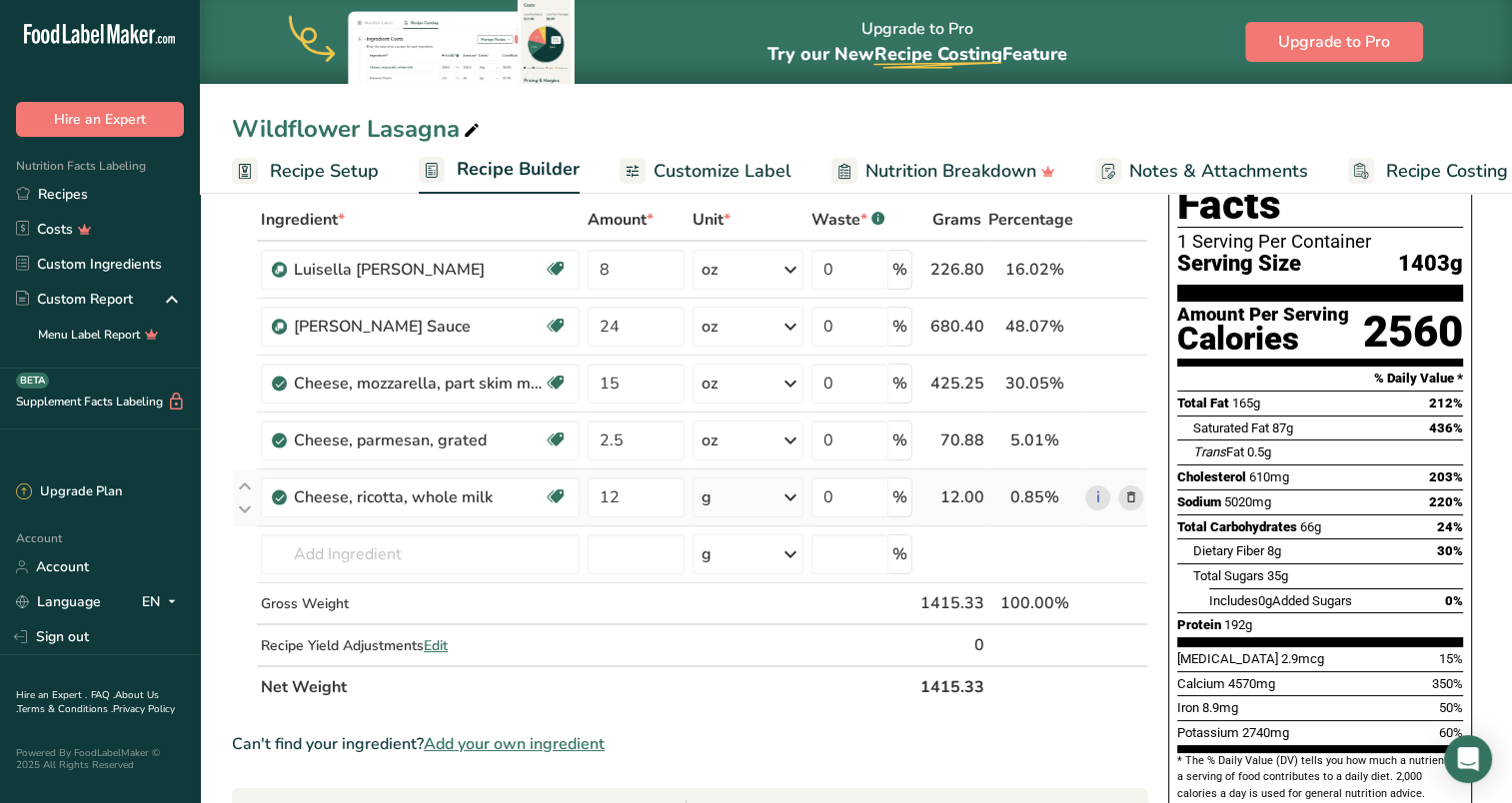 click on "Ingredient *
Amount *
Unit *
Waste *   .a-a{fill:#347362;}.b-a{fill:#fff;}          Grams
Percentage
[PERSON_NAME]
Source of Antioxidants
[MEDICAL_DATA] Effect
Dairy free
Gluten free
Vegan
Vegetarian
Soy free
8
oz
Weight Units
g
kg
mg
mcg
lb
oz
See less
Volume Units
l
mL
fl oz
See more
0
%
226.80
16.02%
i
[PERSON_NAME] Sauce
Source of Antioxidants
[MEDICAL_DATA] Effect
Source of Omega 3" at bounding box center (690, 453) 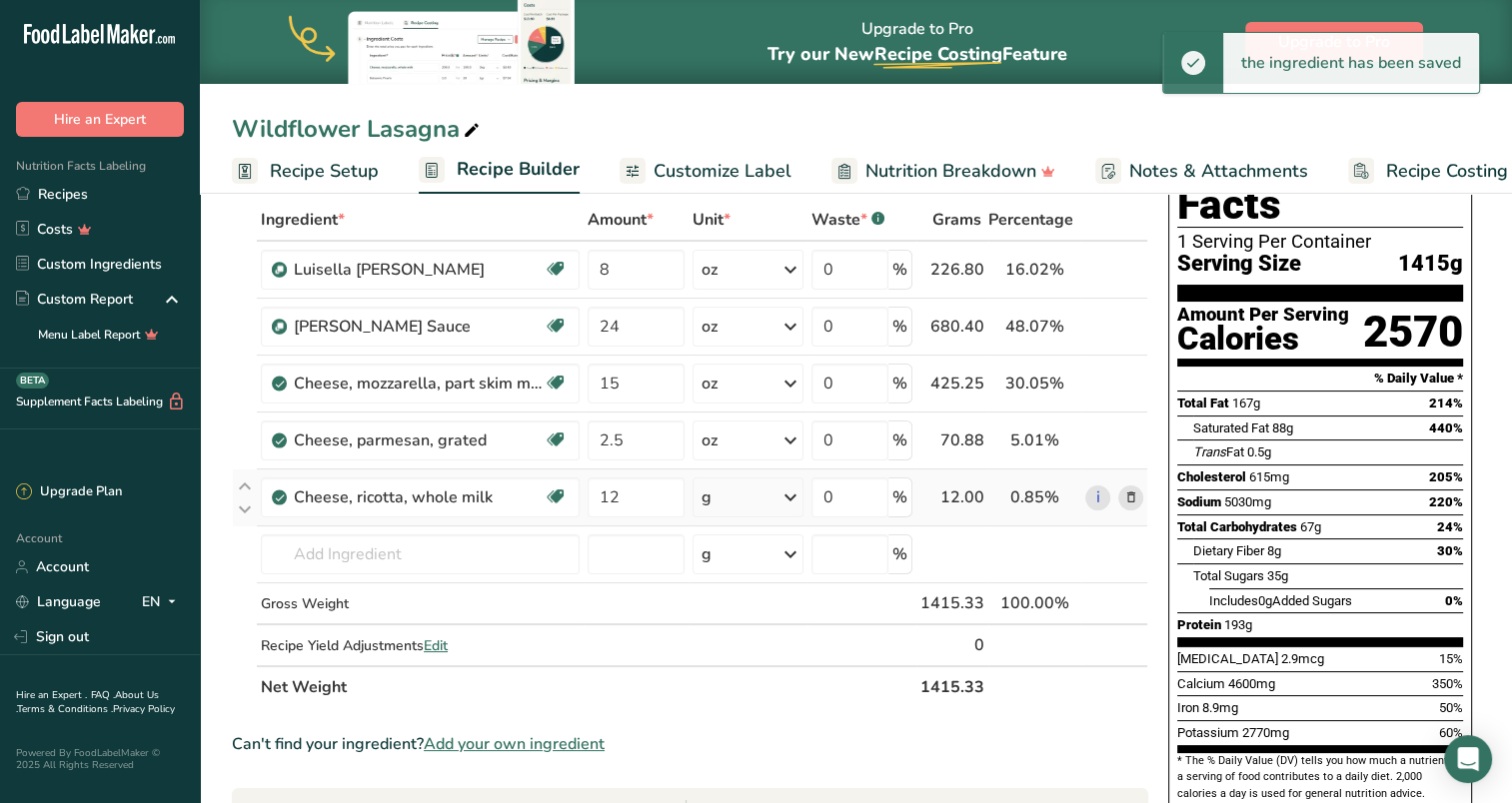 click at bounding box center [790, 497] 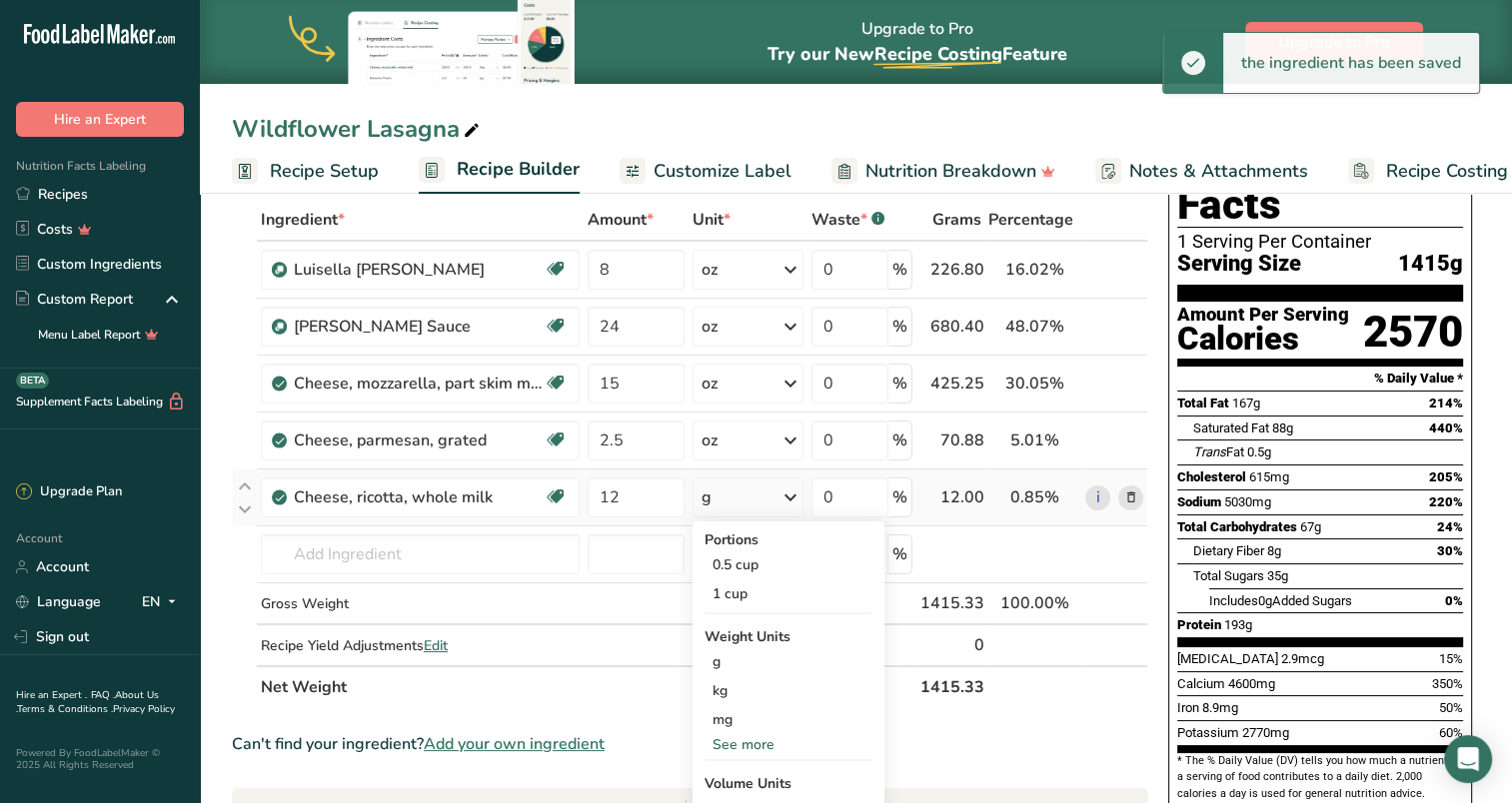 click on "See more" at bounding box center [788, 744] 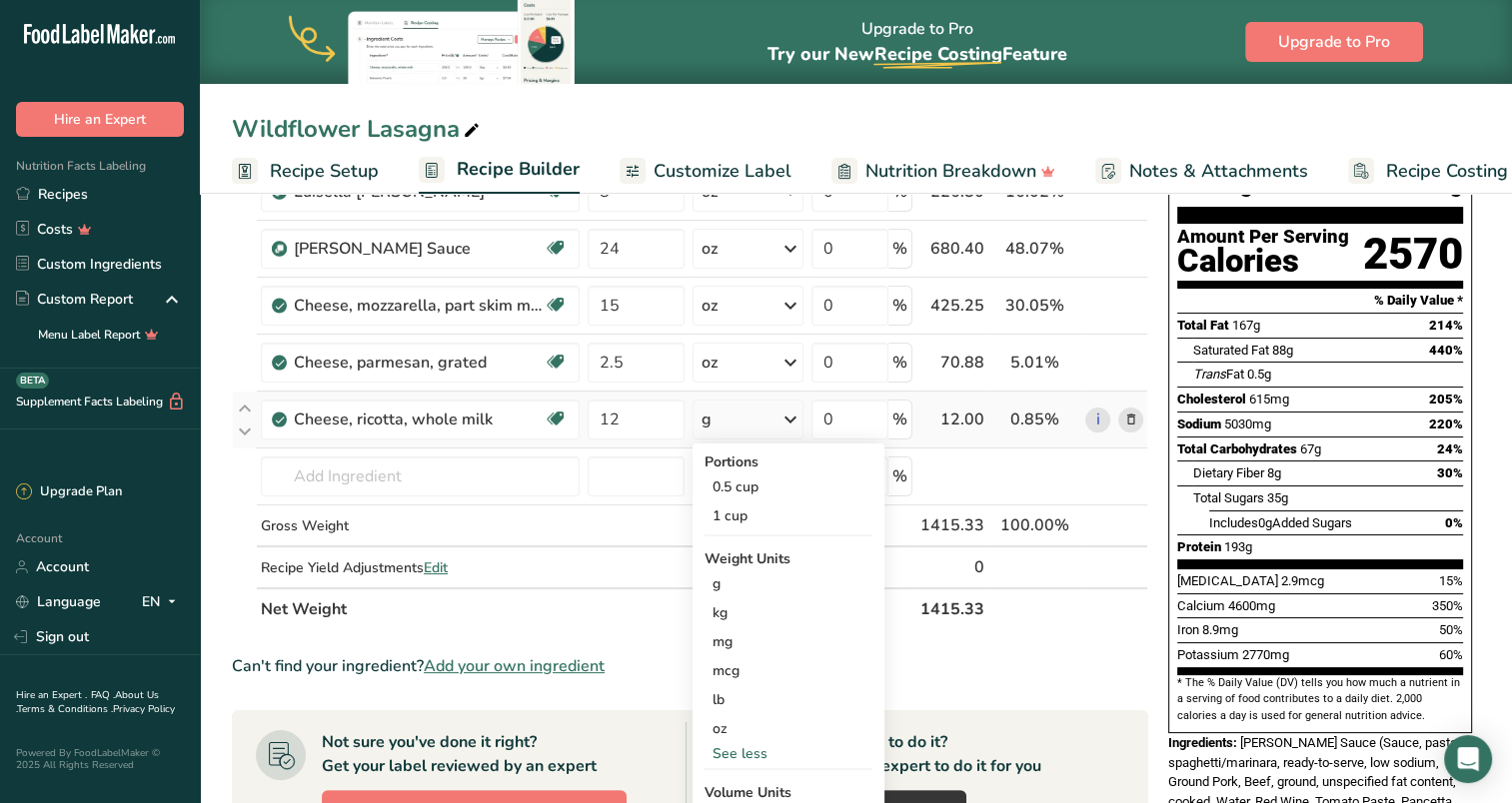 scroll, scrollTop: 300, scrollLeft: 0, axis: vertical 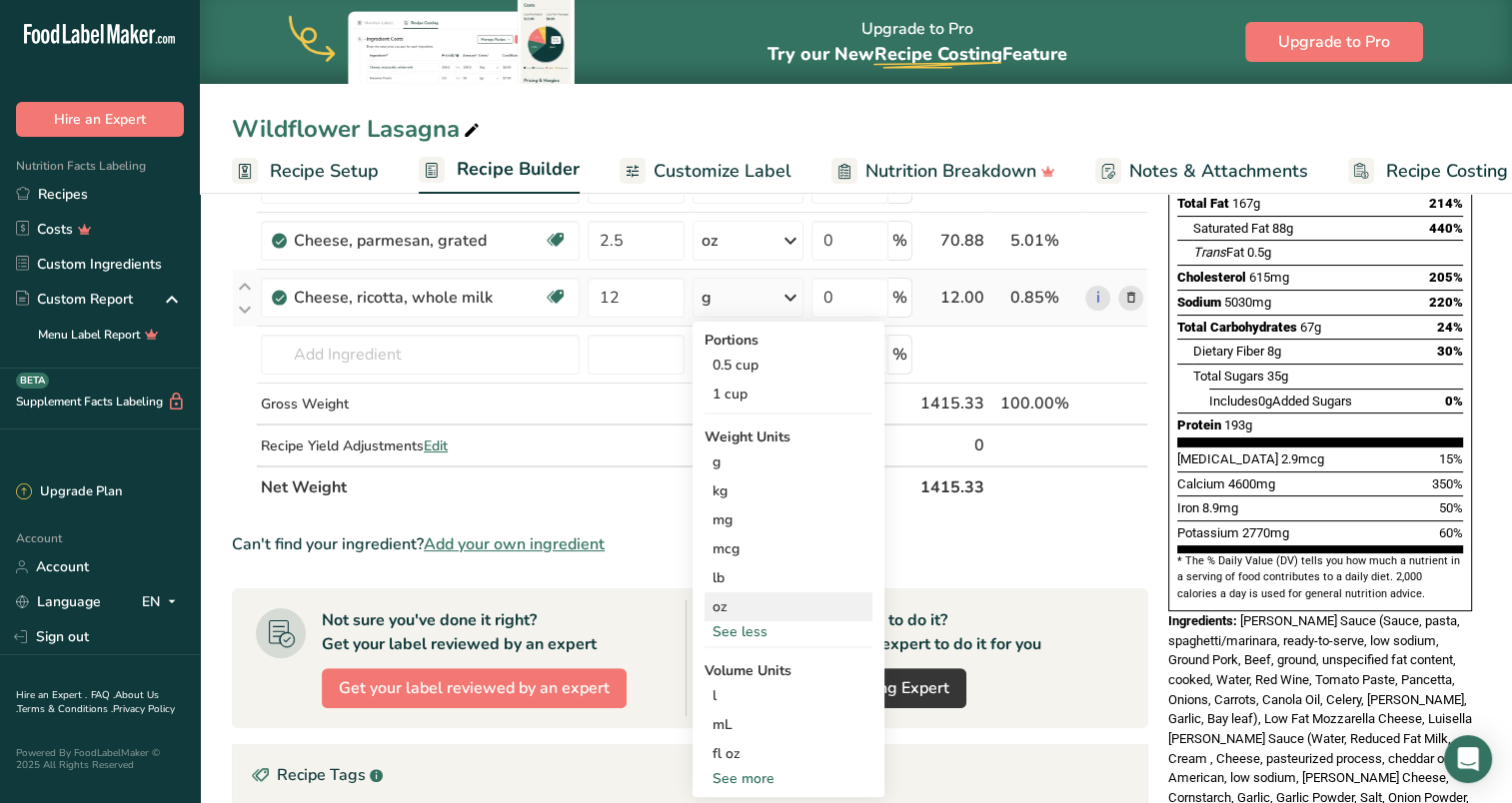 click on "oz" at bounding box center [788, 606] 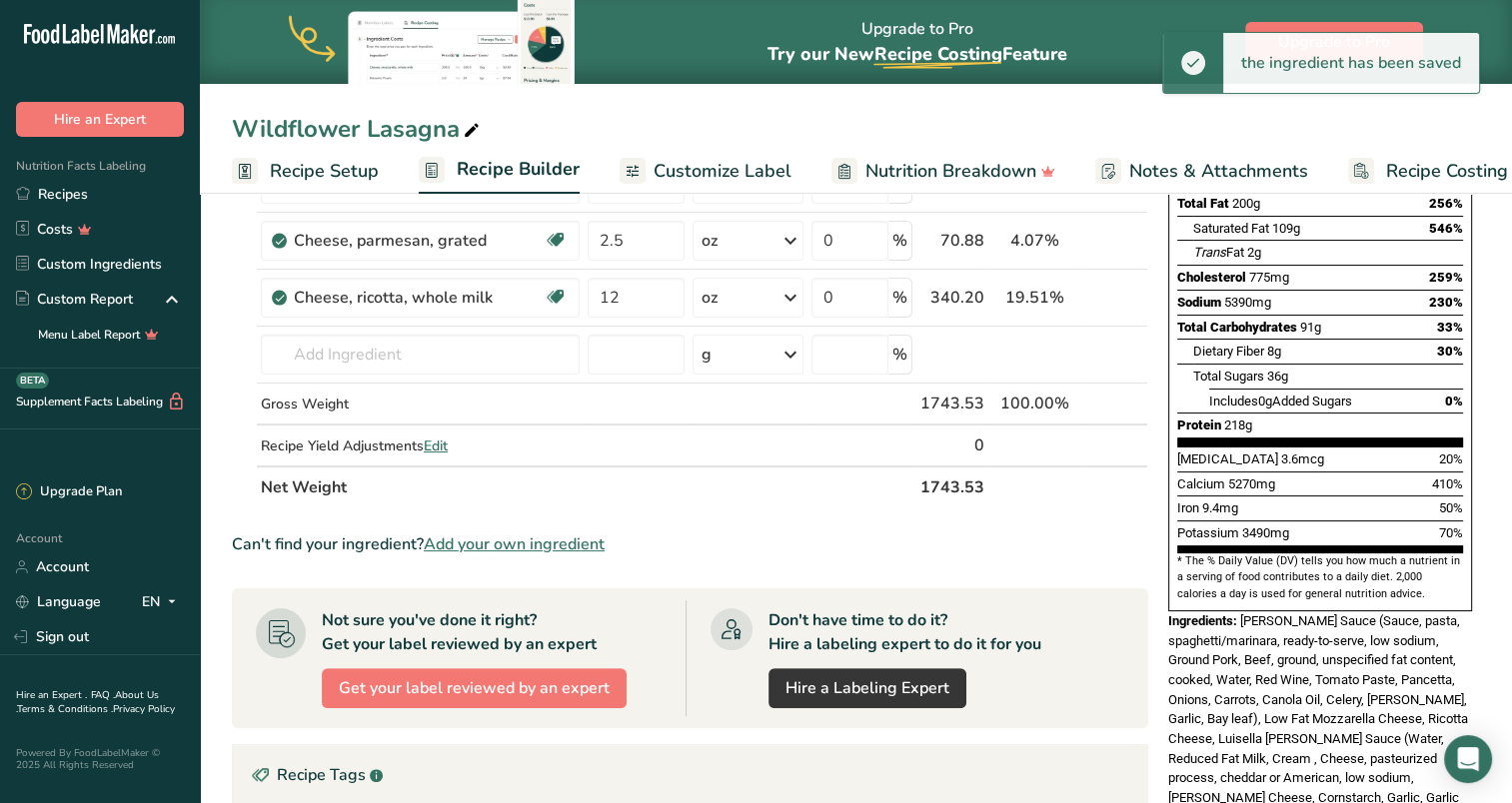 click on "Ingredient *
Amount *
Unit *
Waste *   .a-a{fill:#347362;}.b-a{fill:#fff;}          Grams
Percentage
[PERSON_NAME]
Source of Antioxidants
[MEDICAL_DATA] Effect
Dairy free
Gluten free
Vegan
Vegetarian
Soy free
8
oz
Weight Units
g
kg
mg
mcg
lb
oz
See less
Volume Units
l
mL
fl oz
See more
0
%
226.80
13.01%
i
[PERSON_NAME] Sauce
Source of Antioxidants
[MEDICAL_DATA] Effect
Source of Omega 3" at bounding box center [690, 555] 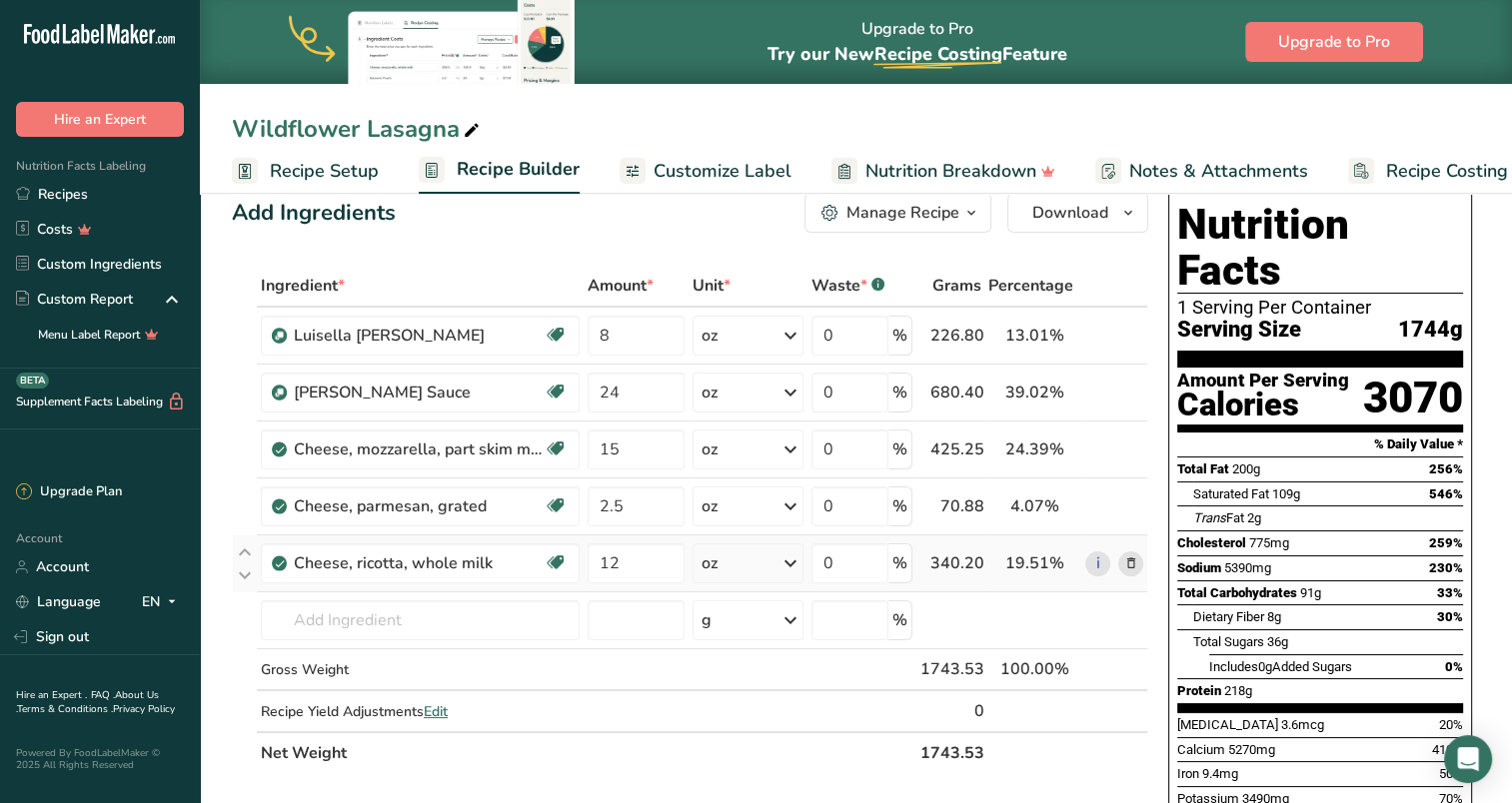 scroll, scrollTop: 0, scrollLeft: 0, axis: both 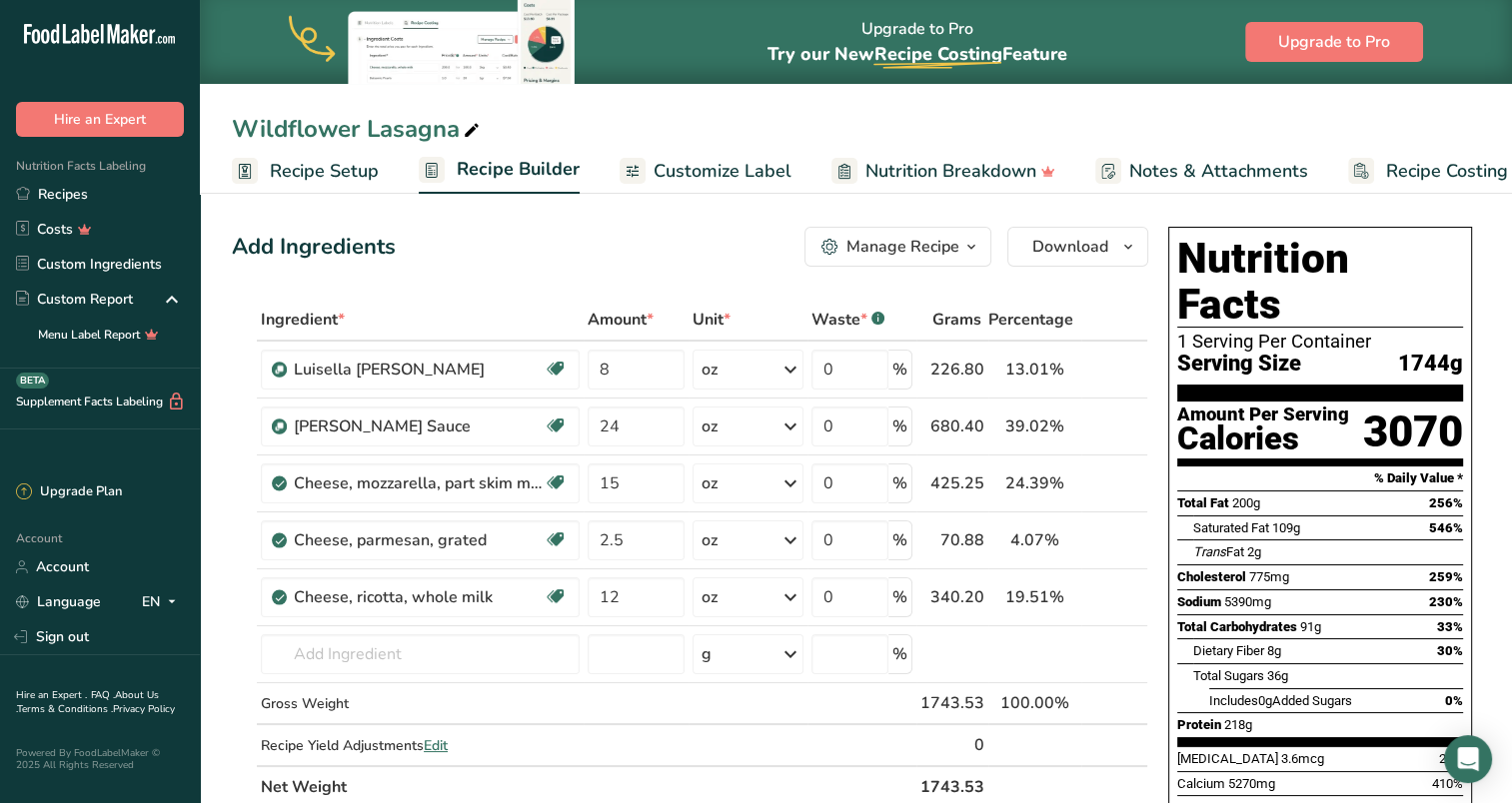 click on "Customize Label" at bounding box center [723, 171] 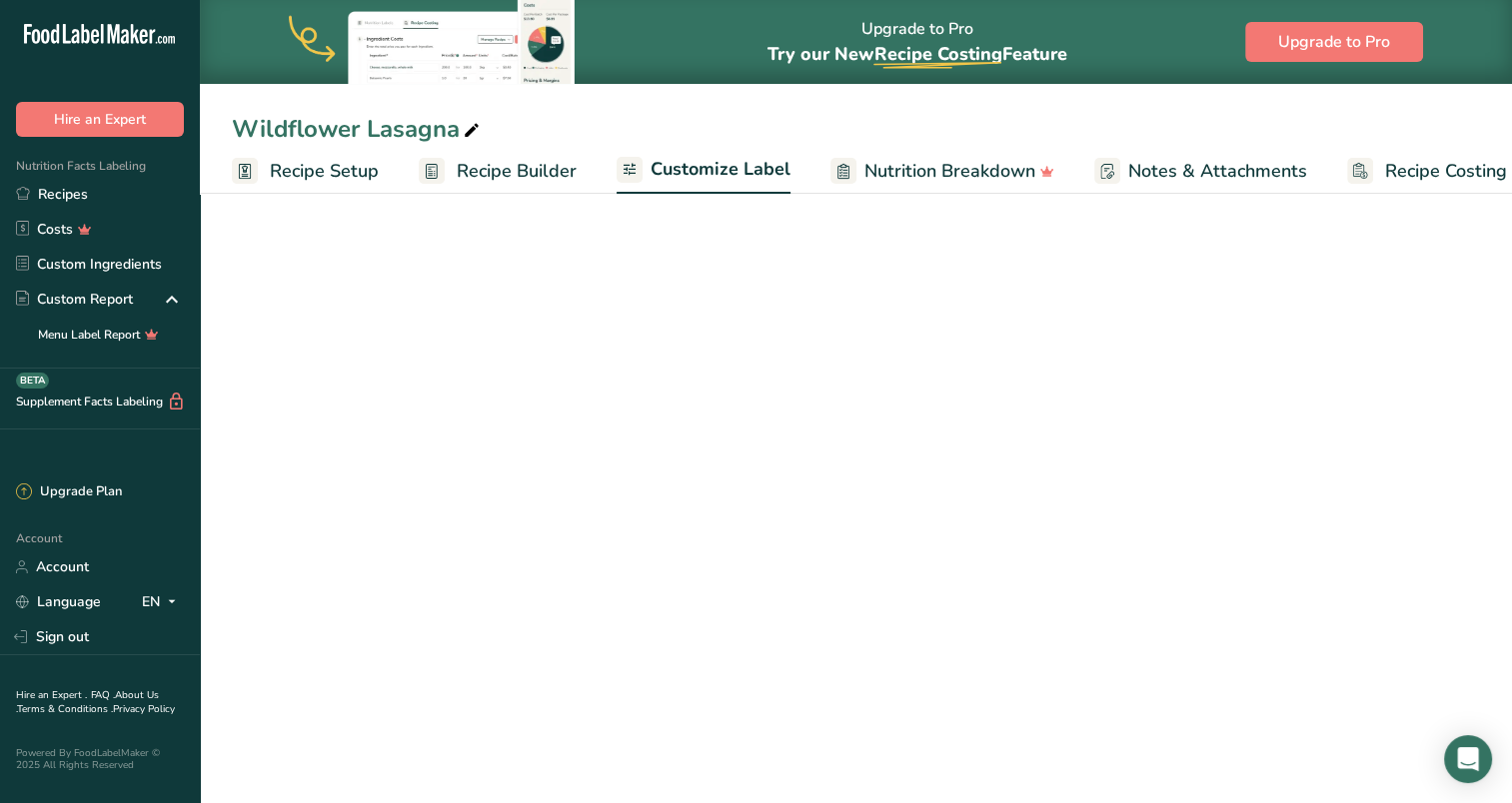 scroll, scrollTop: 0, scrollLeft: 46, axis: horizontal 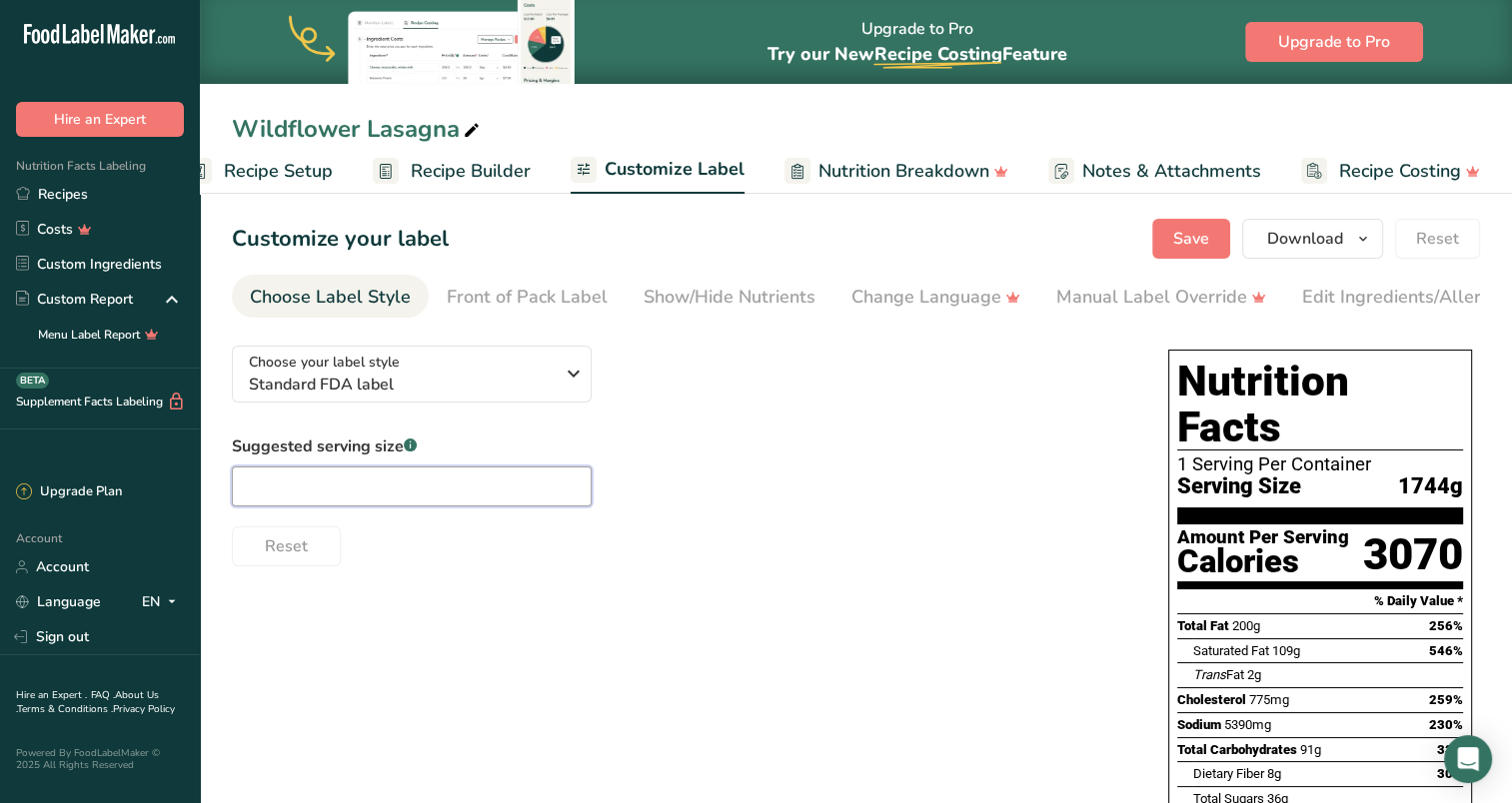 click at bounding box center (412, 486) 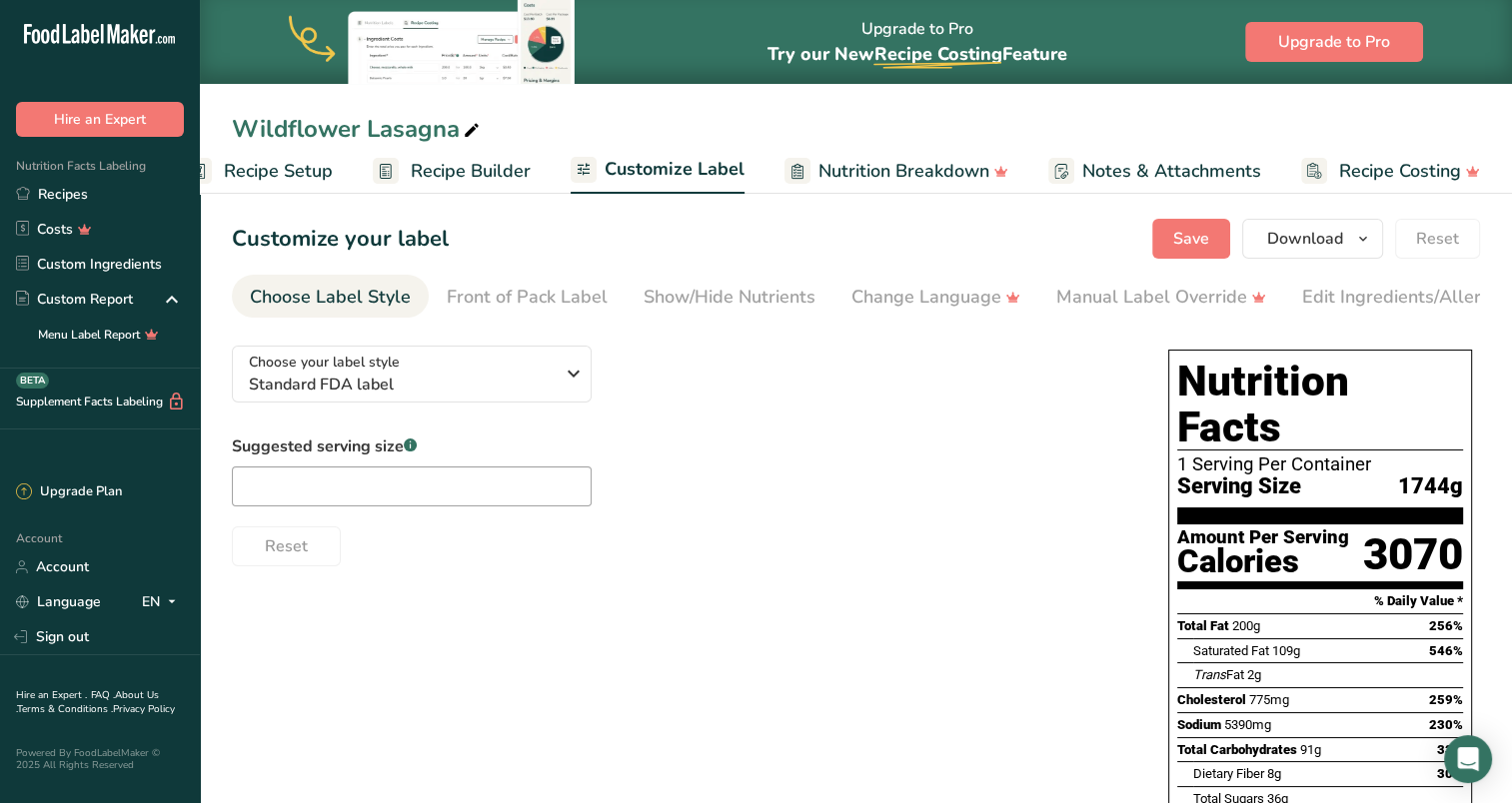 click on "Suggested serving size
.a-a{fill:#347362;}.b-a{fill:#fff;}
Reset" at bounding box center [680, 500] 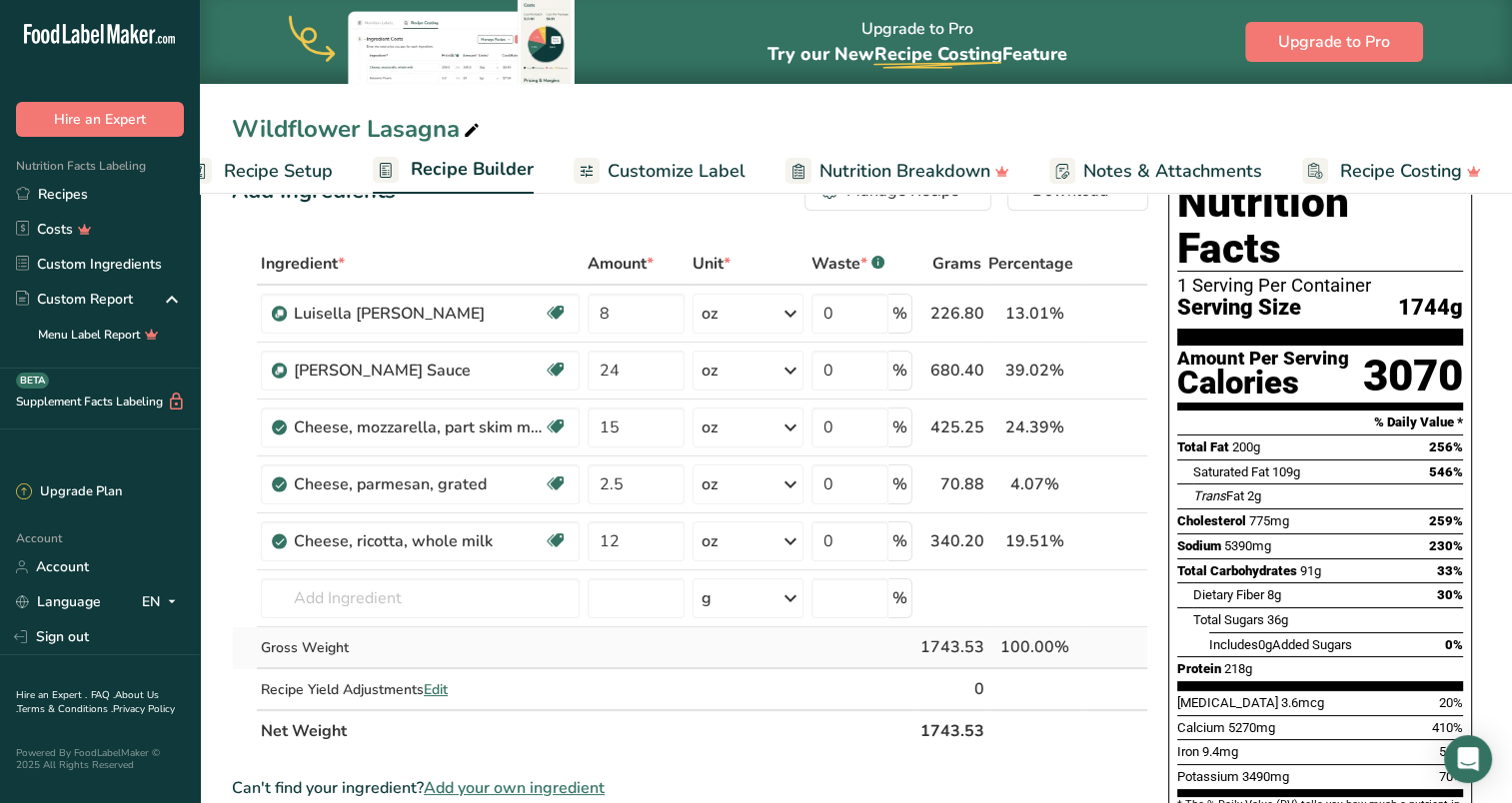 scroll, scrollTop: 100, scrollLeft: 0, axis: vertical 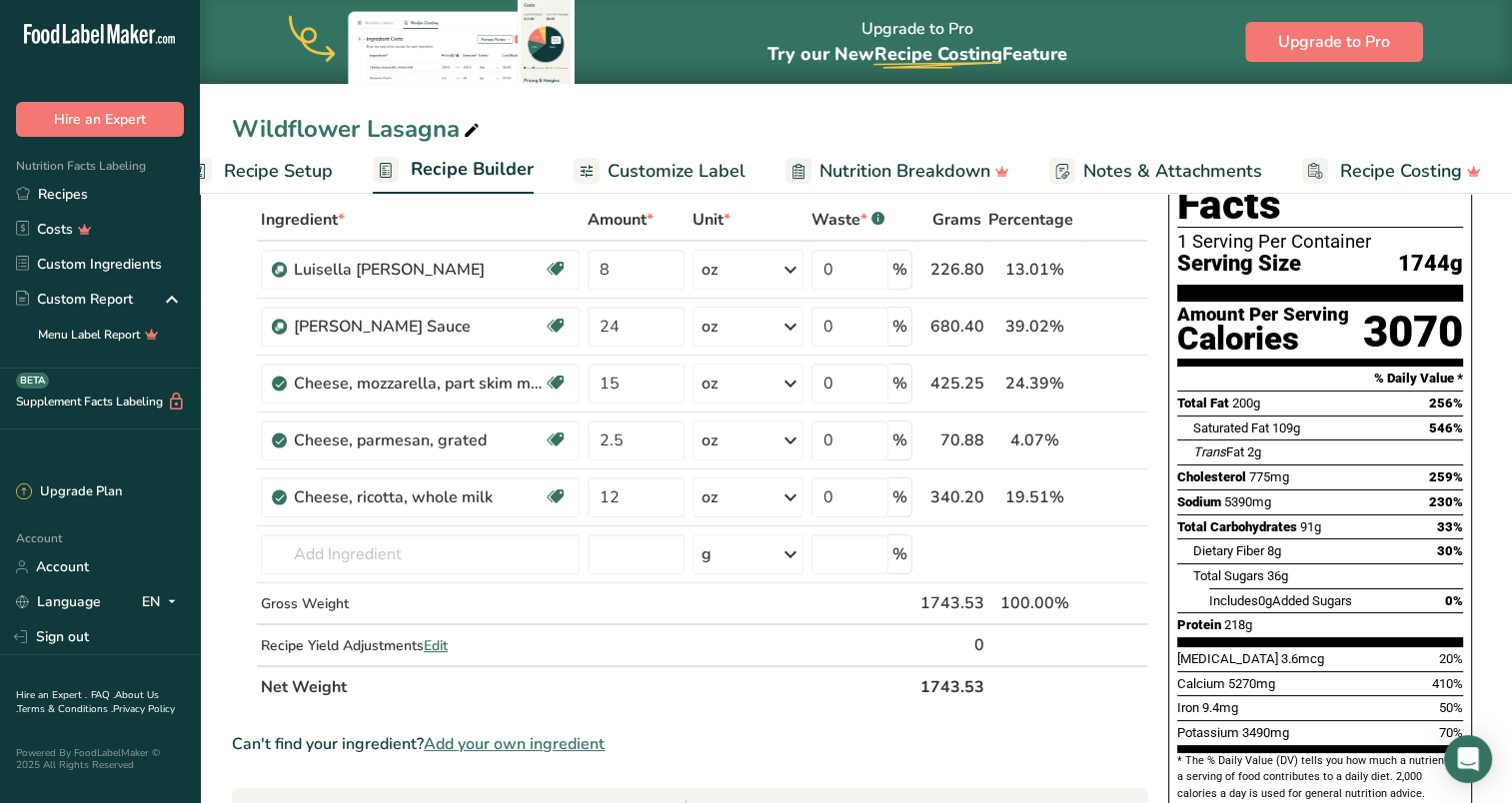 click on "Add your own ingredient" at bounding box center [514, 744] 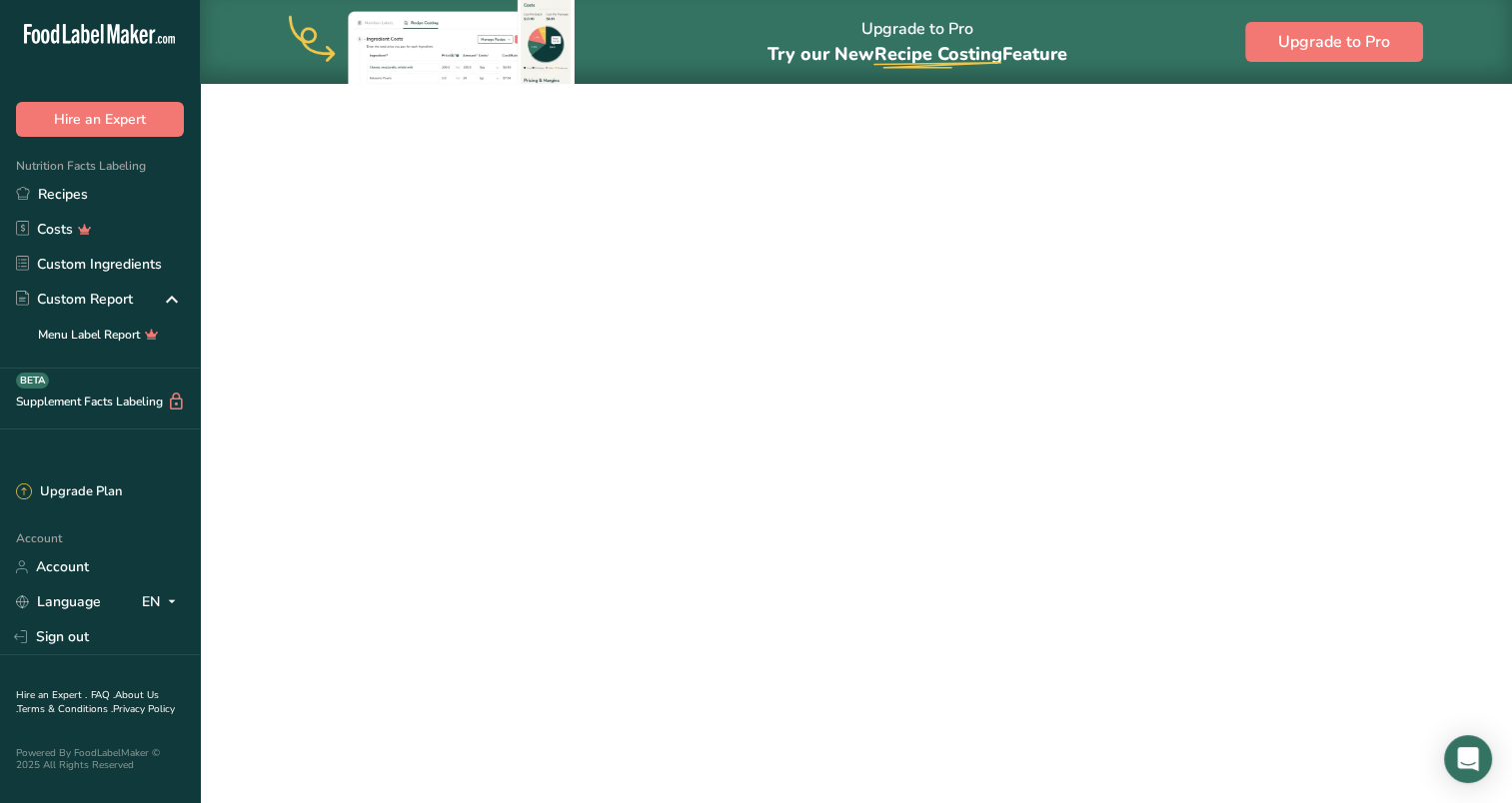 scroll, scrollTop: 0, scrollLeft: 0, axis: both 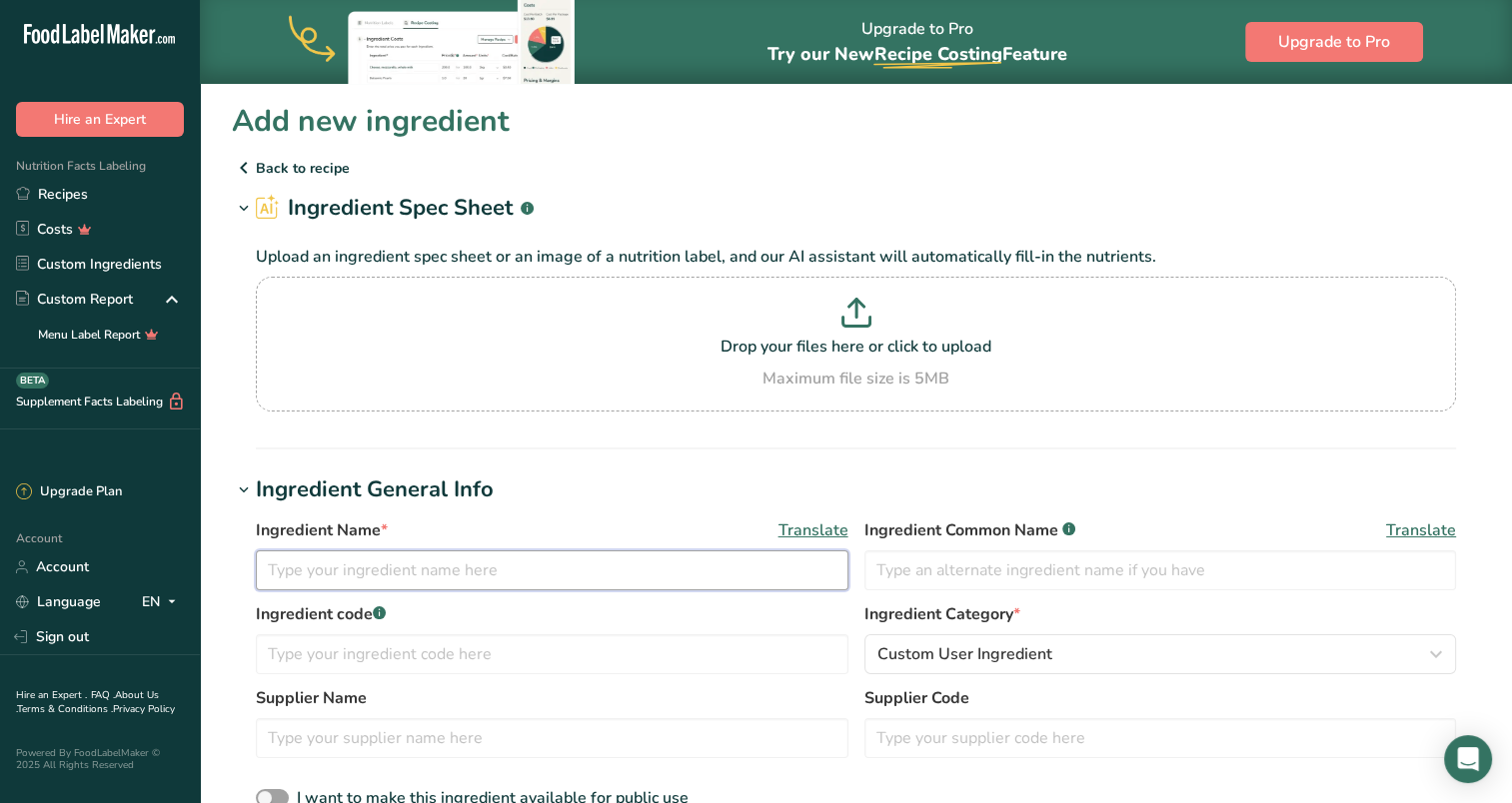 click at bounding box center (552, 570) 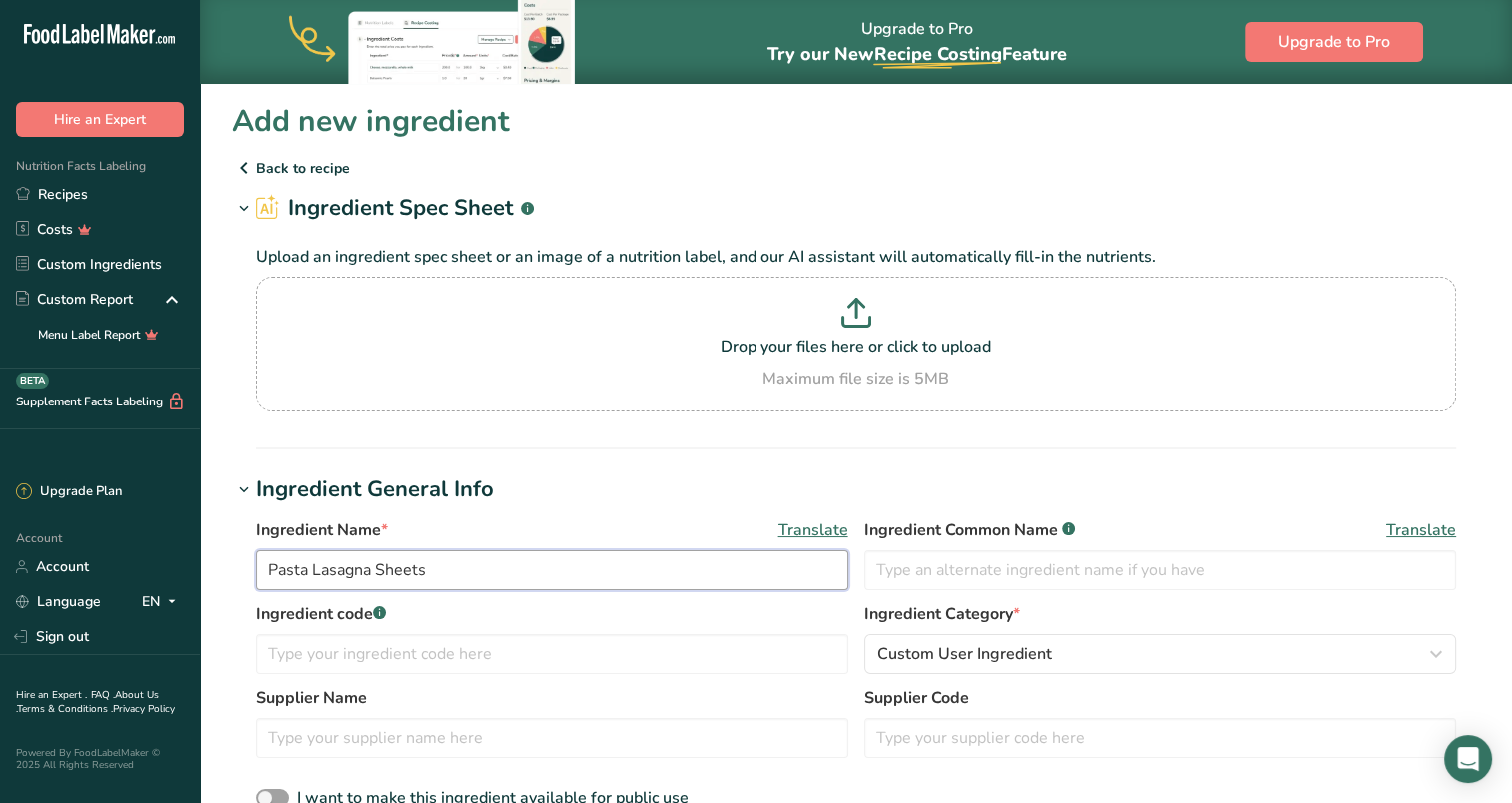 click on "Pasta Lasagna Sheets" at bounding box center (552, 570) 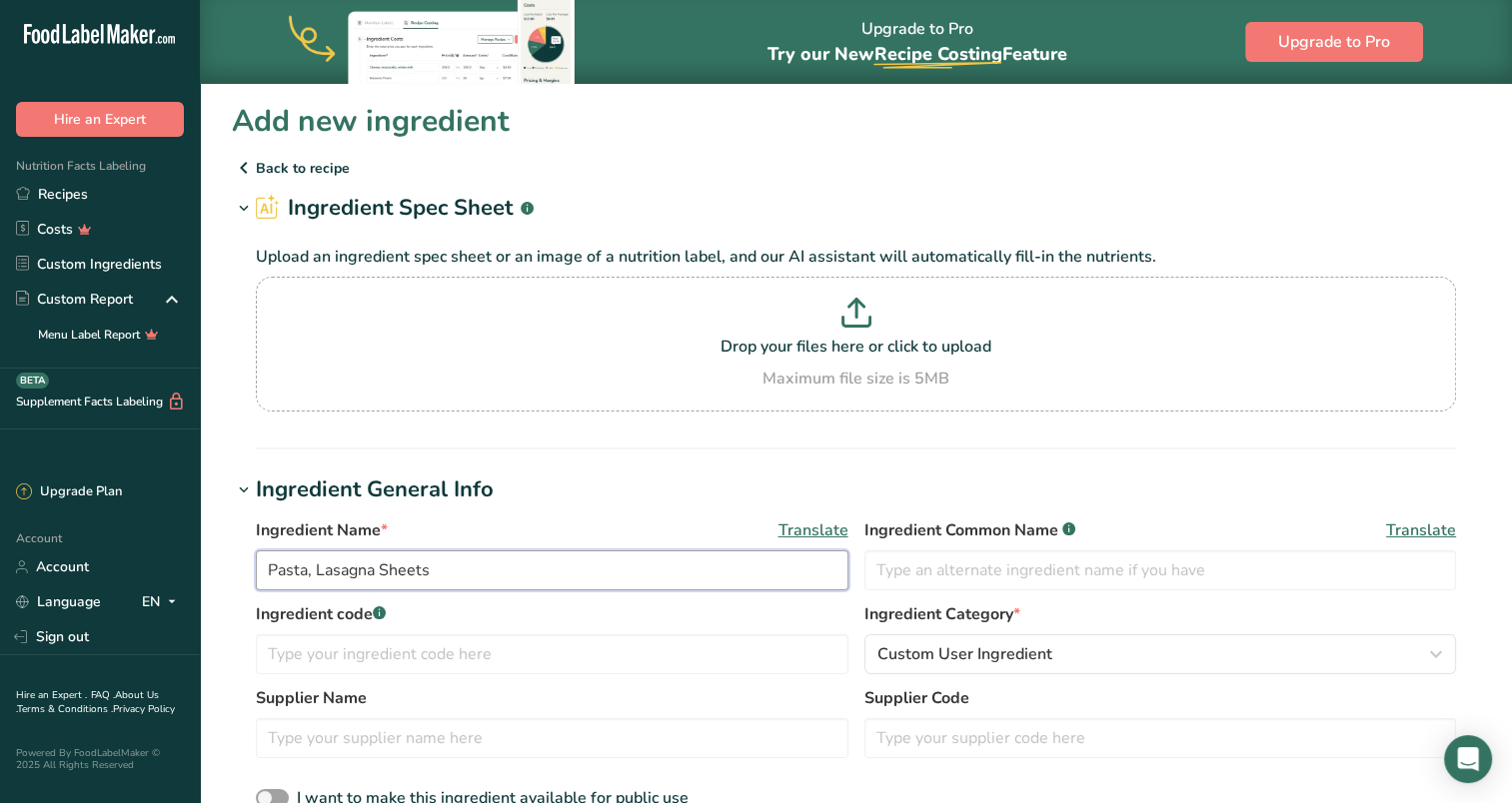 click on "Pasta, Lasagna Sheets" at bounding box center [552, 570] 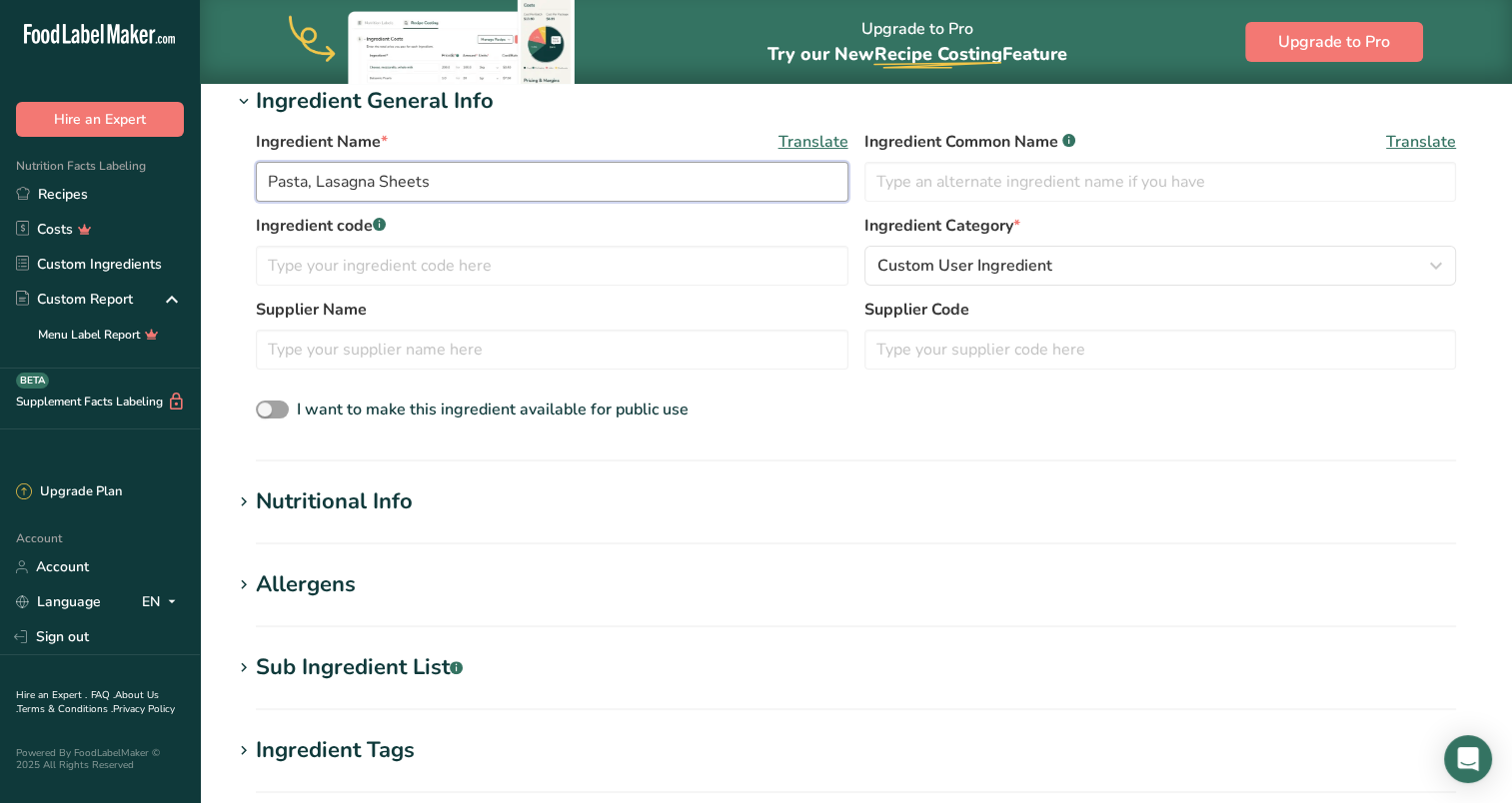 scroll, scrollTop: 400, scrollLeft: 0, axis: vertical 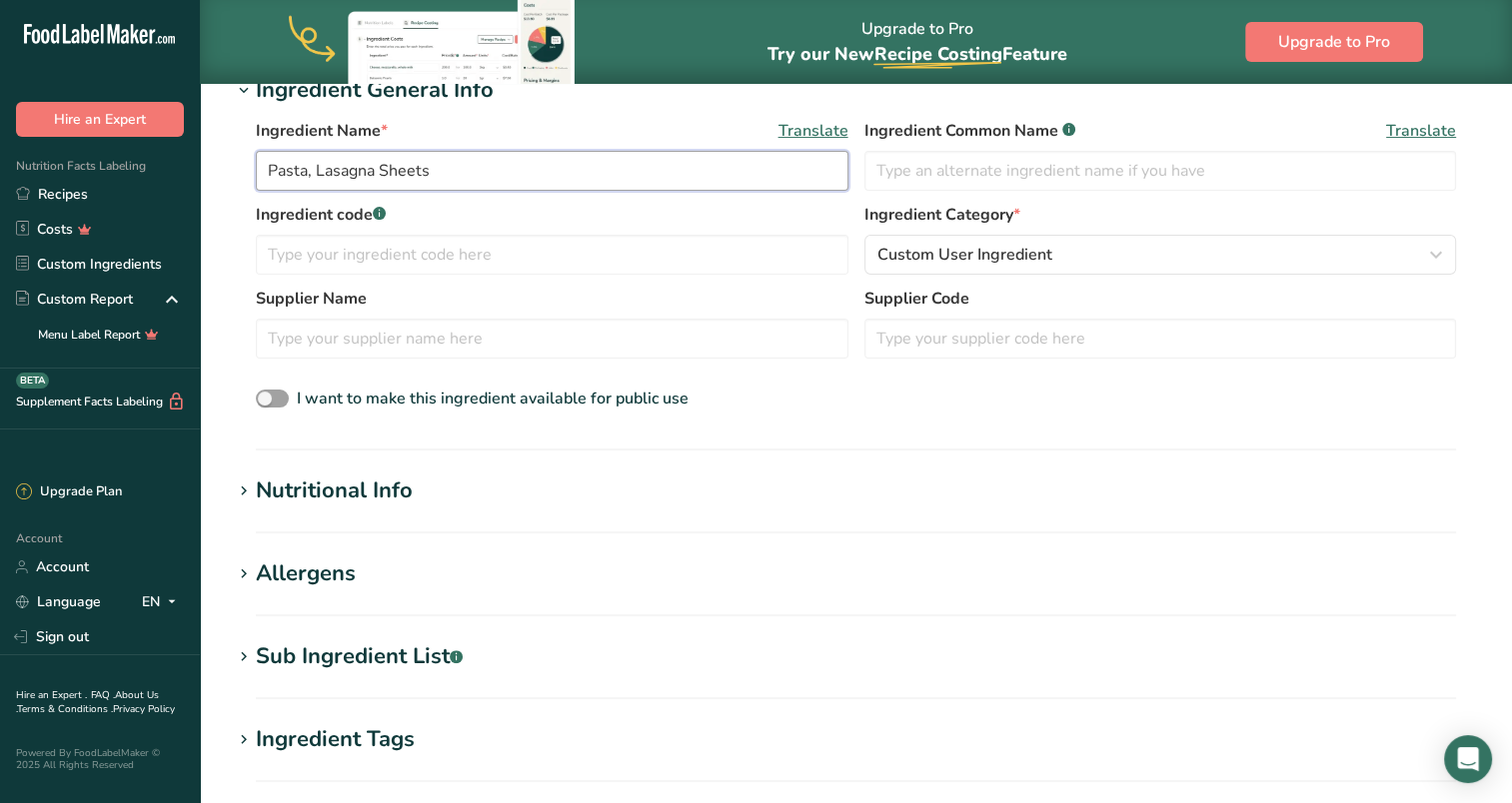type on "Pasta, Lasagna Sheets" 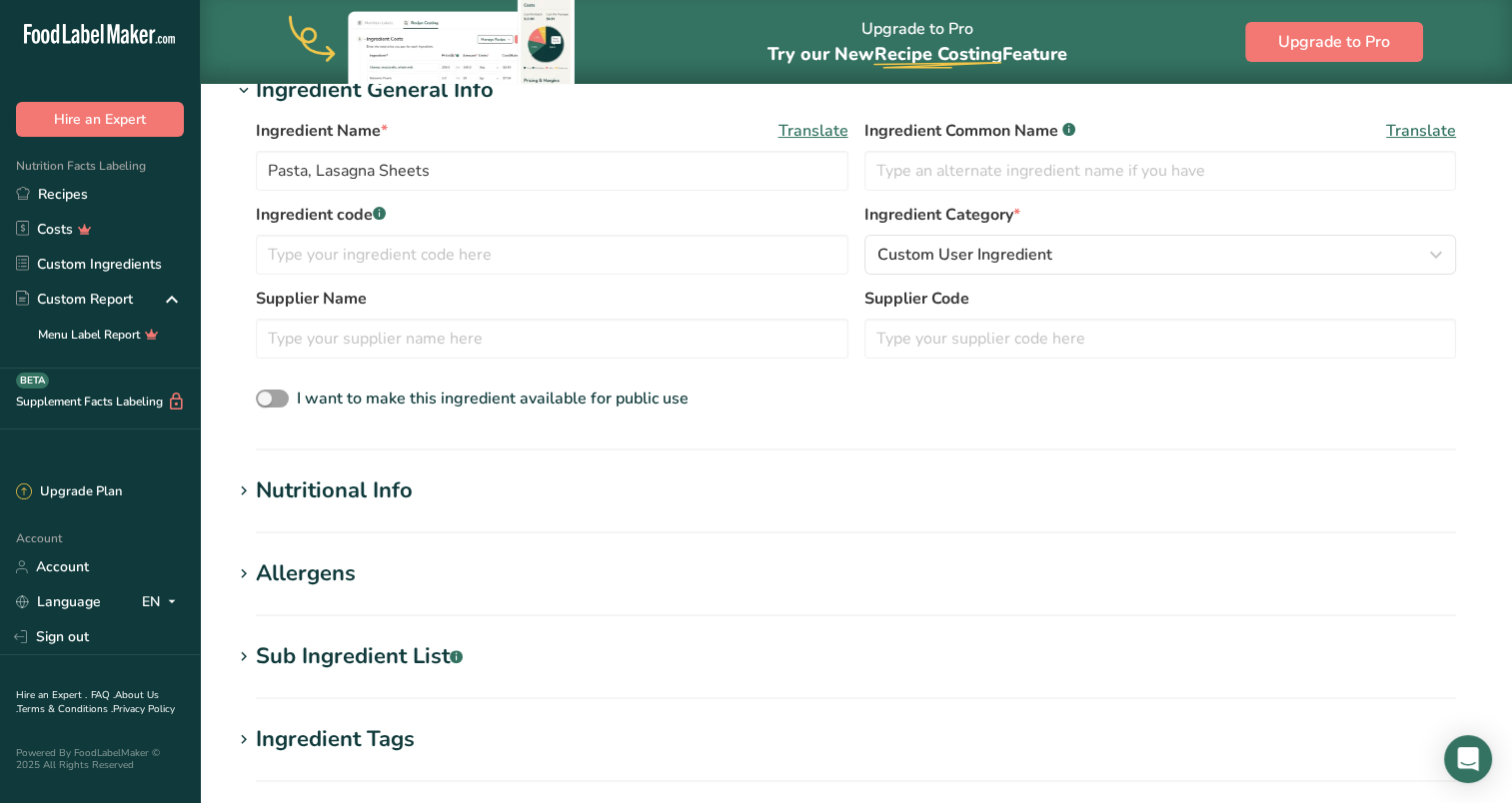 click on "Nutritional Info" at bounding box center [334, 490] 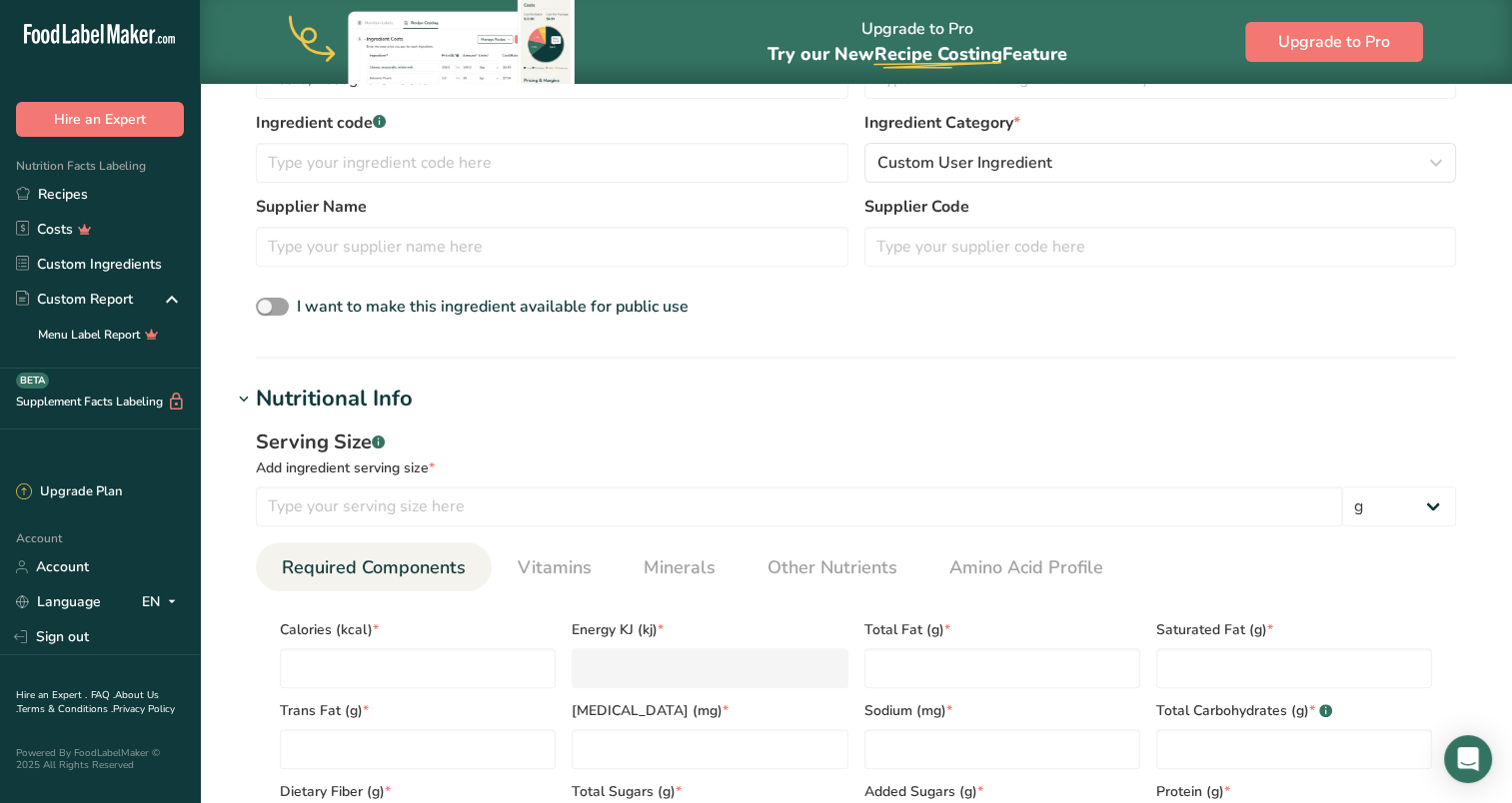 scroll, scrollTop: 599, scrollLeft: 0, axis: vertical 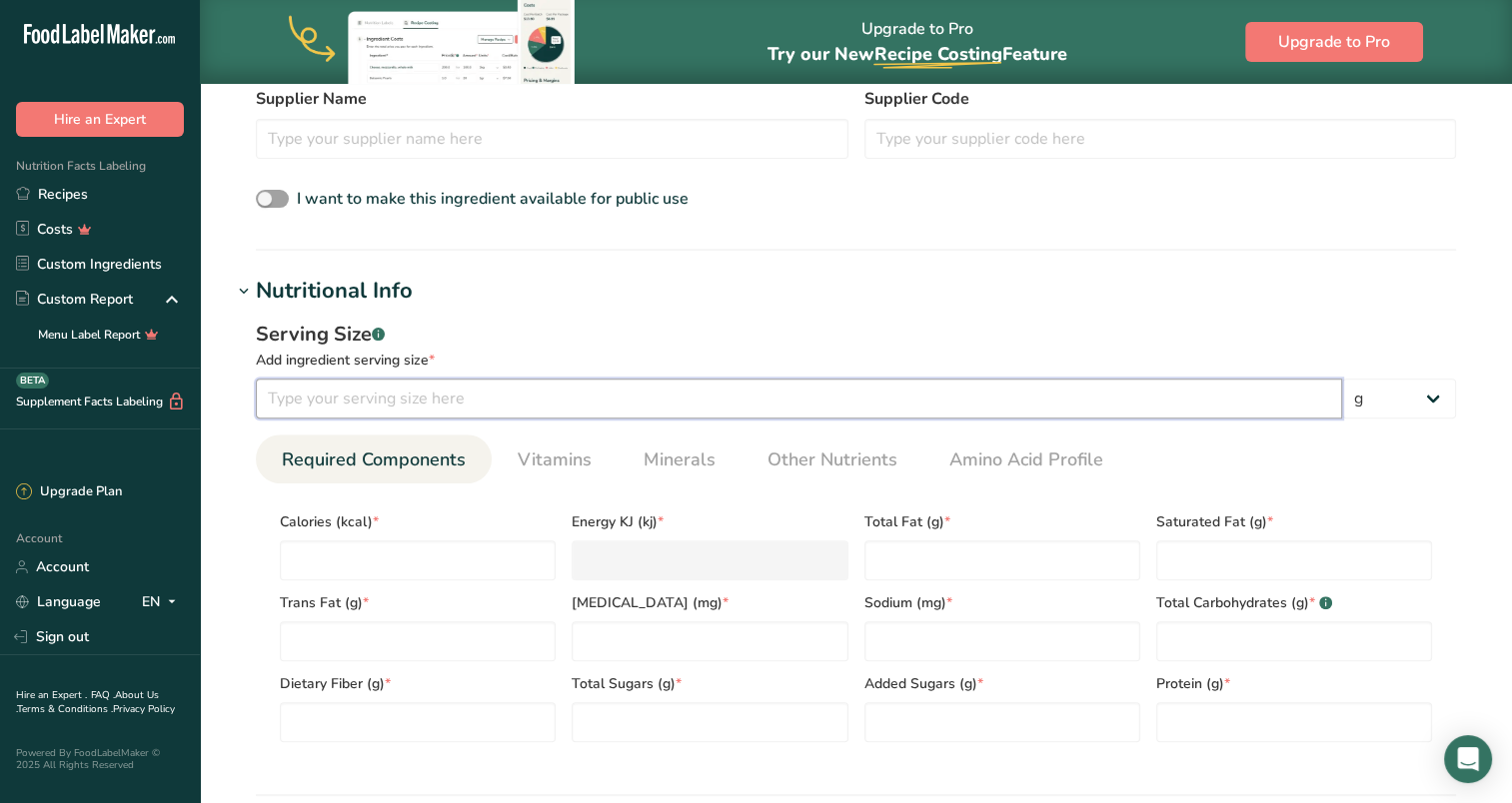 click at bounding box center (798, 399) 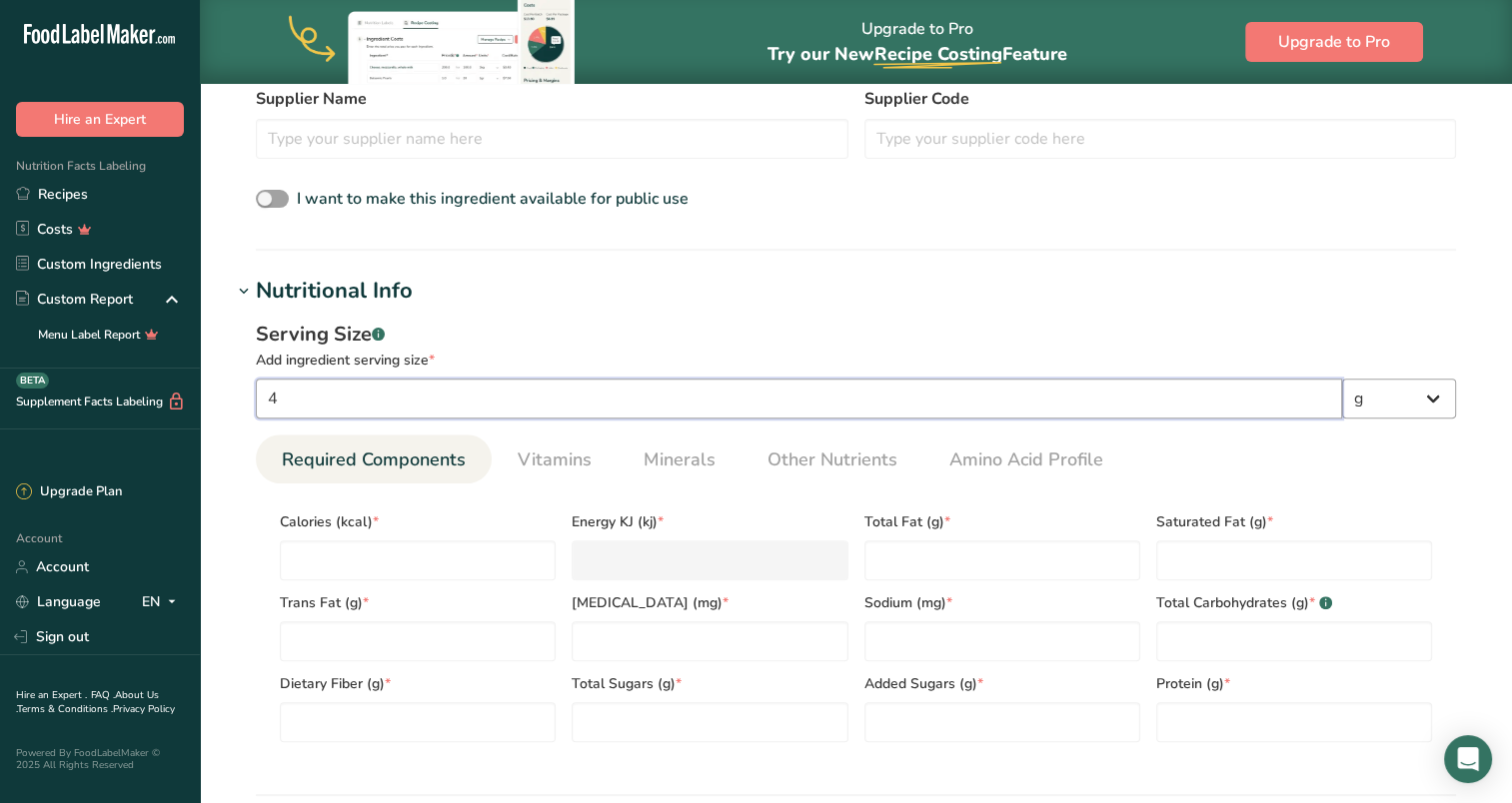 type on "4" 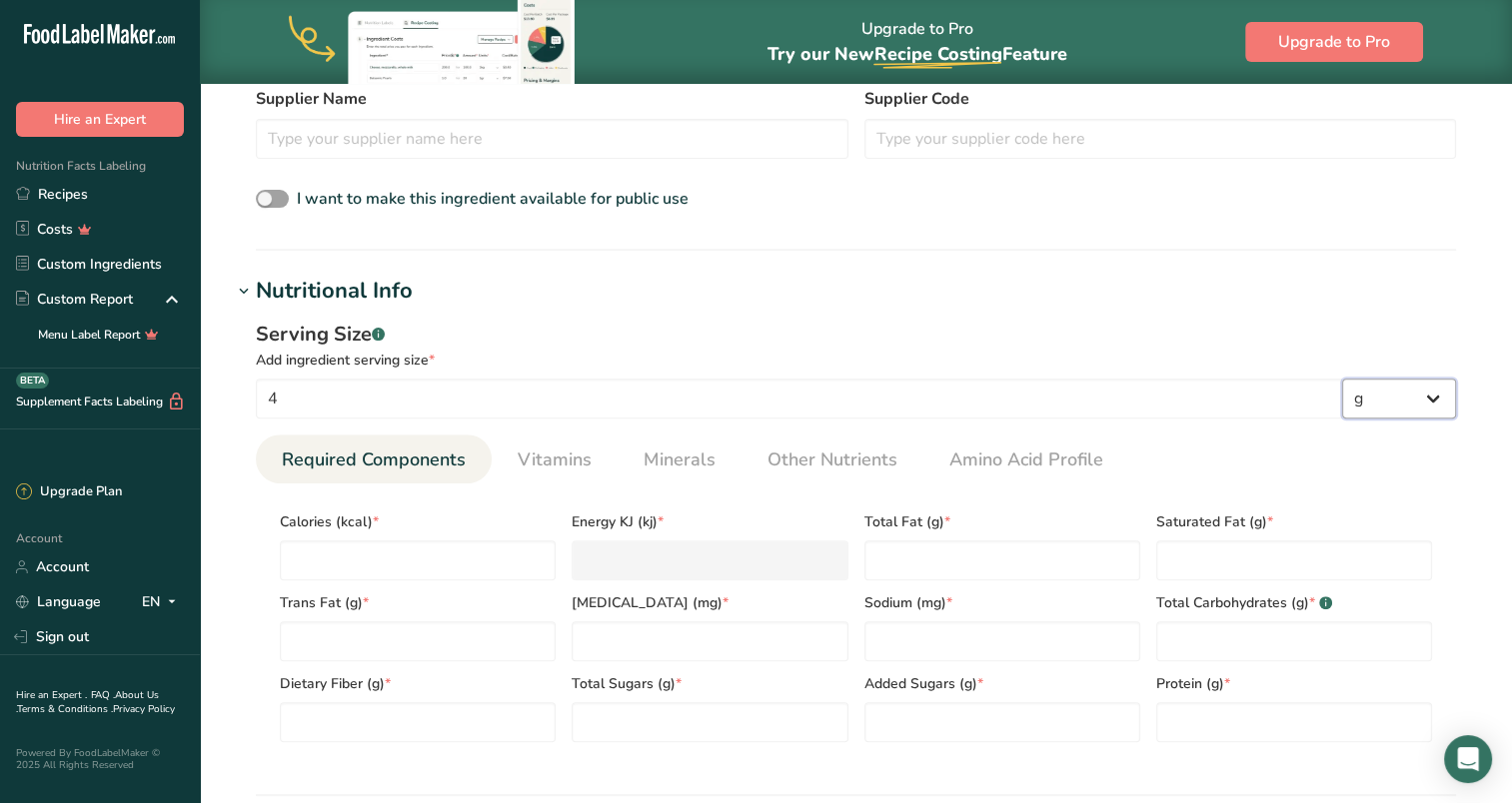 click on "g
kg
mg
mcg
lb
oz
l
mL
fl oz
tbsp
tsp
cup
qt
gallon" at bounding box center [1399, 399] 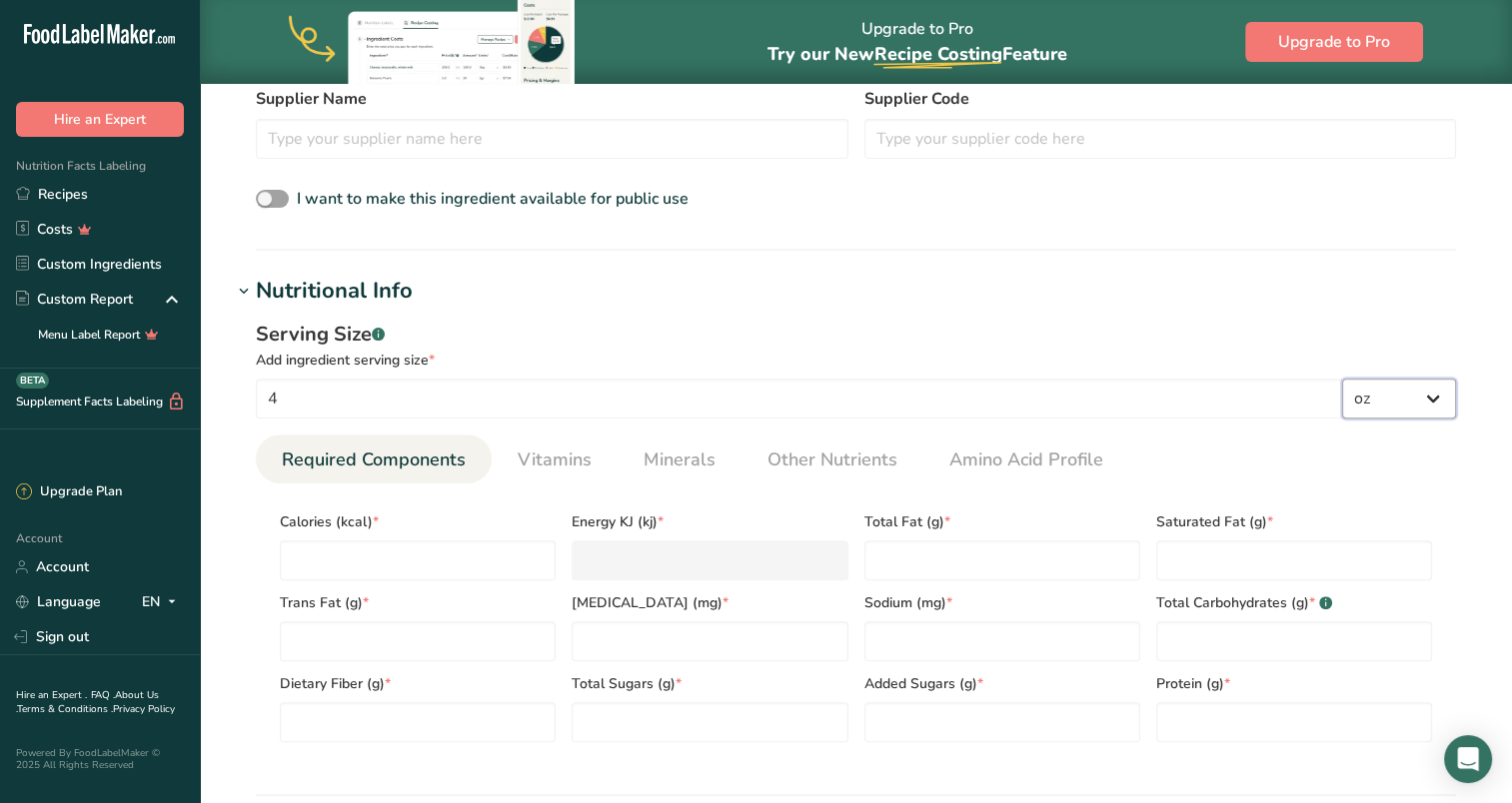 click on "g
kg
mg
mcg
lb
oz
l
mL
fl oz
tbsp
tsp
cup
qt
gallon" at bounding box center [1399, 399] 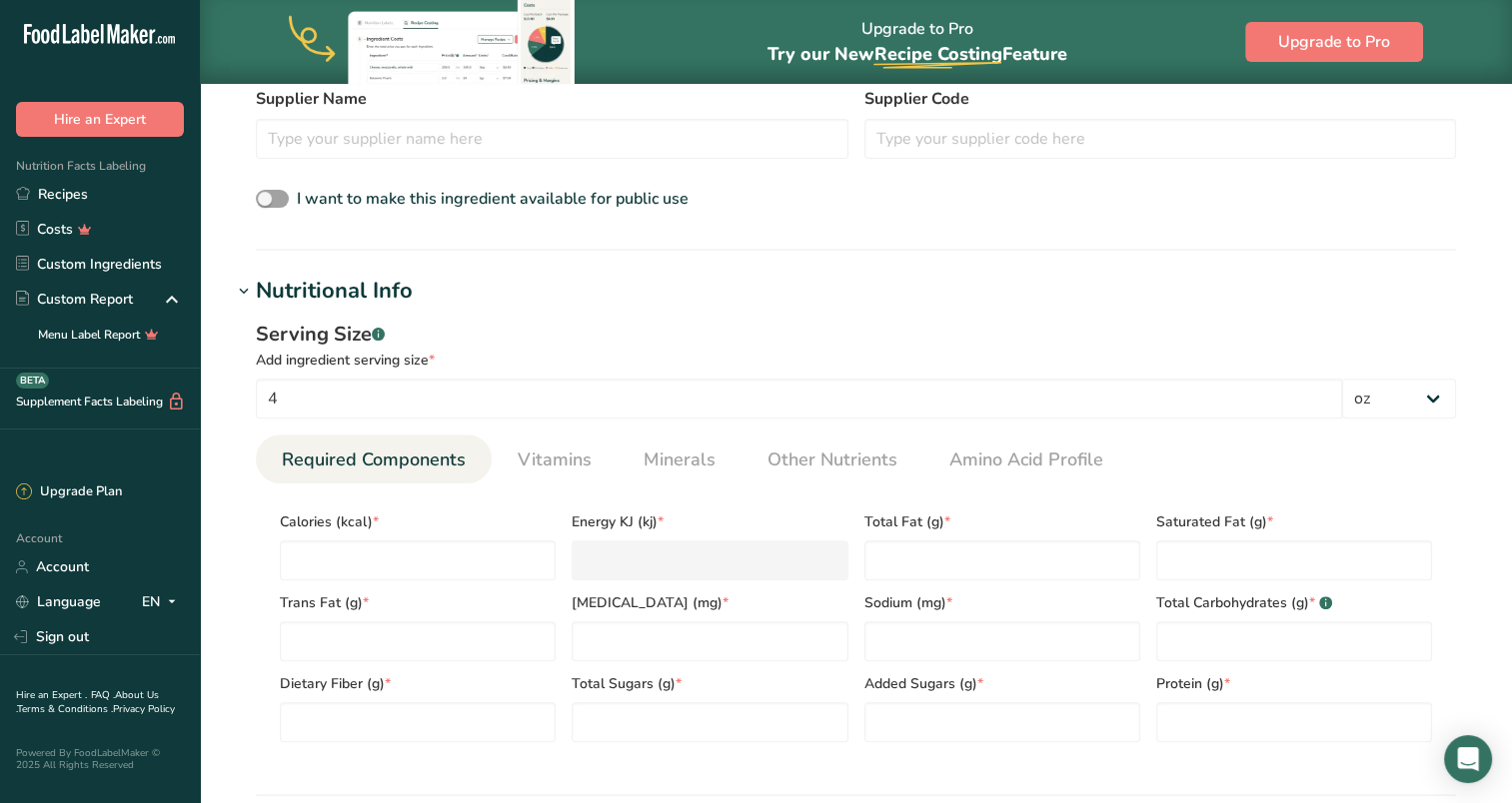 click on "Nutritional Info" at bounding box center [855, 291] 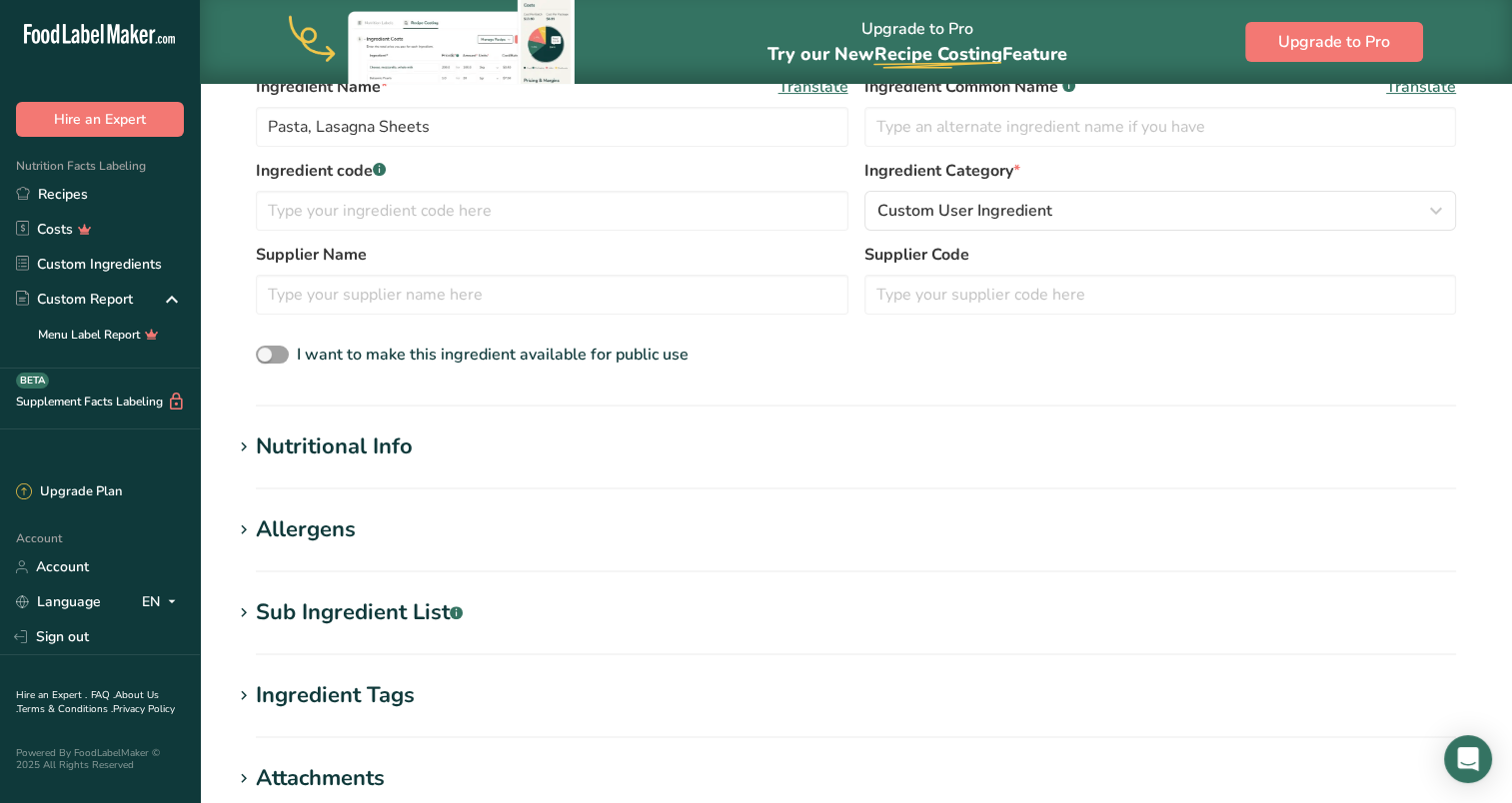 scroll, scrollTop: 300, scrollLeft: 0, axis: vertical 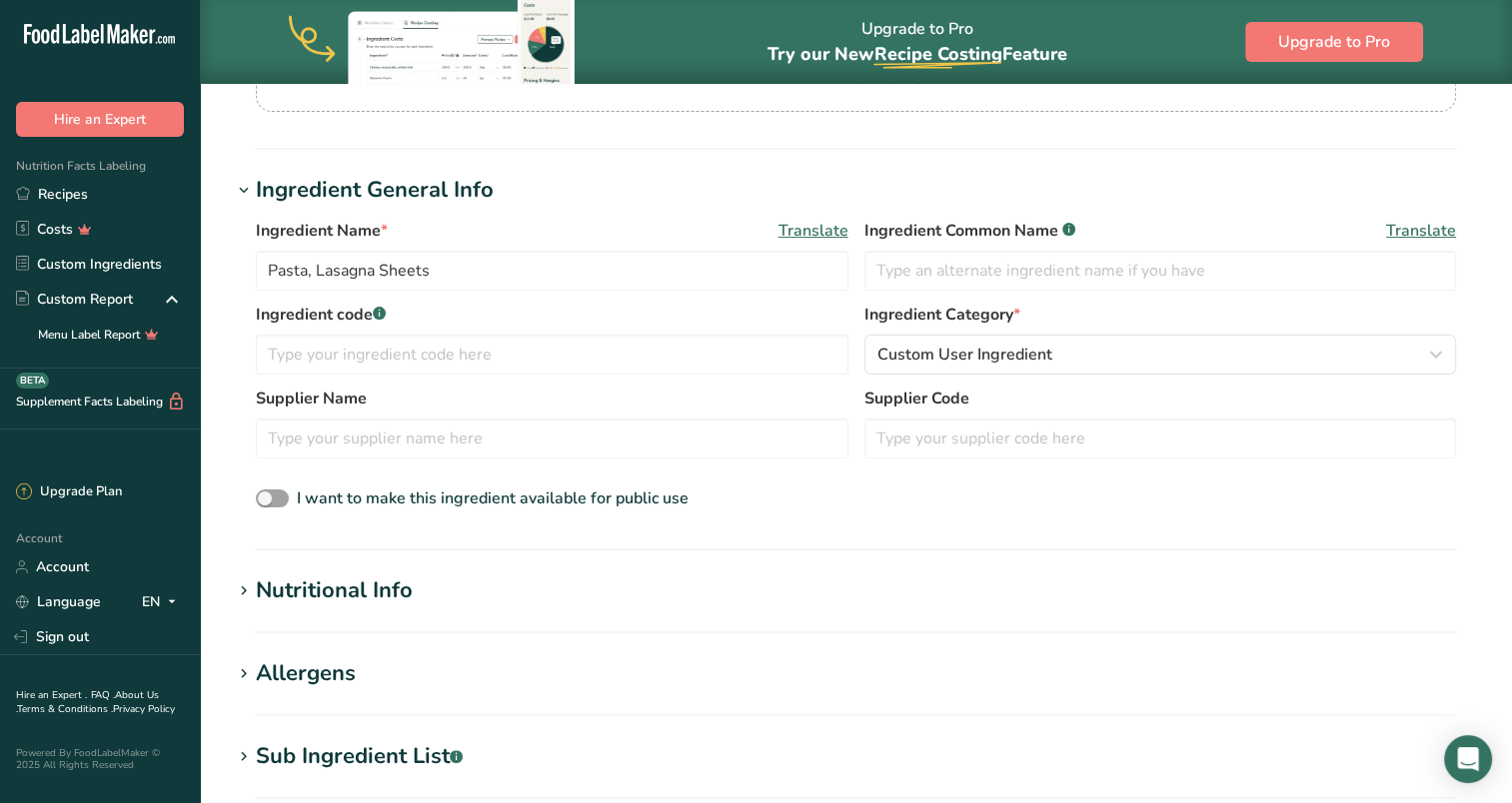 click on "Nutritional Info" at bounding box center [334, 590] 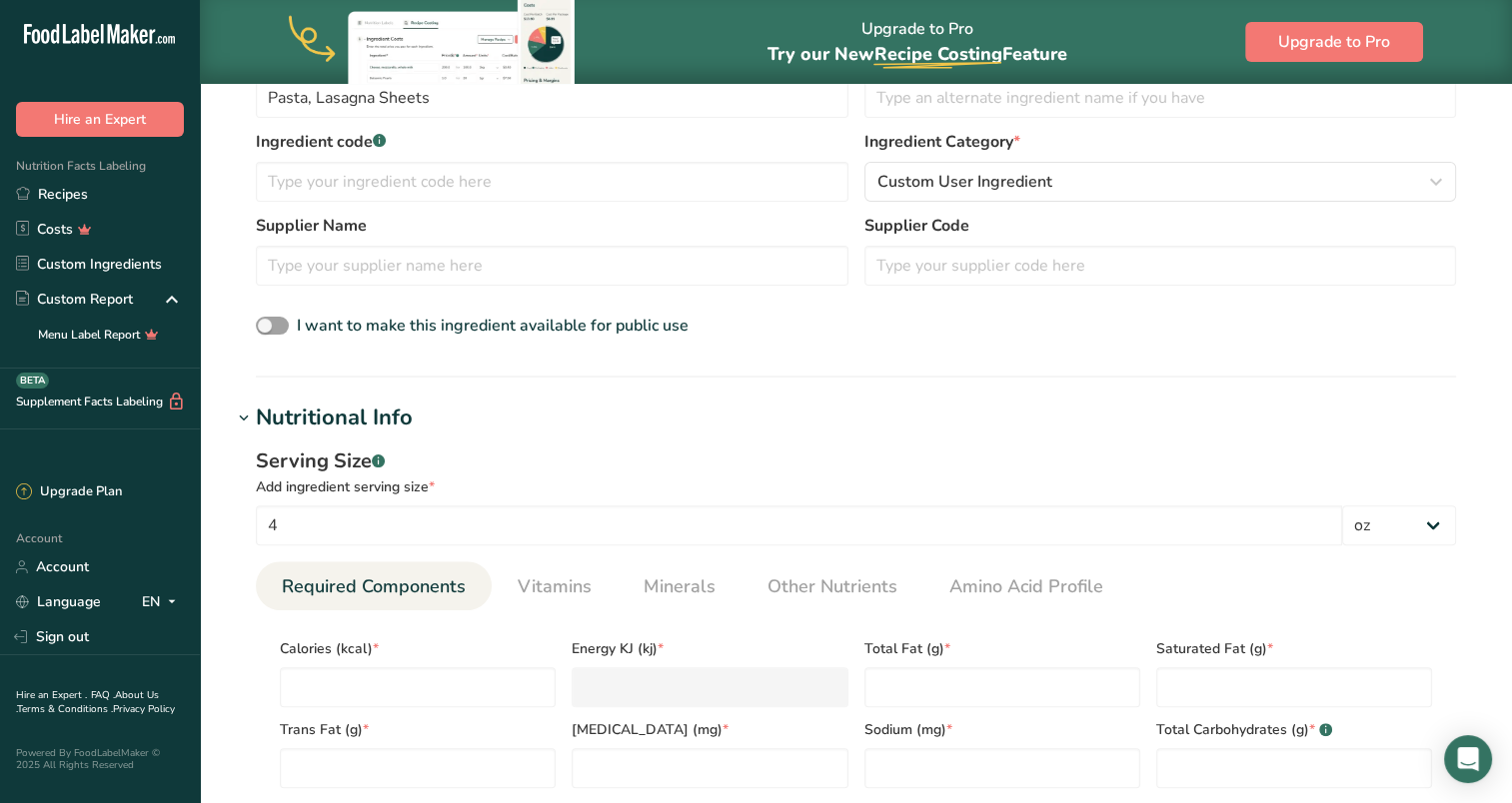 scroll, scrollTop: 599, scrollLeft: 0, axis: vertical 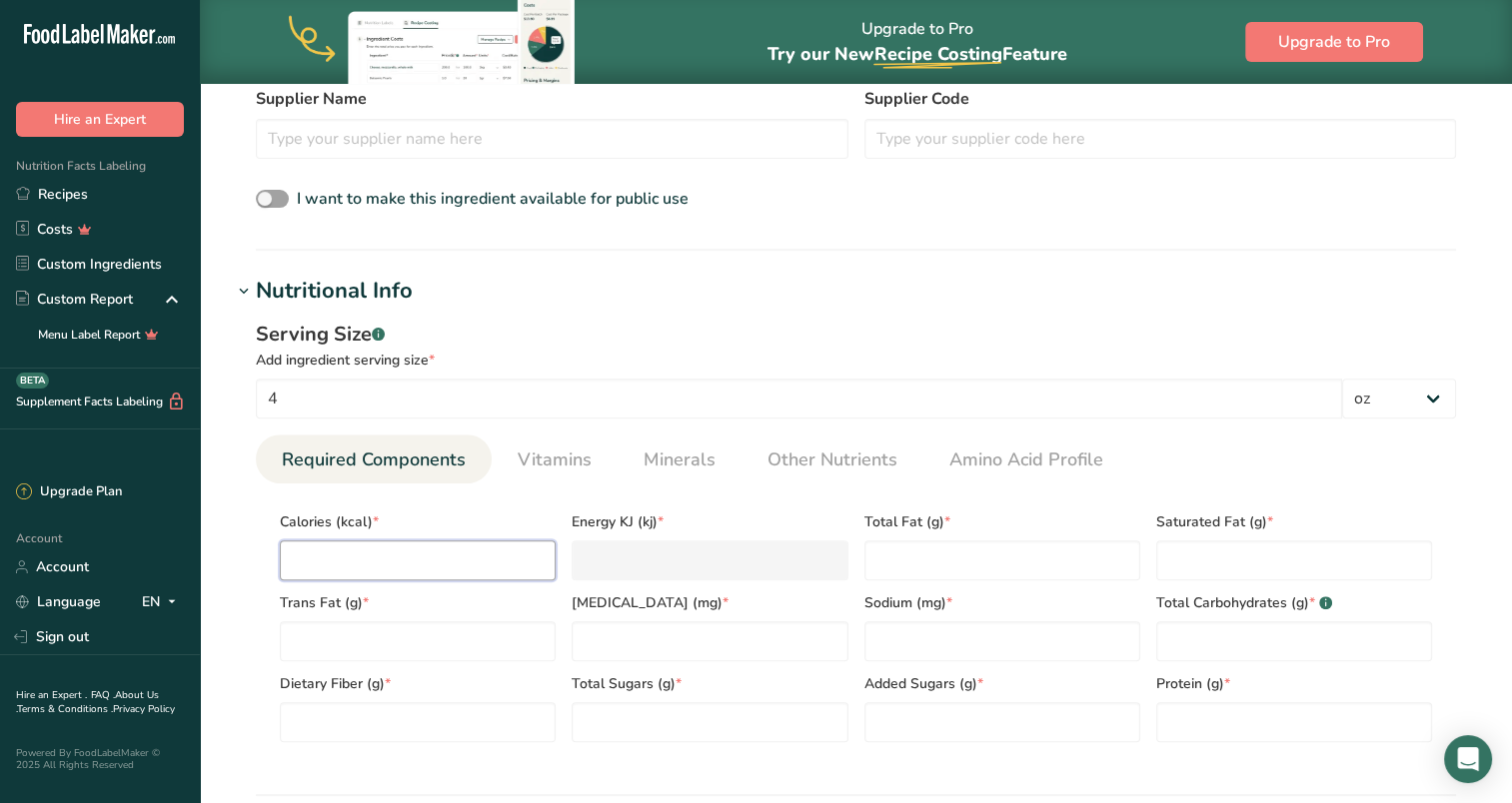 click at bounding box center (418, 560) 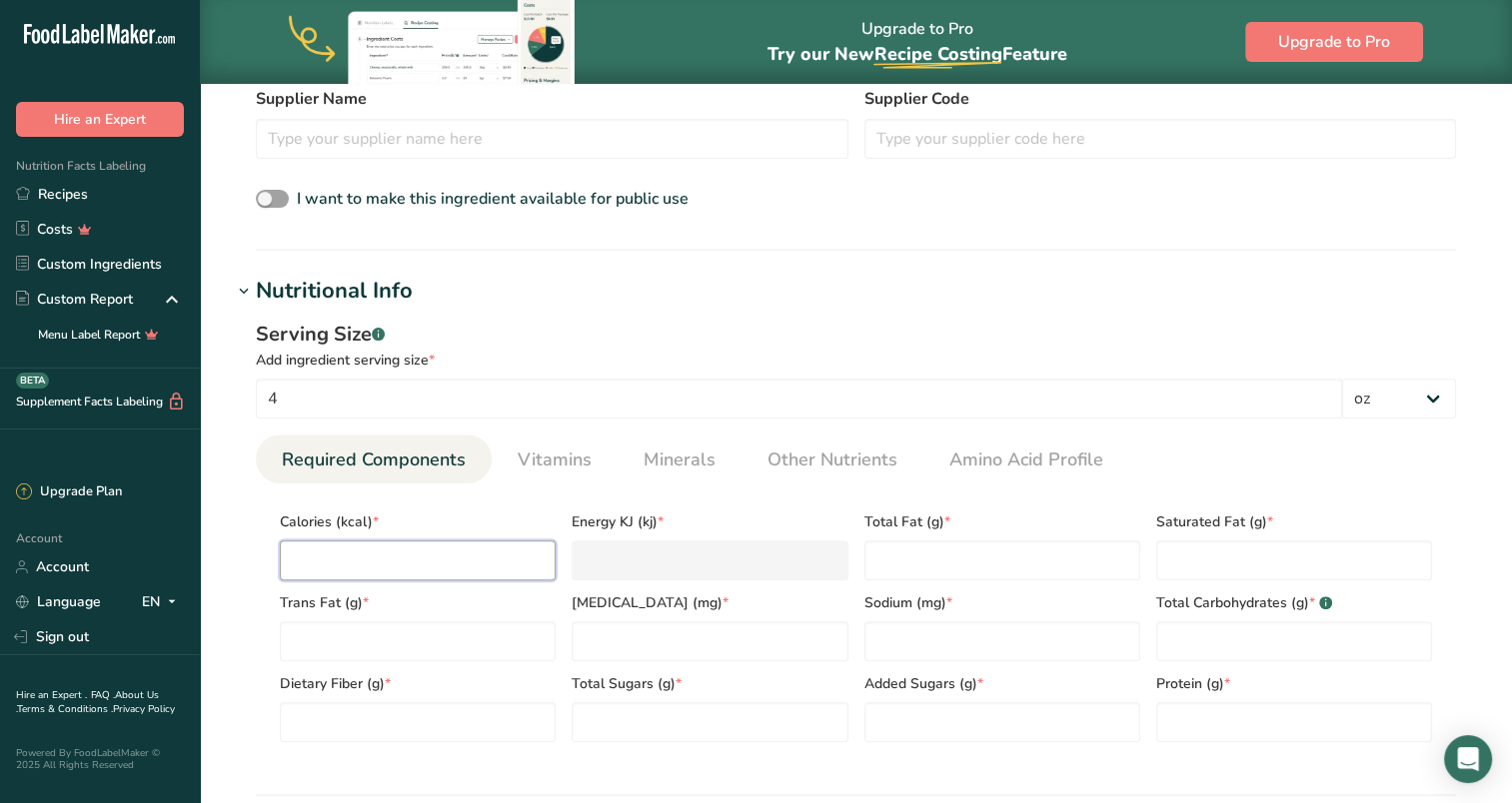 type on "2" 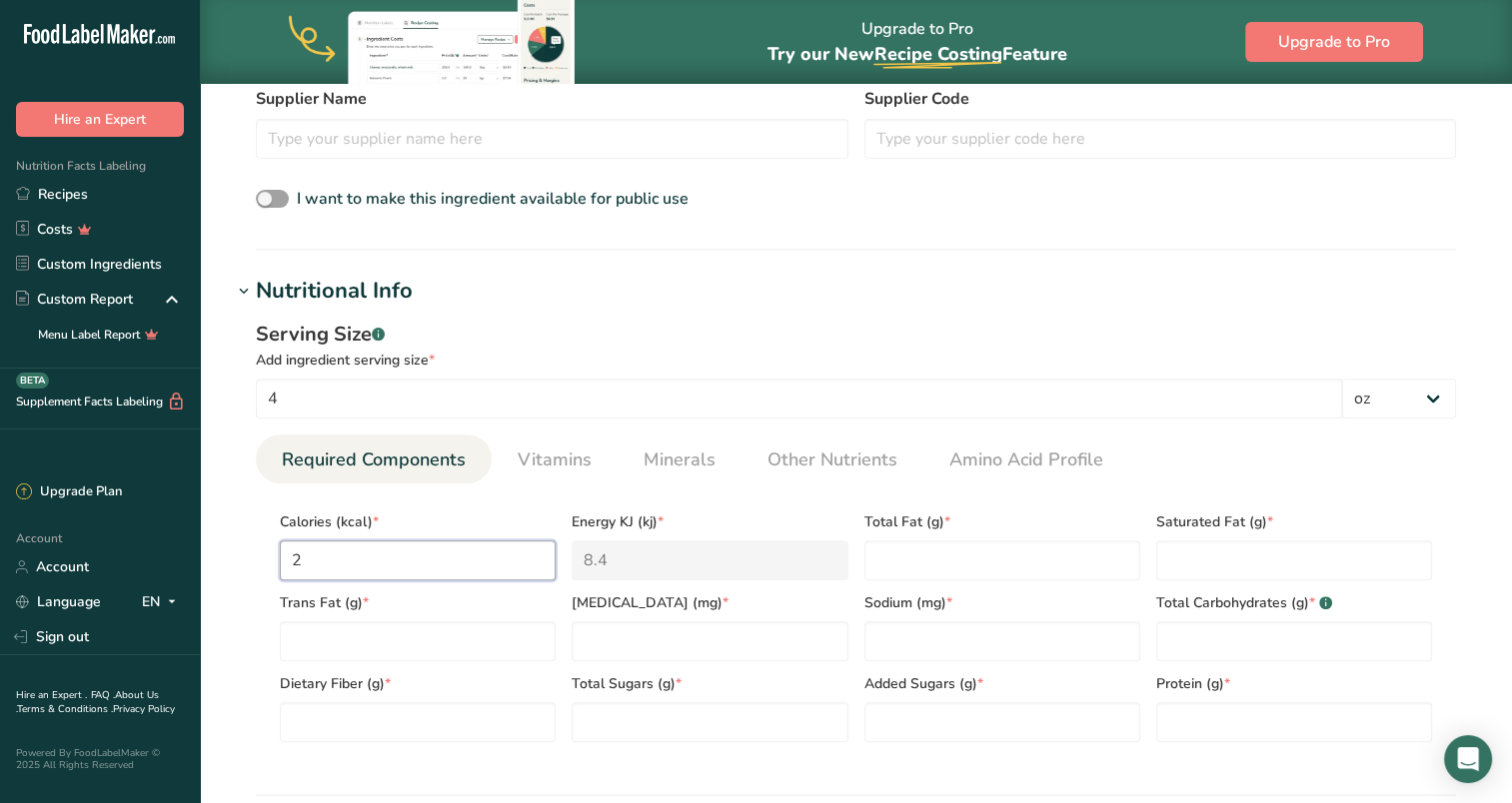 type on "20" 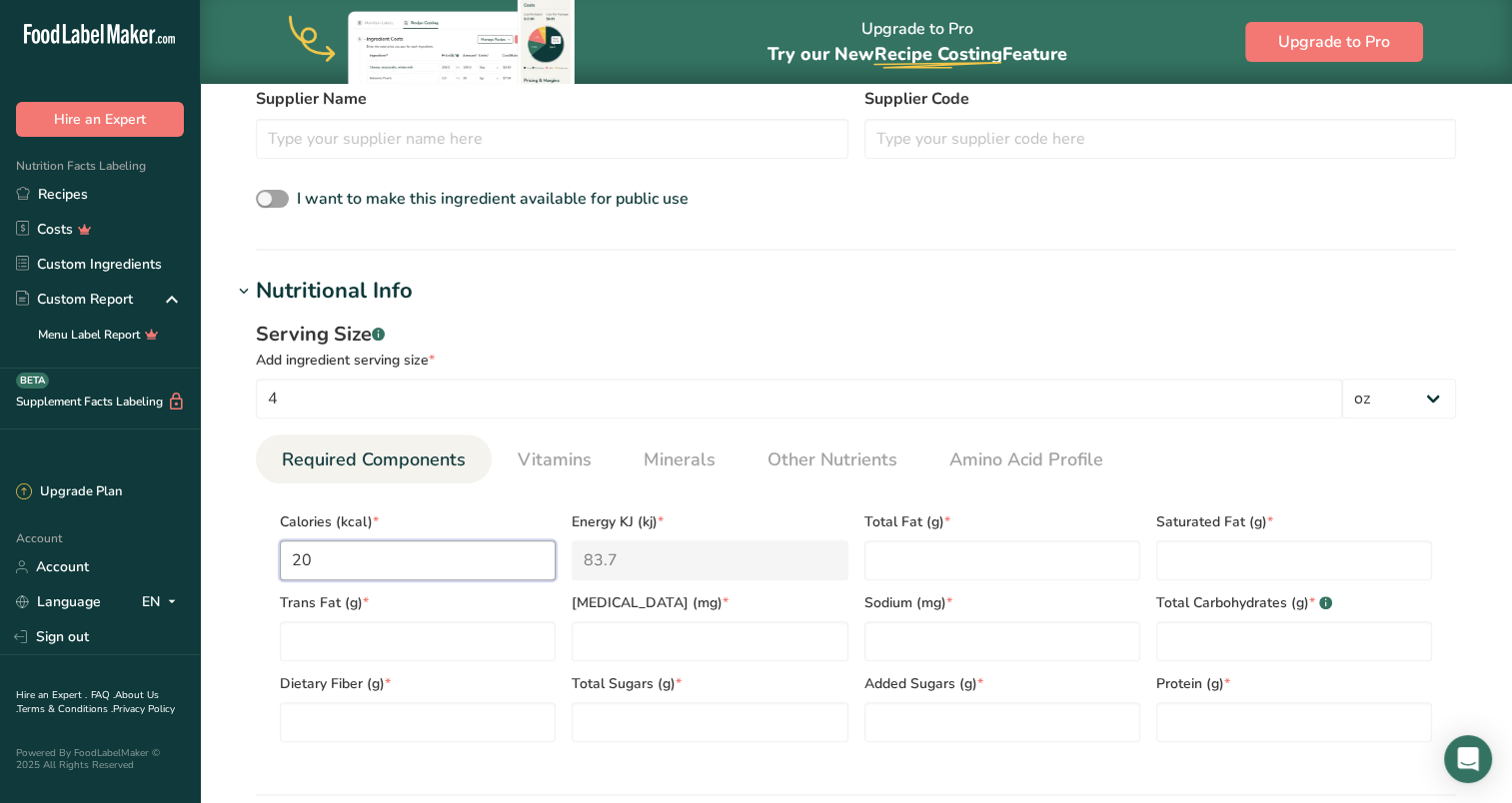 type on "200" 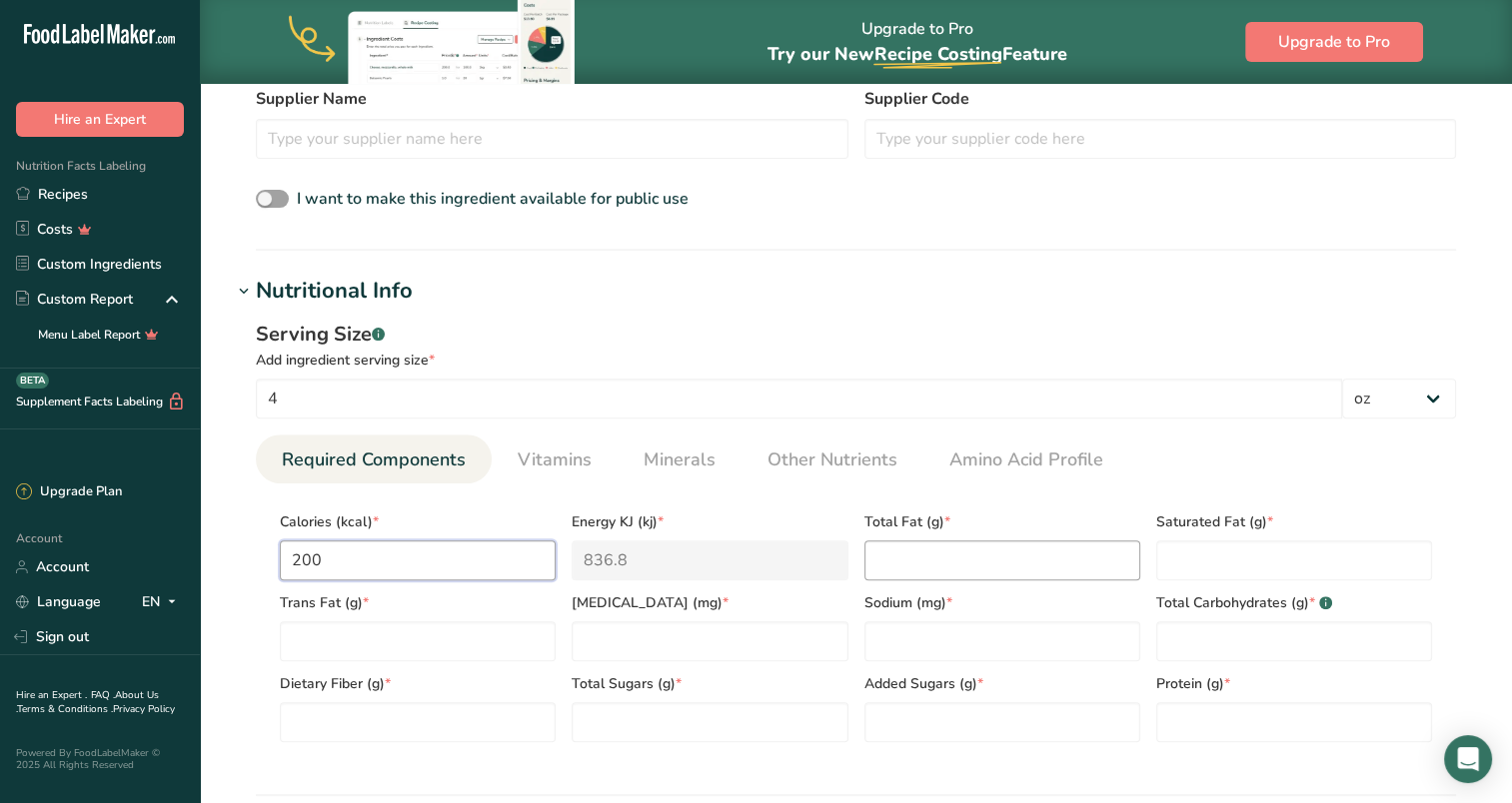 type on "200" 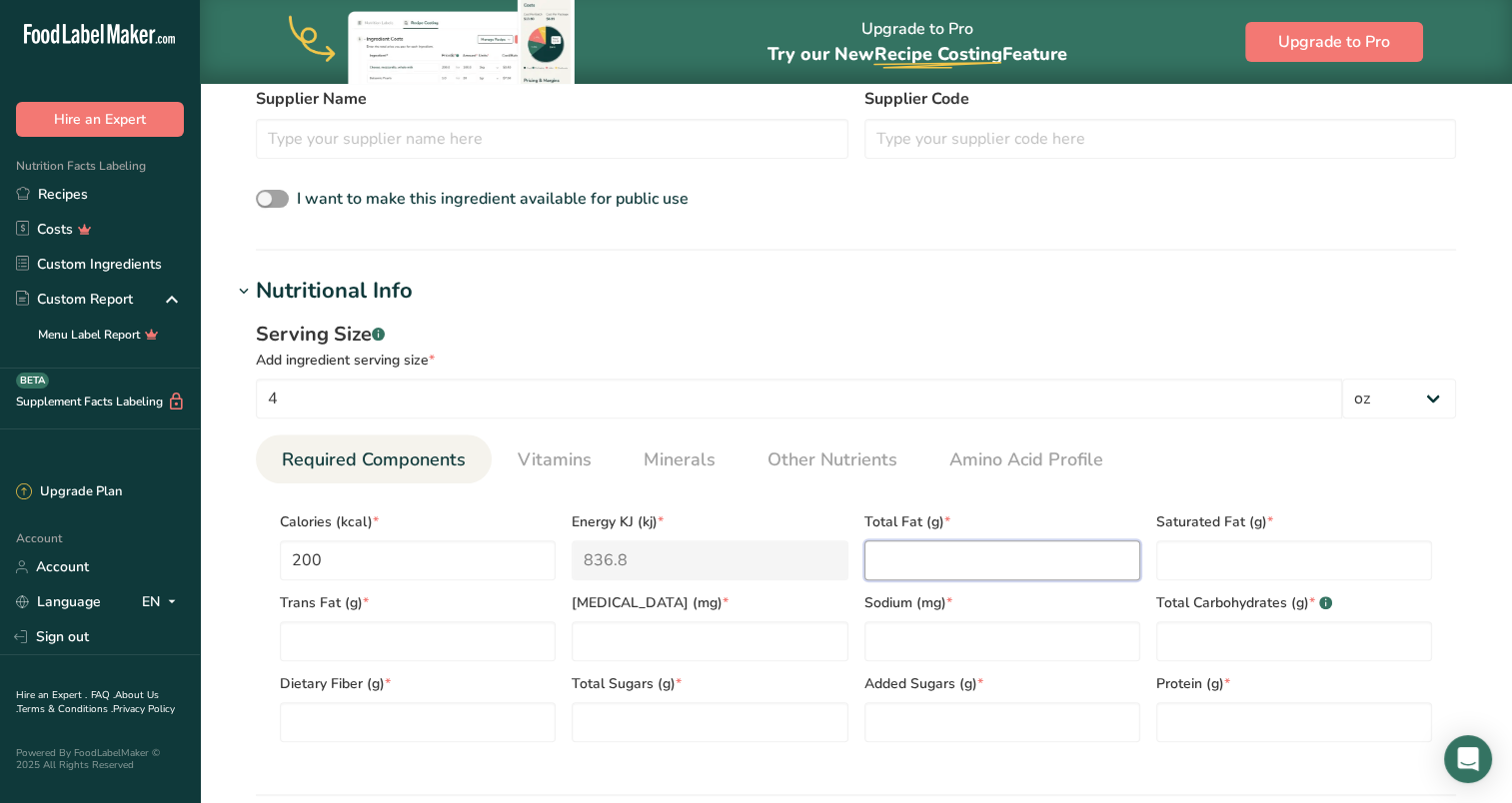 click at bounding box center (1002, 560) 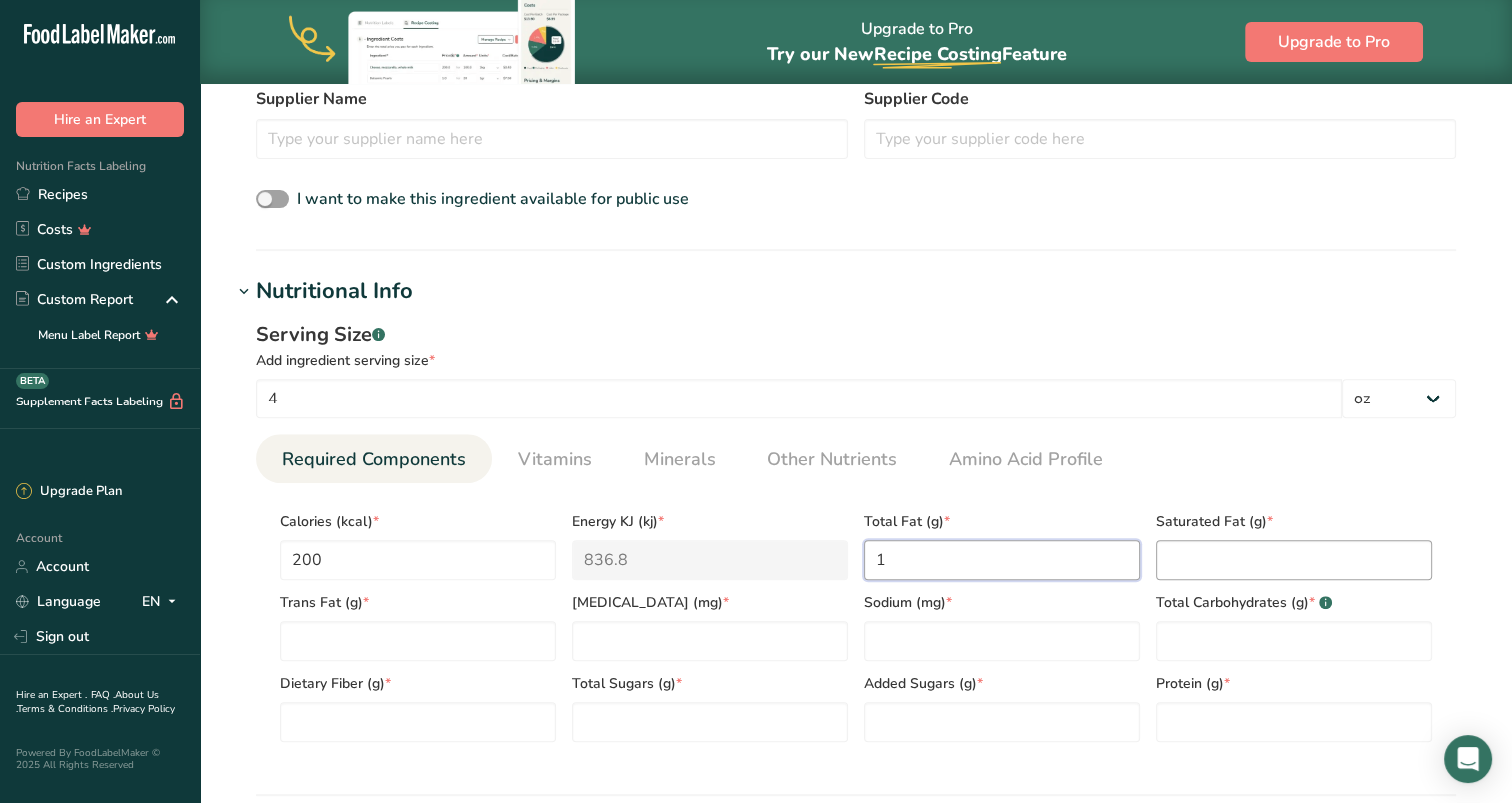 type on "1" 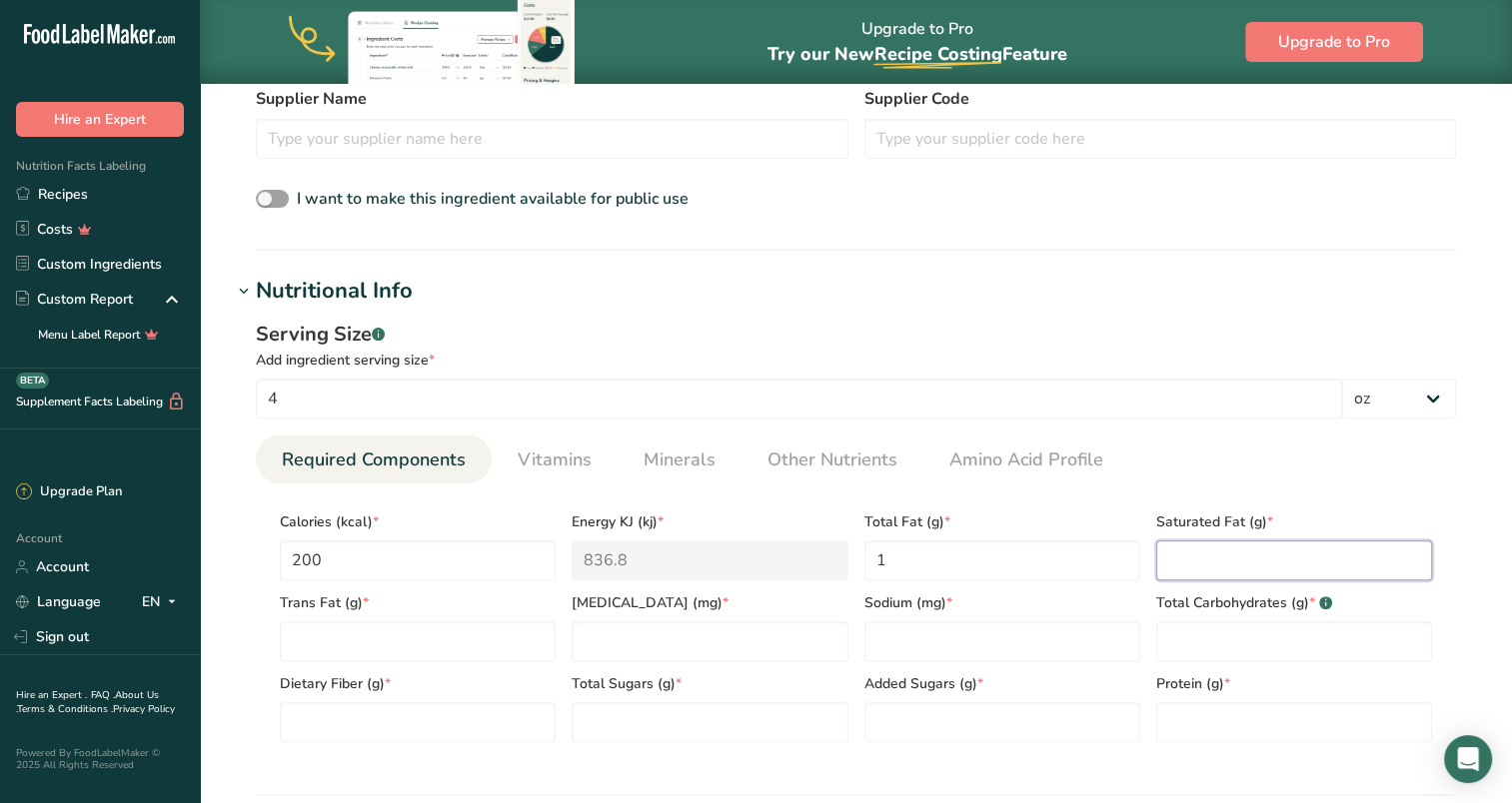 click at bounding box center (1294, 560) 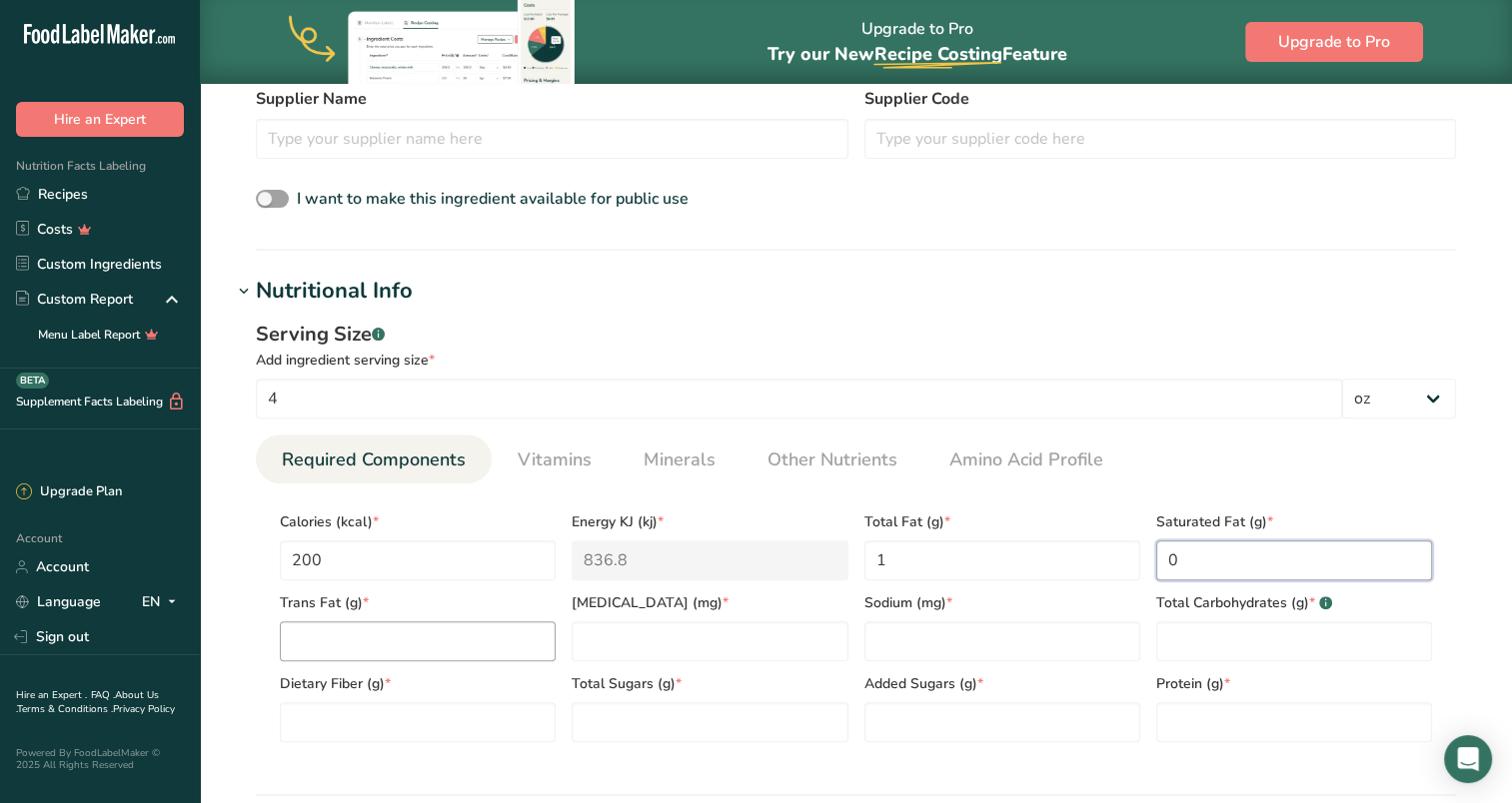 type on "0" 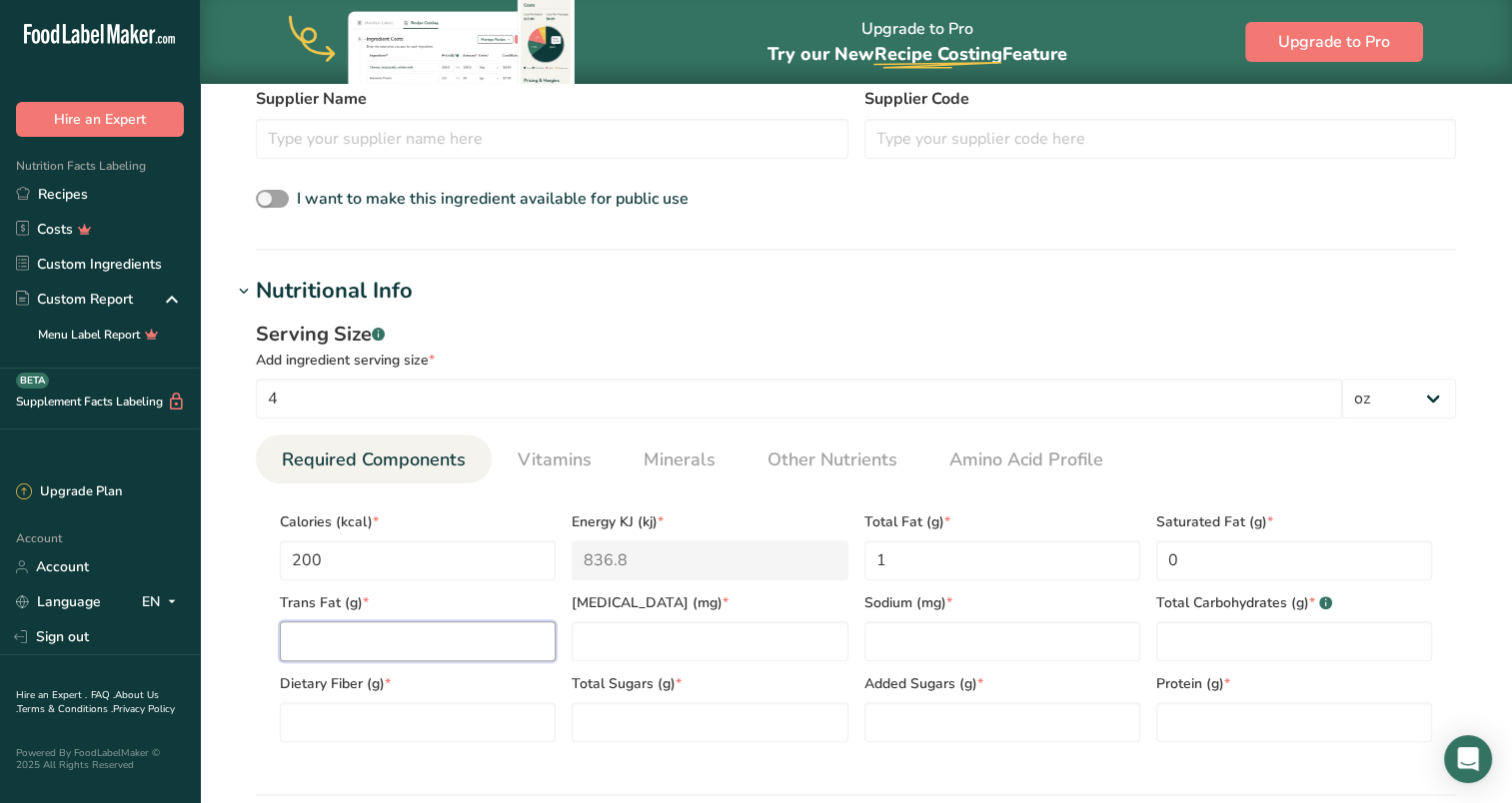 click at bounding box center (418, 641) 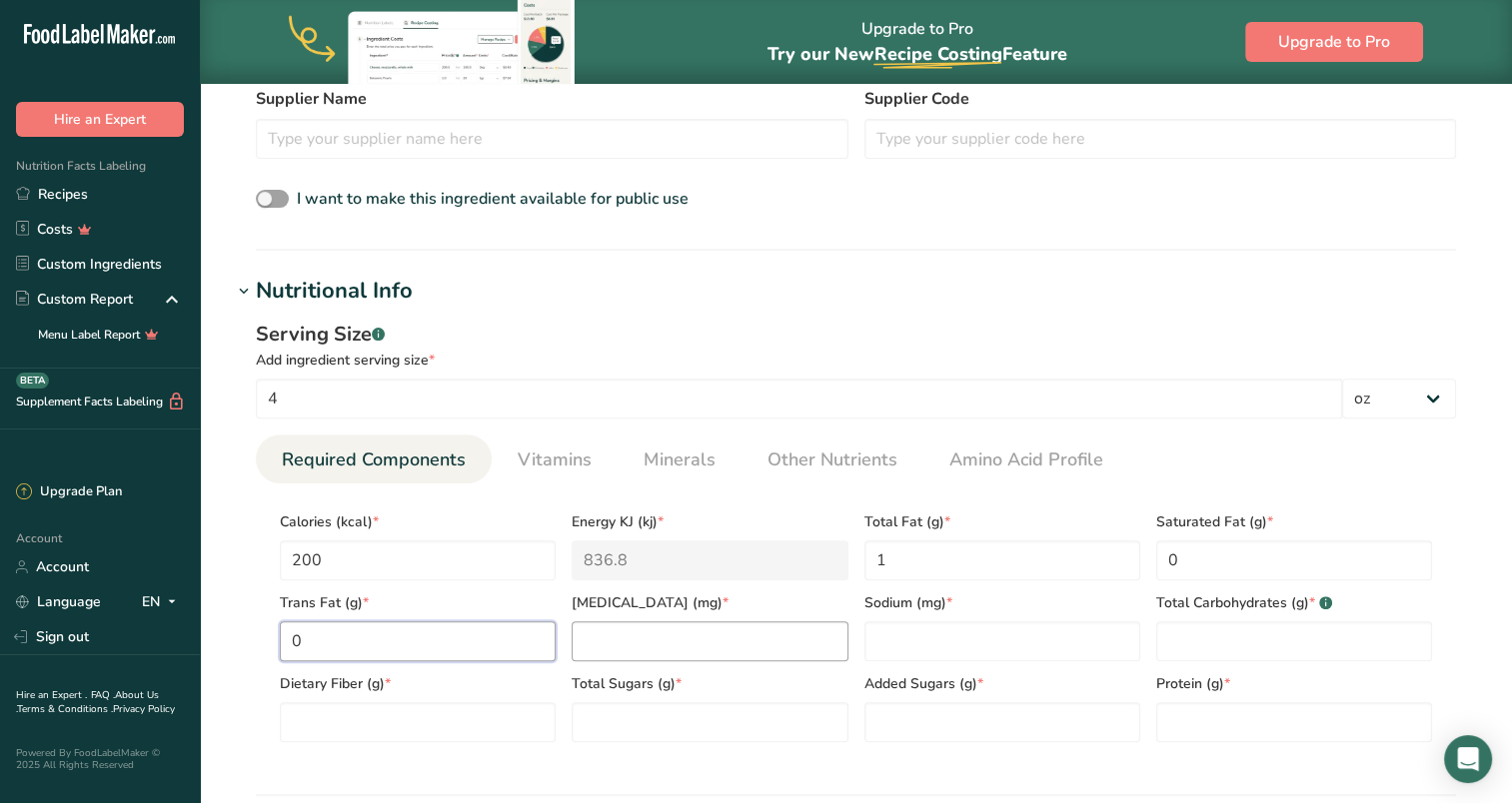 type on "0" 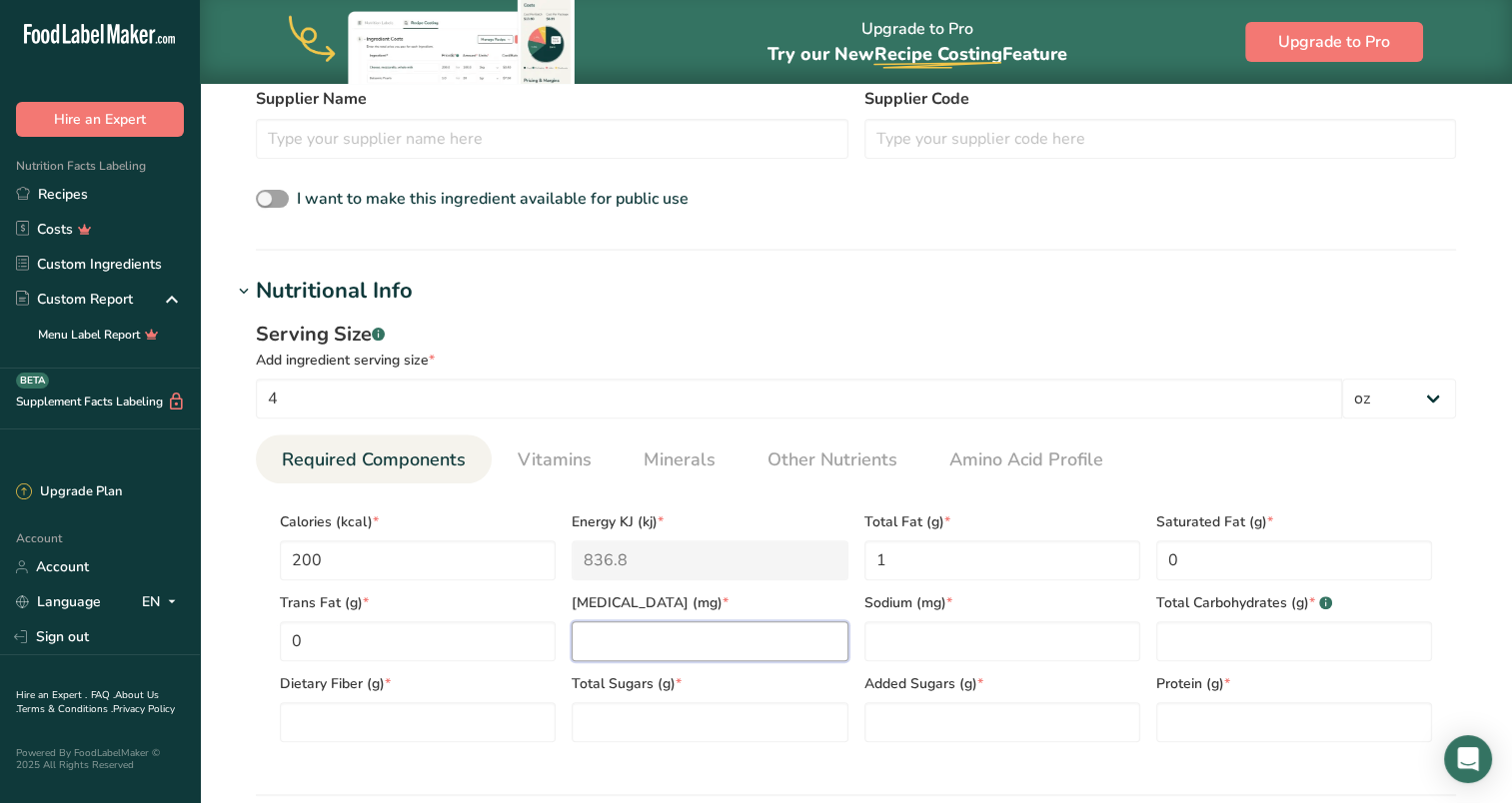 click at bounding box center [710, 641] 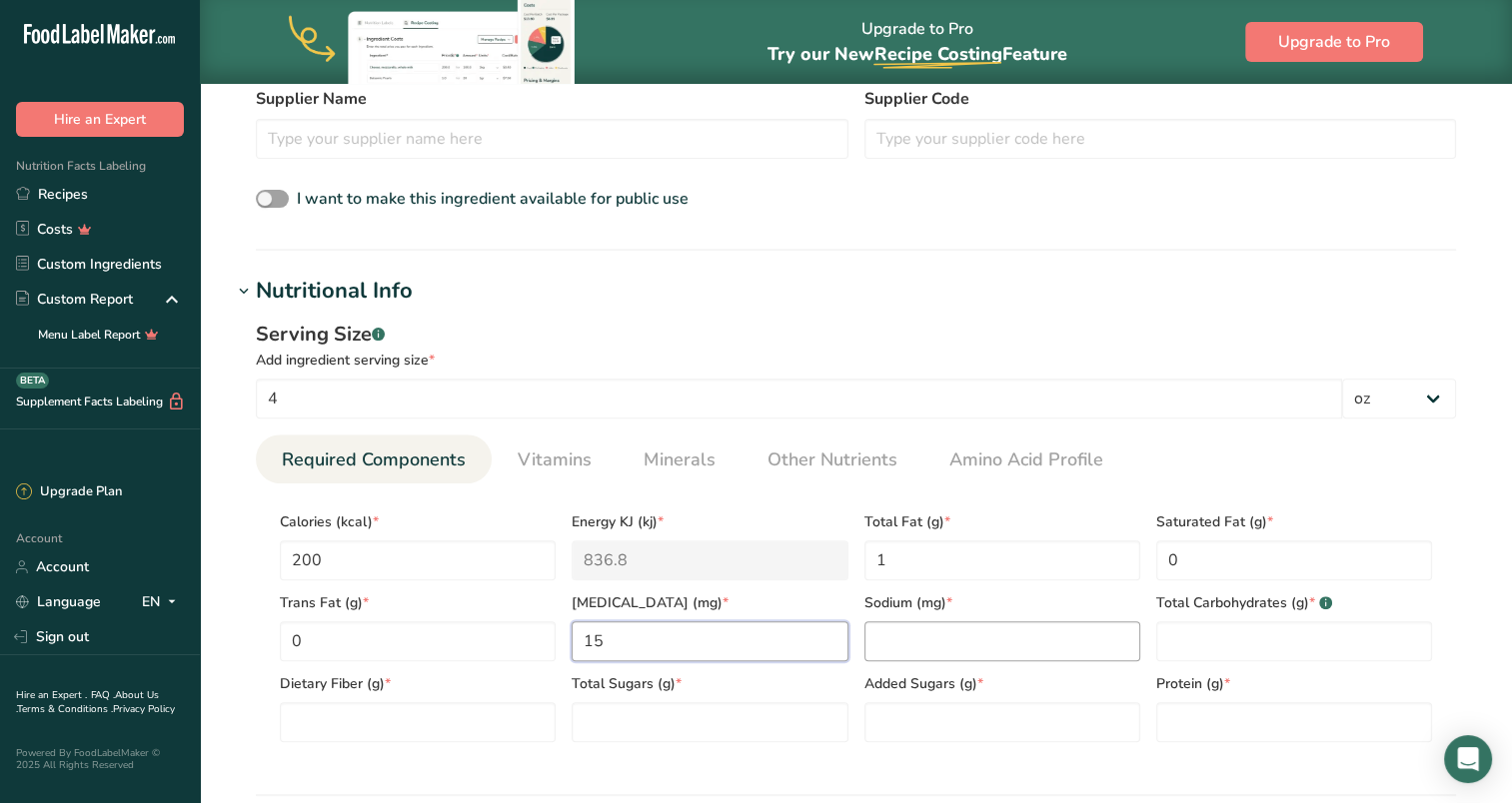 type on "15" 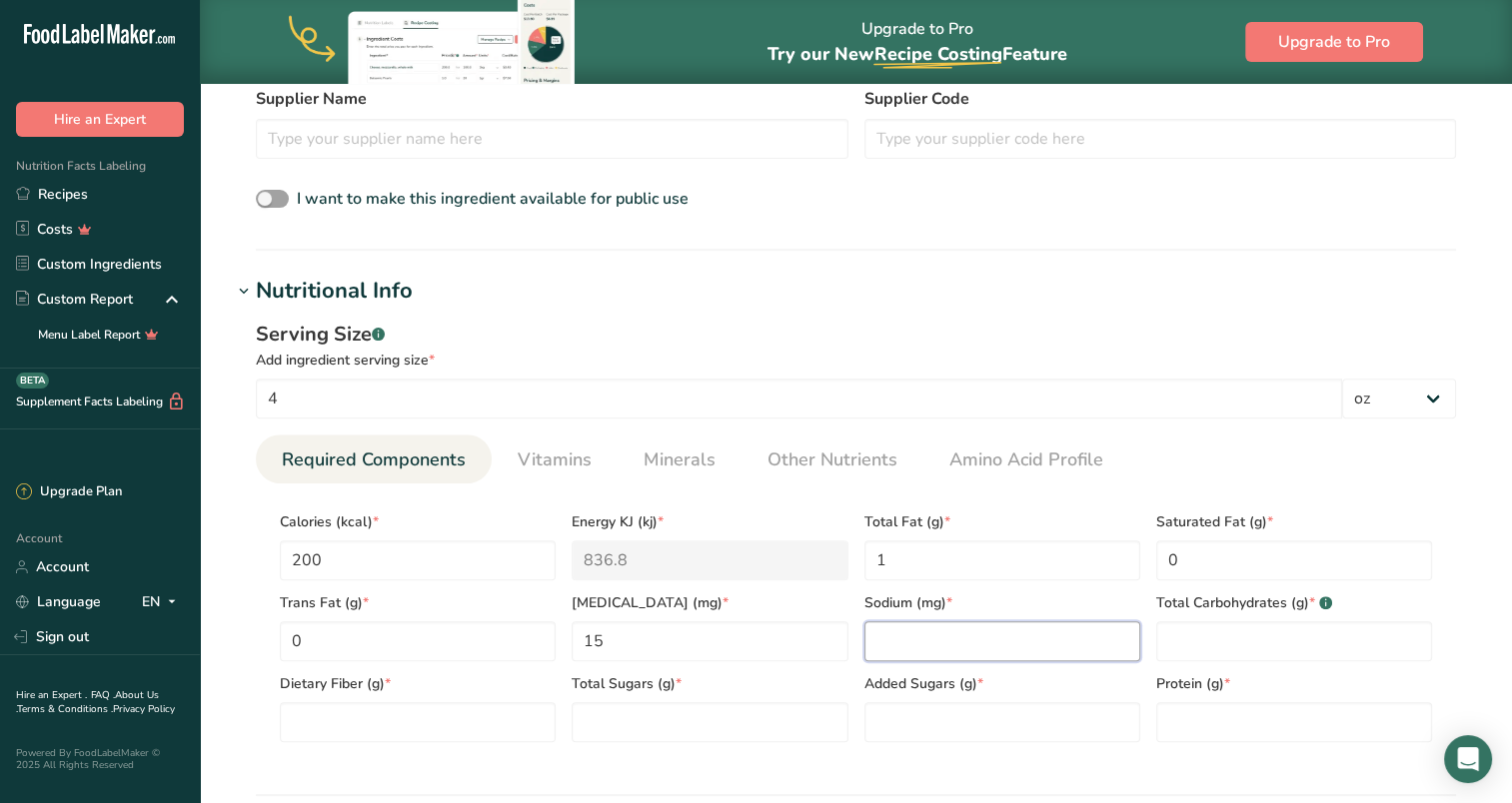 click at bounding box center [1002, 641] 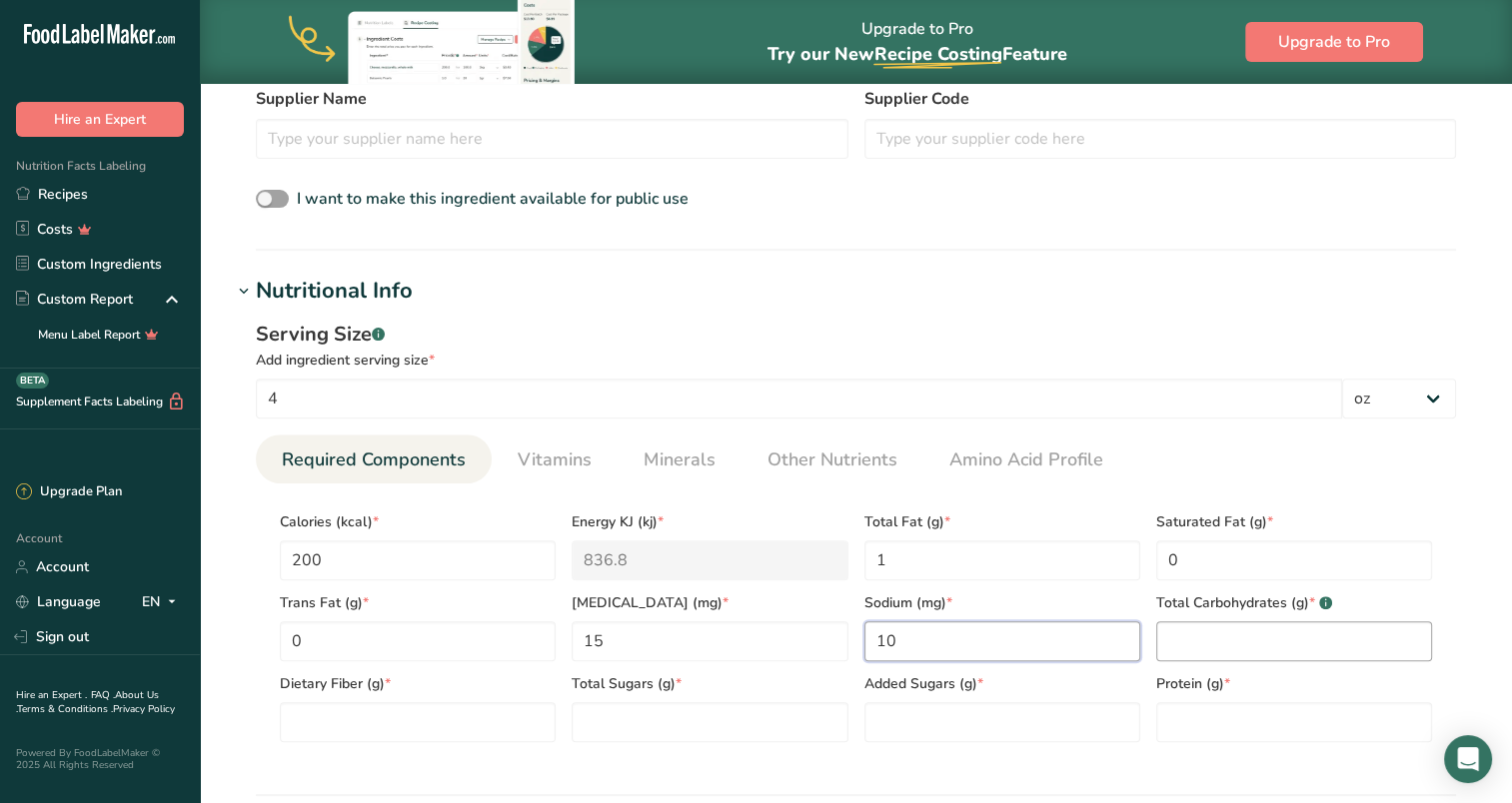 type on "10" 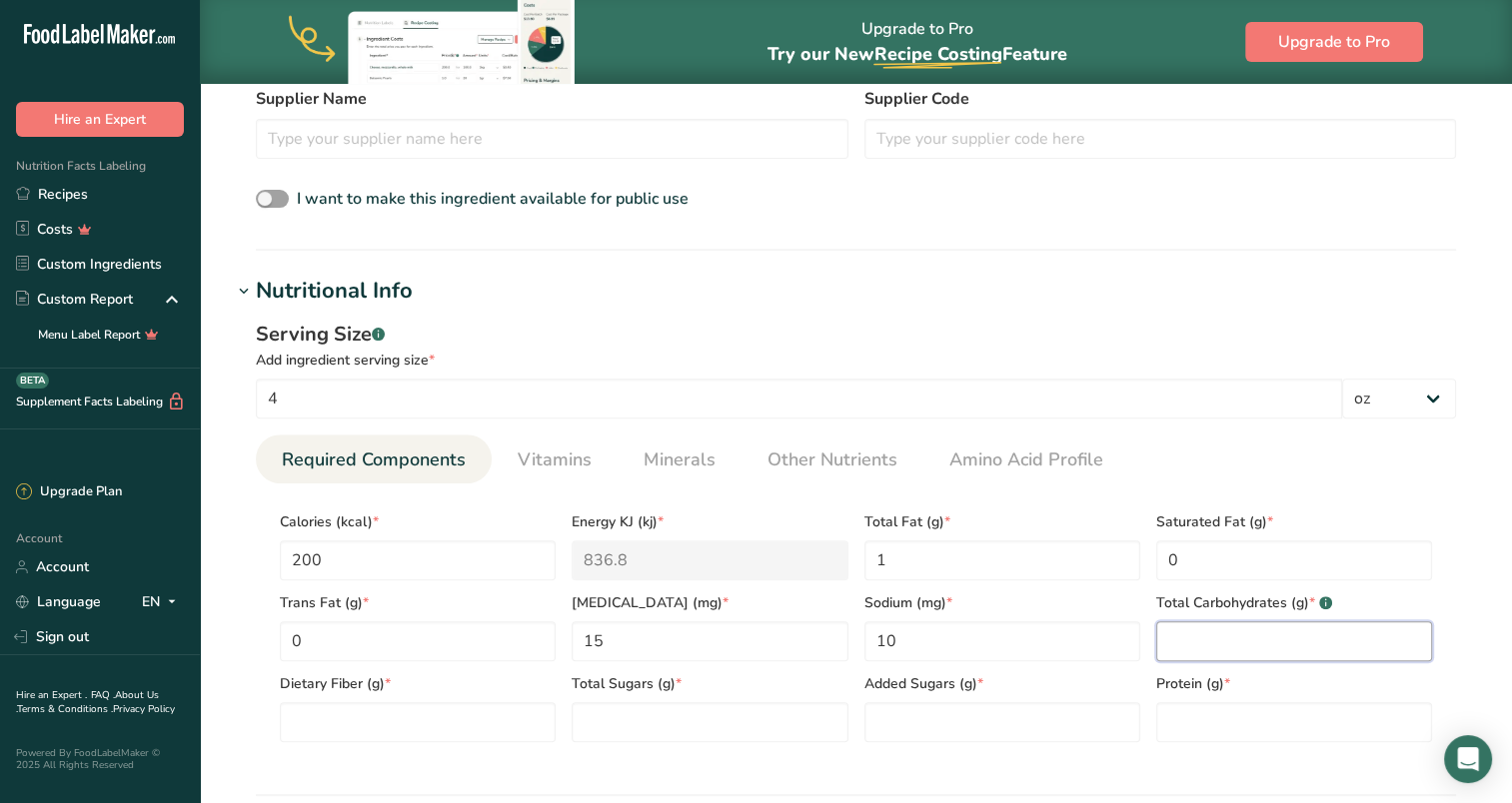 click at bounding box center (1294, 641) 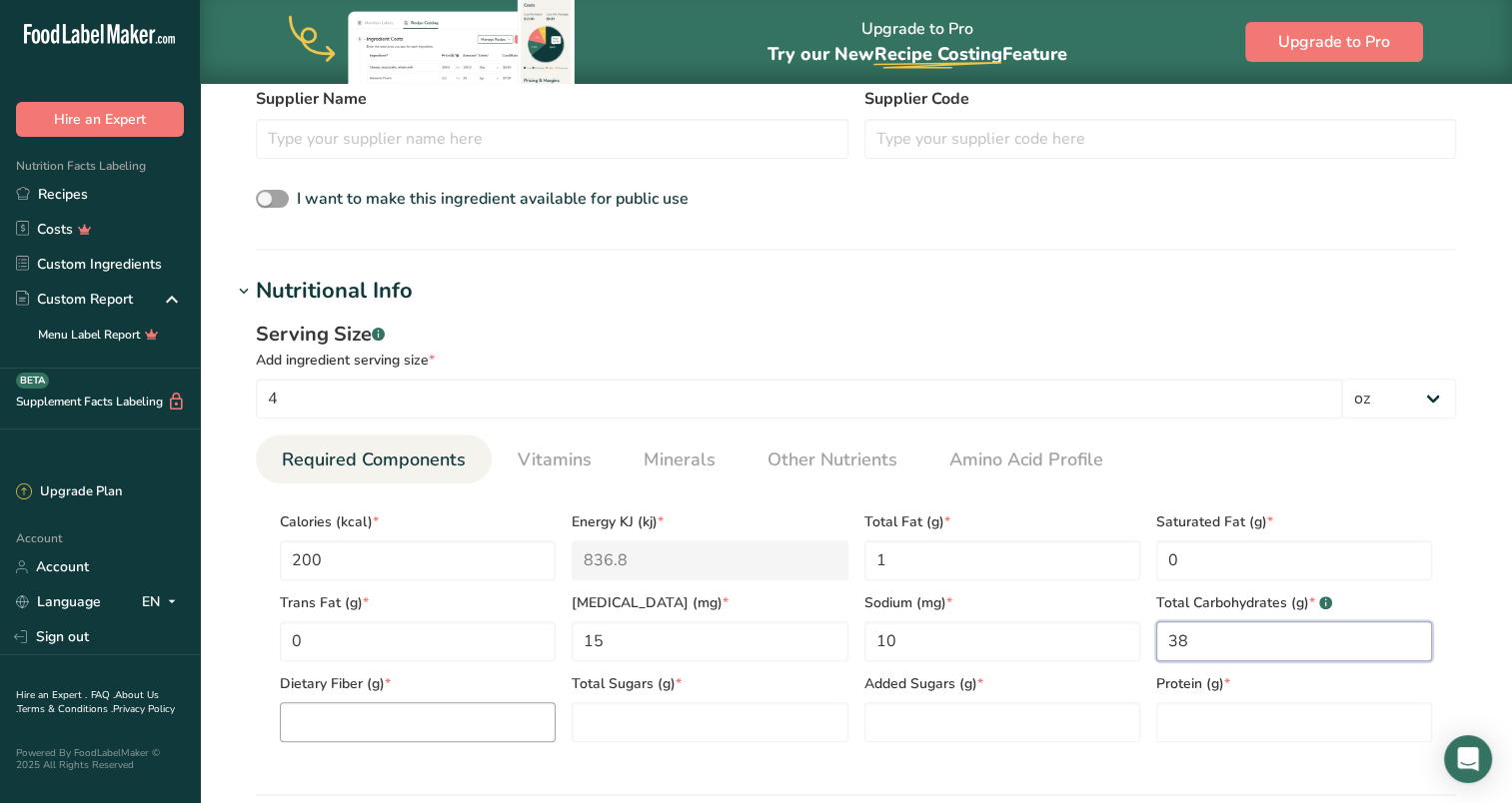 type on "38" 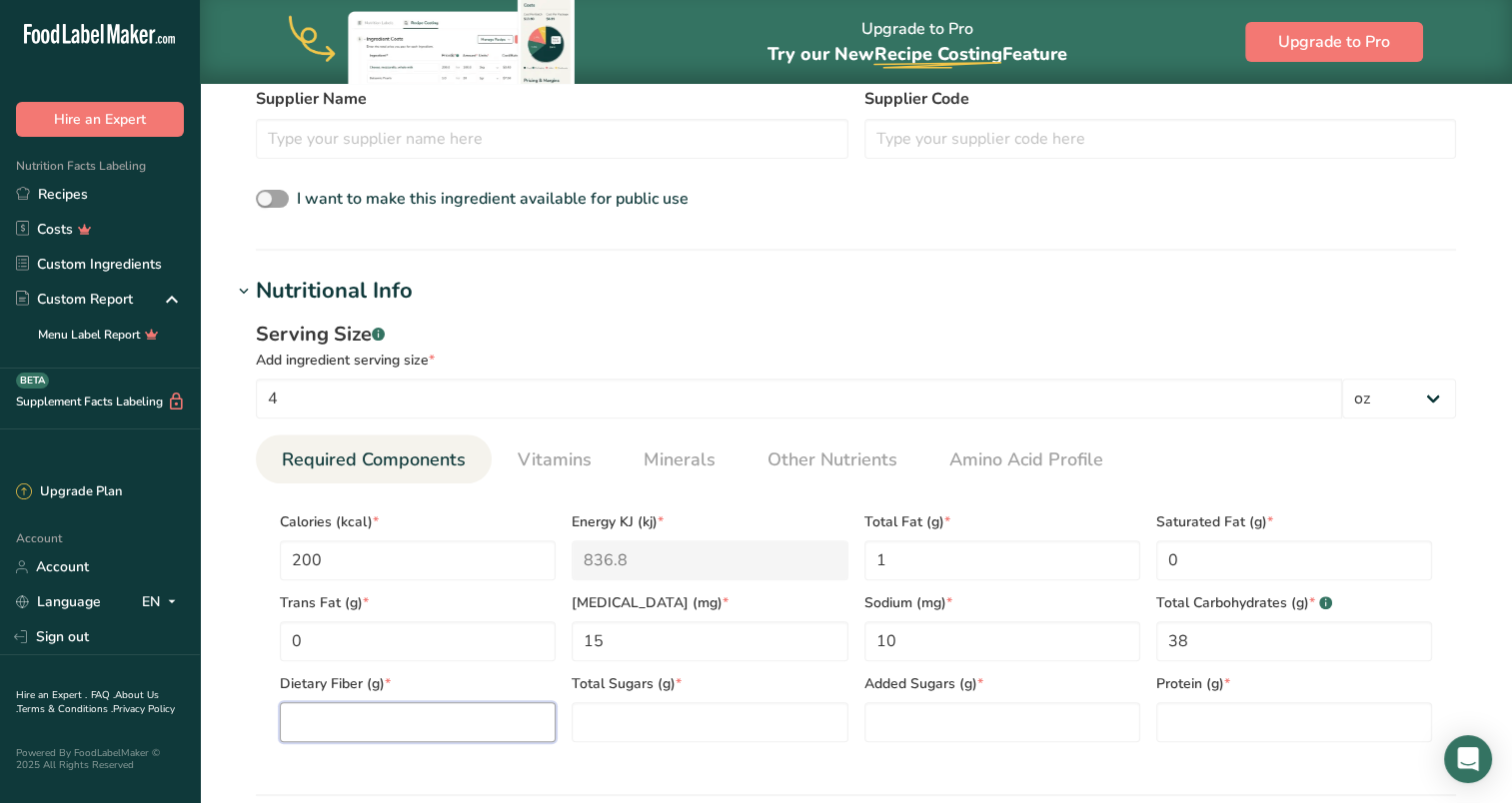 click at bounding box center (418, 722) 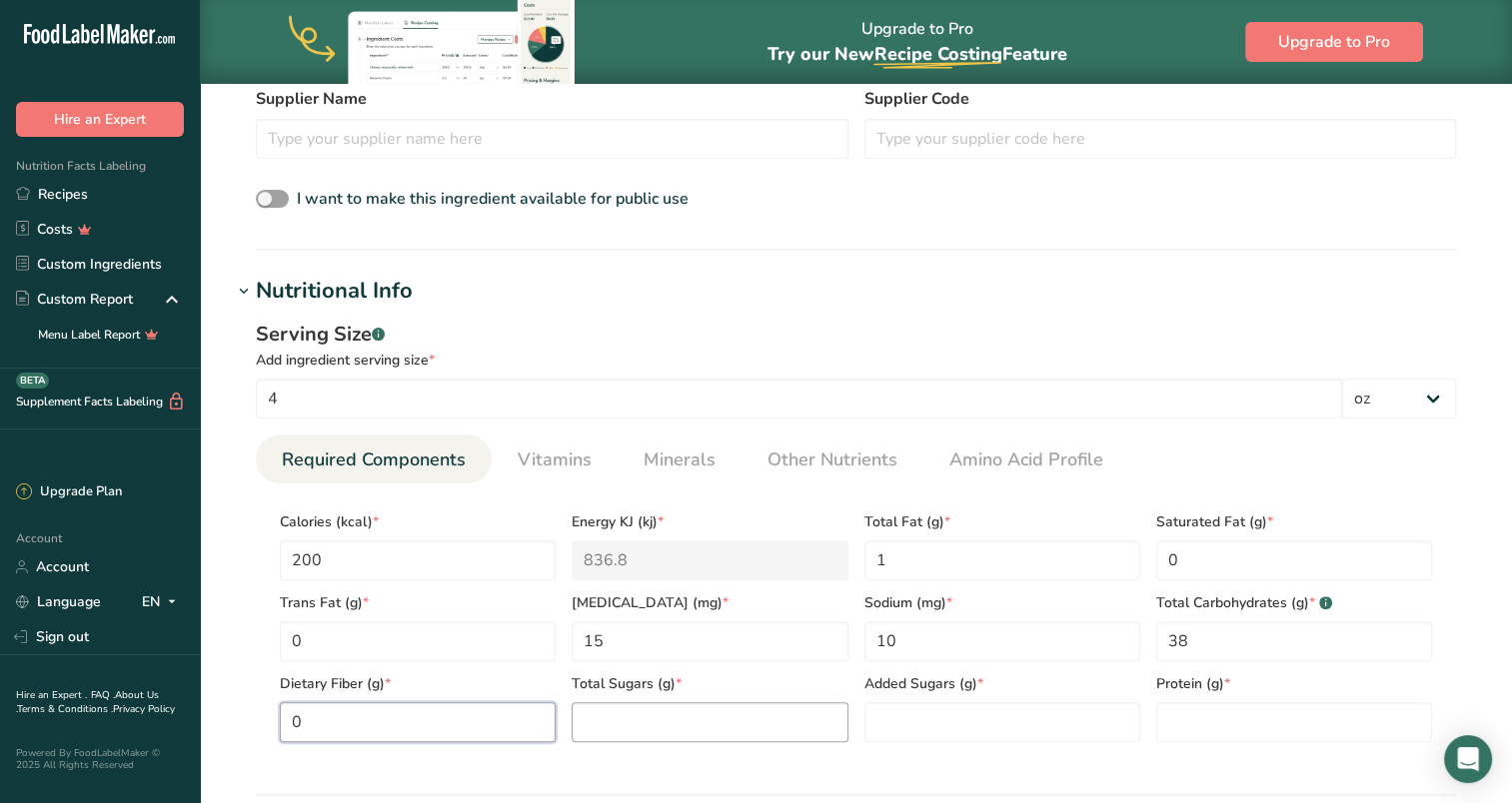 type on "0" 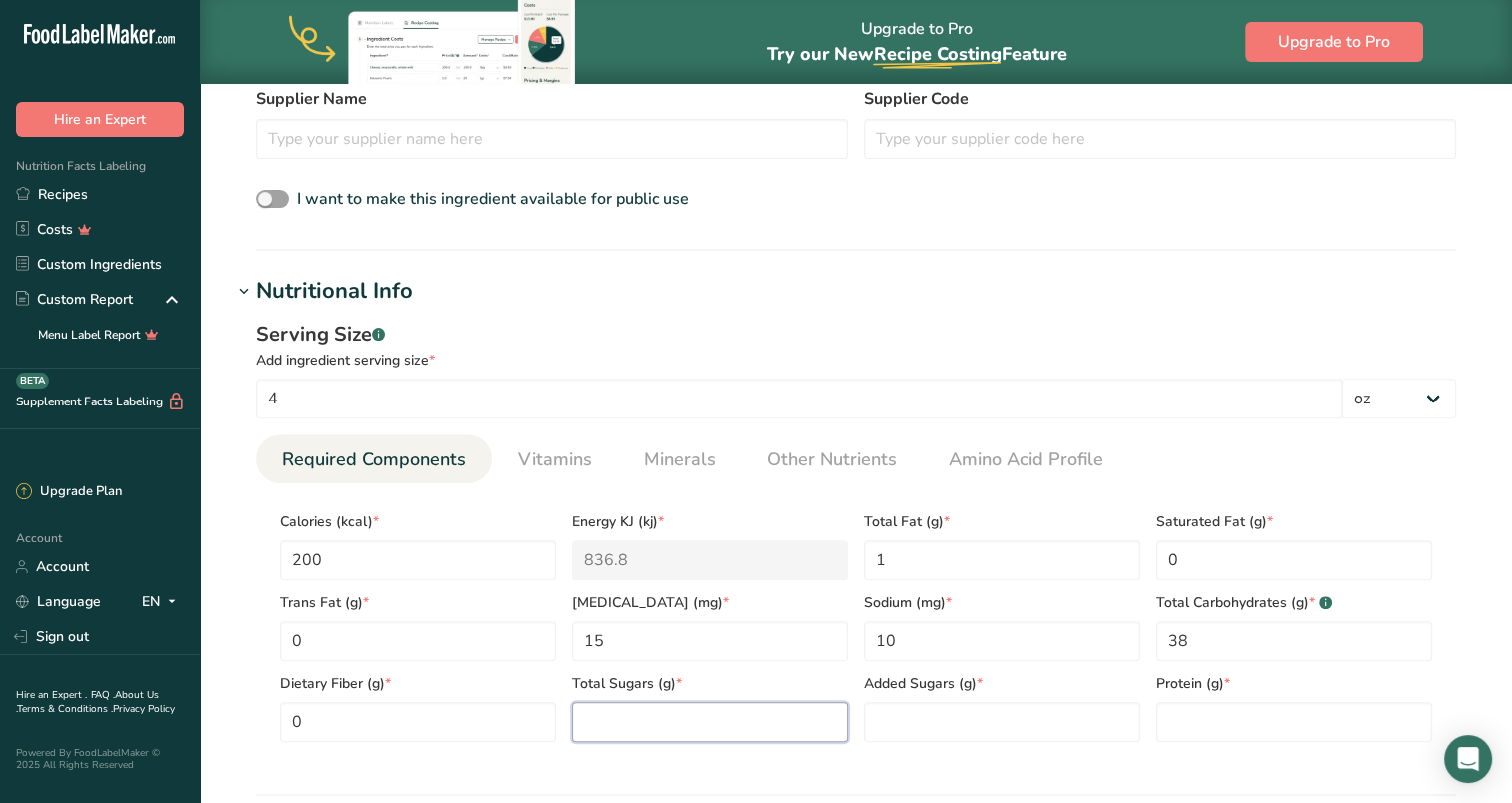 click at bounding box center [710, 722] 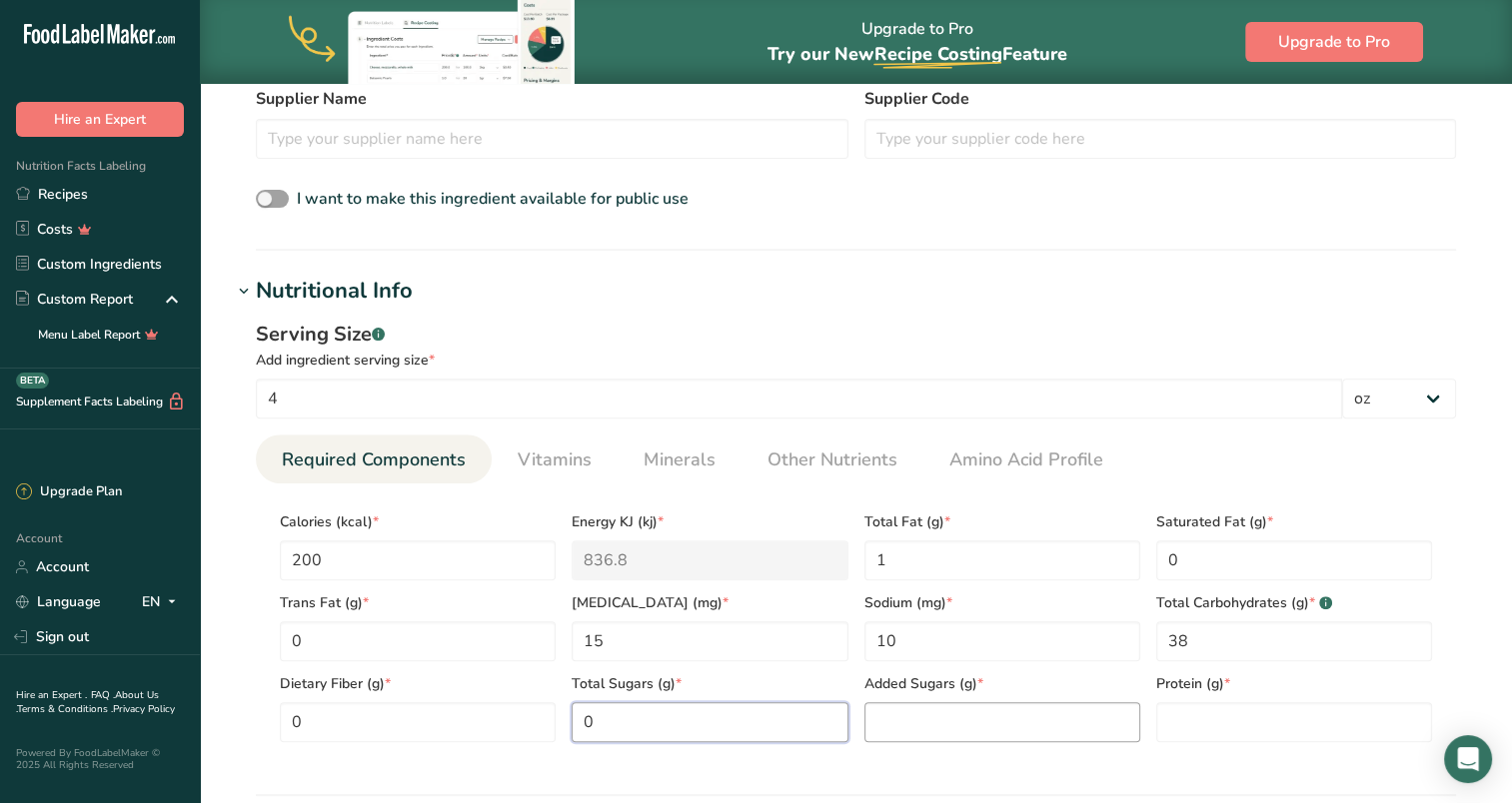 type on "0" 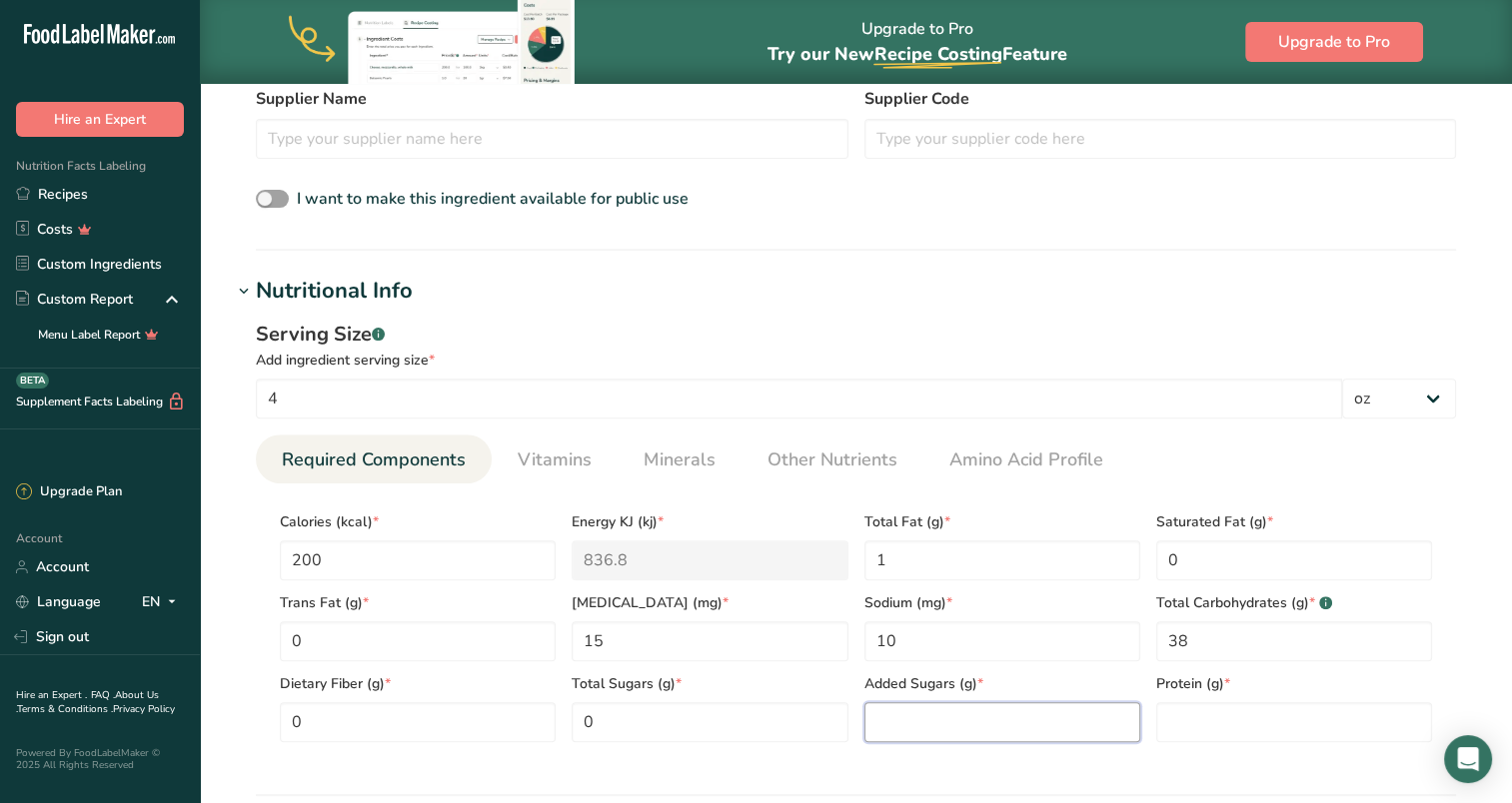 click at bounding box center [1002, 722] 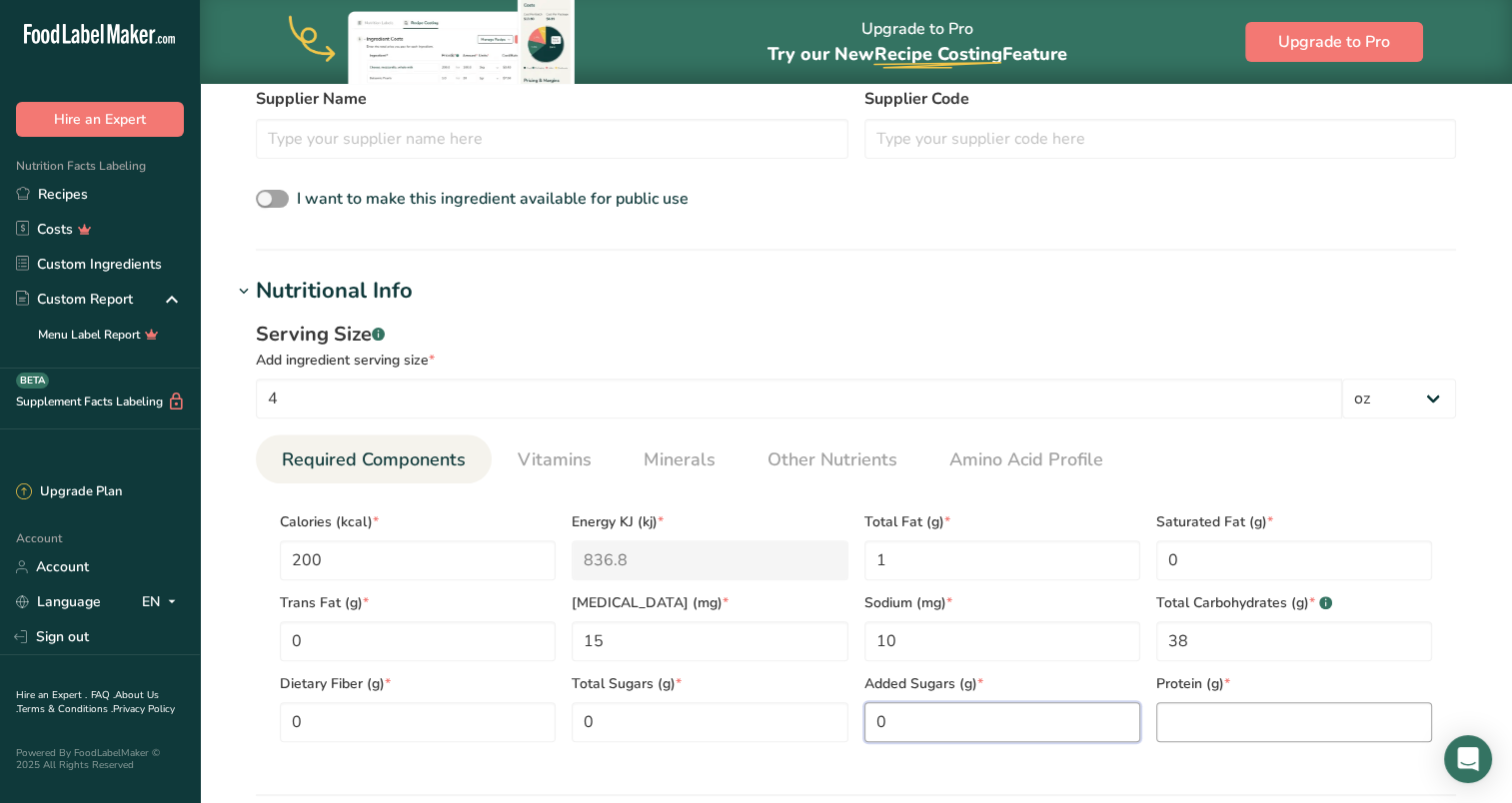 type on "0" 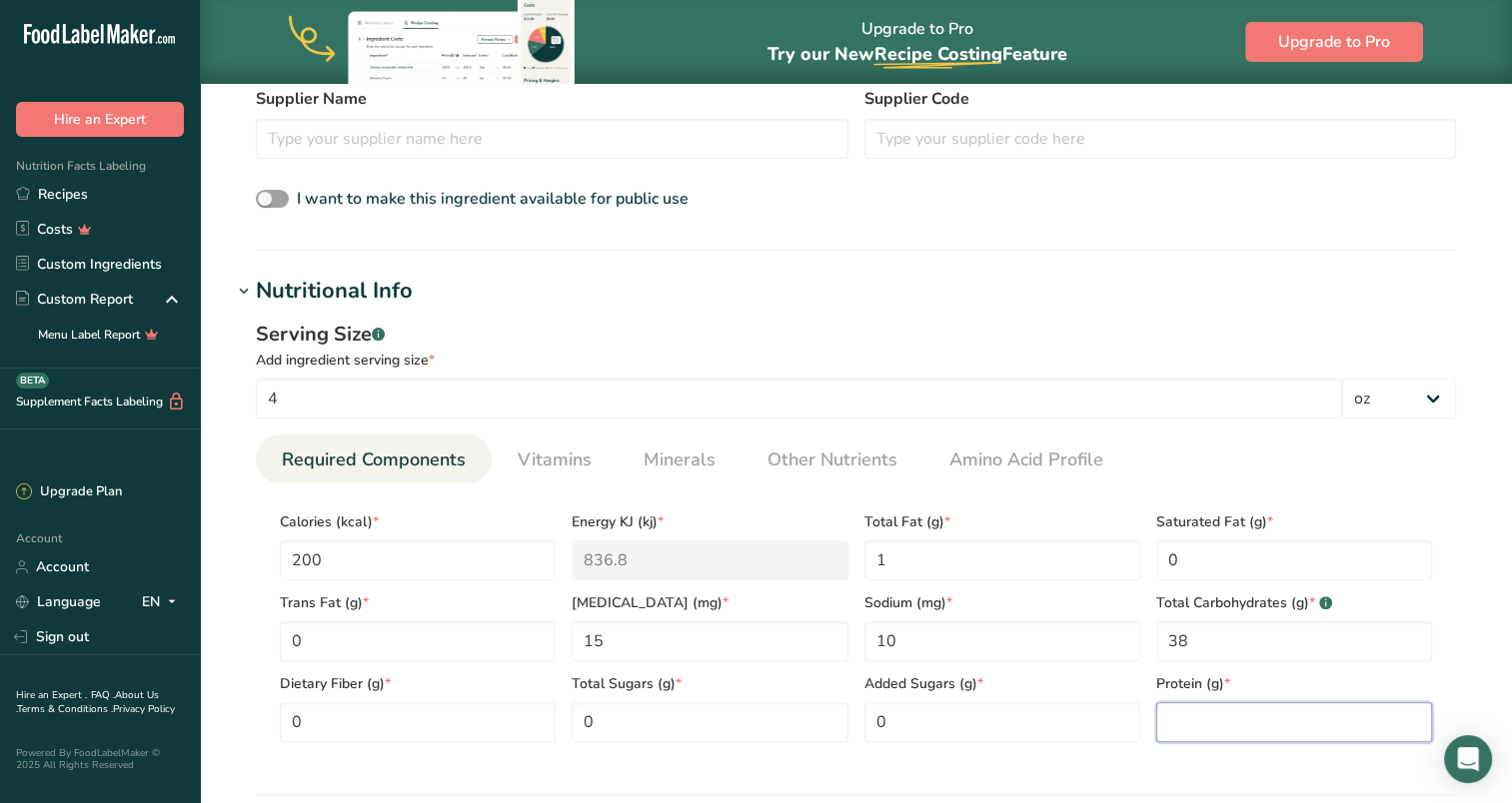 click at bounding box center (1294, 722) 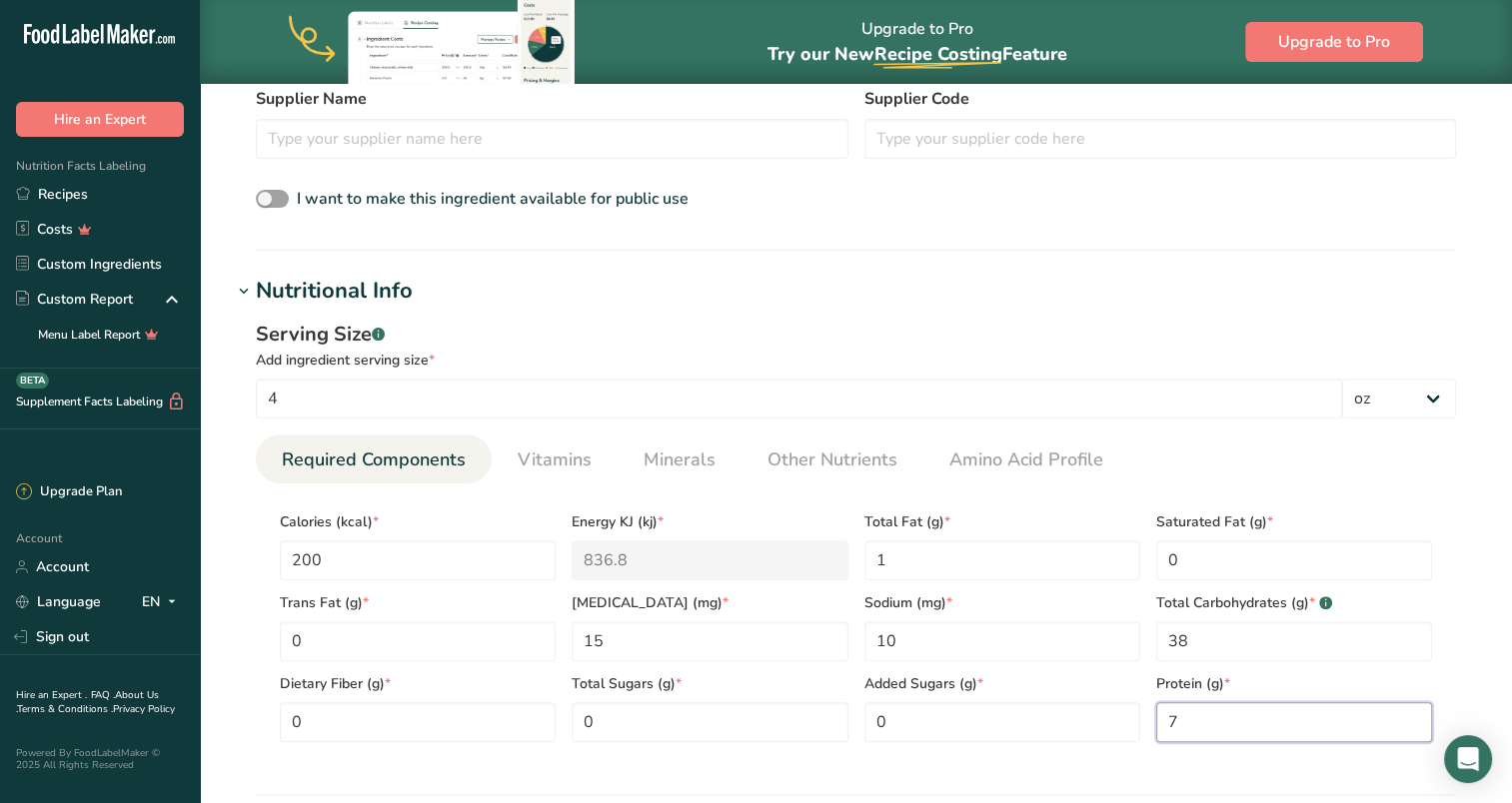 type on "7" 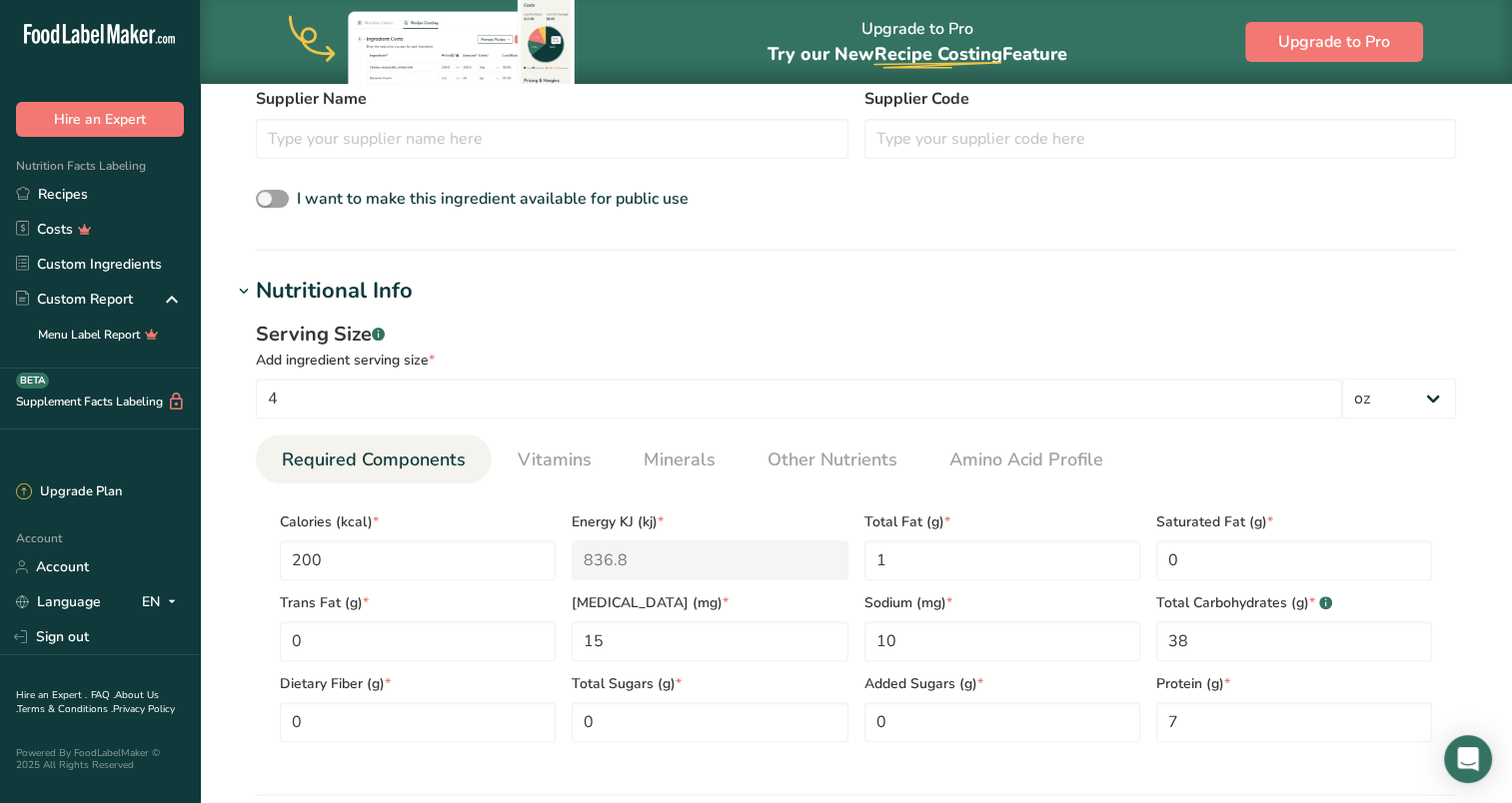 click on "Serving Size
.a-a{fill:#347362;}.b-a{fill:#fff;}" at bounding box center [855, 335] 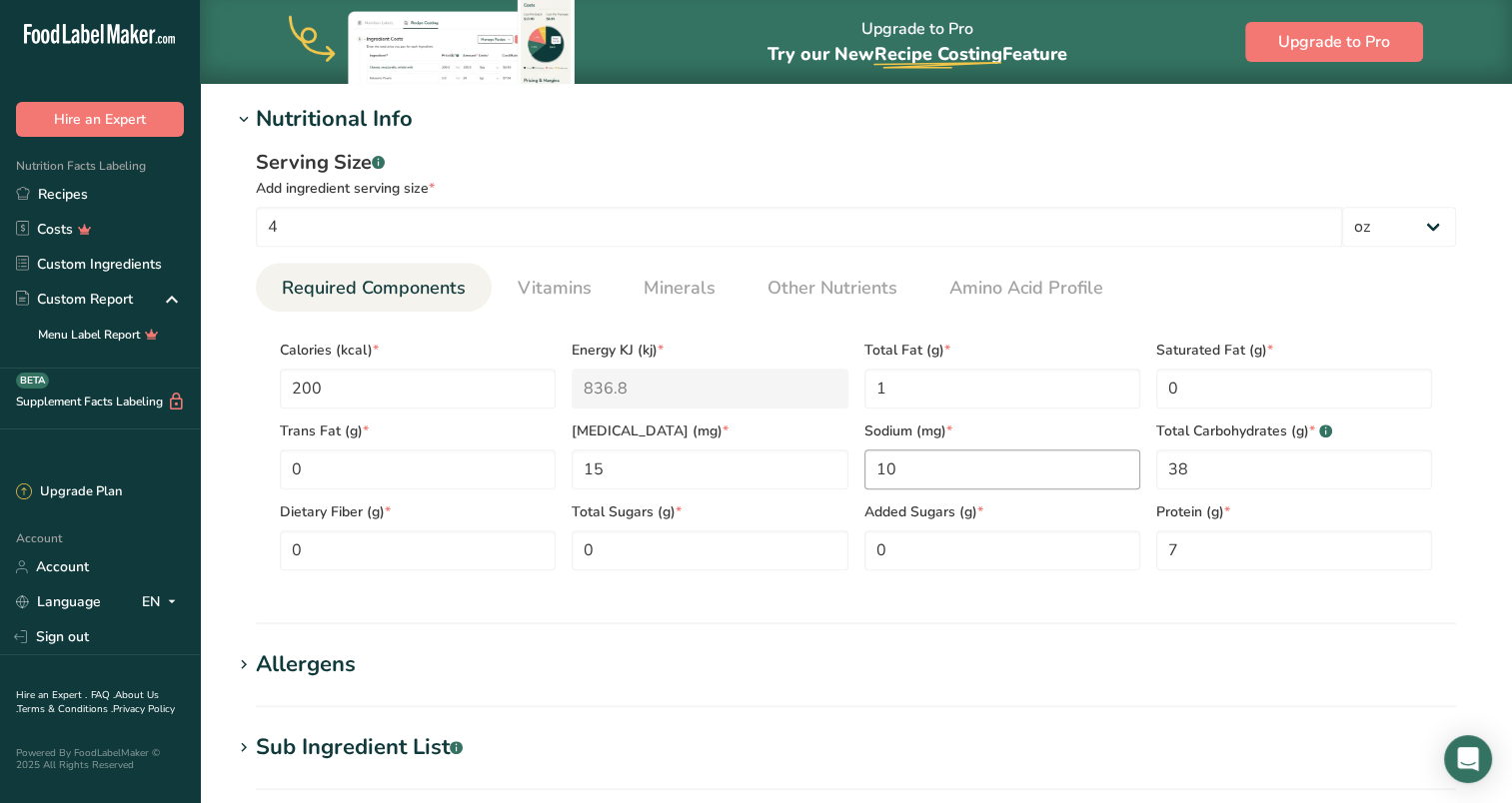 scroll, scrollTop: 899, scrollLeft: 0, axis: vertical 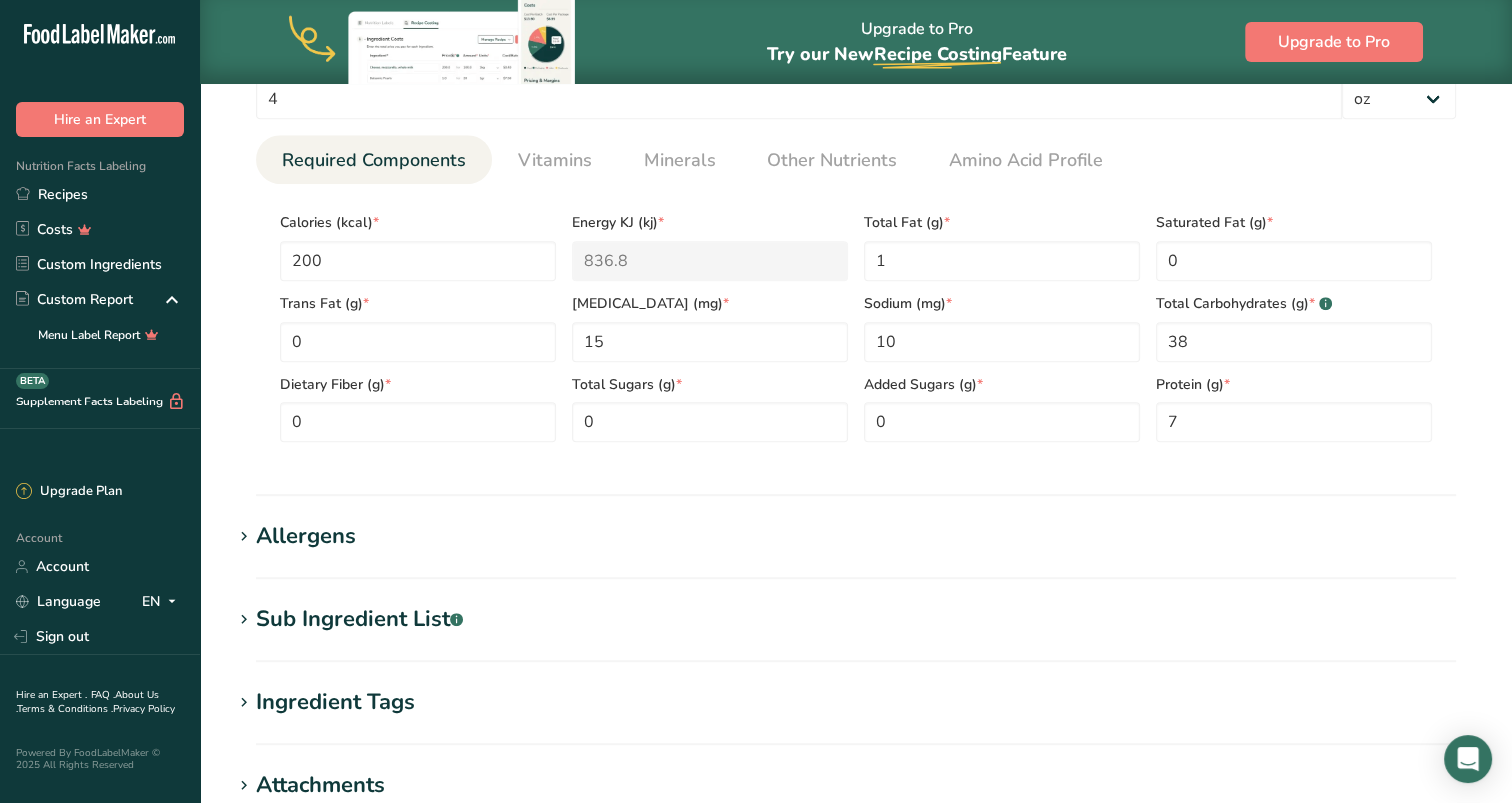 click on "Allergens" at bounding box center [306, 536] 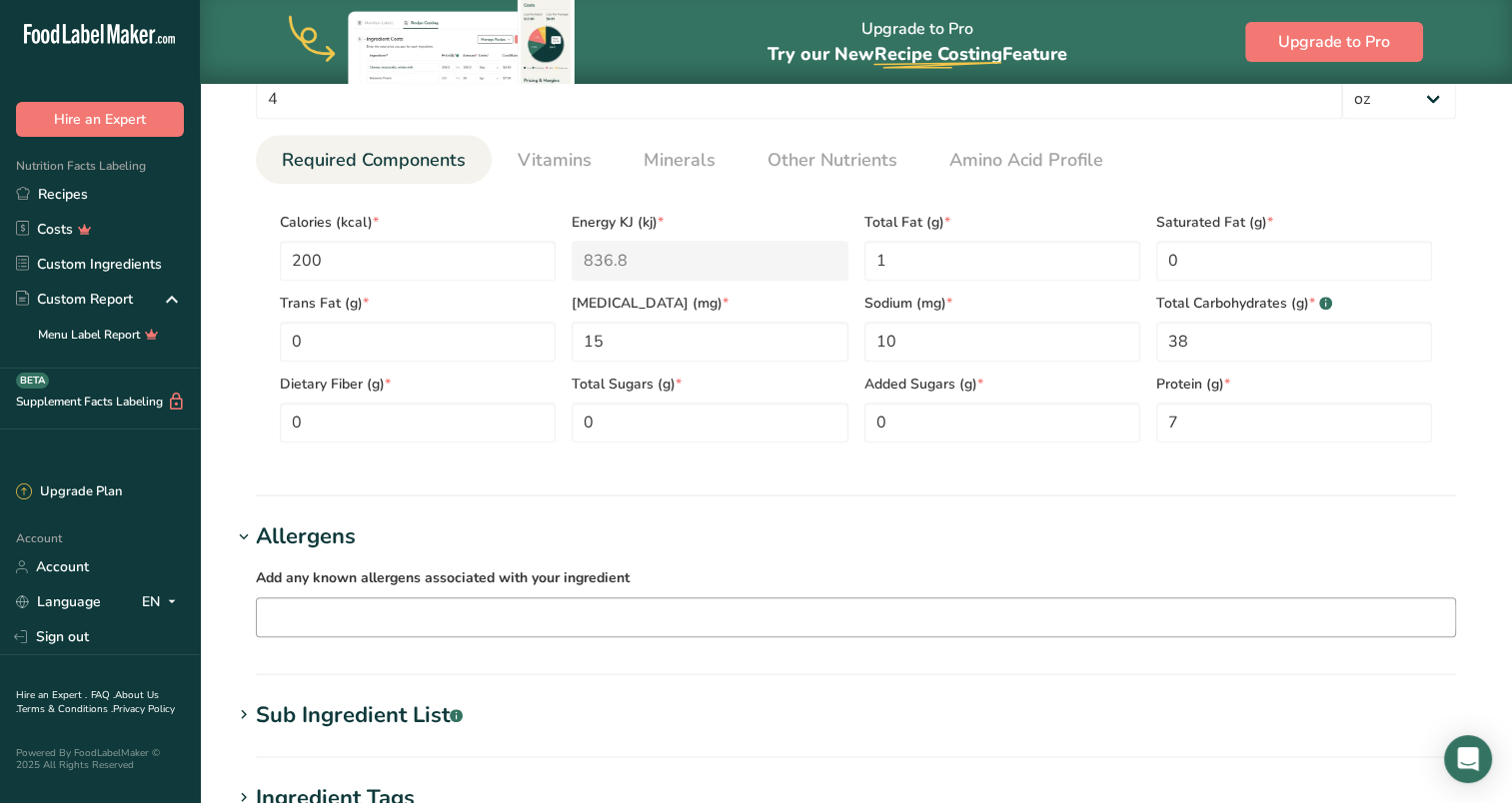 click at bounding box center (855, 616) 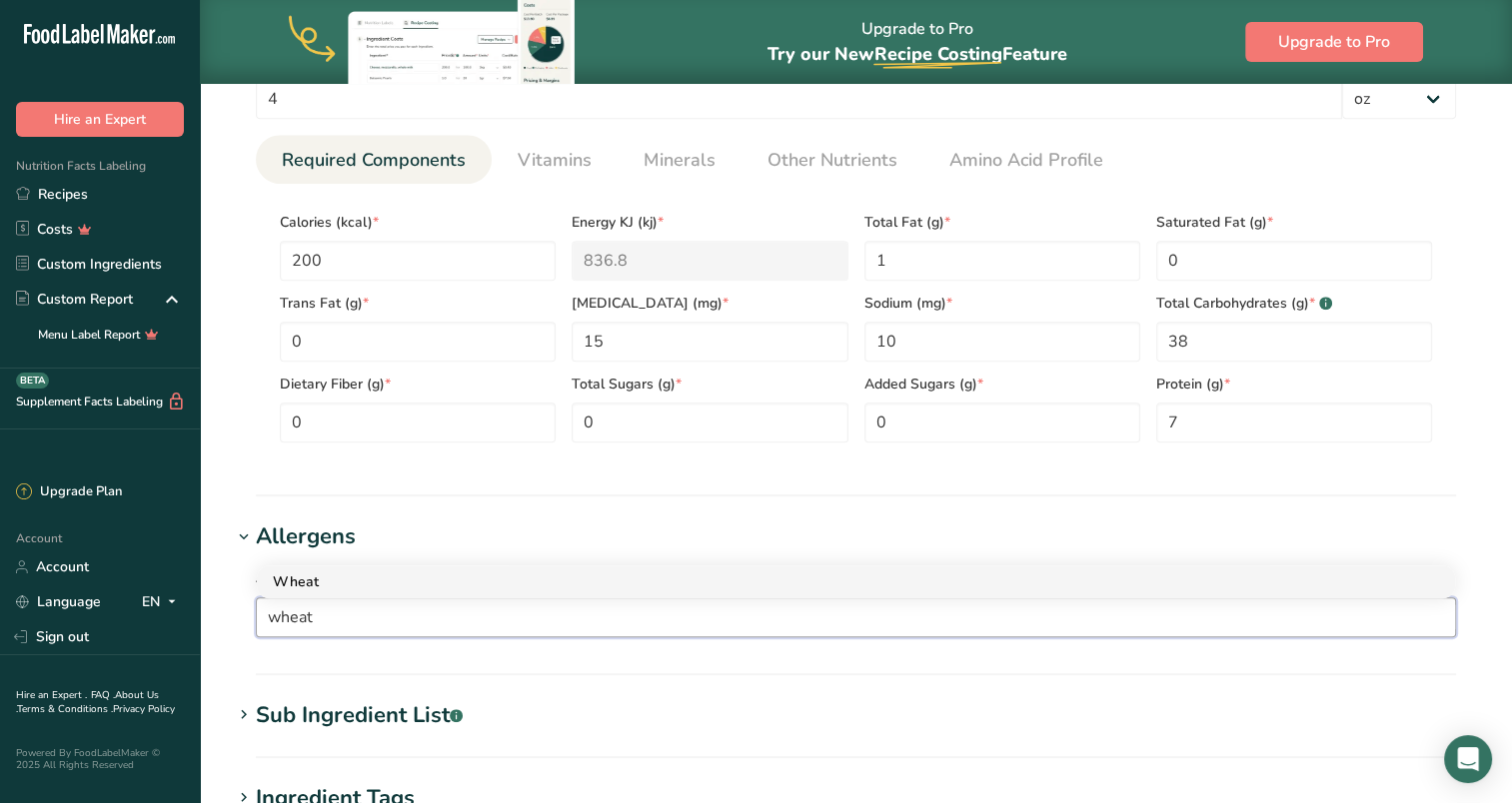 type on "wheat" 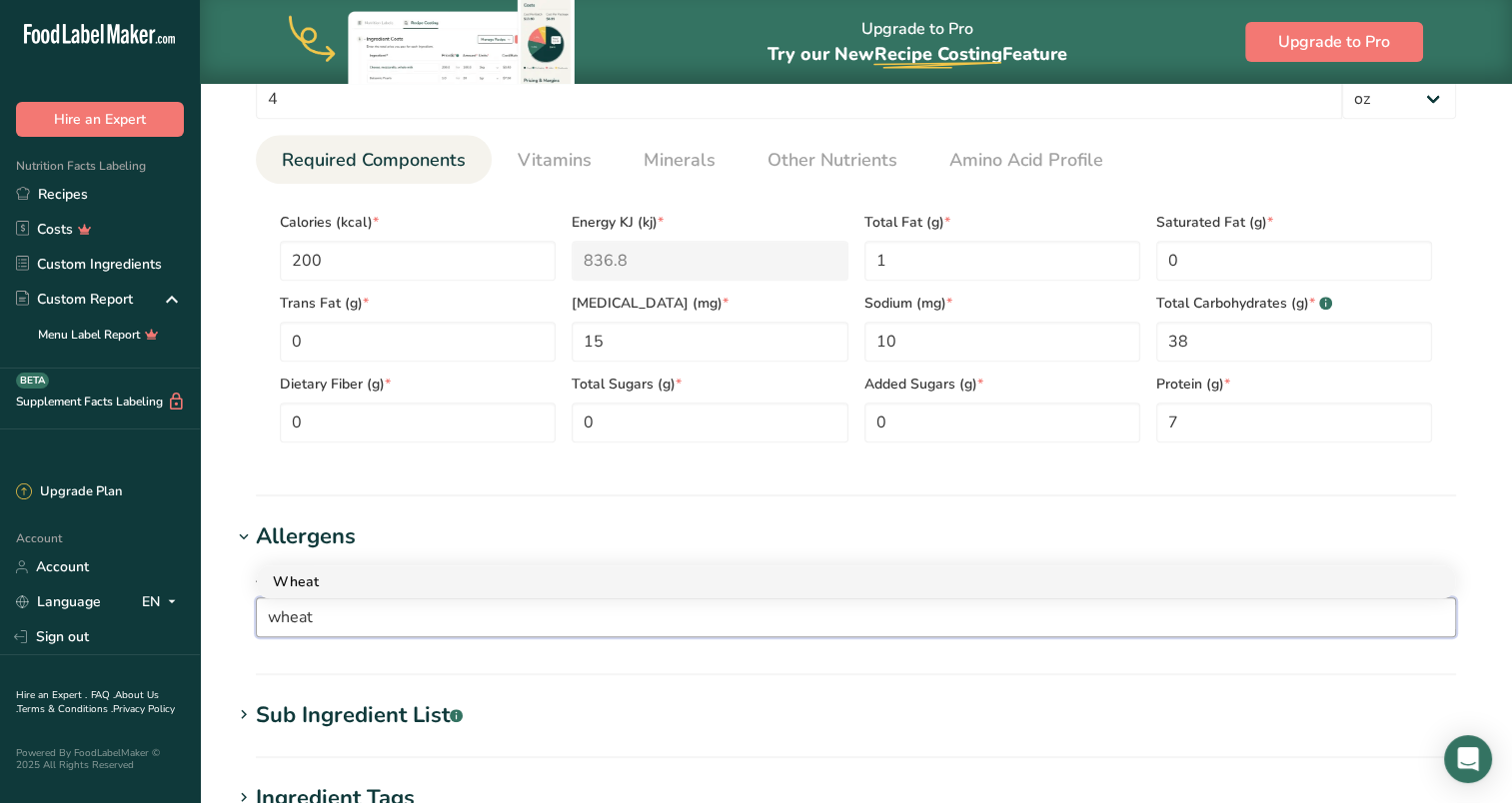 click on "Wheat" at bounding box center (839, 581) 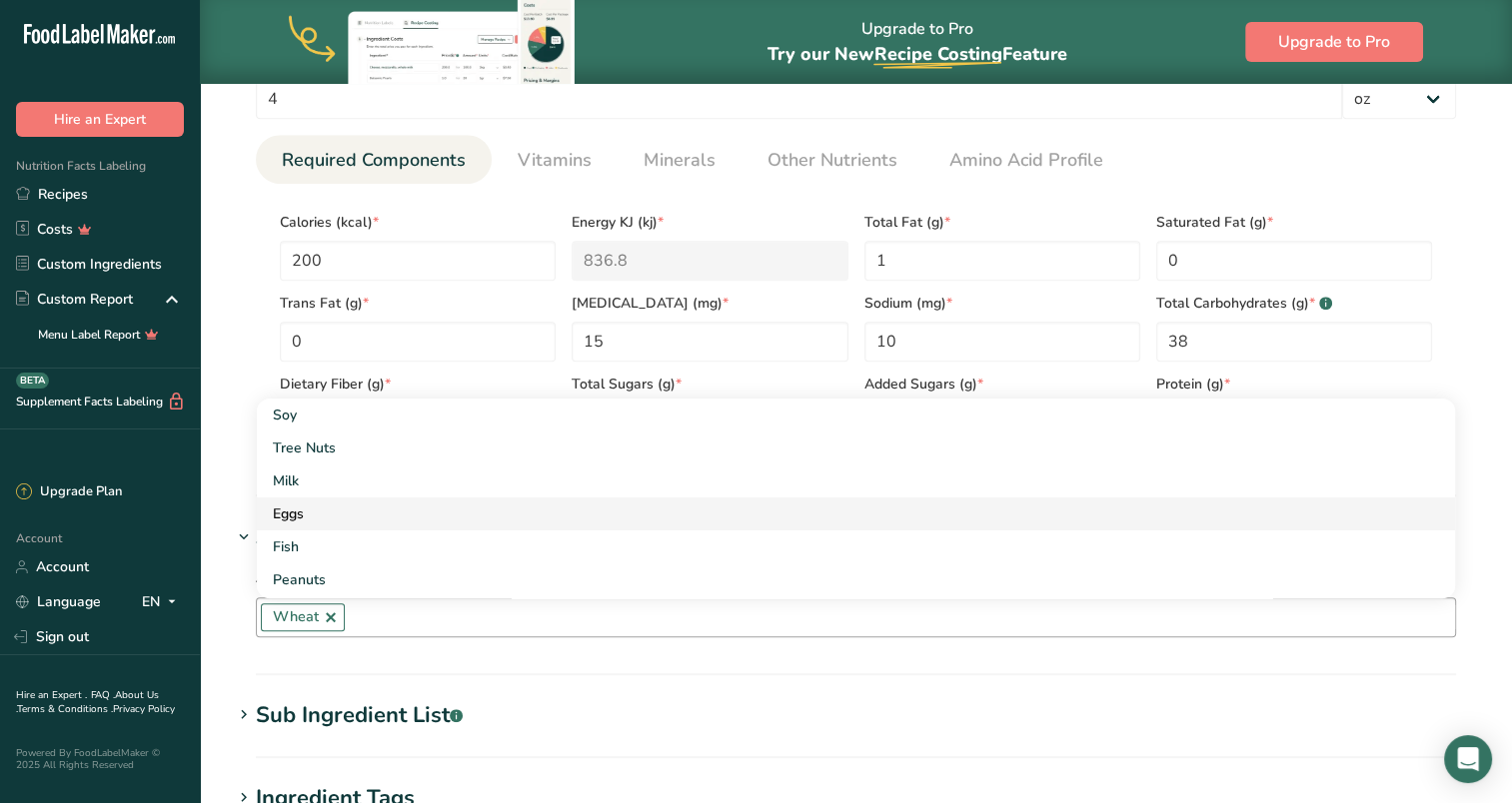 click on "Eggs" at bounding box center (839, 513) 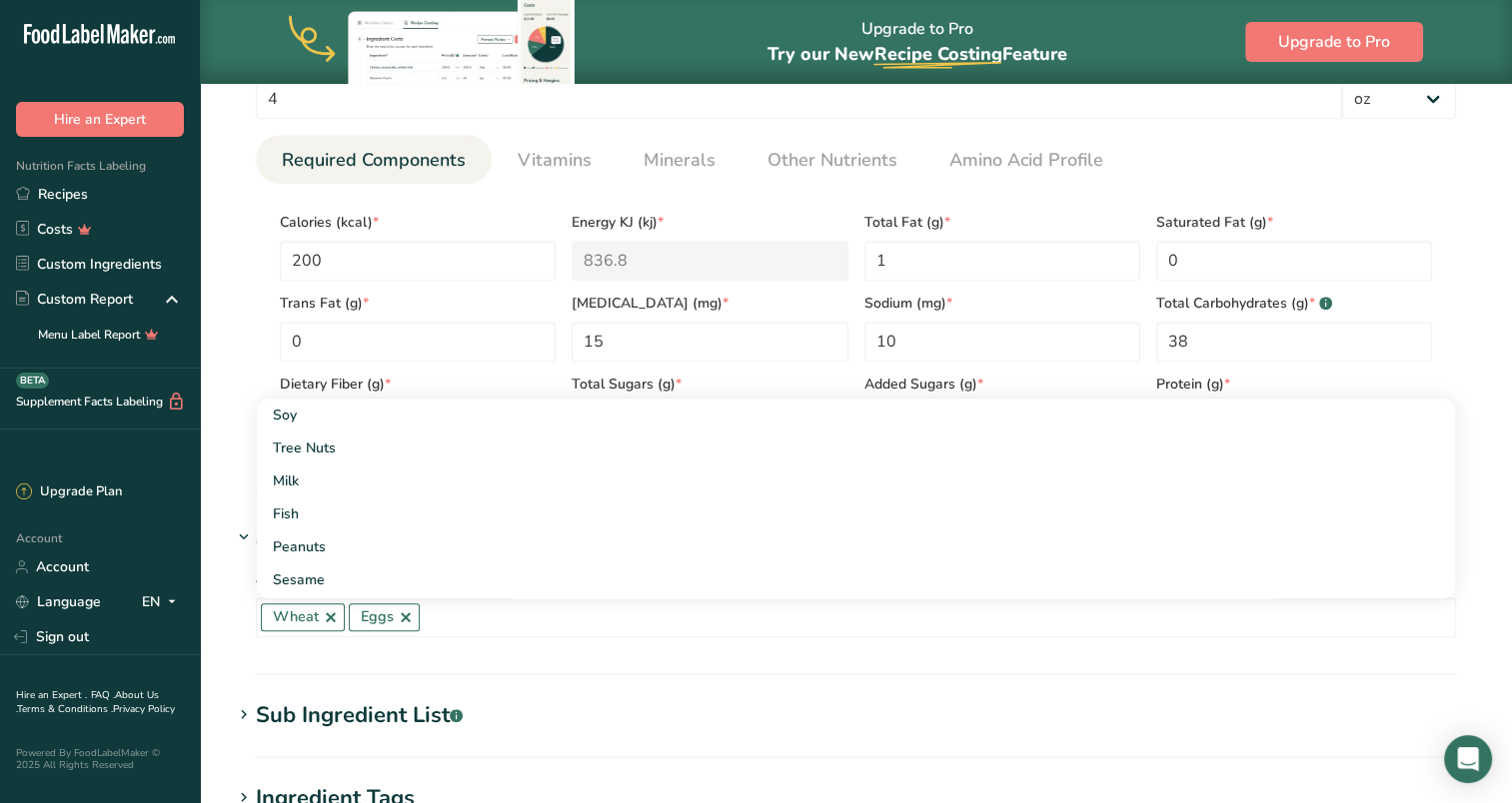 click on "Allergens
Add any known allergens associated with your ingredient
Wheat
Eggs
Soy
Tree Nuts
Milk
Fish
Peanuts
Sesame
Crustaceans
Sulphites
Celery
Mustard
Lupins
[GEOGRAPHIC_DATA]
[GEOGRAPHIC_DATA]
[GEOGRAPHIC_DATA]
Beech nut
Brazil nut
Butternut
Cashew
Chestnut
[GEOGRAPHIC_DATA]
[GEOGRAPHIC_DATA]
Hazelnut
Gingko nut" at bounding box center (855, 597) 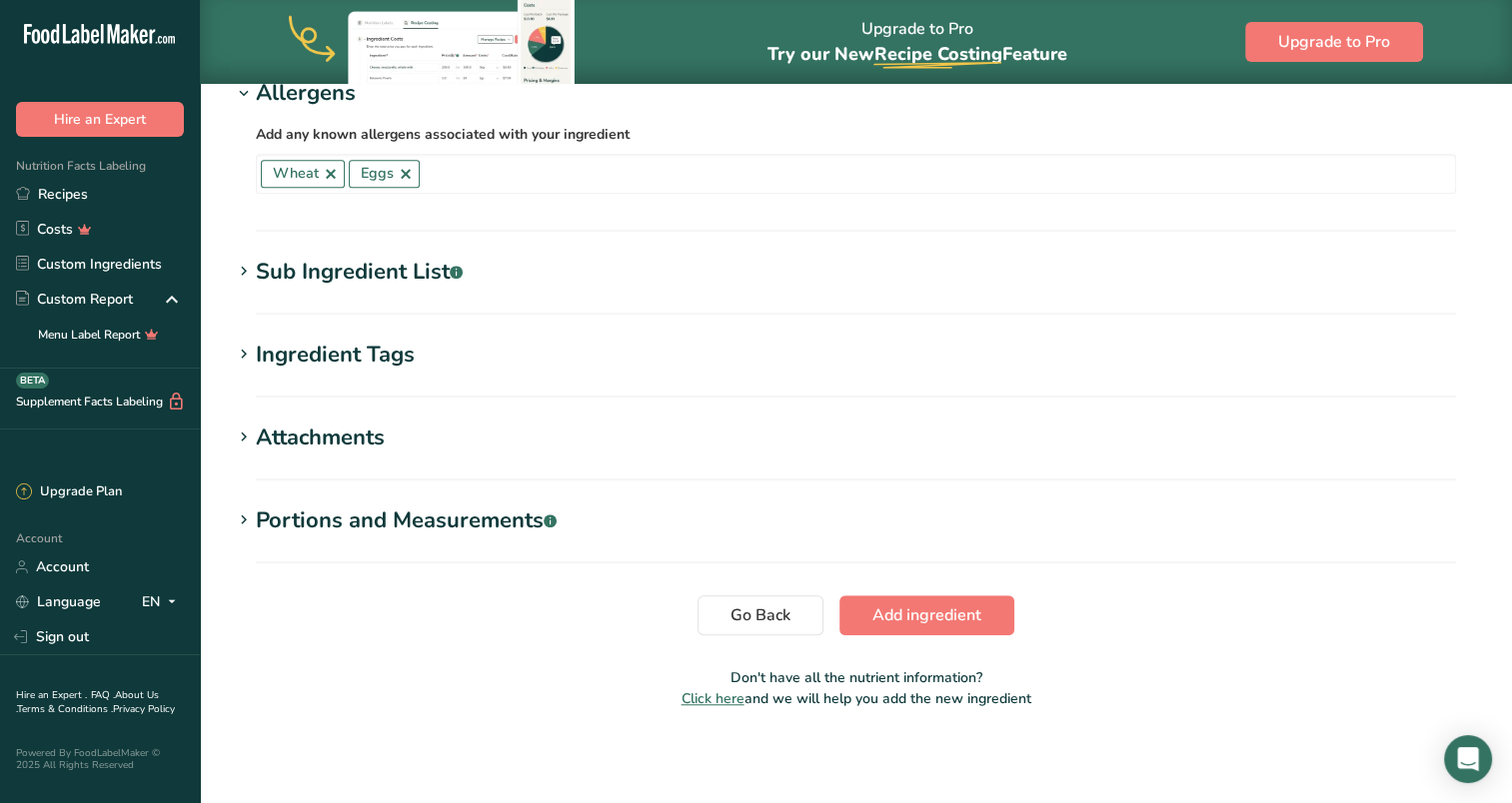 scroll, scrollTop: 1343, scrollLeft: 0, axis: vertical 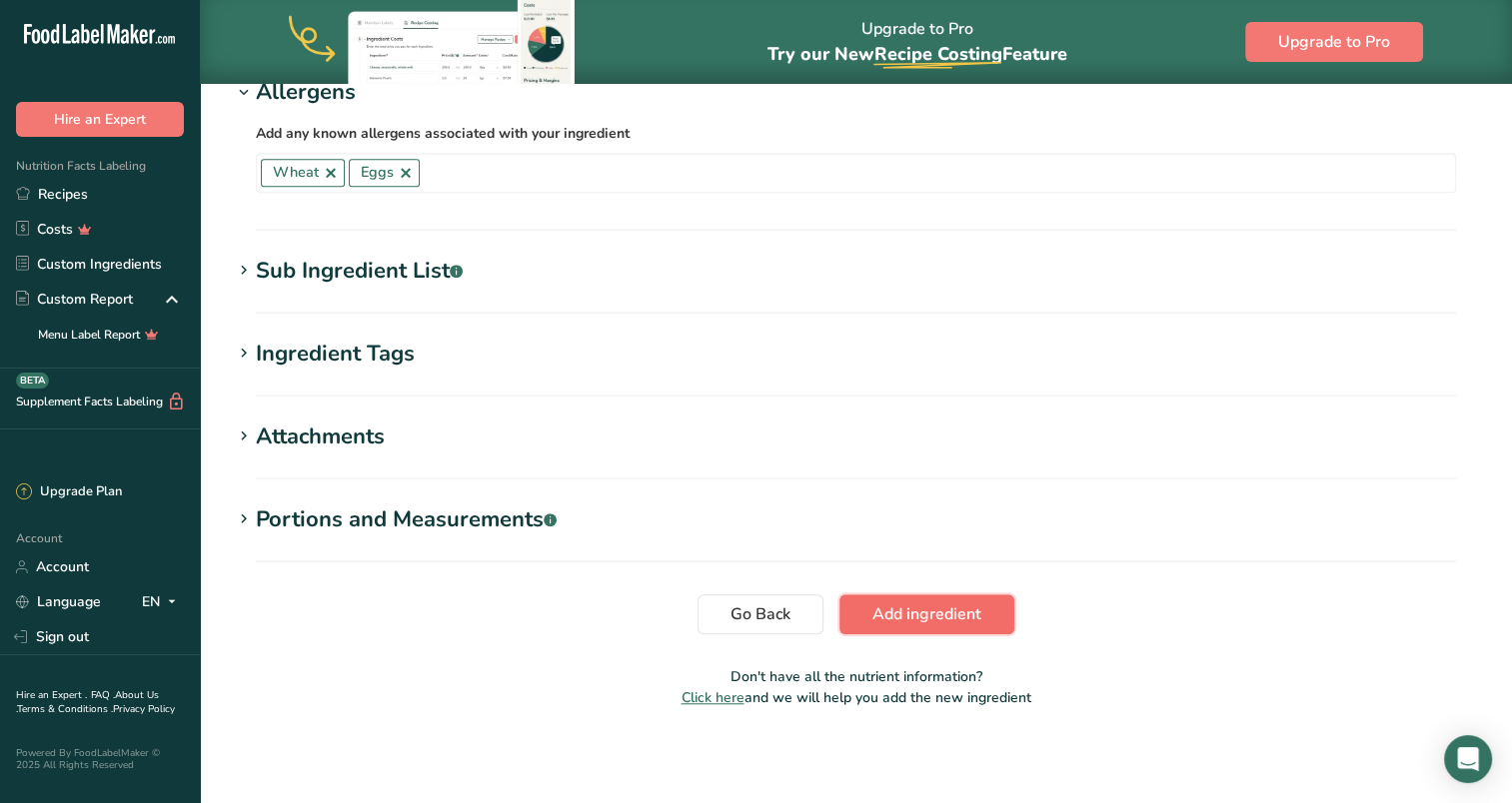 click on "Add ingredient" at bounding box center (926, 614) 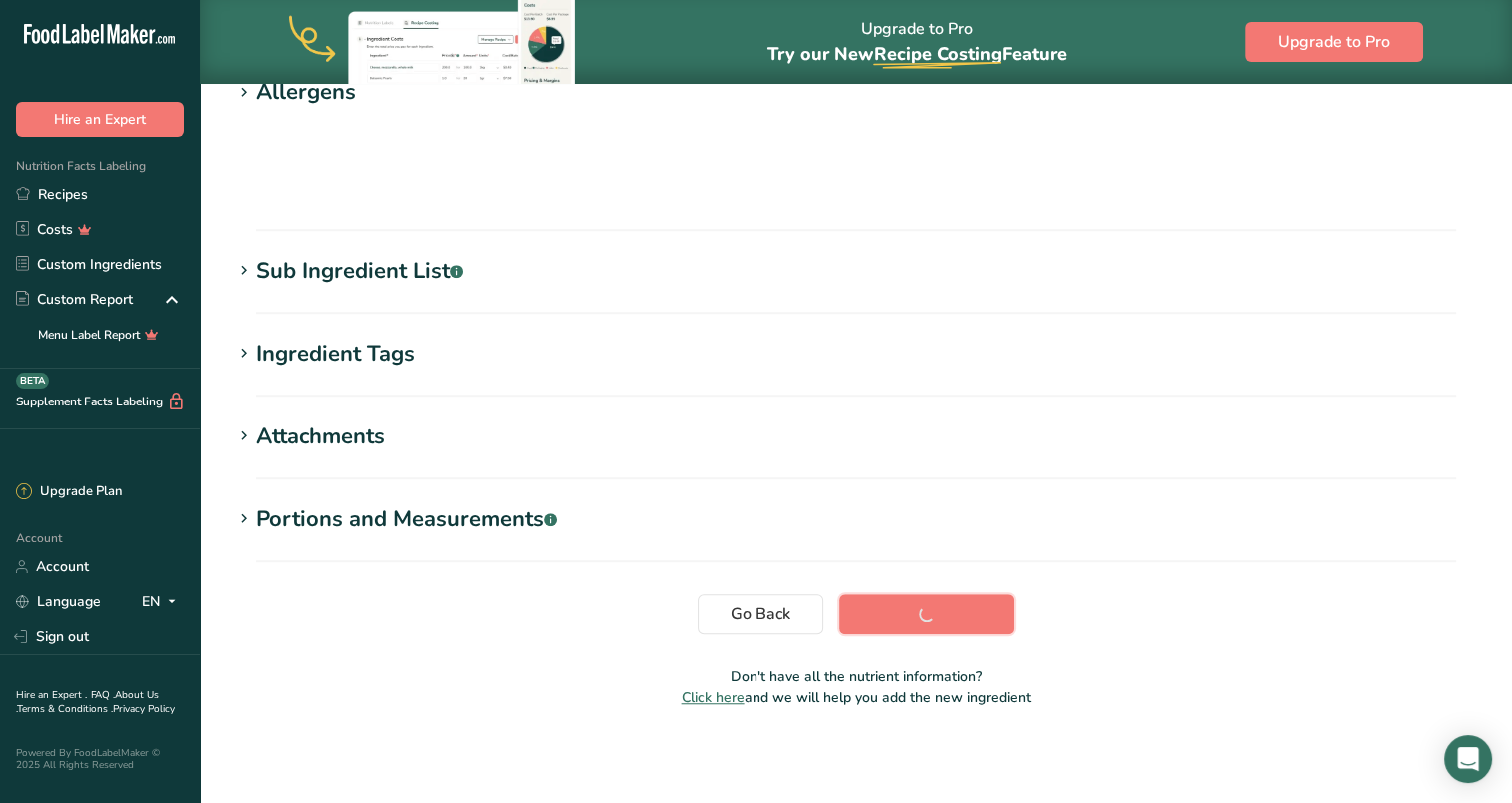 scroll, scrollTop: 270, scrollLeft: 0, axis: vertical 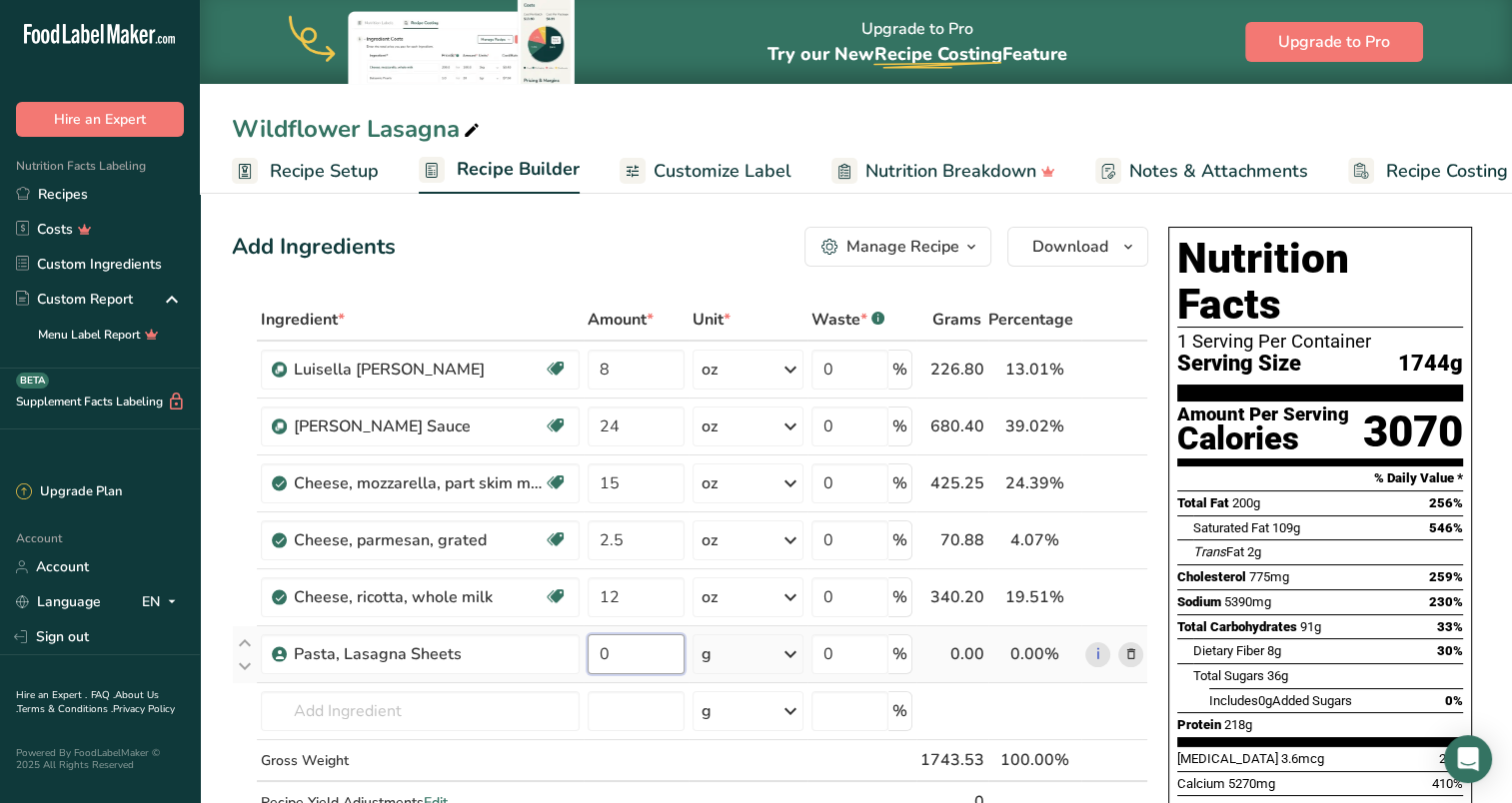 click on "0" at bounding box center (636, 654) 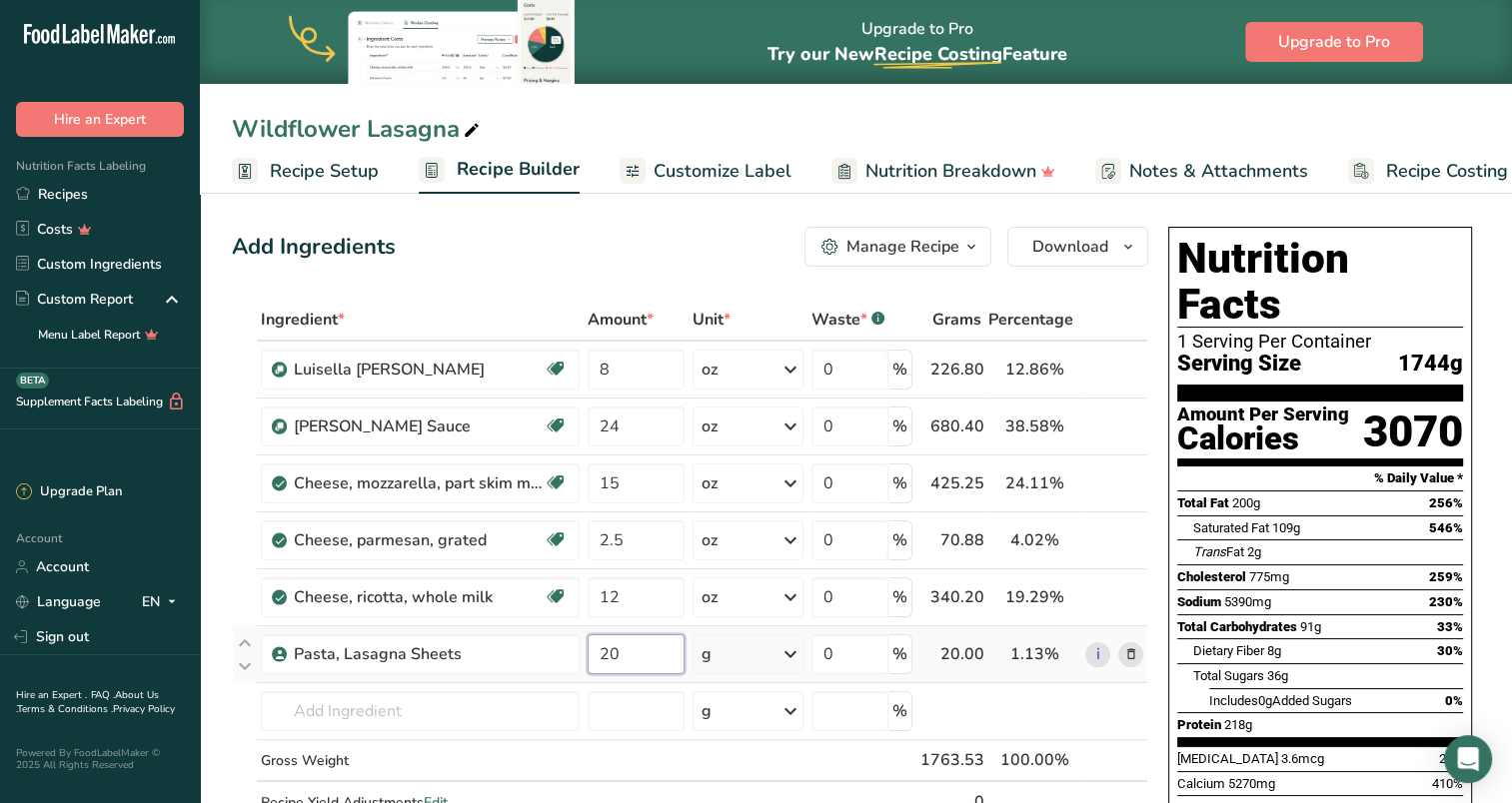 type on "20" 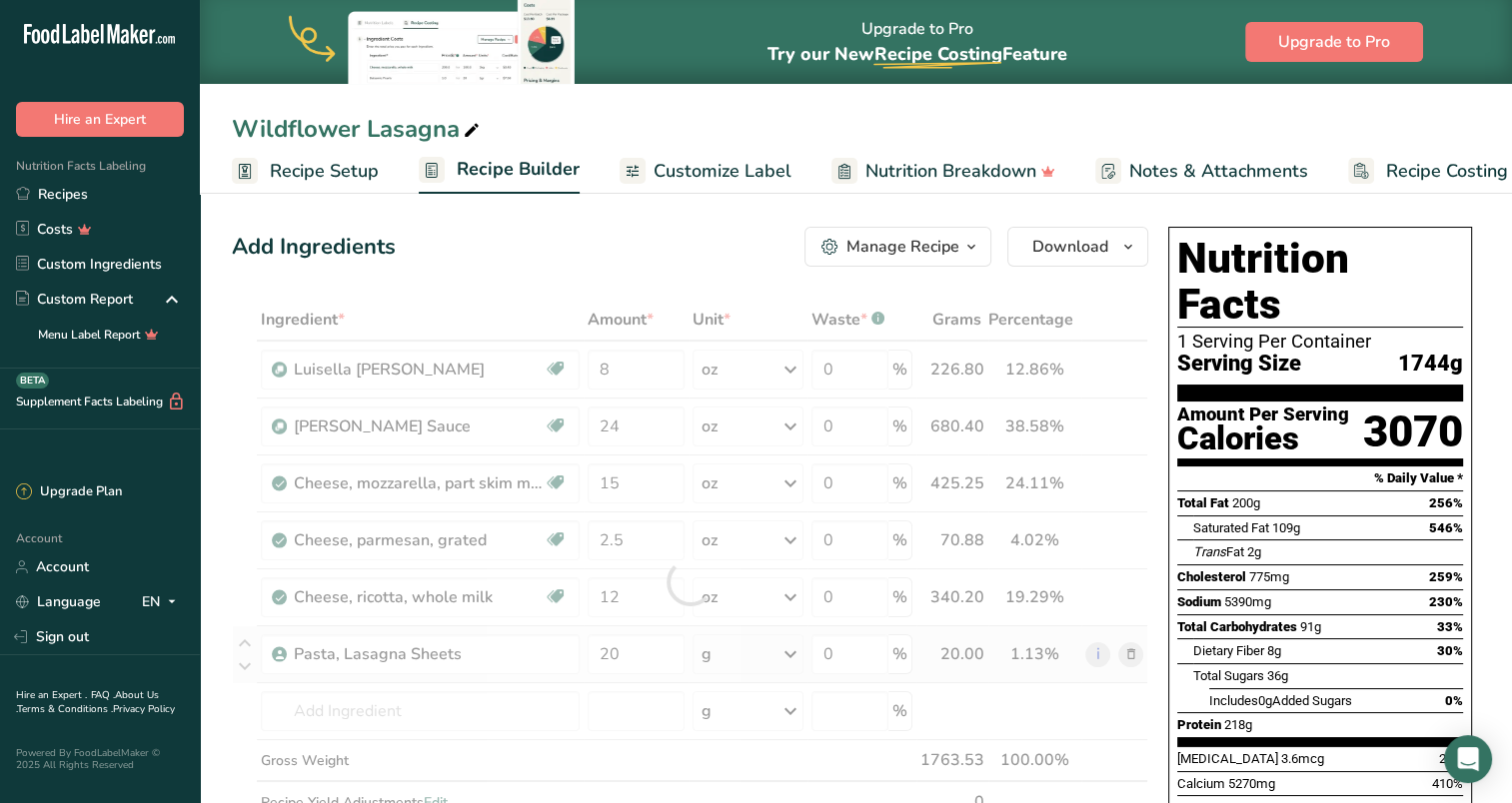 click on "Ingredient *
Amount *
Unit *
Waste *   .a-a{fill:#347362;}.b-a{fill:#fff;}          Grams
Percentage
[PERSON_NAME]
Source of Antioxidants
[MEDICAL_DATA] Effect
Dairy free
Gluten free
Vegan
Vegetarian
Soy free
8
oz
Weight Units
g
kg
mg
See more
Volume Units
l
mL
fl oz
See more
0
%
226.80
12.86%
i
[PERSON_NAME] Sauce
Source of Antioxidants
[MEDICAL_DATA] Effect
Source of Omega 3
Dairy free
Gluten free" at bounding box center (690, 581) 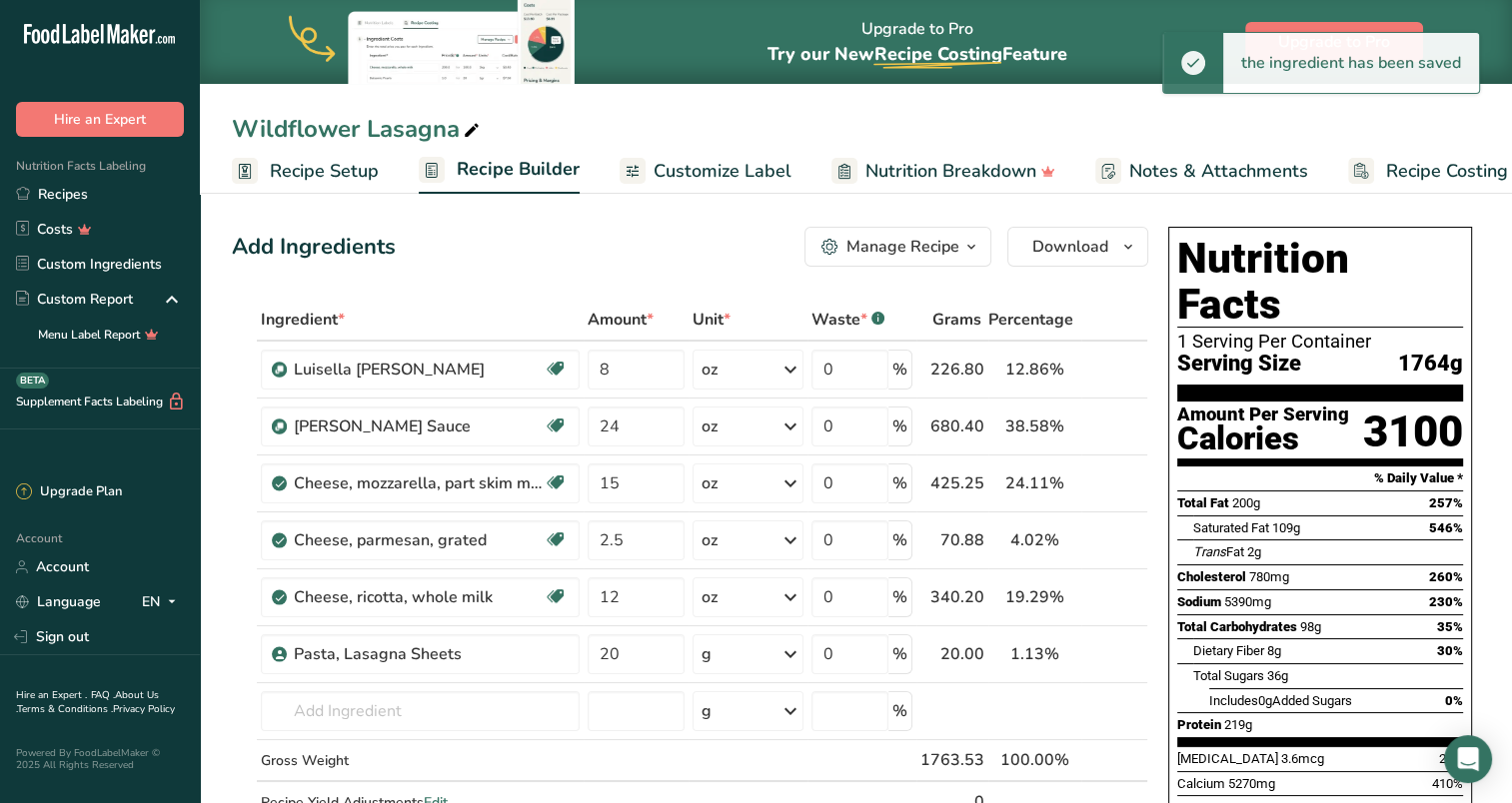 click on "g" at bounding box center [748, 654] 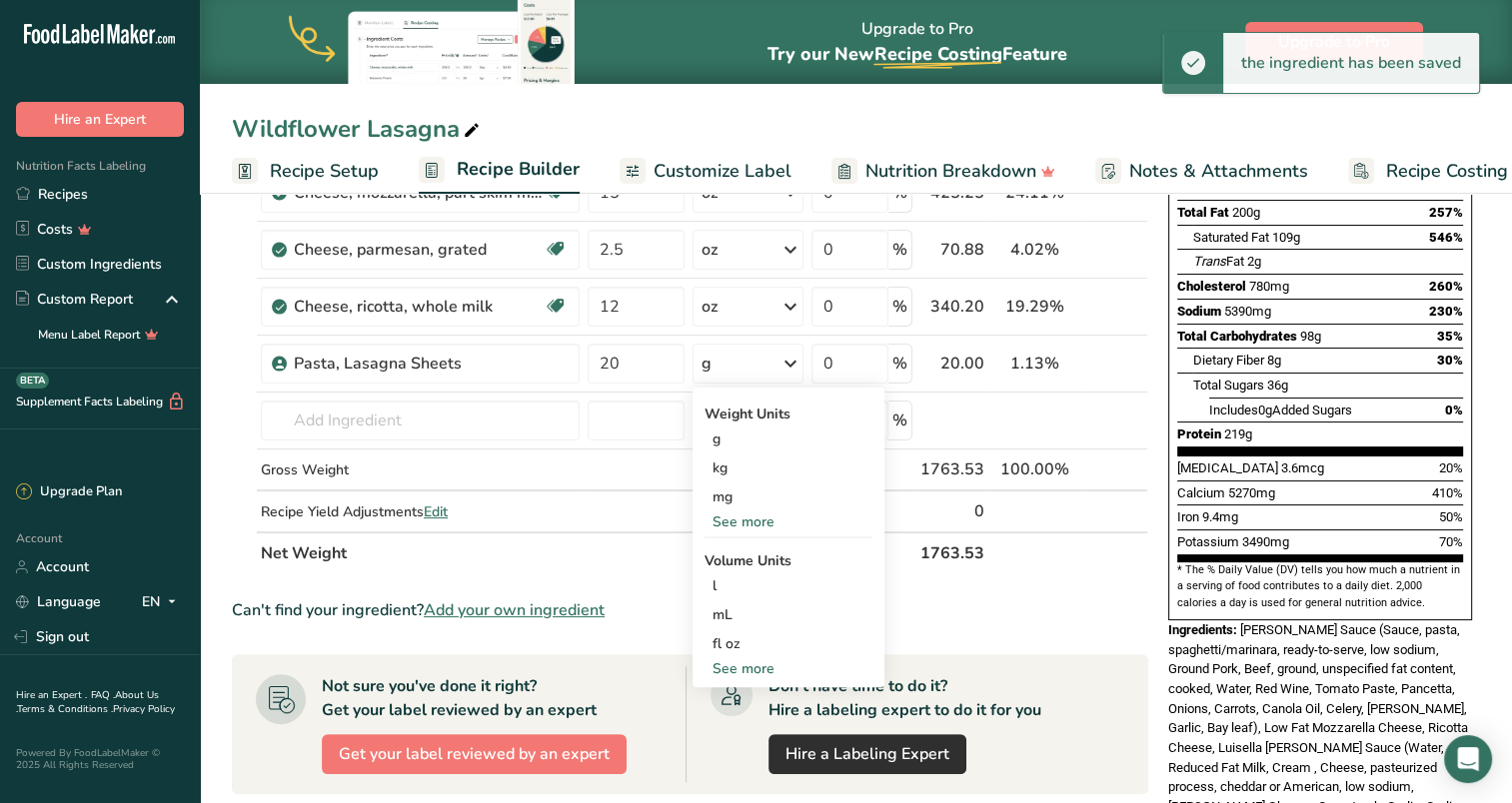 scroll, scrollTop: 300, scrollLeft: 0, axis: vertical 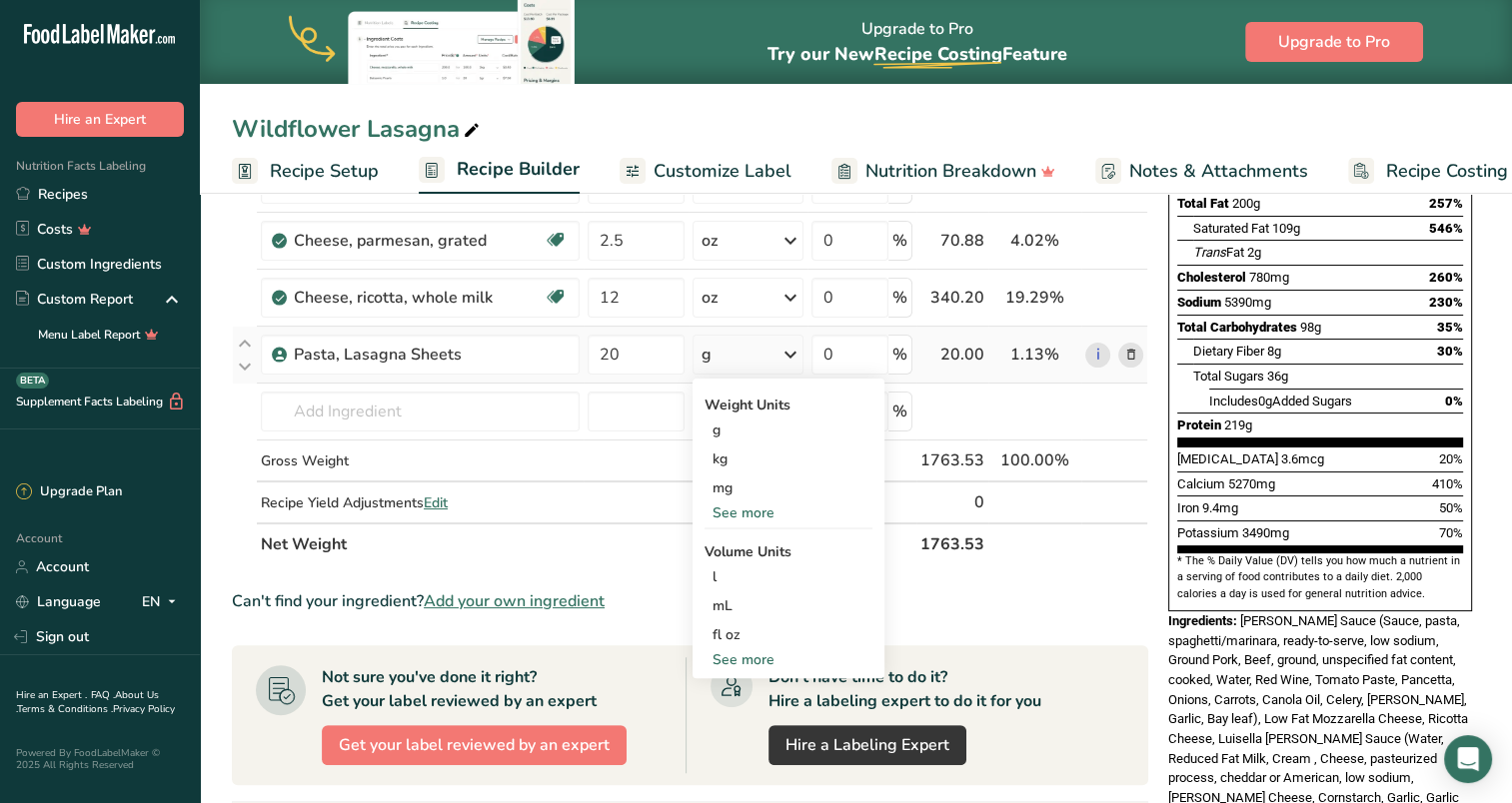 click on "See more" at bounding box center [788, 512] 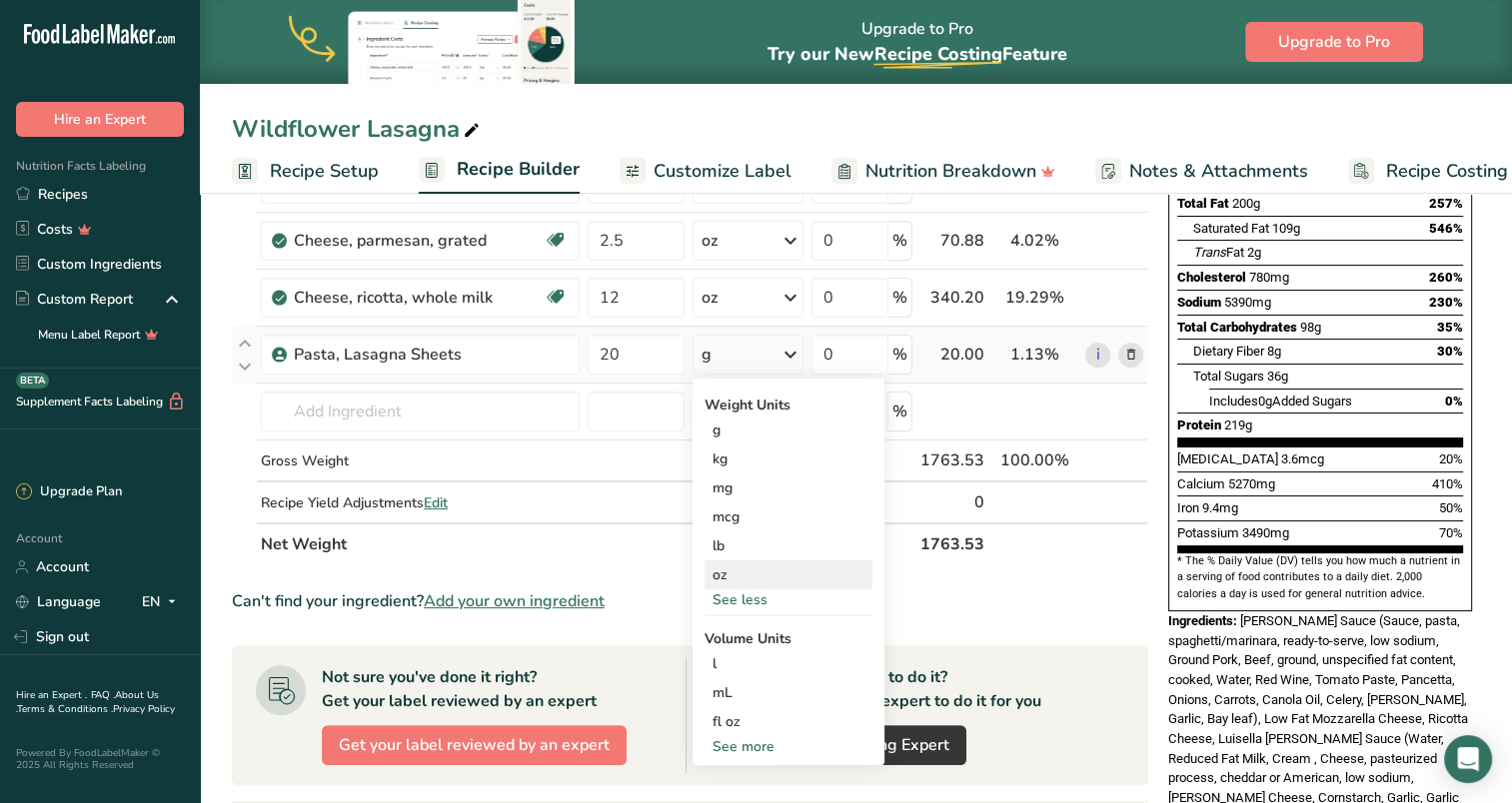 click on "oz" at bounding box center (788, 574) 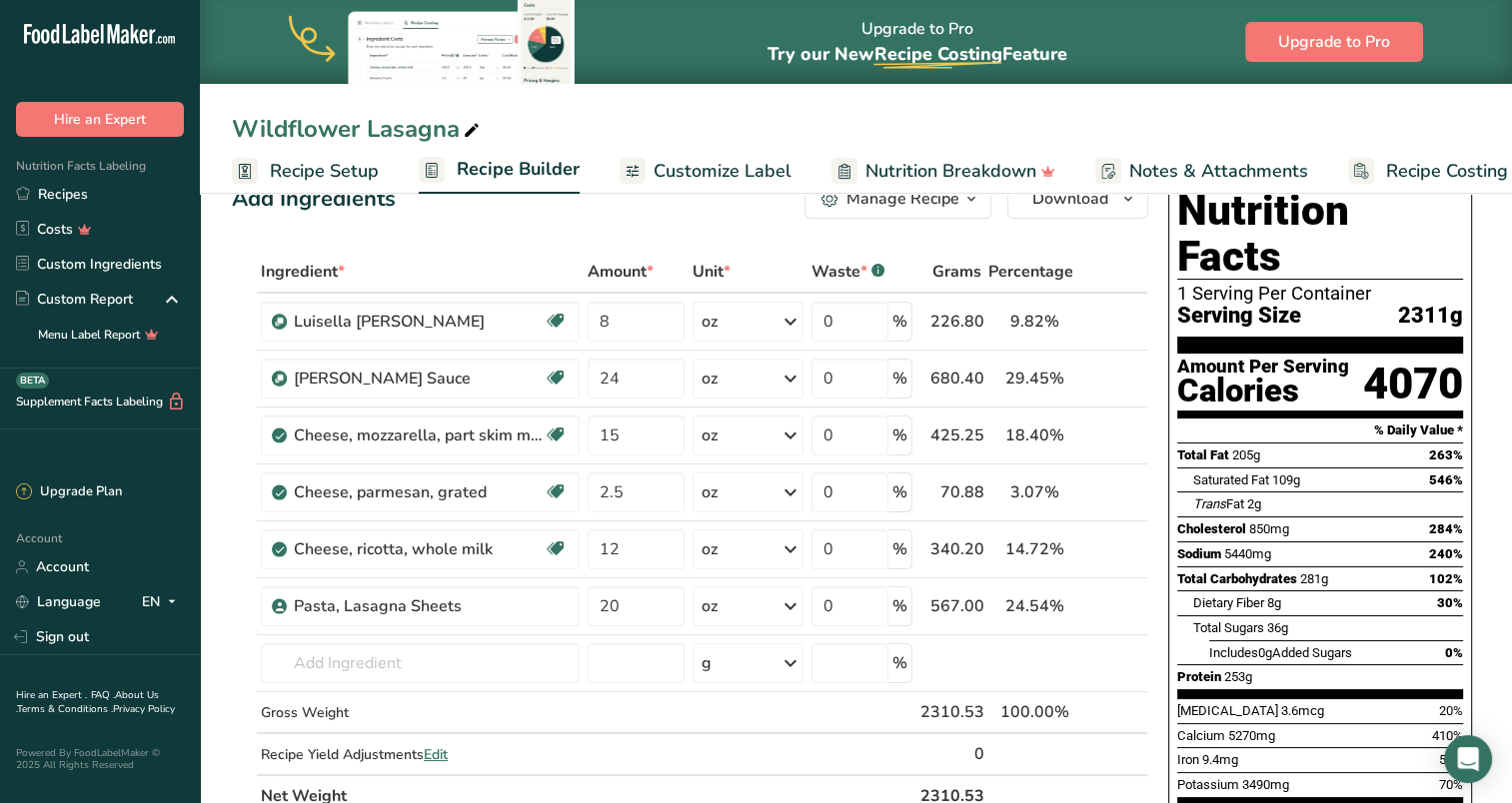 scroll, scrollTop: 0, scrollLeft: 0, axis: both 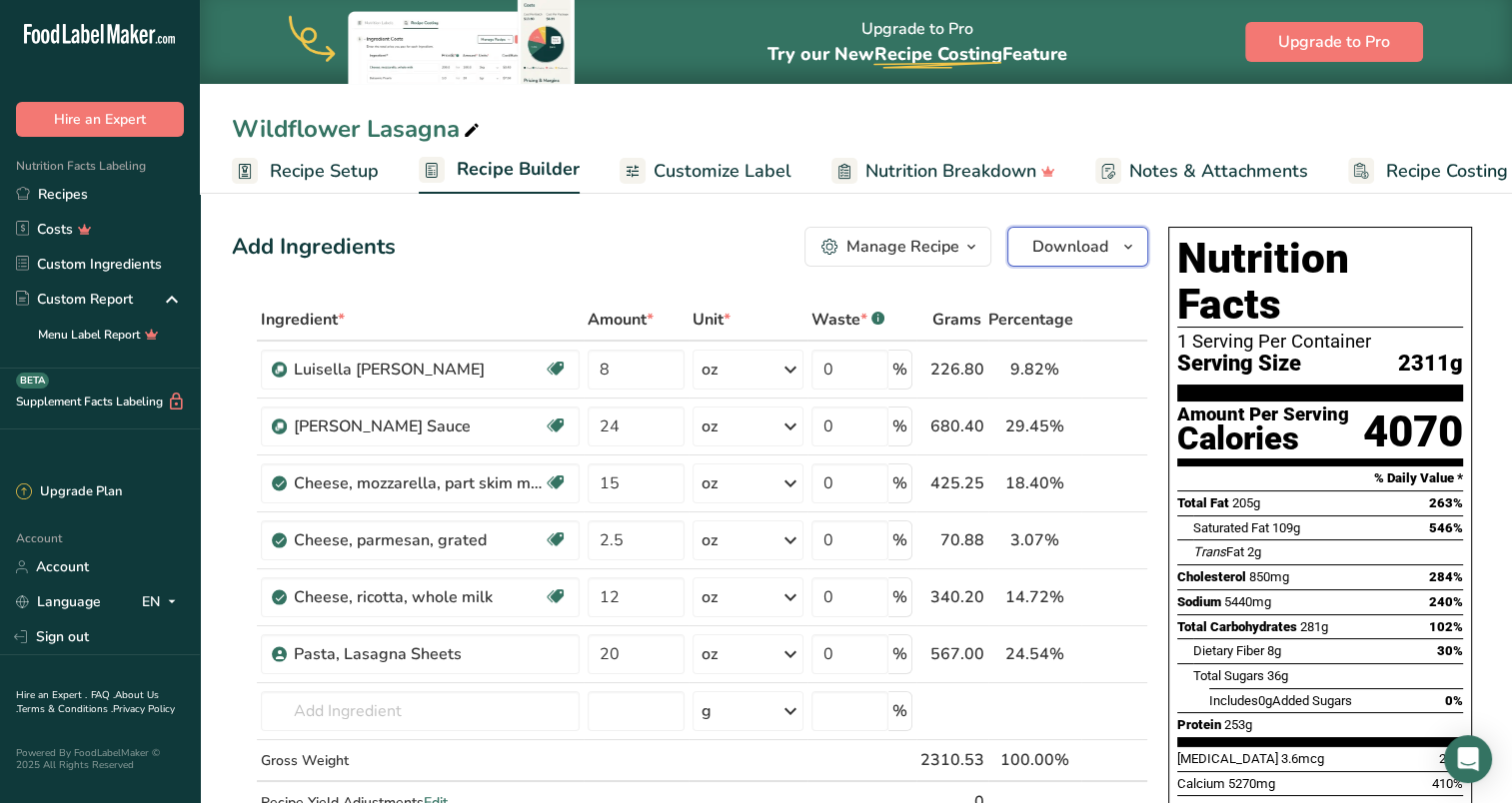 click on "Download" at bounding box center [1070, 247] 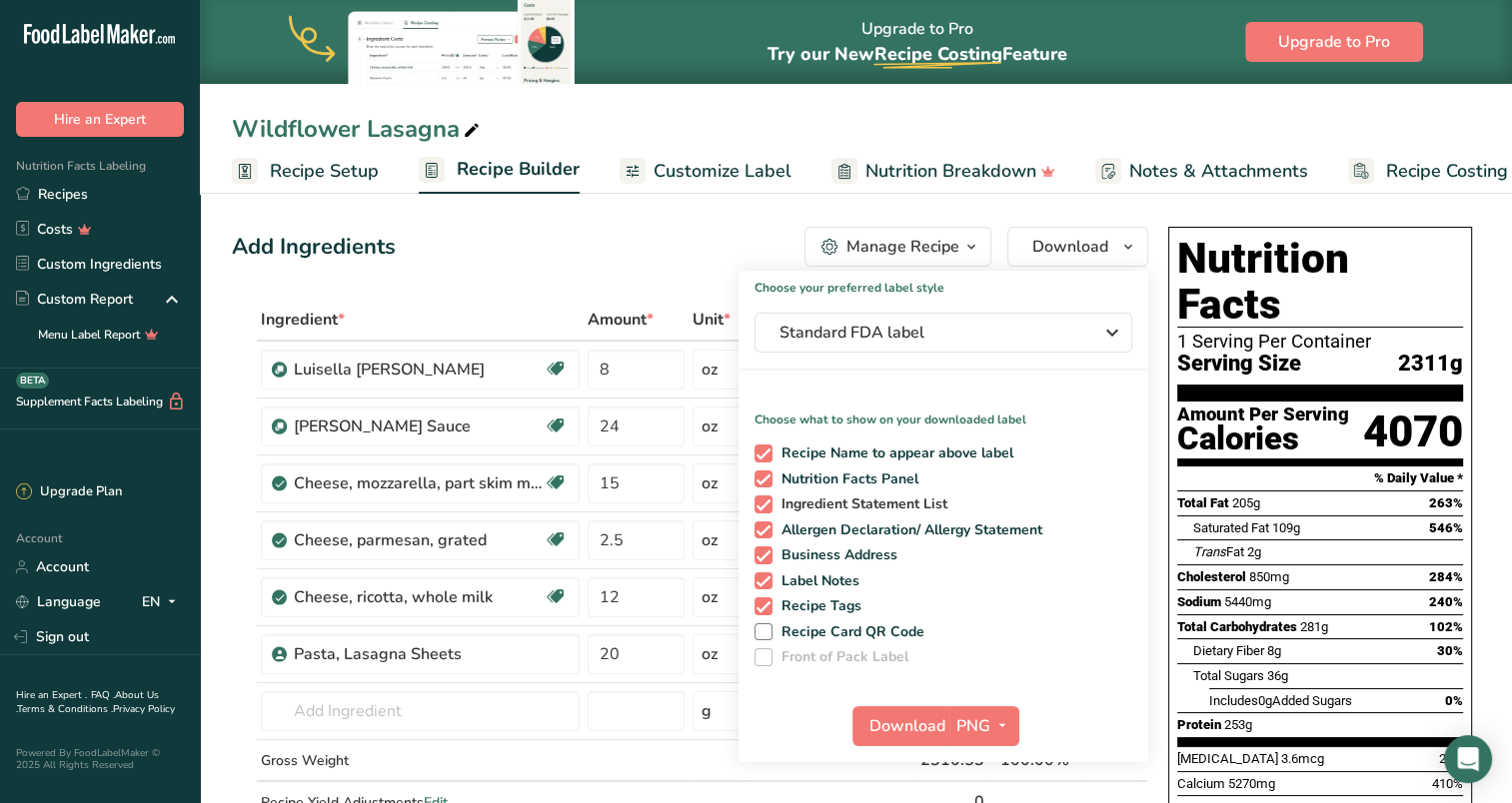 click at bounding box center [763, 504] 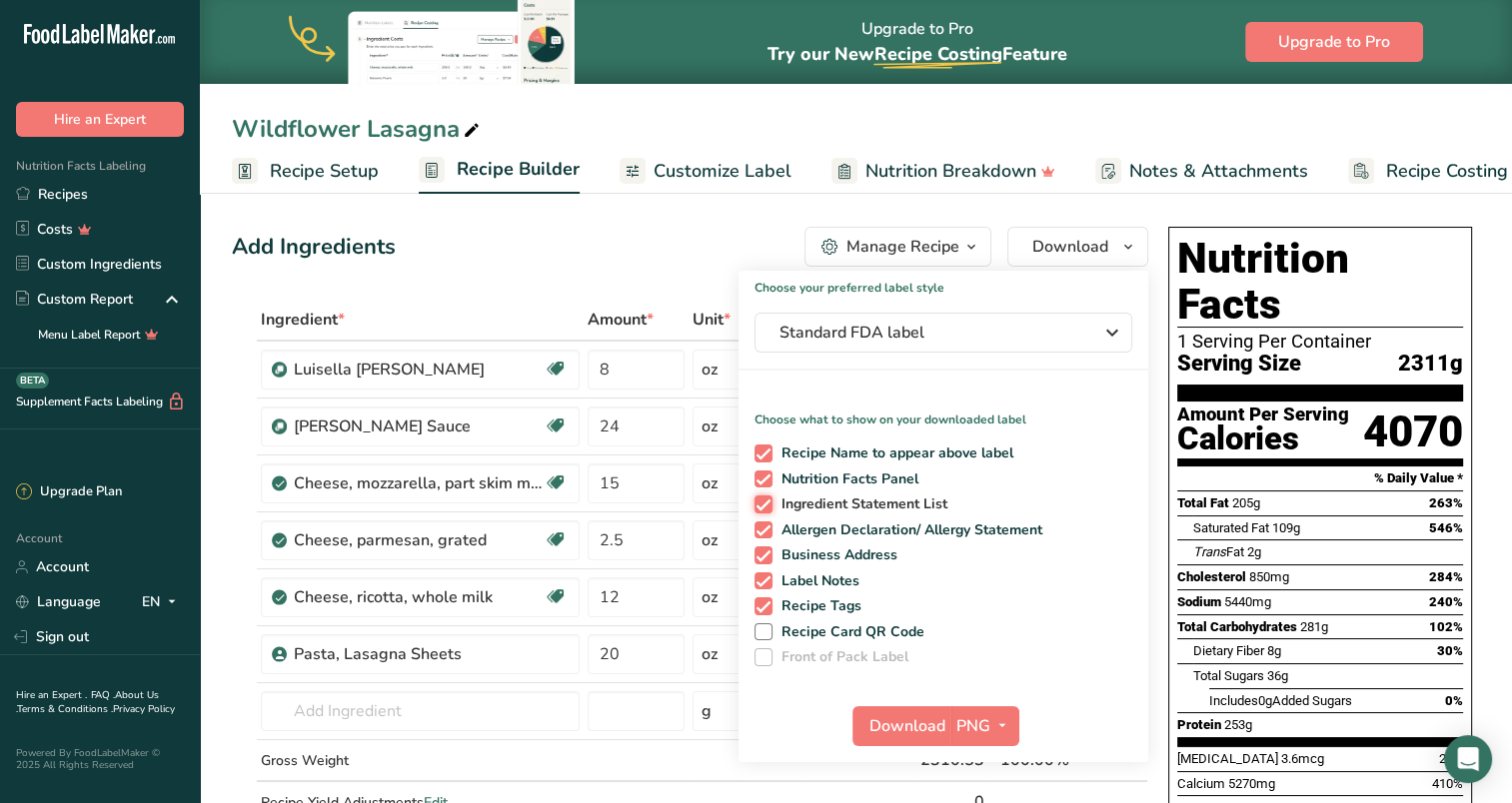 click on "Ingredient Statement List" at bounding box center (760, 503) 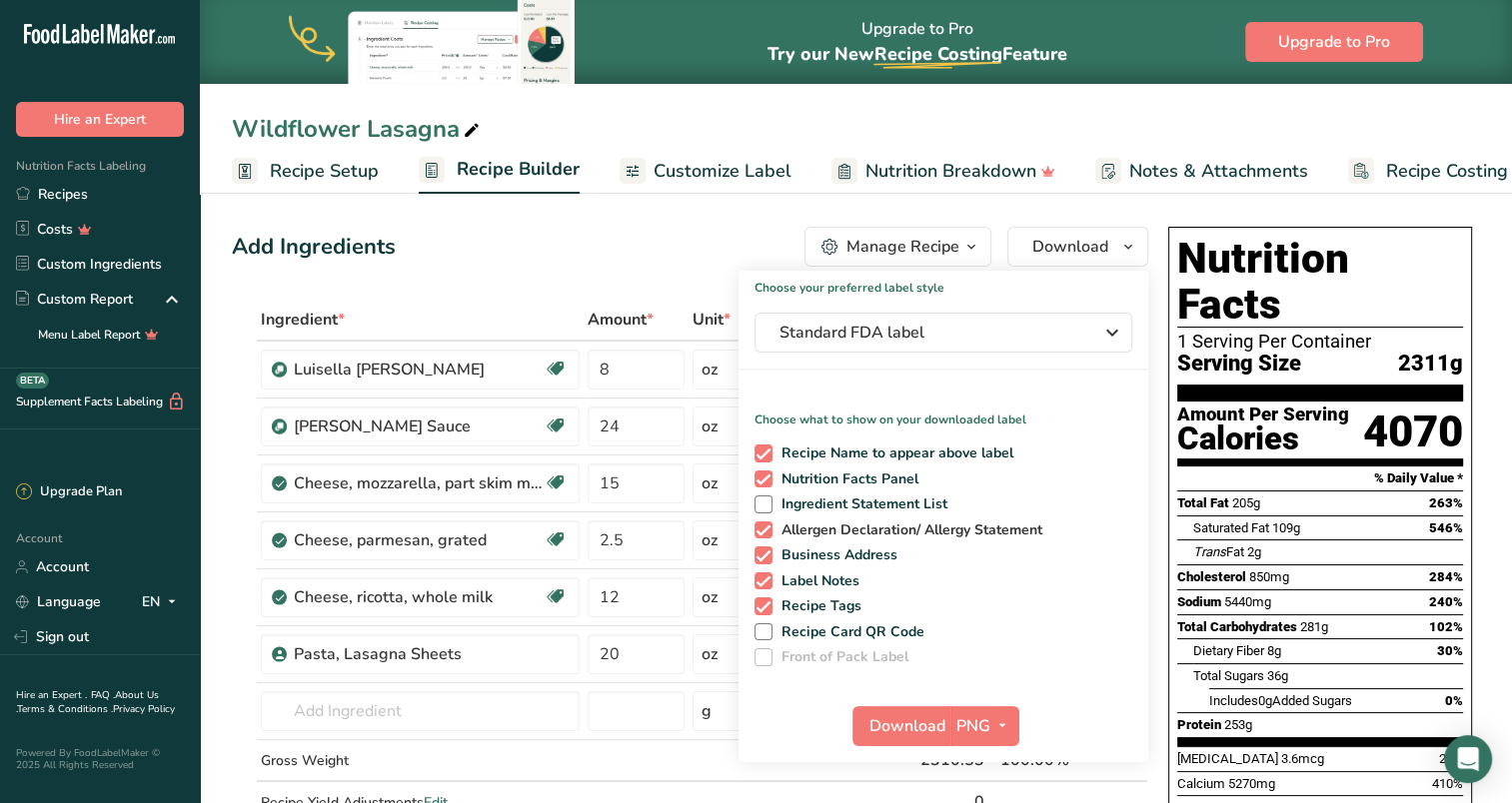 click at bounding box center (763, 530) 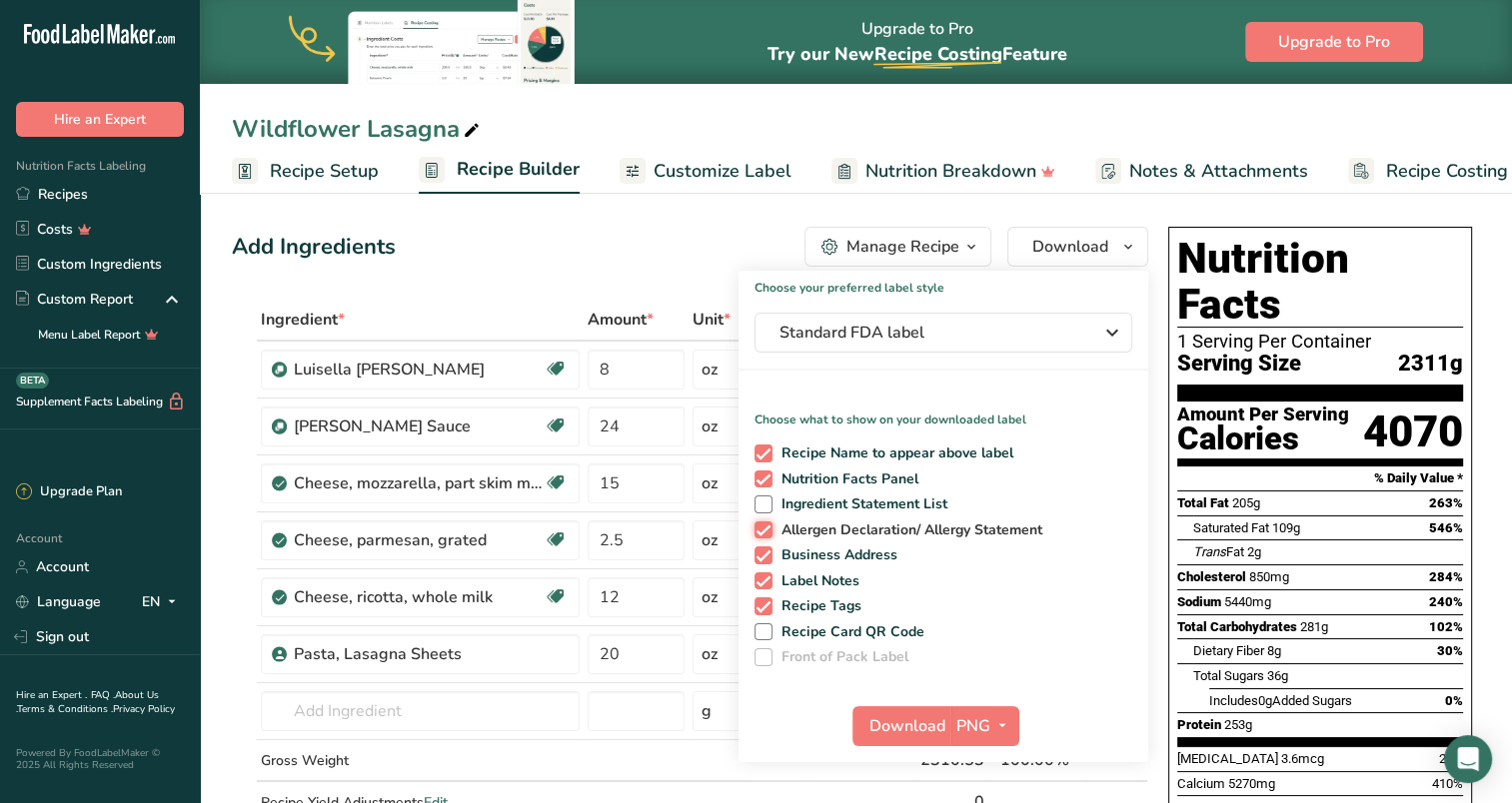 click on "Allergen Declaration/ Allergy Statement" at bounding box center [760, 529] 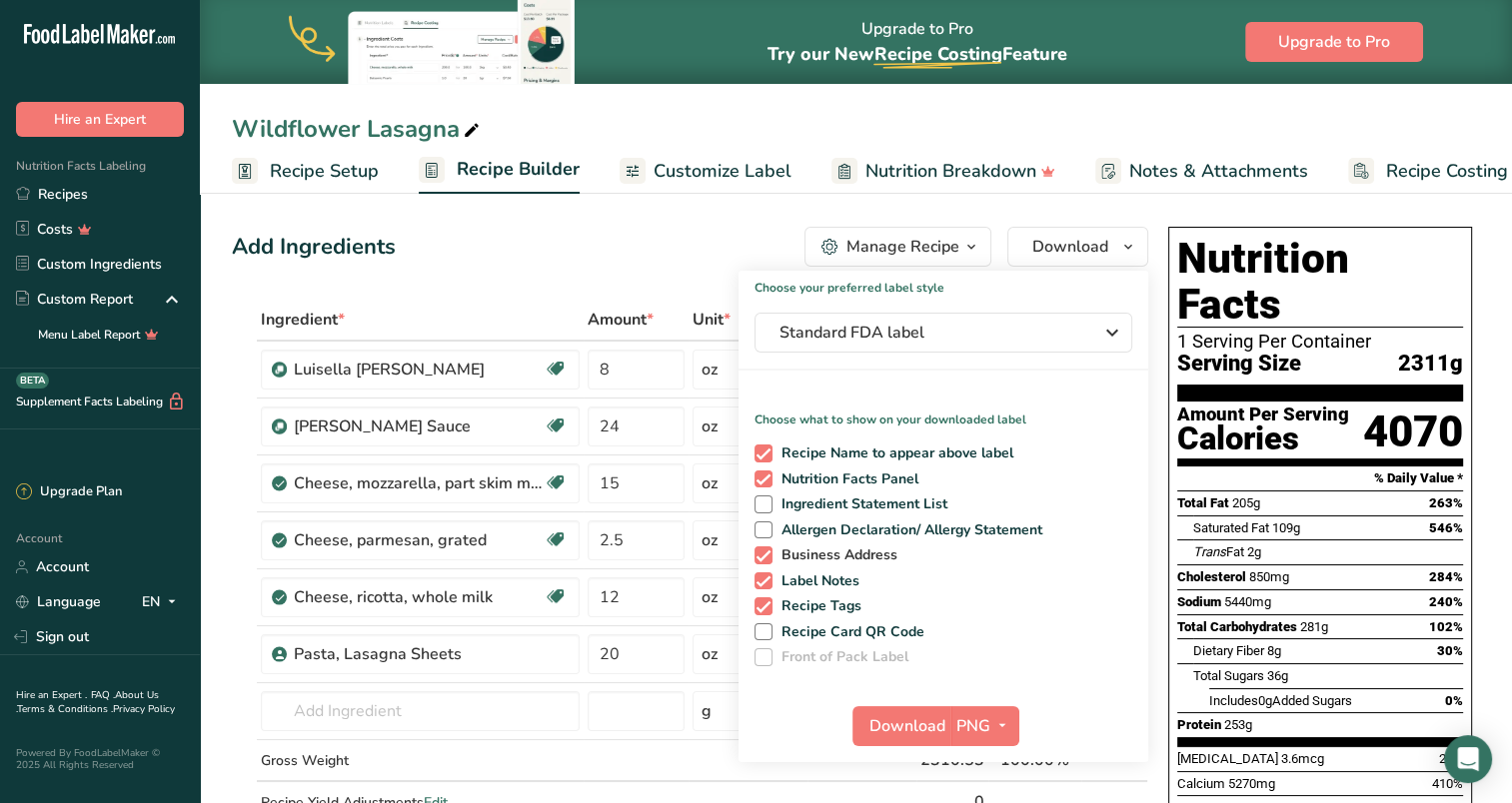 click at bounding box center [763, 555] 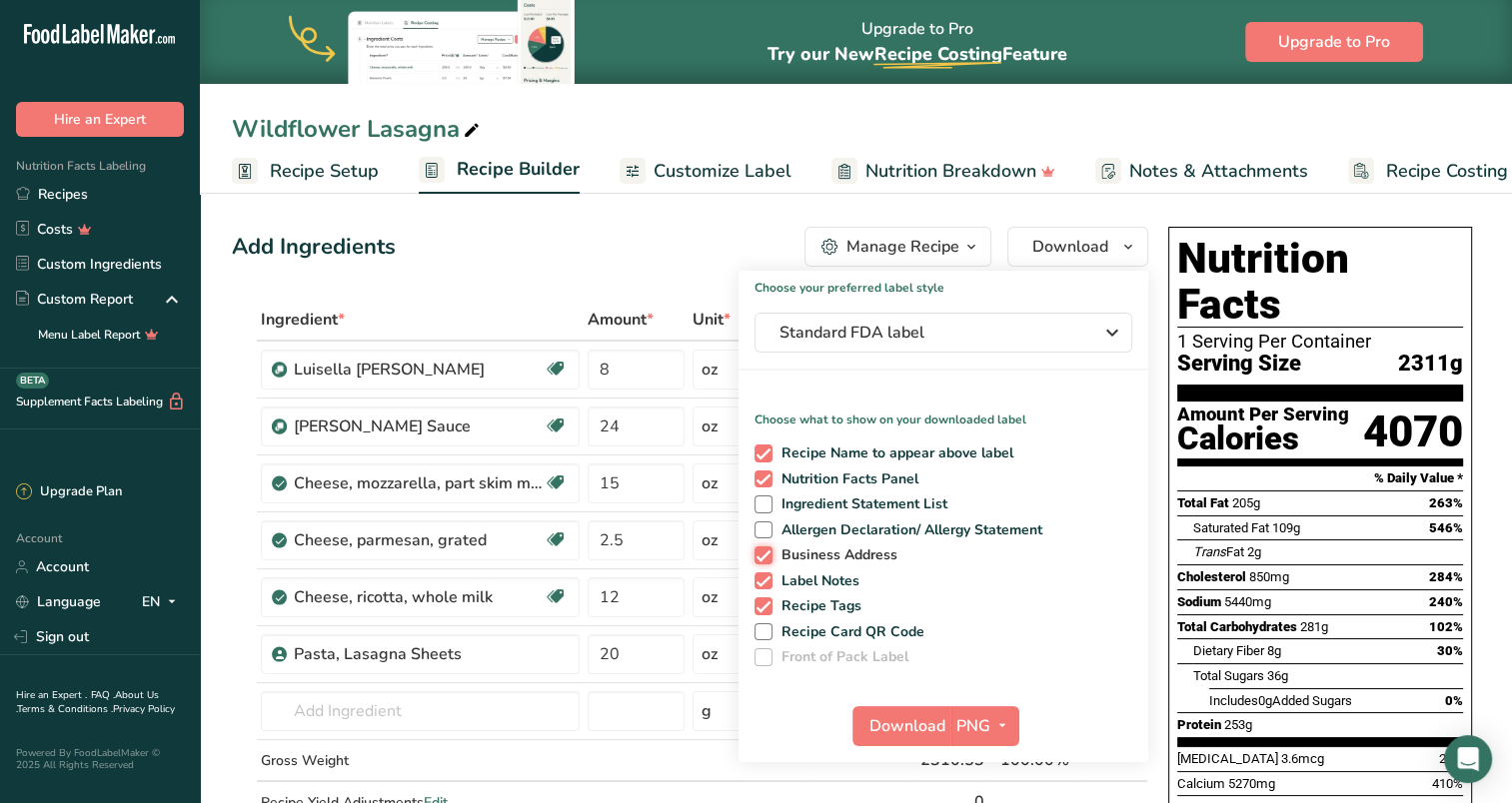 click on "Business Address" at bounding box center (760, 554) 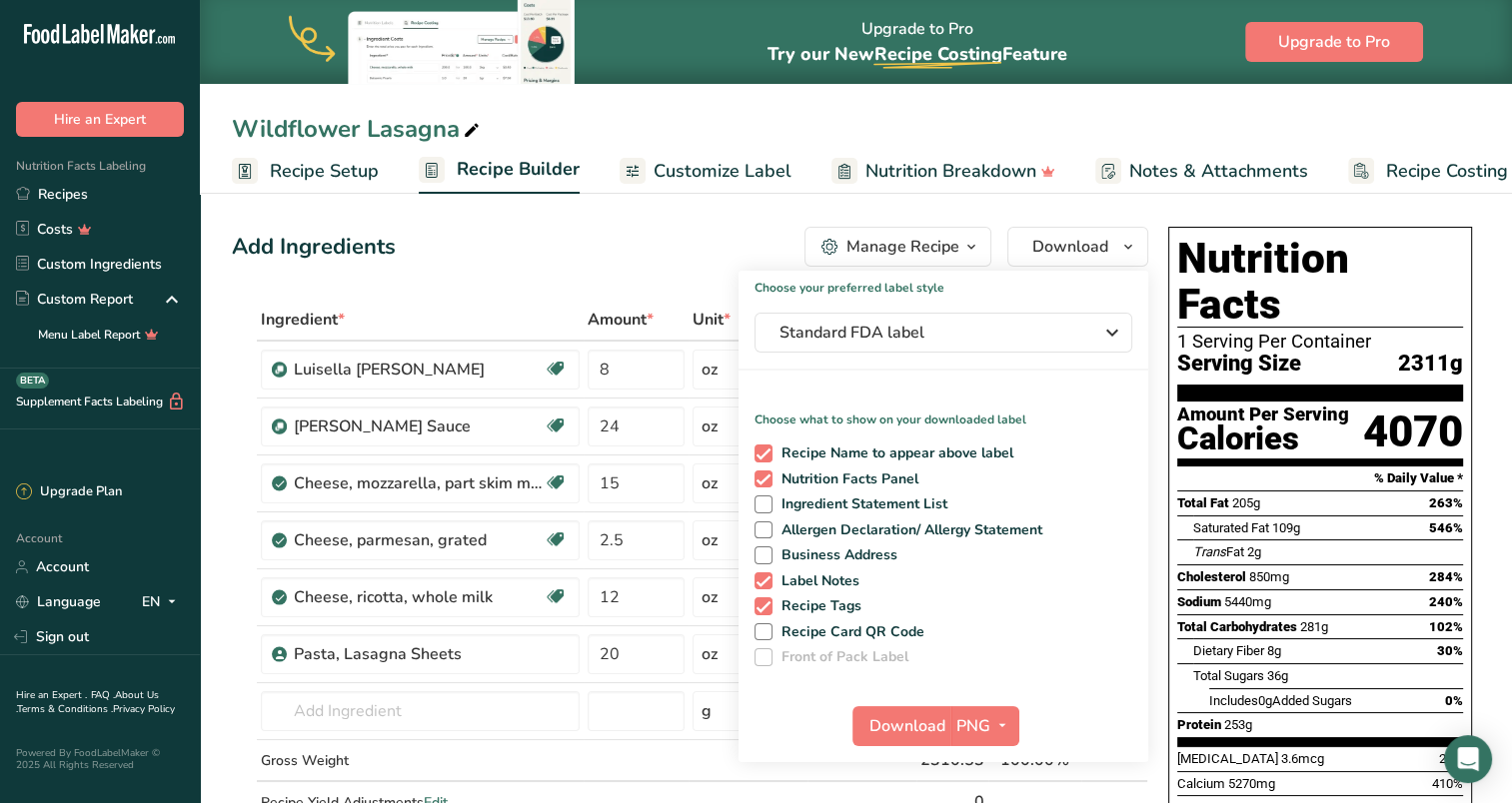 click on "Recipe Name to appear above label
Nutrition Facts Panel
Ingredient Statement List
Allergen Declaration/ Allergy Statement
Business Address
Label Notes
Recipe Tags
Recipe Card QR Code
Front of Pack Label" at bounding box center [943, 551] 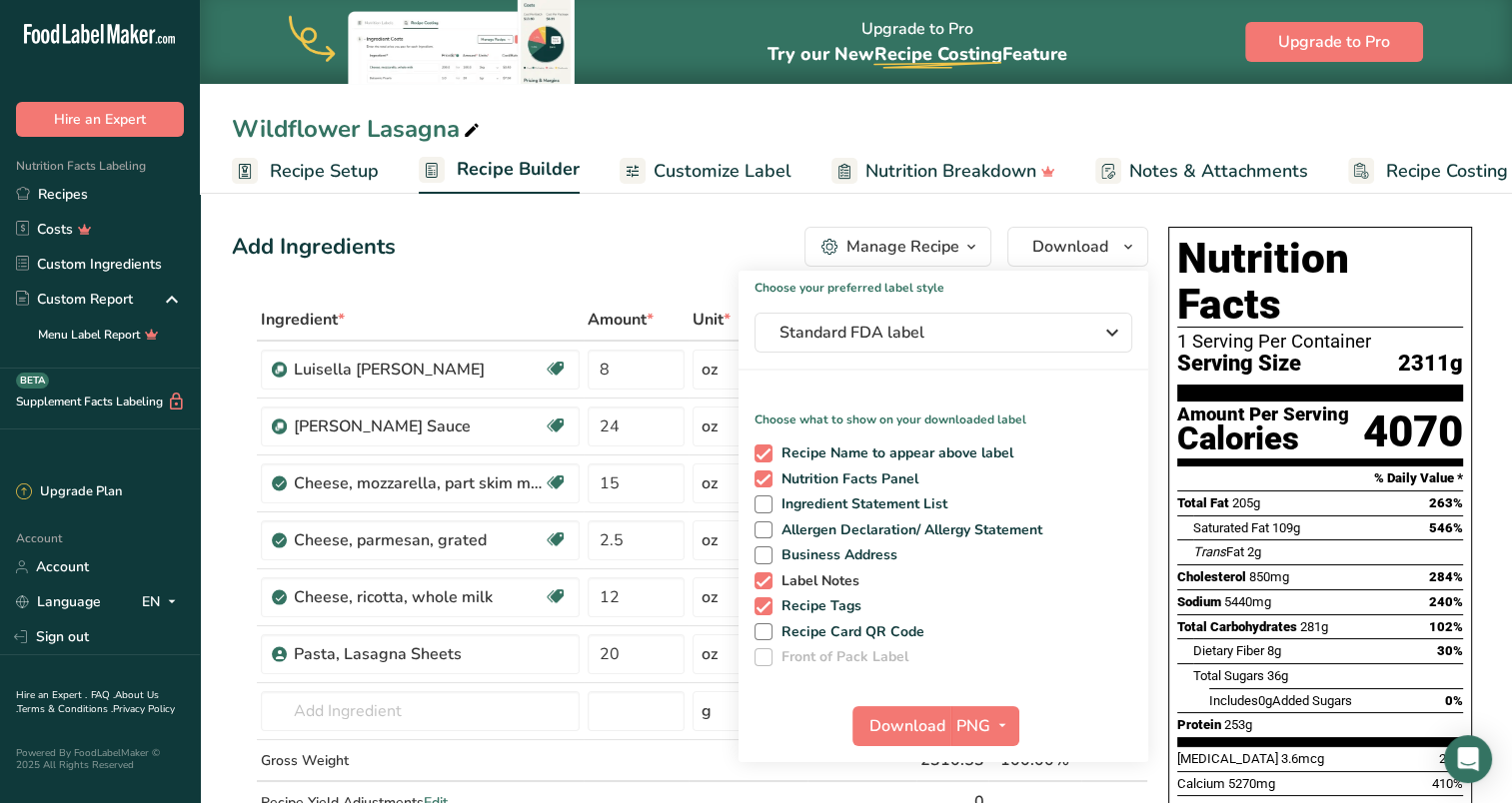 click at bounding box center (763, 581) 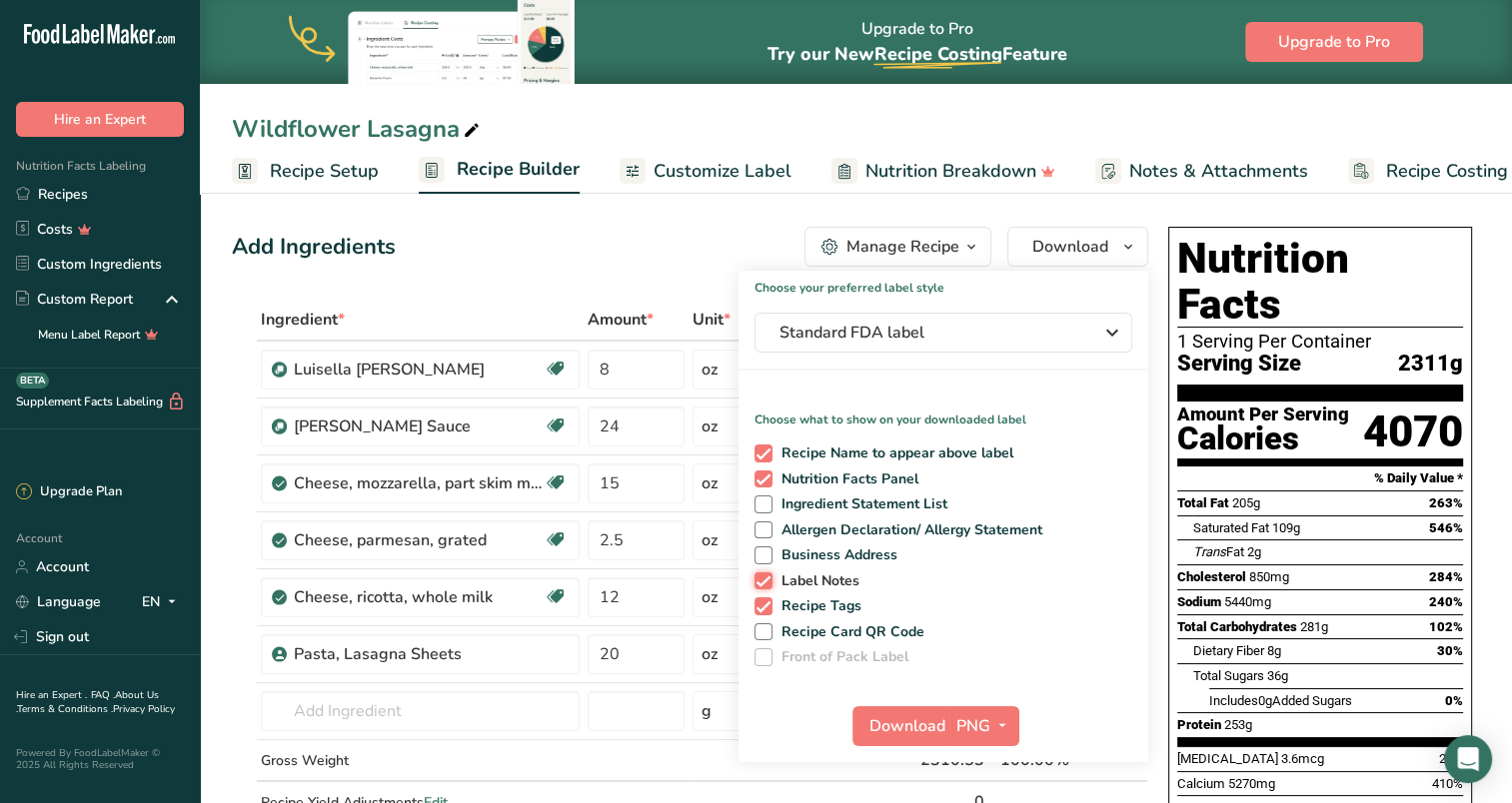click on "Label Notes" at bounding box center (760, 580) 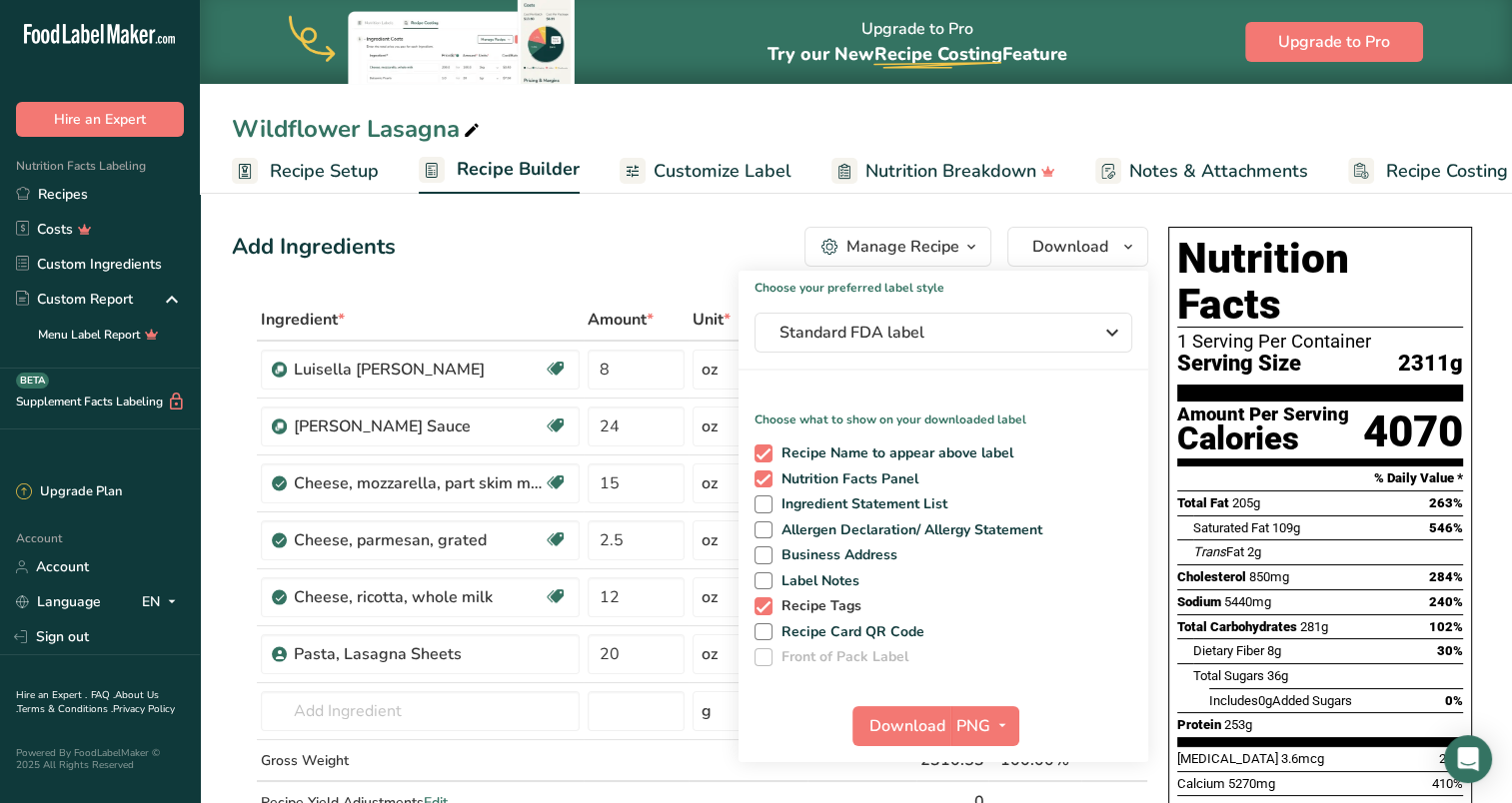 click at bounding box center [763, 606] 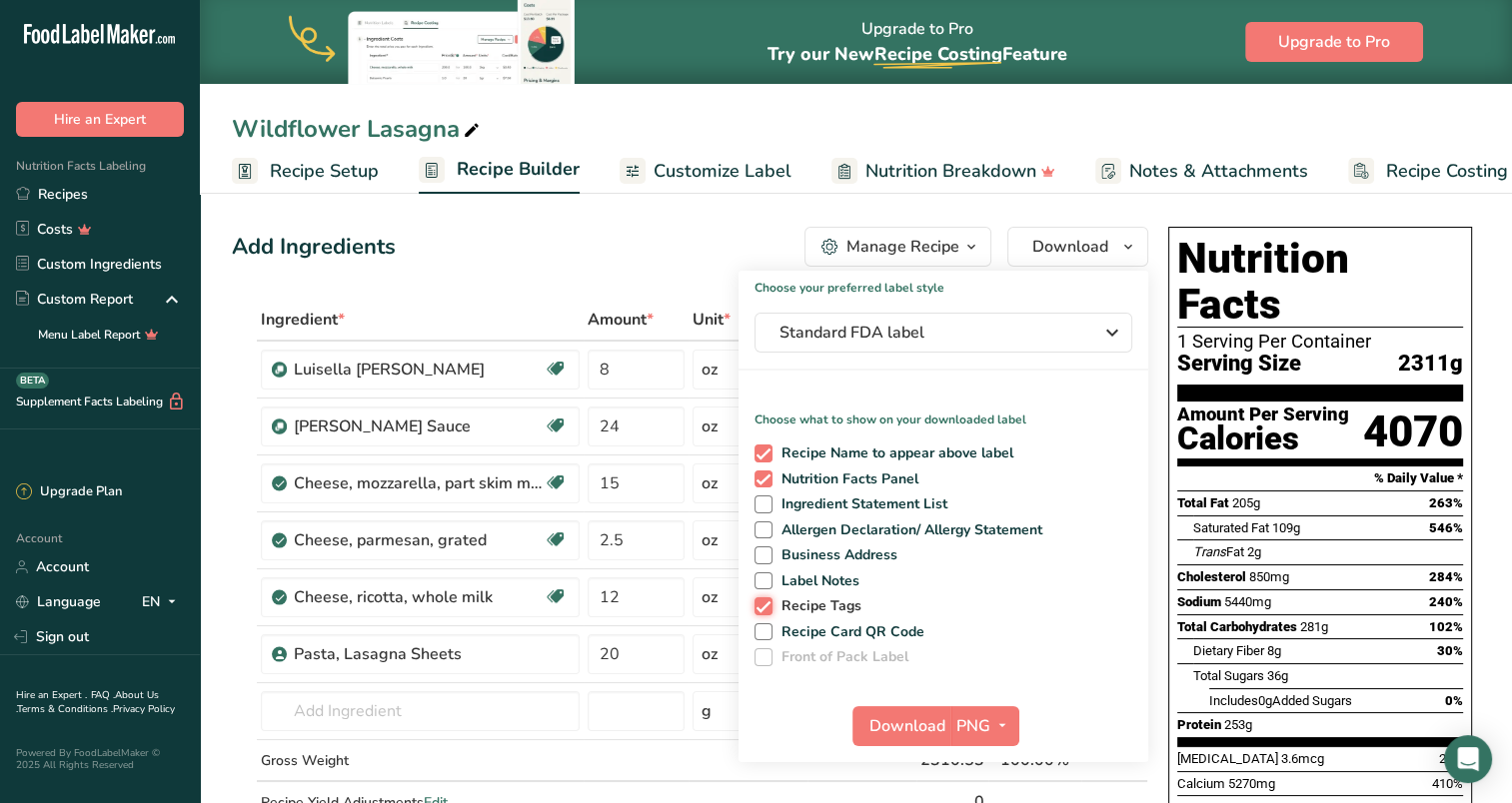 click on "Recipe Tags" at bounding box center [760, 605] 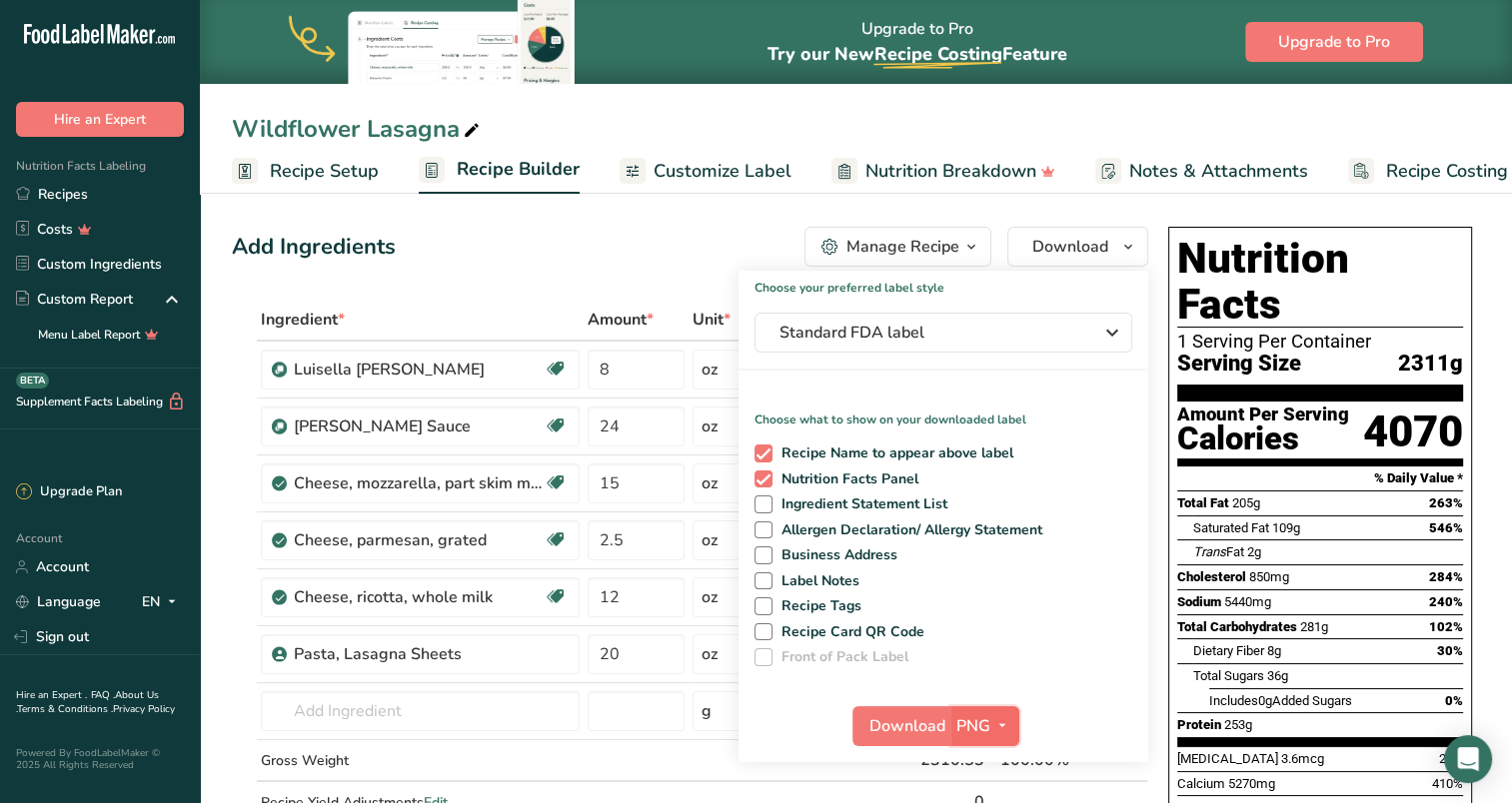 click on "PNG" at bounding box center (984, 726) 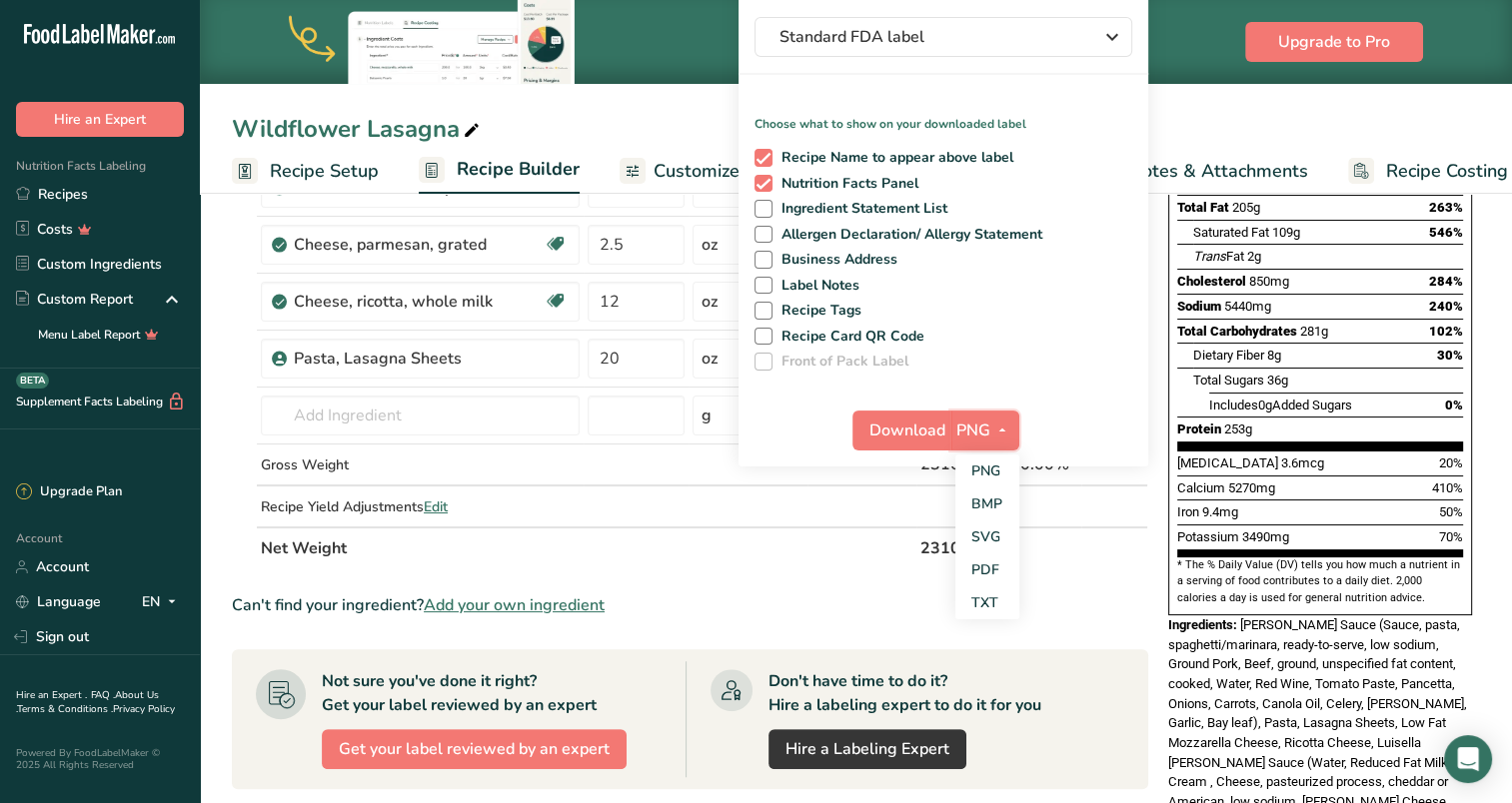 scroll, scrollTop: 300, scrollLeft: 0, axis: vertical 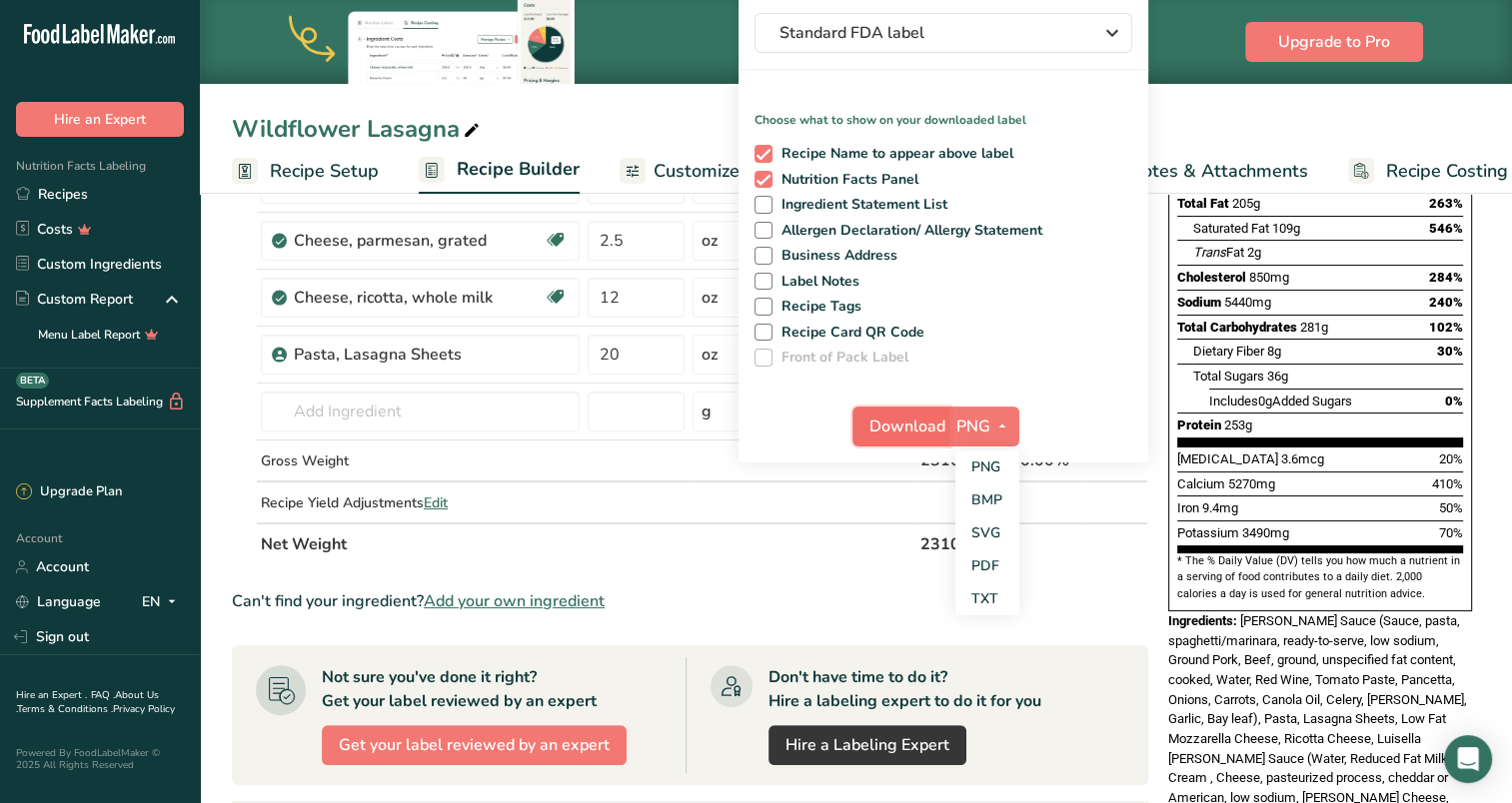 click on "Download" at bounding box center [907, 426] 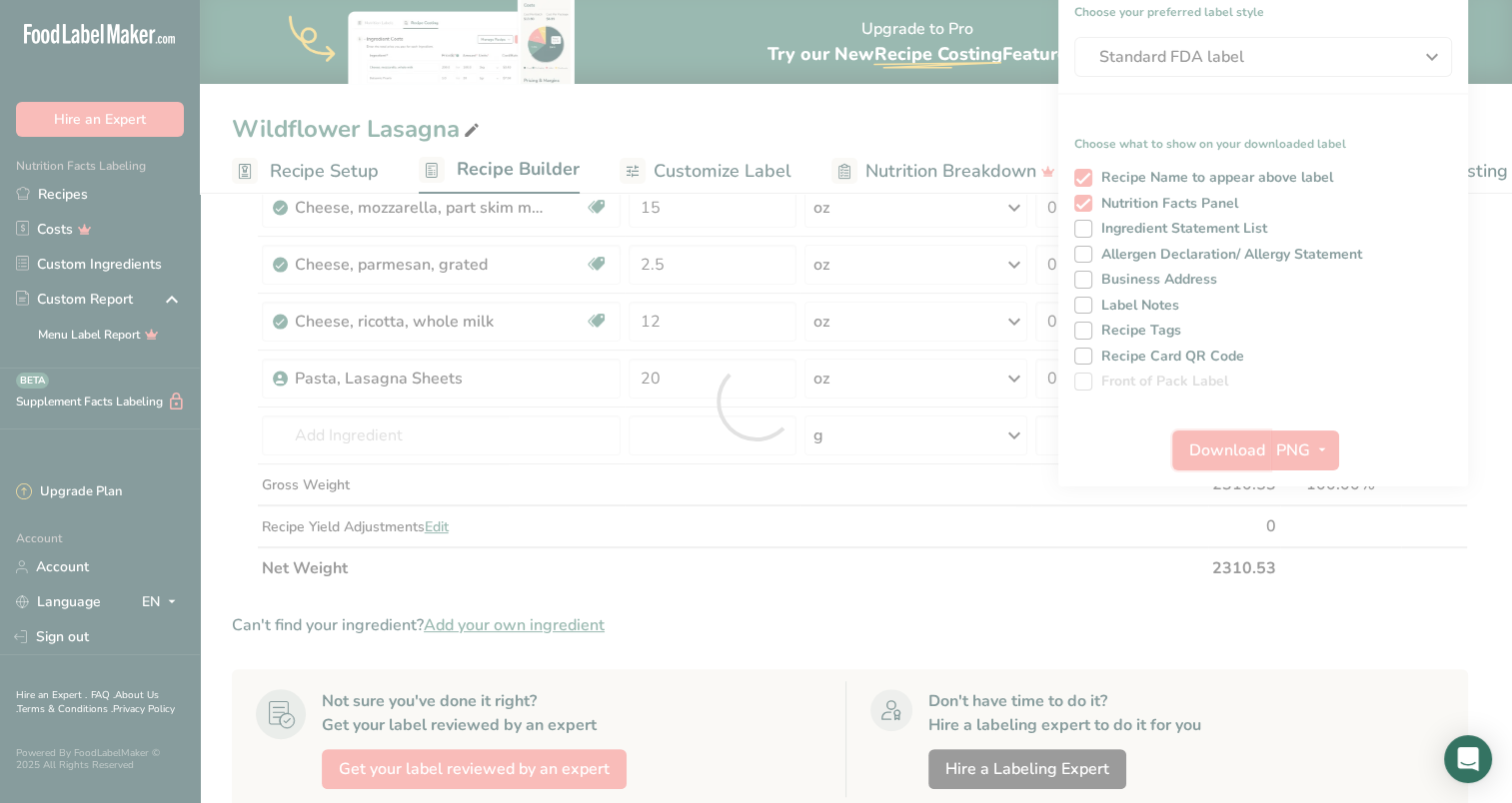 scroll, scrollTop: 0, scrollLeft: 0, axis: both 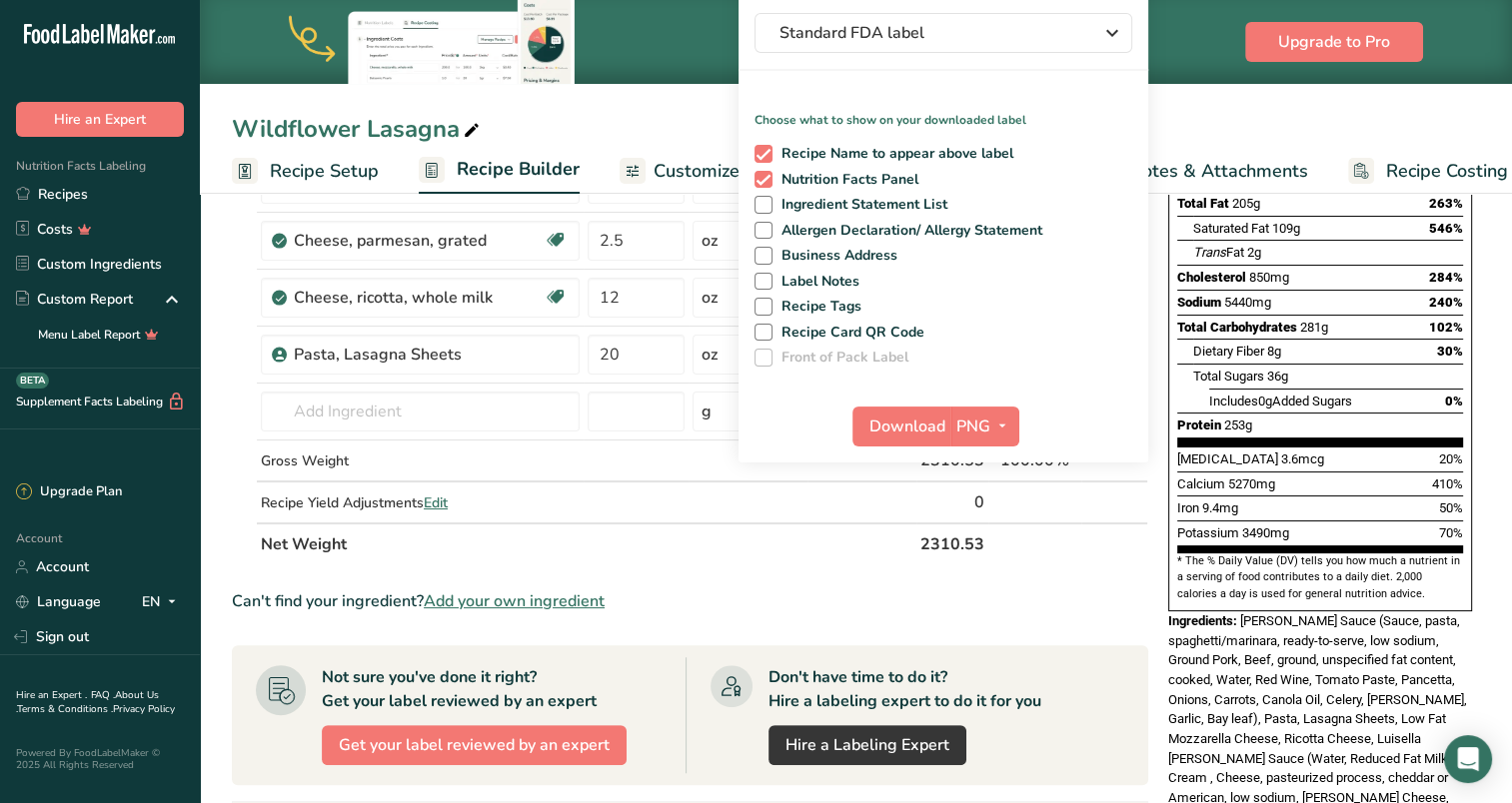 click on "Wildflower Lasagna" at bounding box center [855, 129] 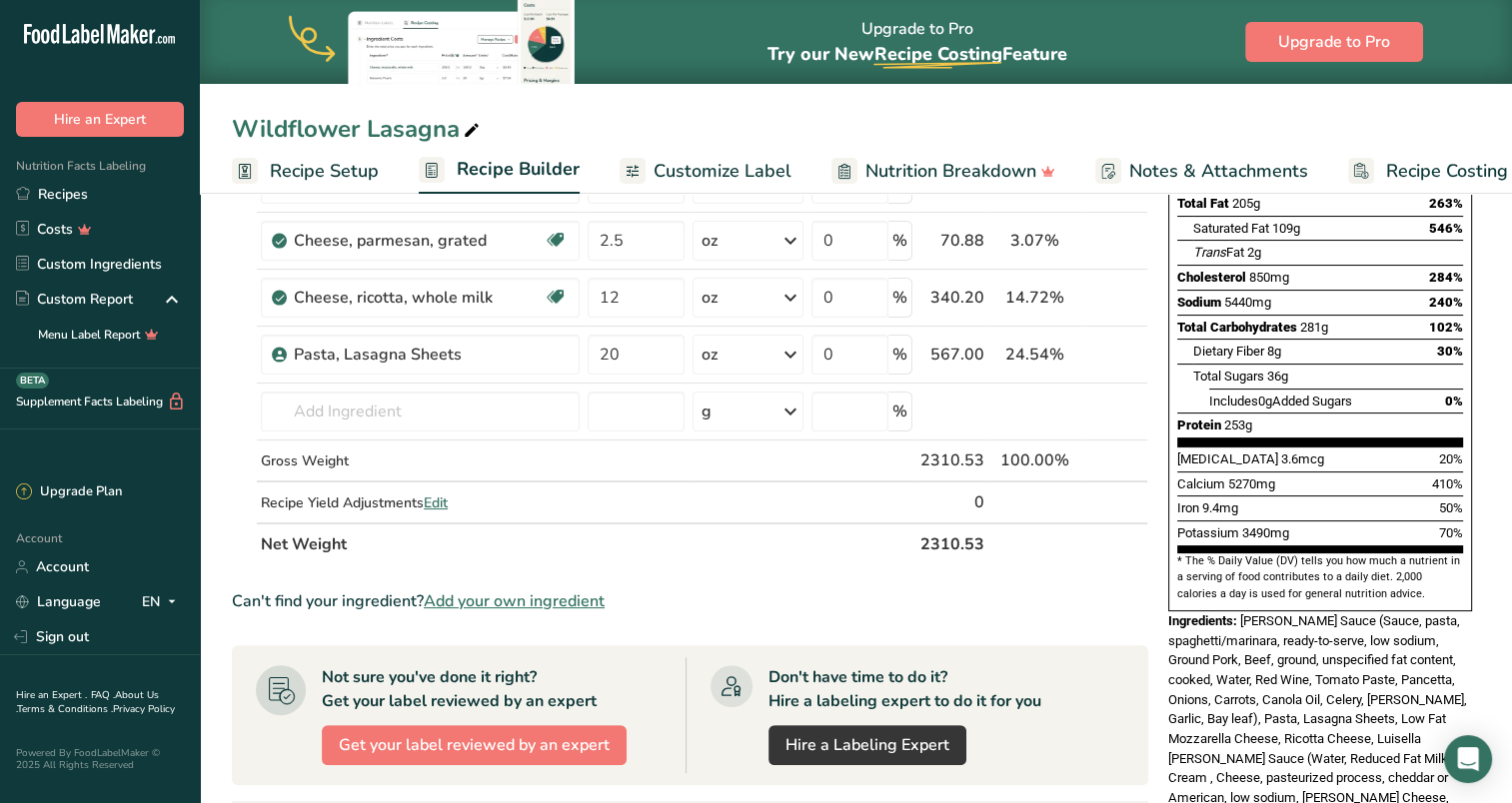 click on "Customize Label" at bounding box center [723, 171] 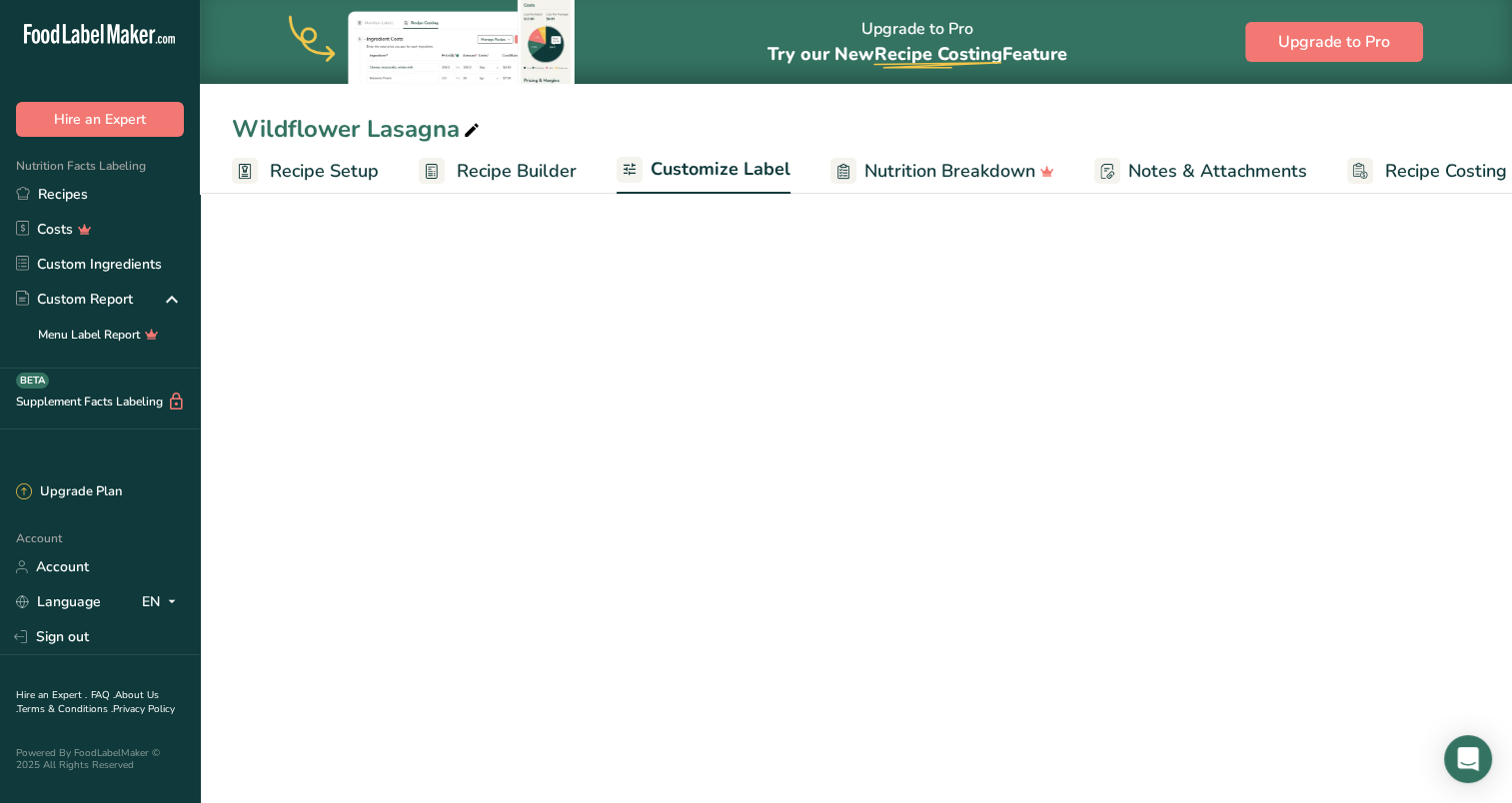 scroll, scrollTop: 0, scrollLeft: 45, axis: horizontal 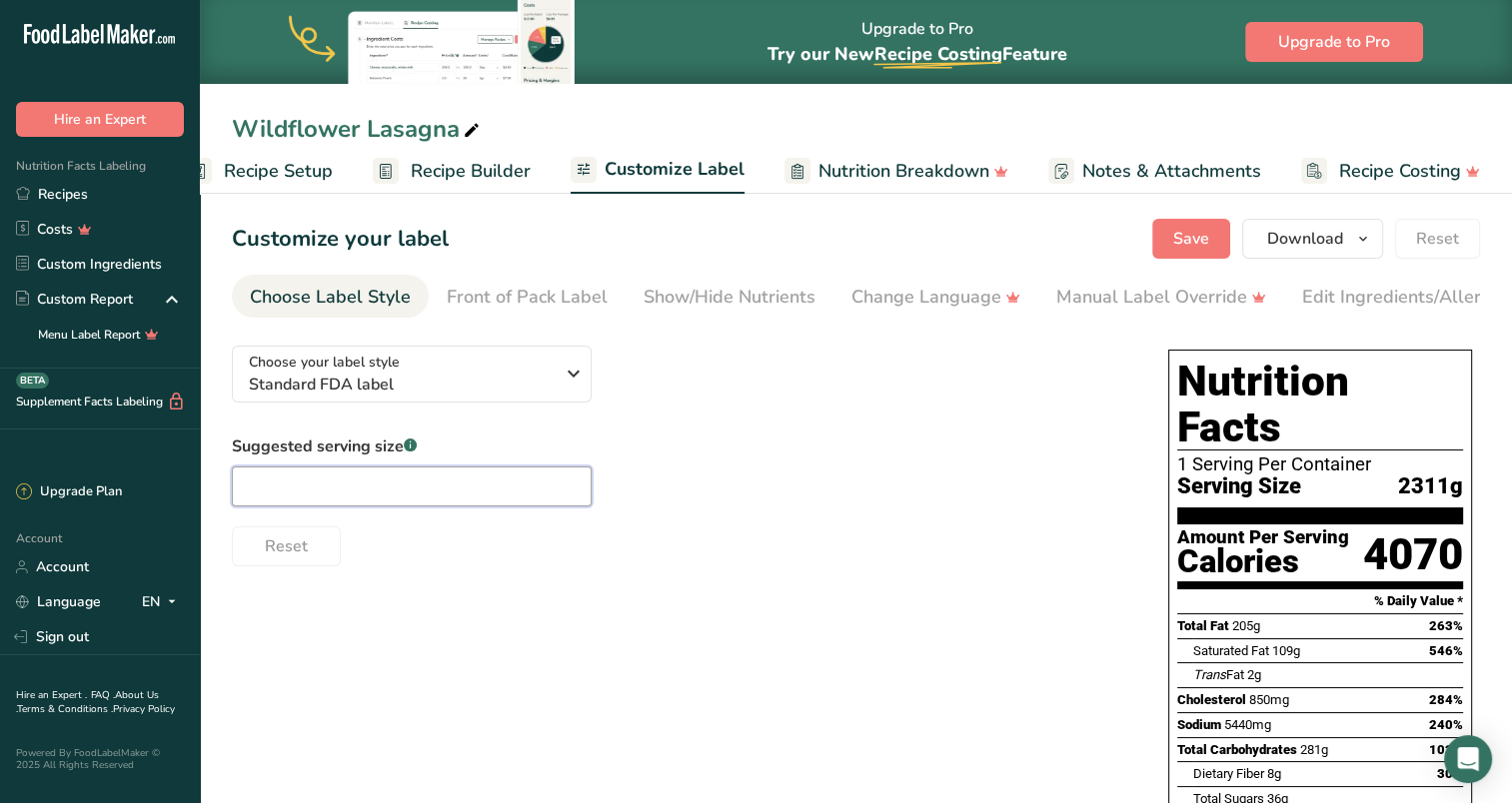 click at bounding box center [412, 486] 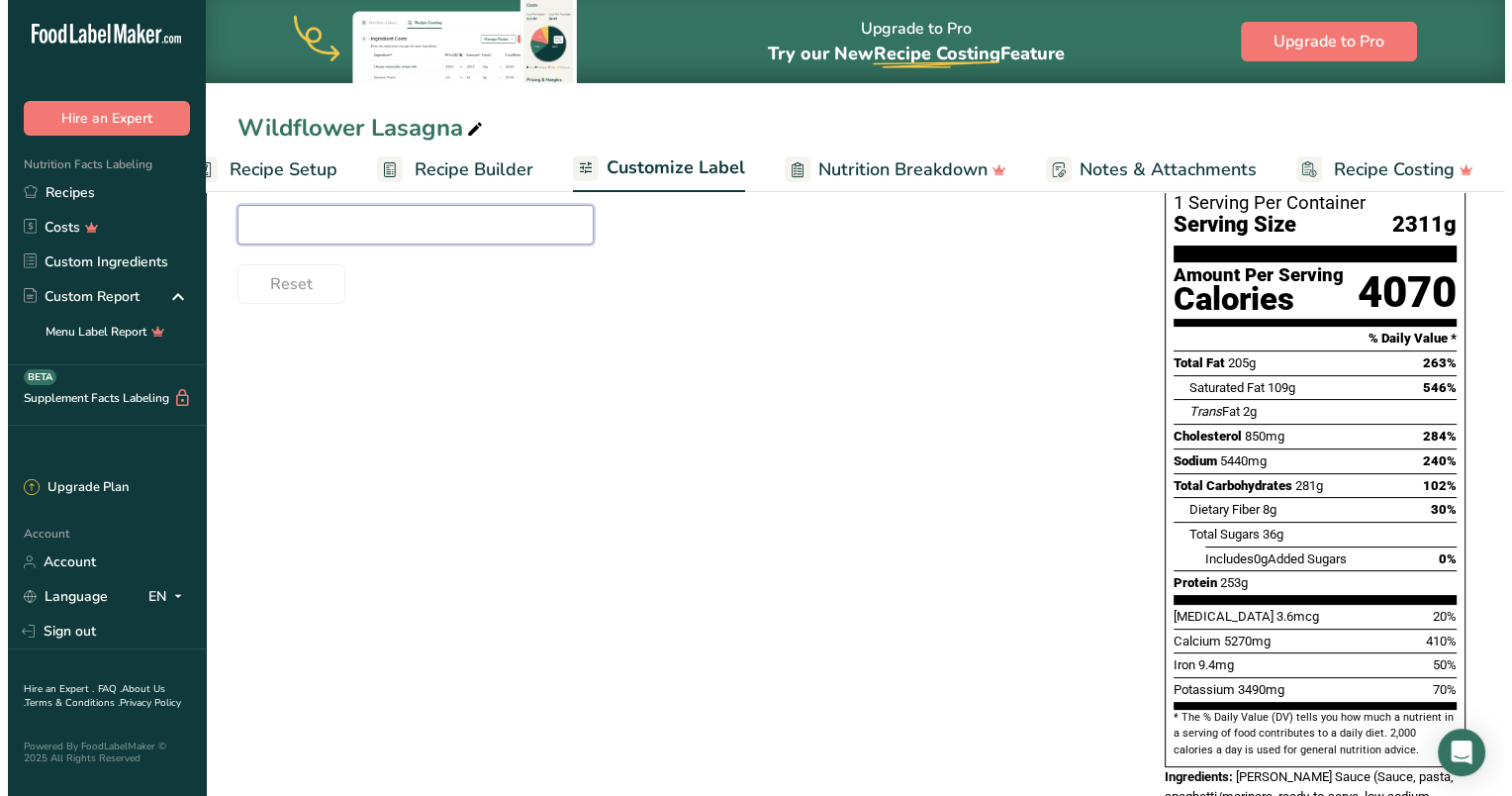 scroll, scrollTop: 99, scrollLeft: 0, axis: vertical 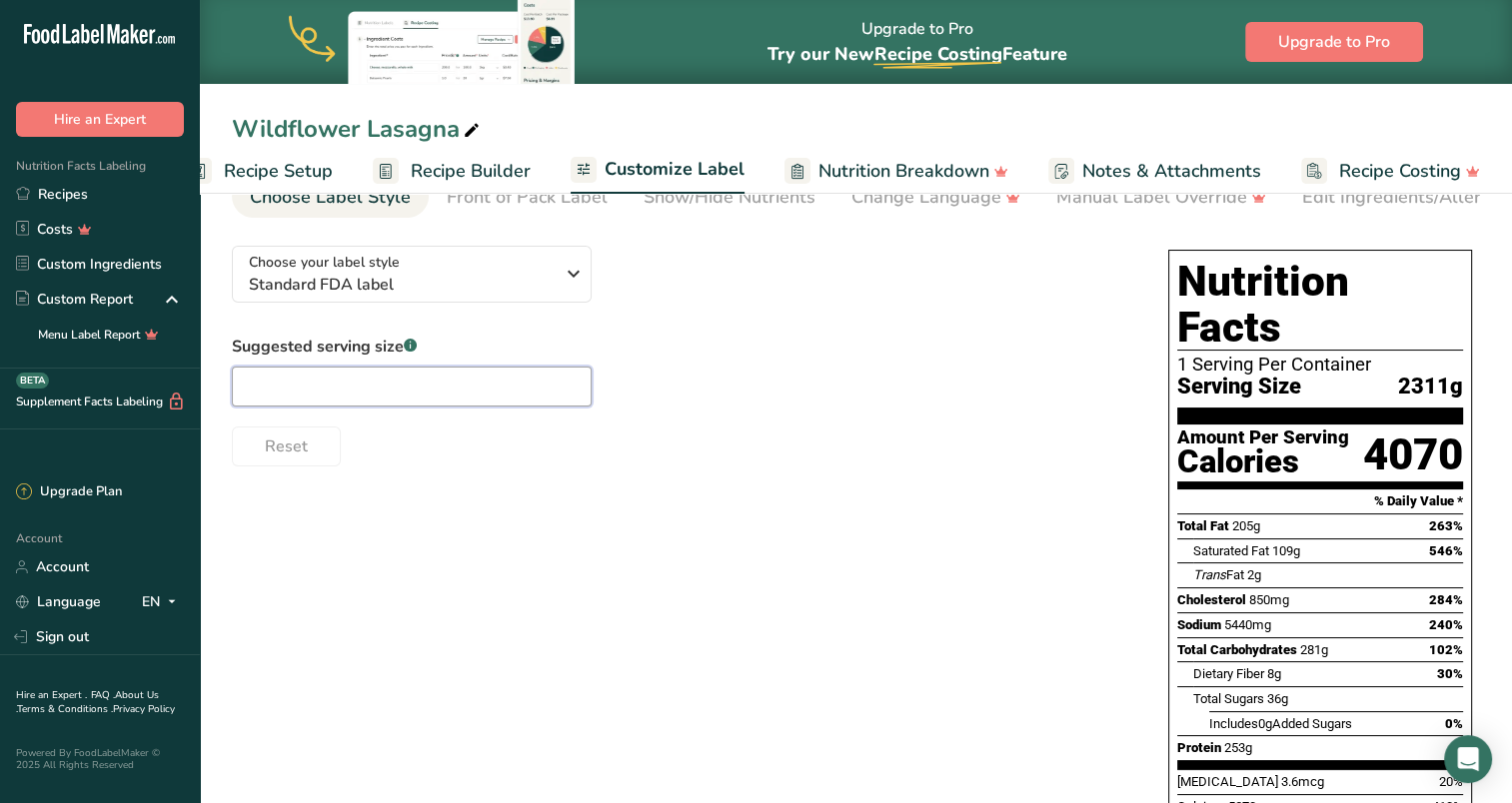 click at bounding box center (412, 387) 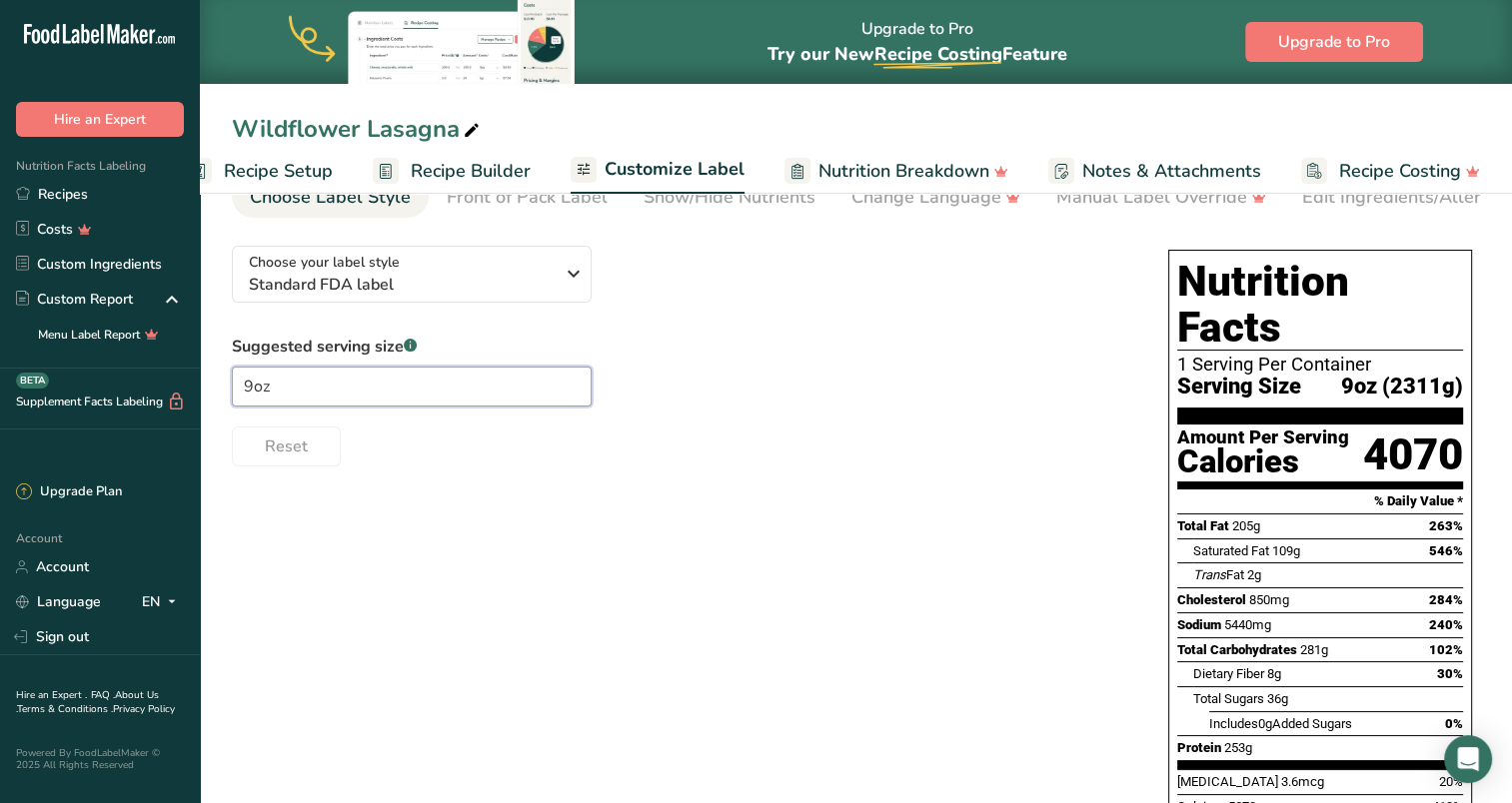 type on "9oz" 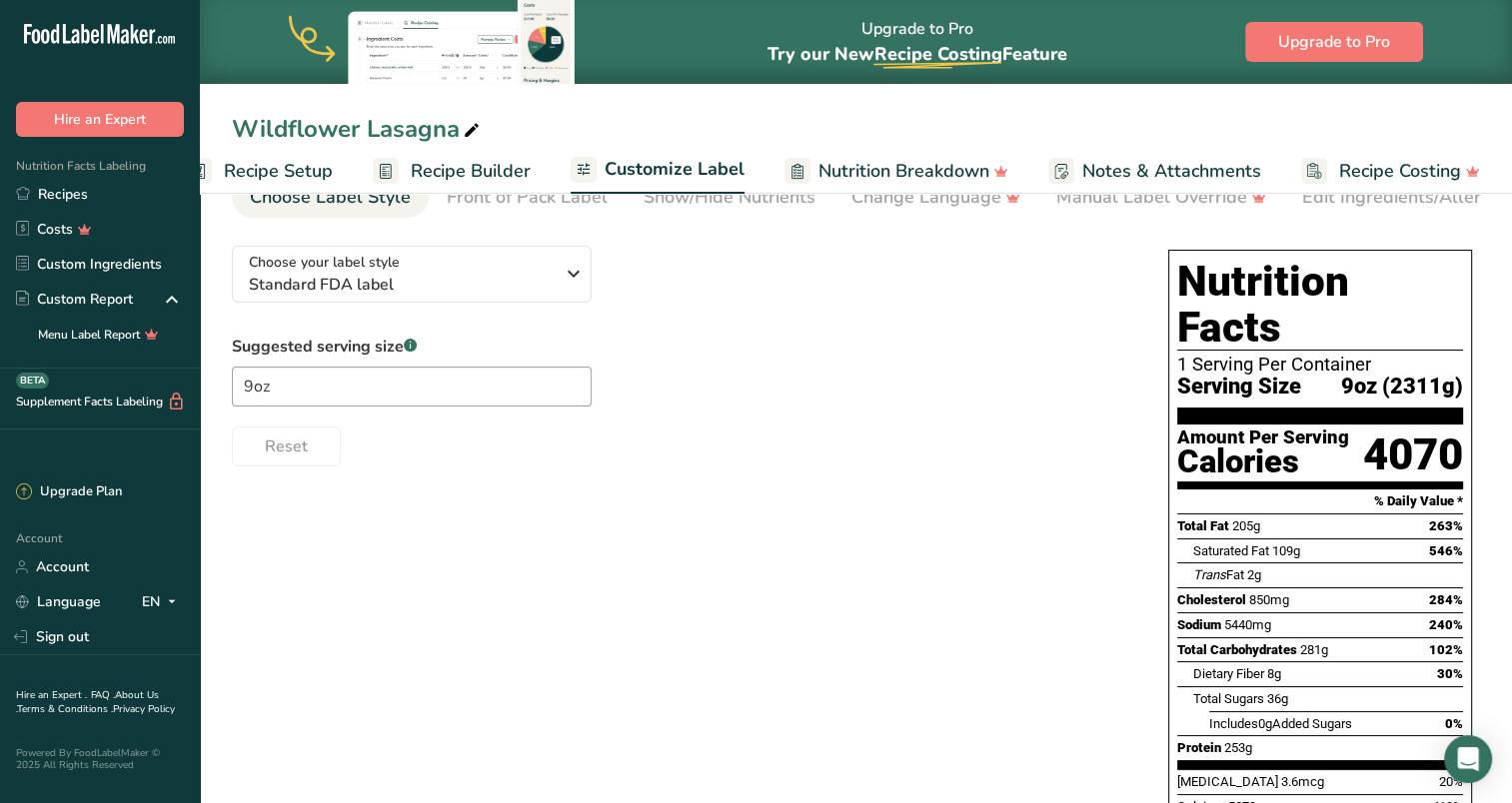 click on "Reset" at bounding box center [680, 442] 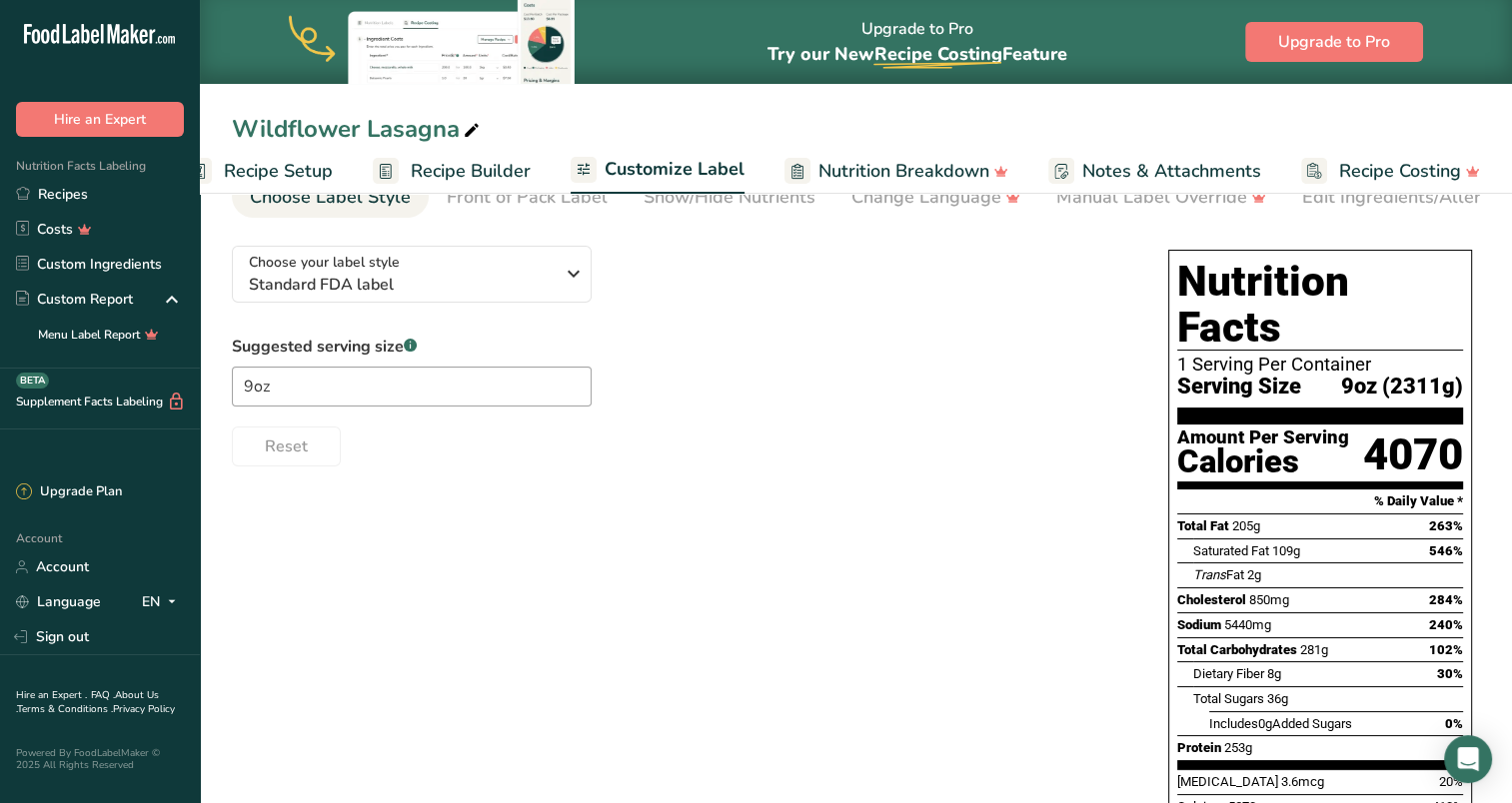 click on "Recipe Setup" at bounding box center (278, 171) 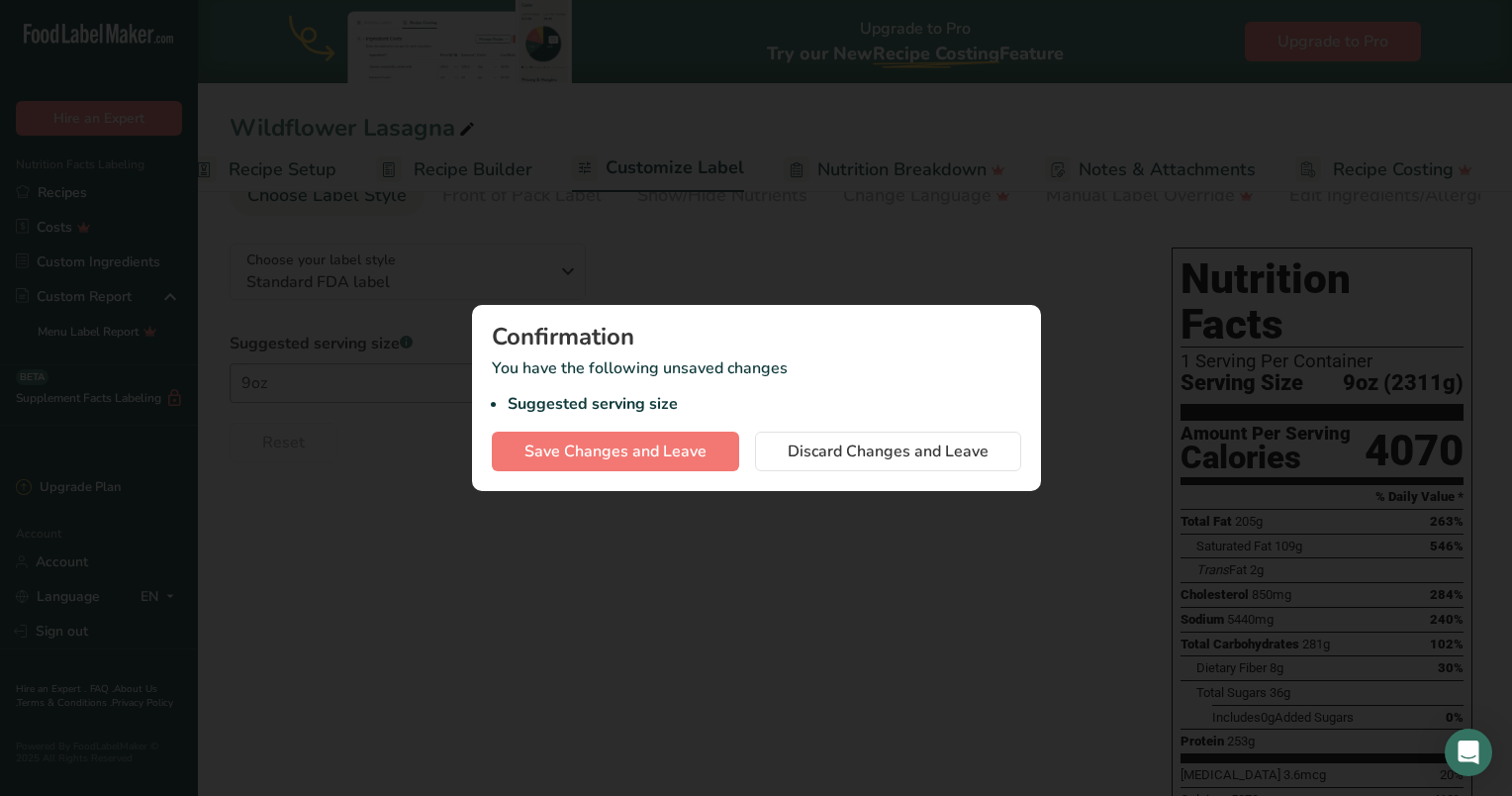 scroll, scrollTop: 0, scrollLeft: 7, axis: horizontal 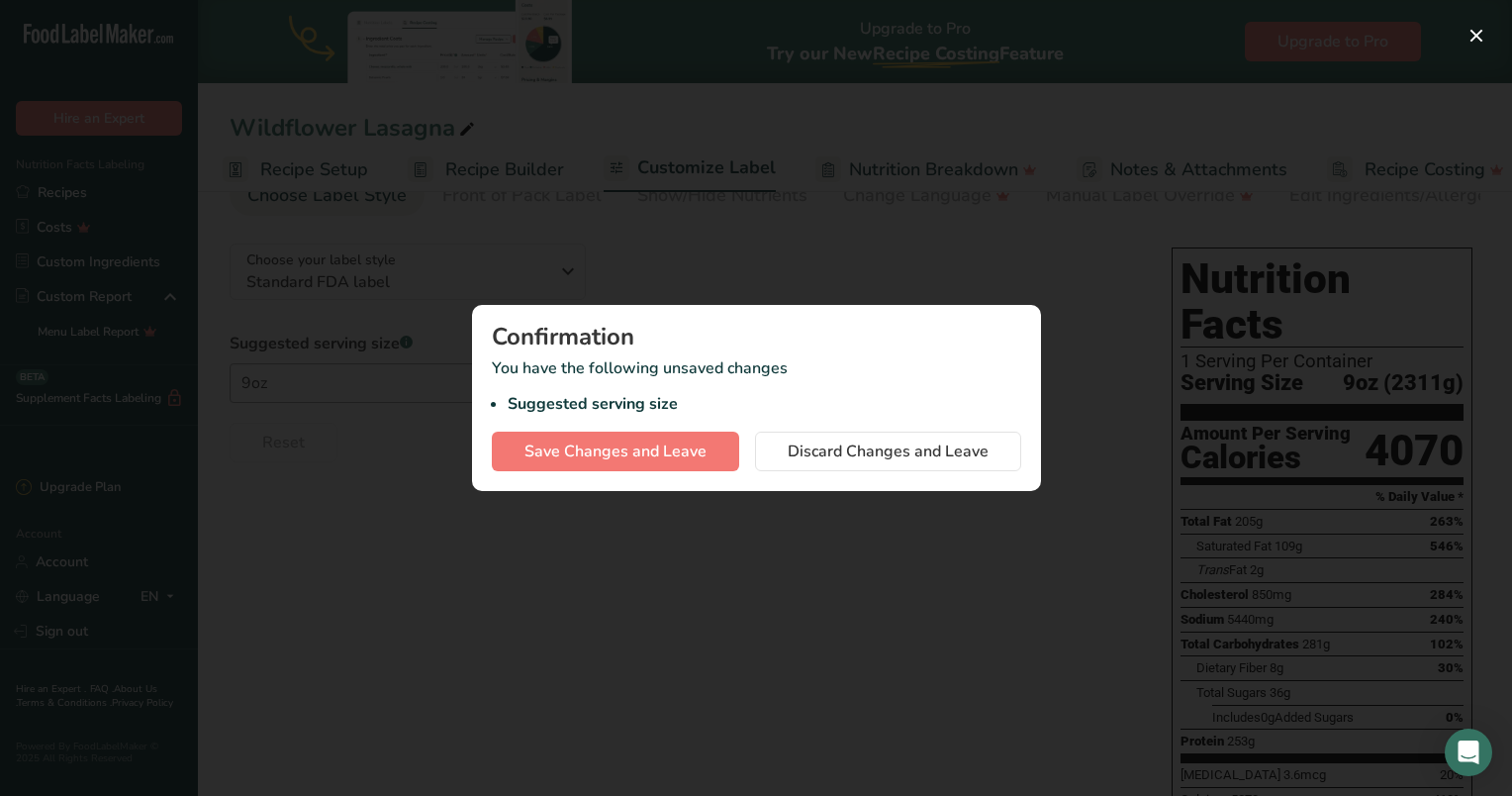 click at bounding box center (756, 398) 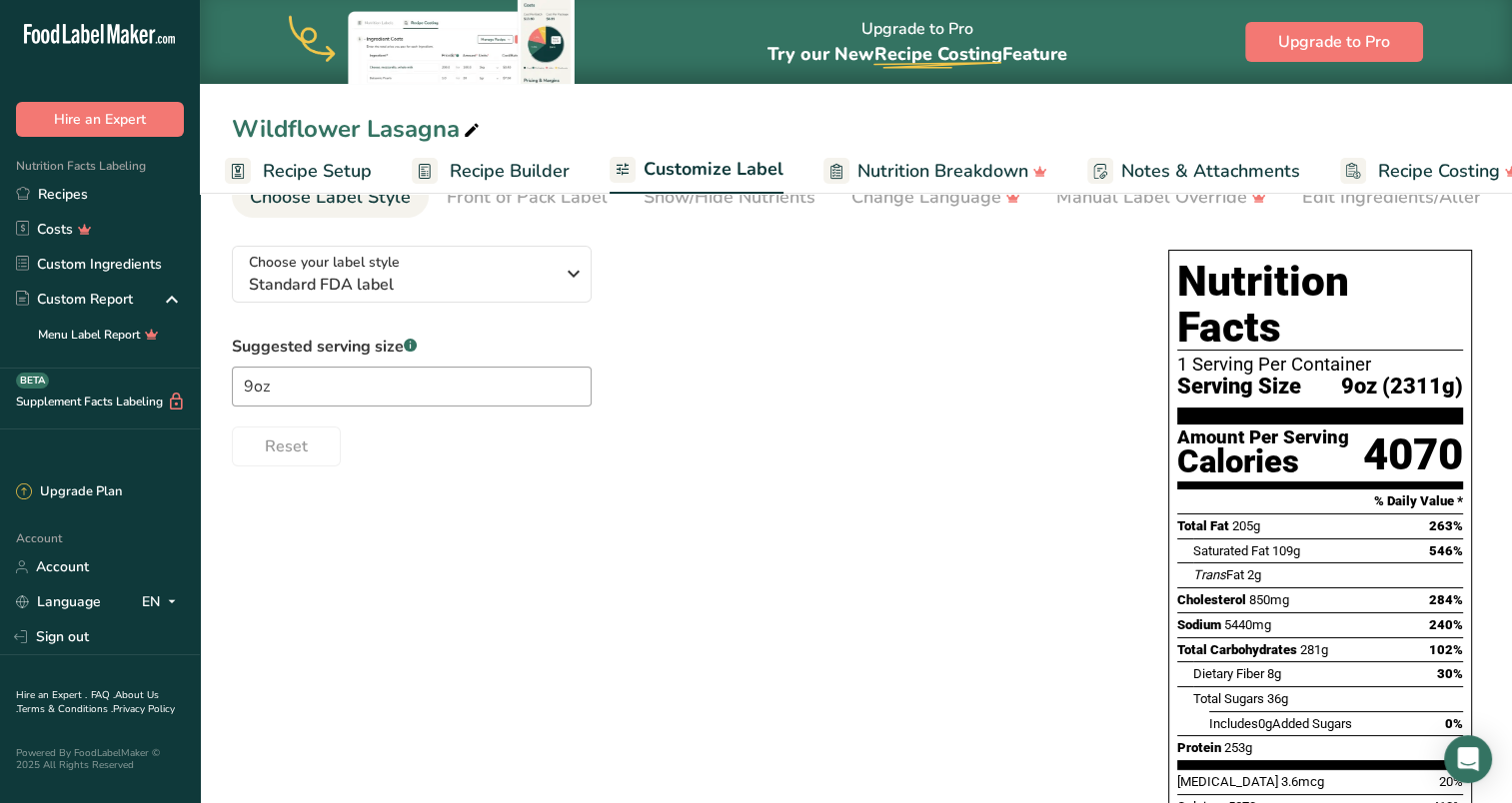 click on "Recipe Builder" at bounding box center [510, 171] 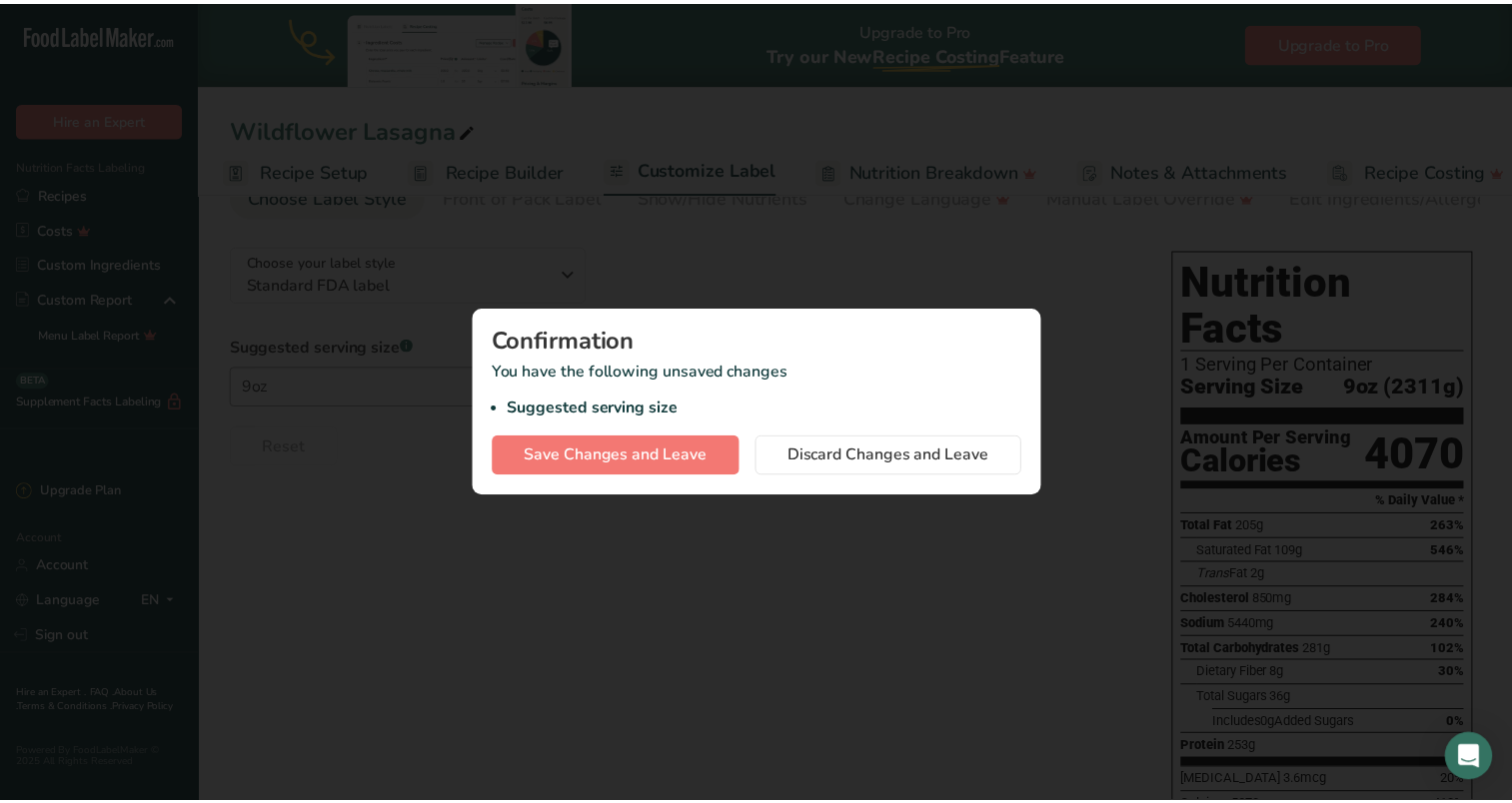 scroll, scrollTop: 0, scrollLeft: 31, axis: horizontal 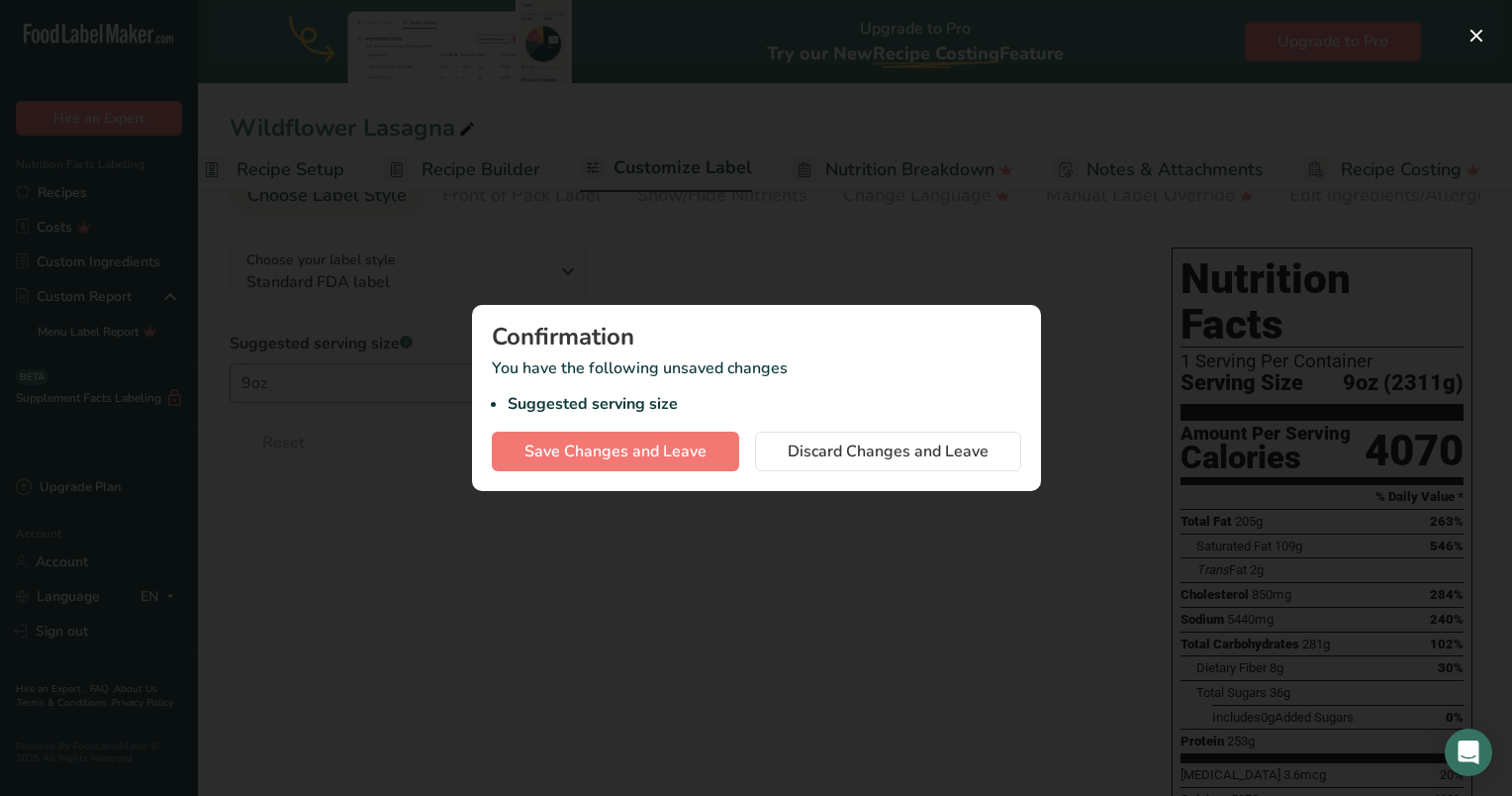 click at bounding box center [756, 398] 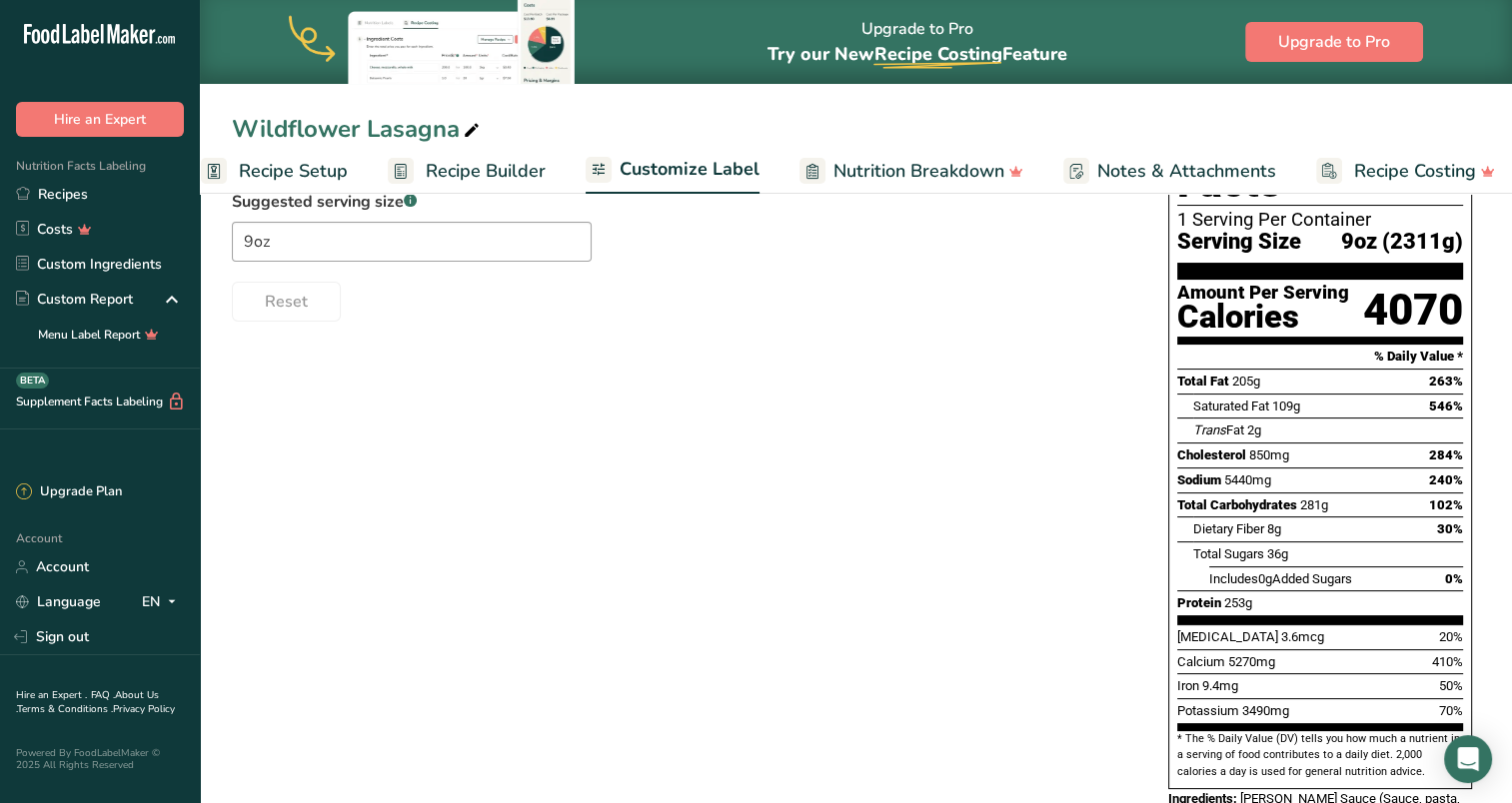 scroll, scrollTop: 0, scrollLeft: 0, axis: both 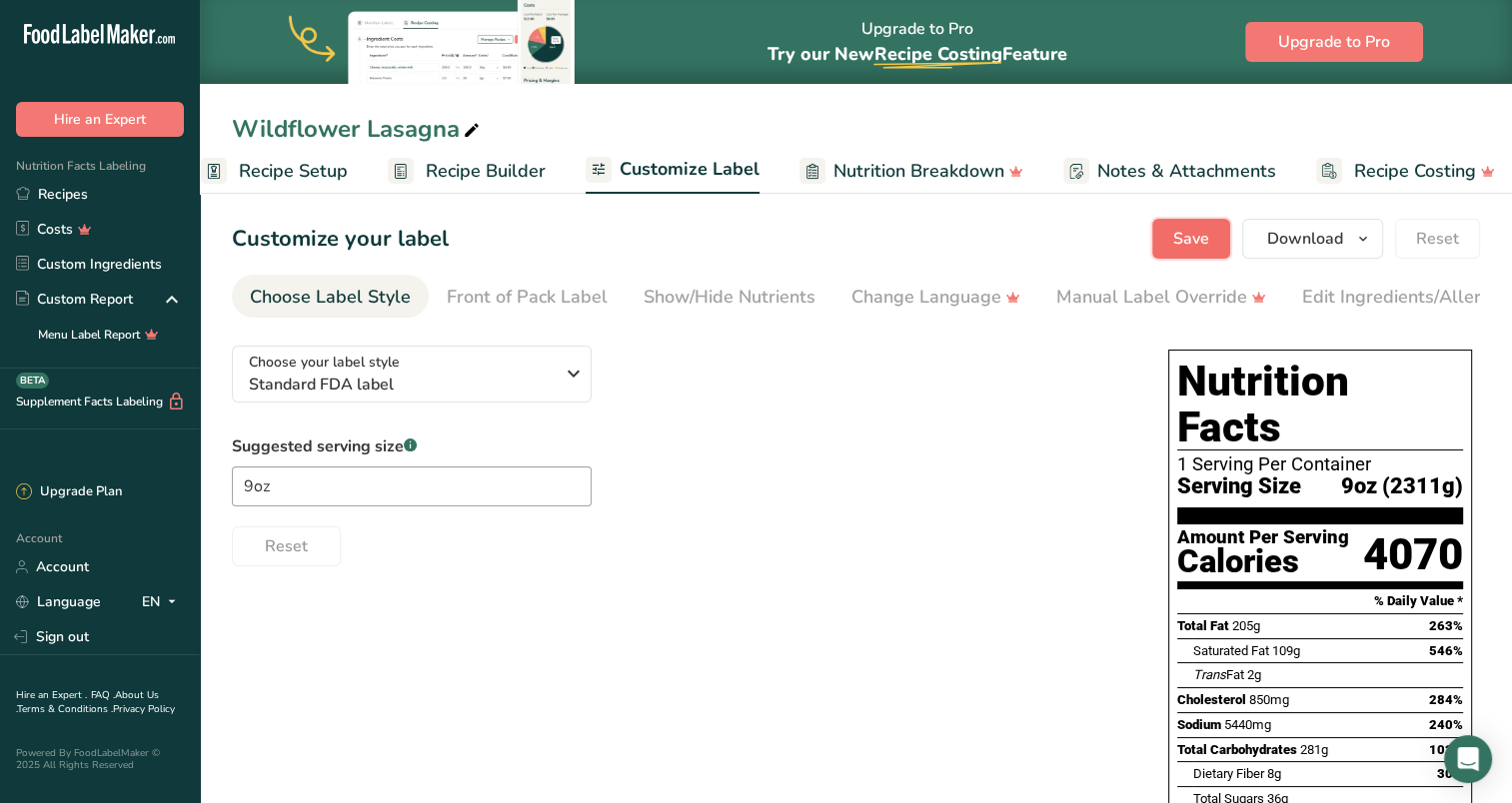 click on "Save" at bounding box center [1191, 239] 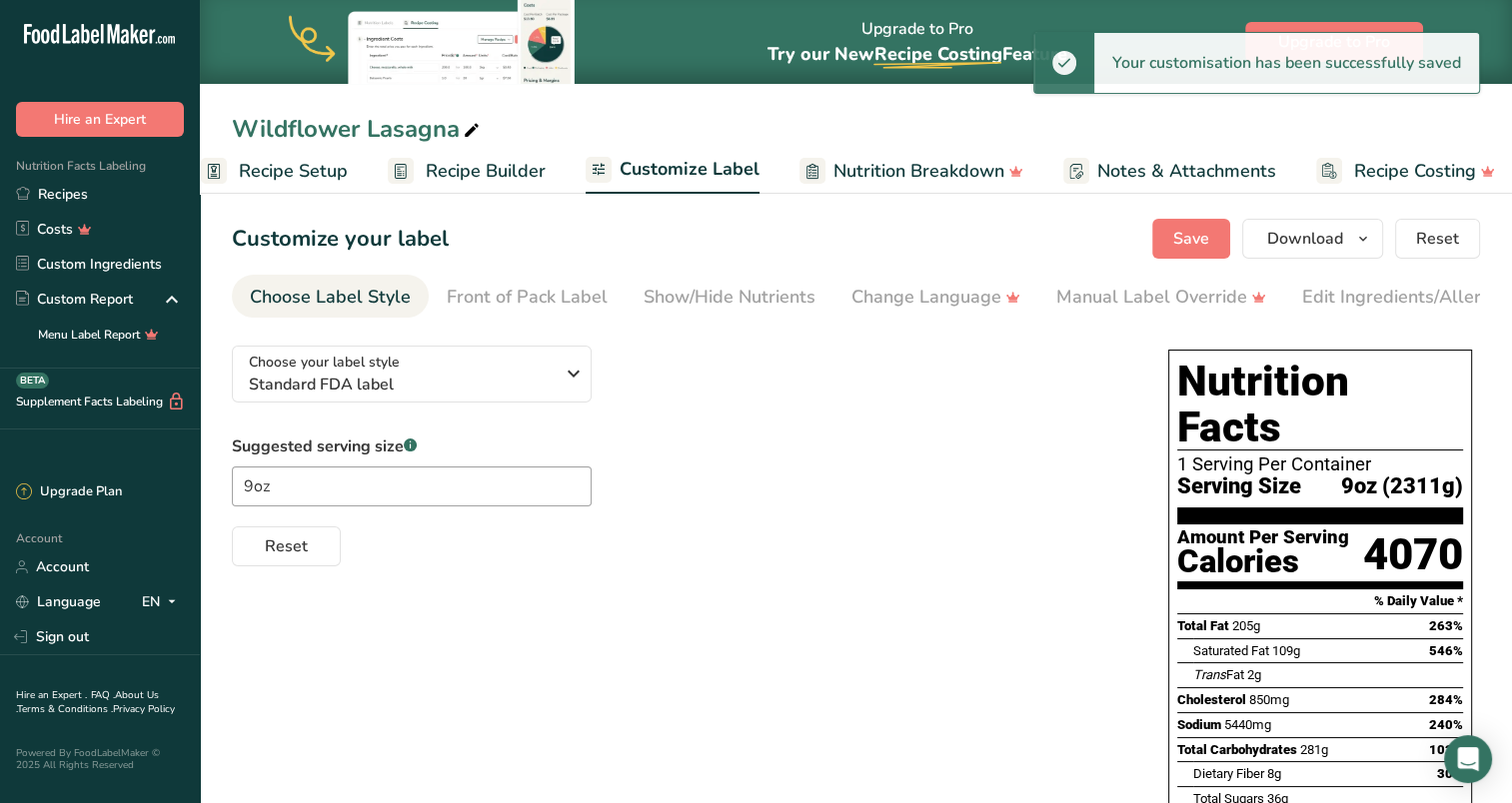 click on "Recipe Setup" at bounding box center [293, 171] 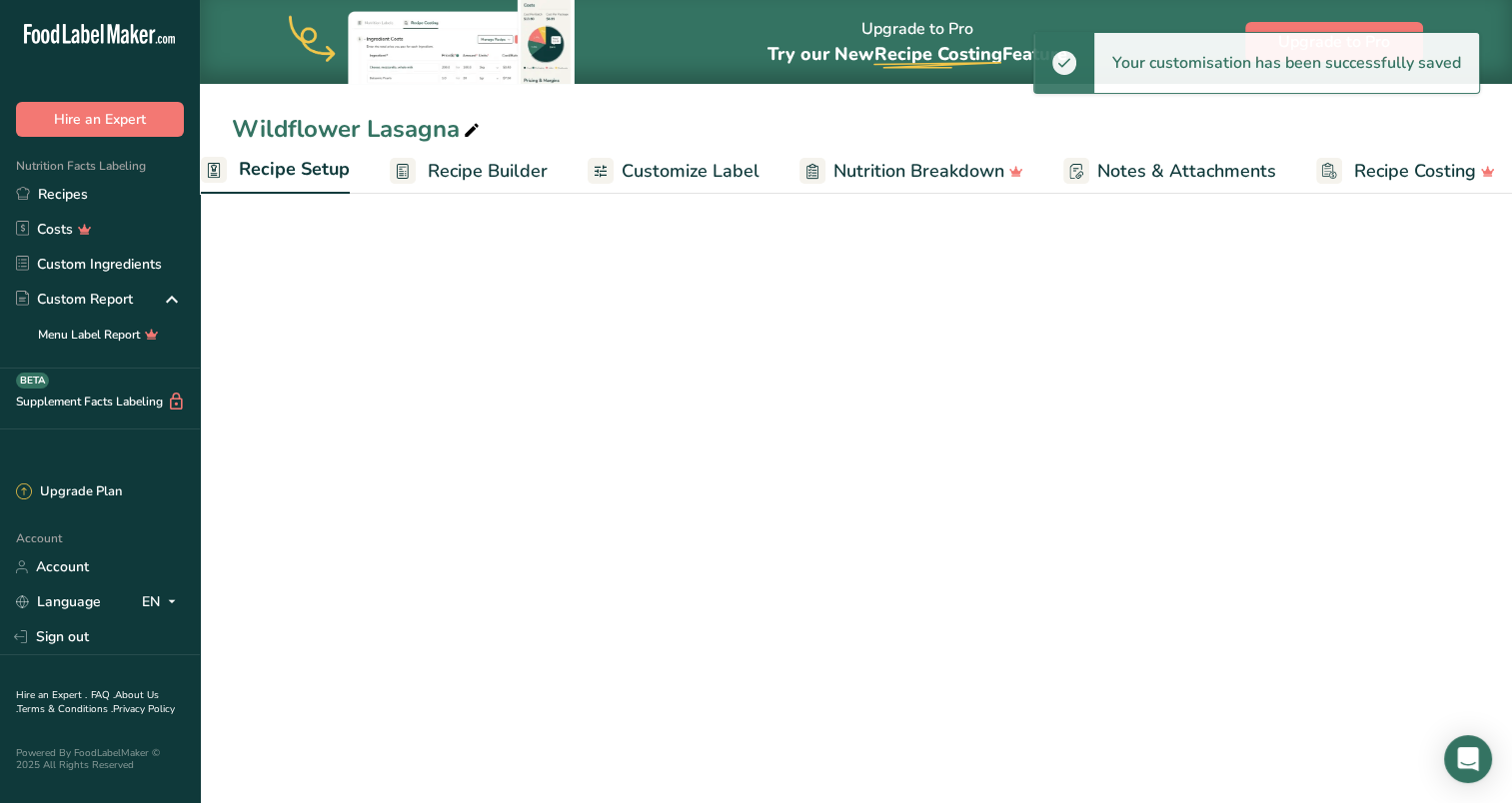 scroll, scrollTop: 0, scrollLeft: 7, axis: horizontal 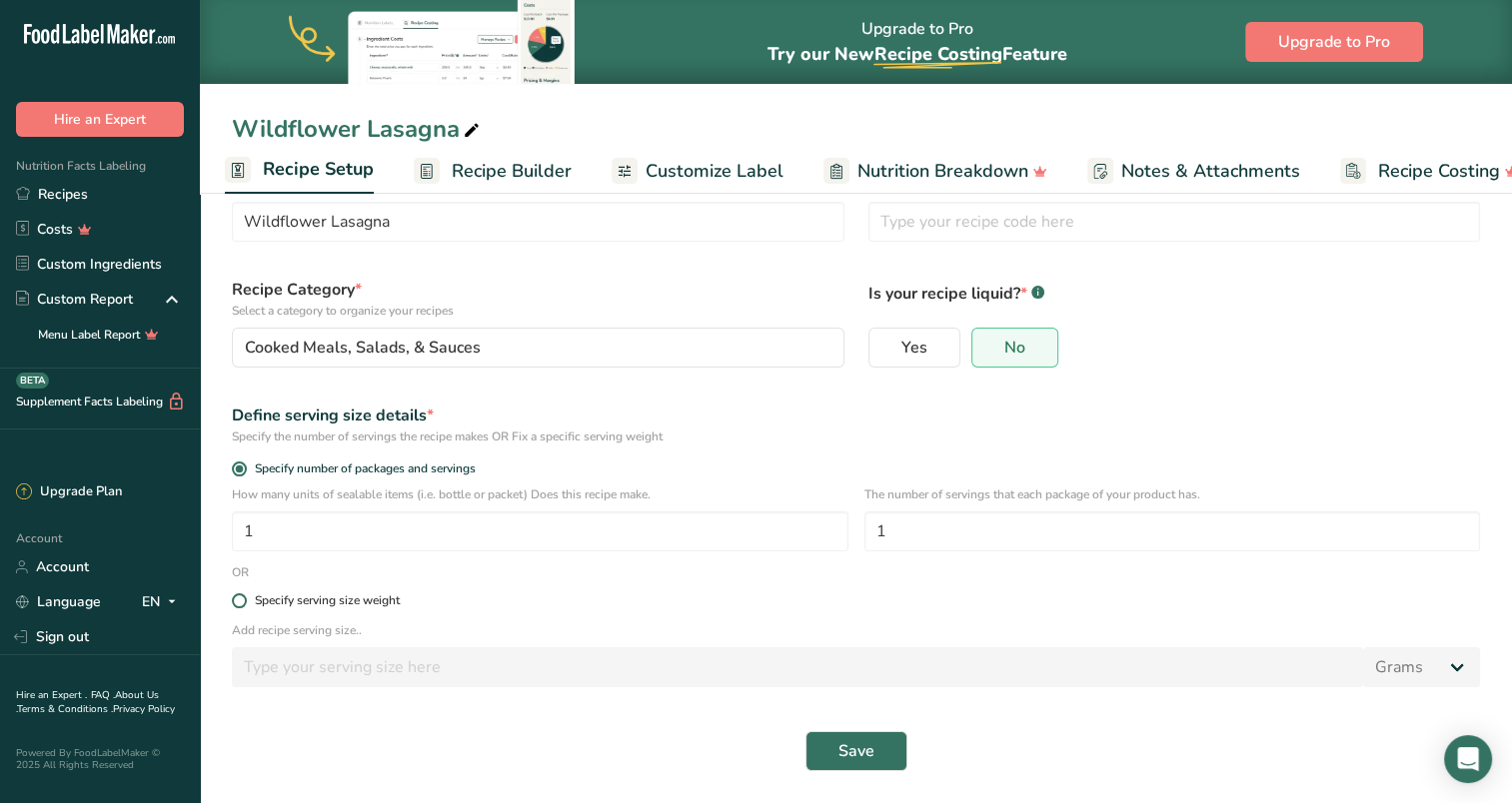 click on "Specify serving size weight" at bounding box center [327, 600] 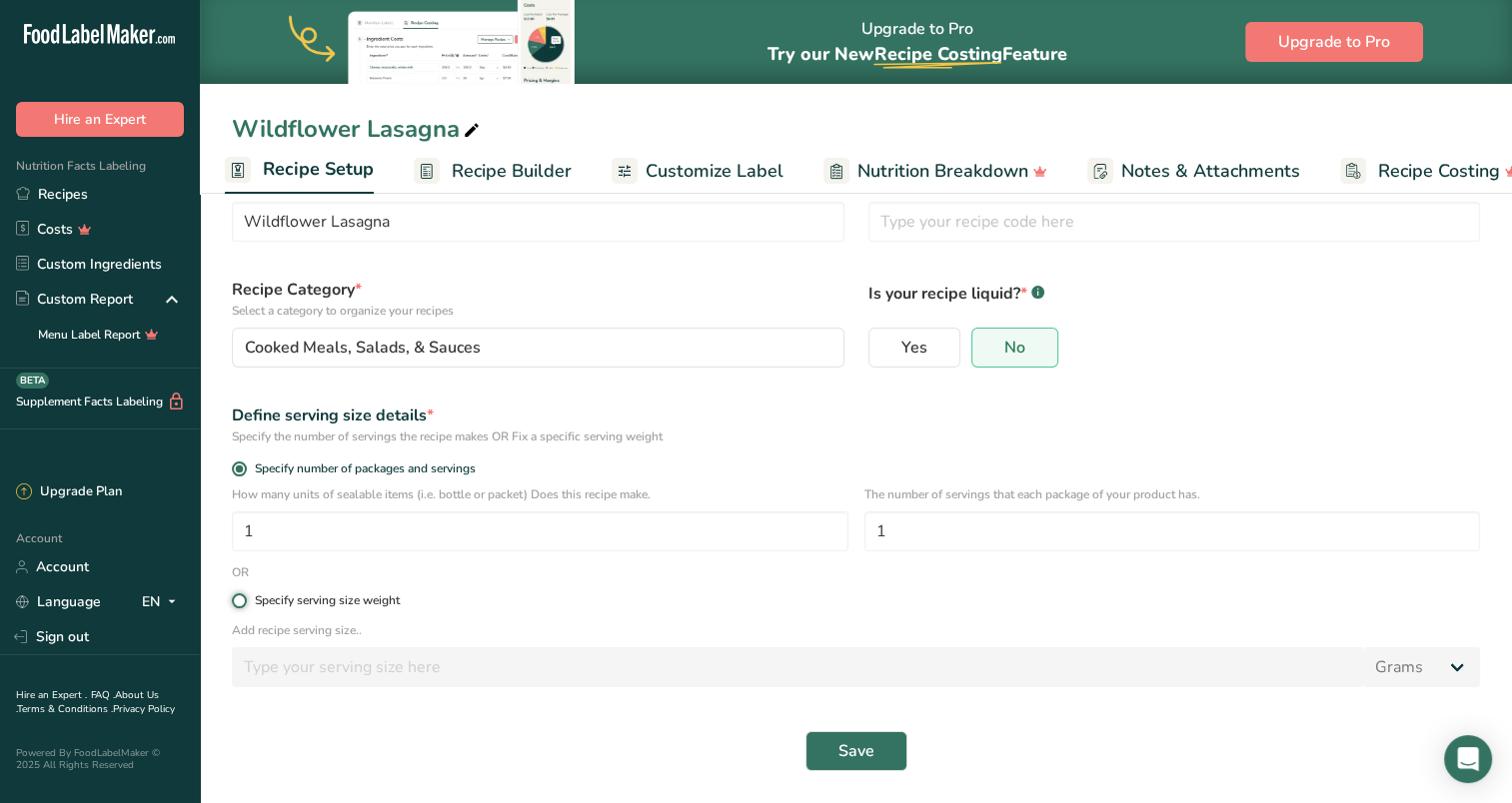 click on "Specify serving size weight" at bounding box center [238, 600] 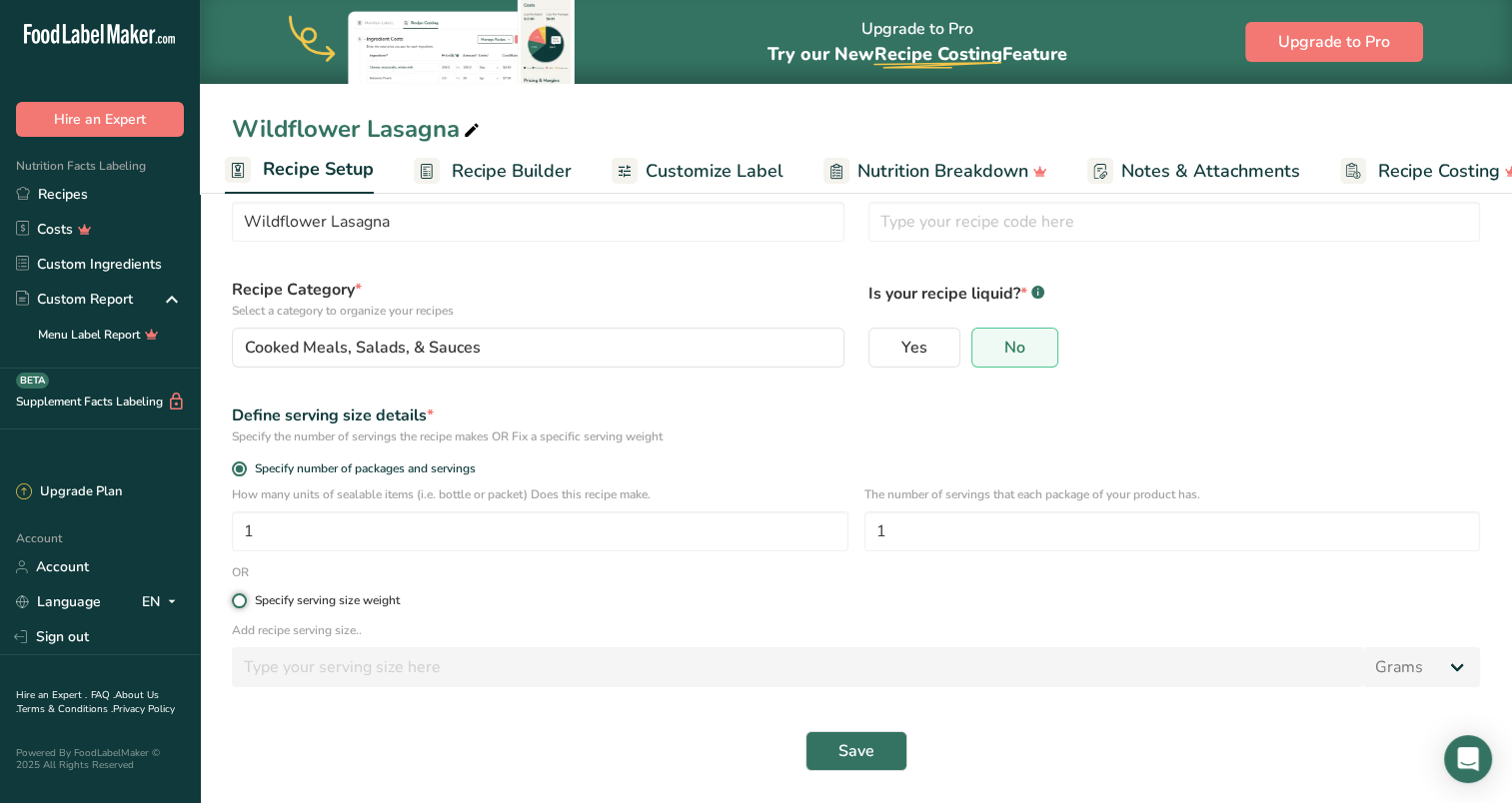 radio on "true" 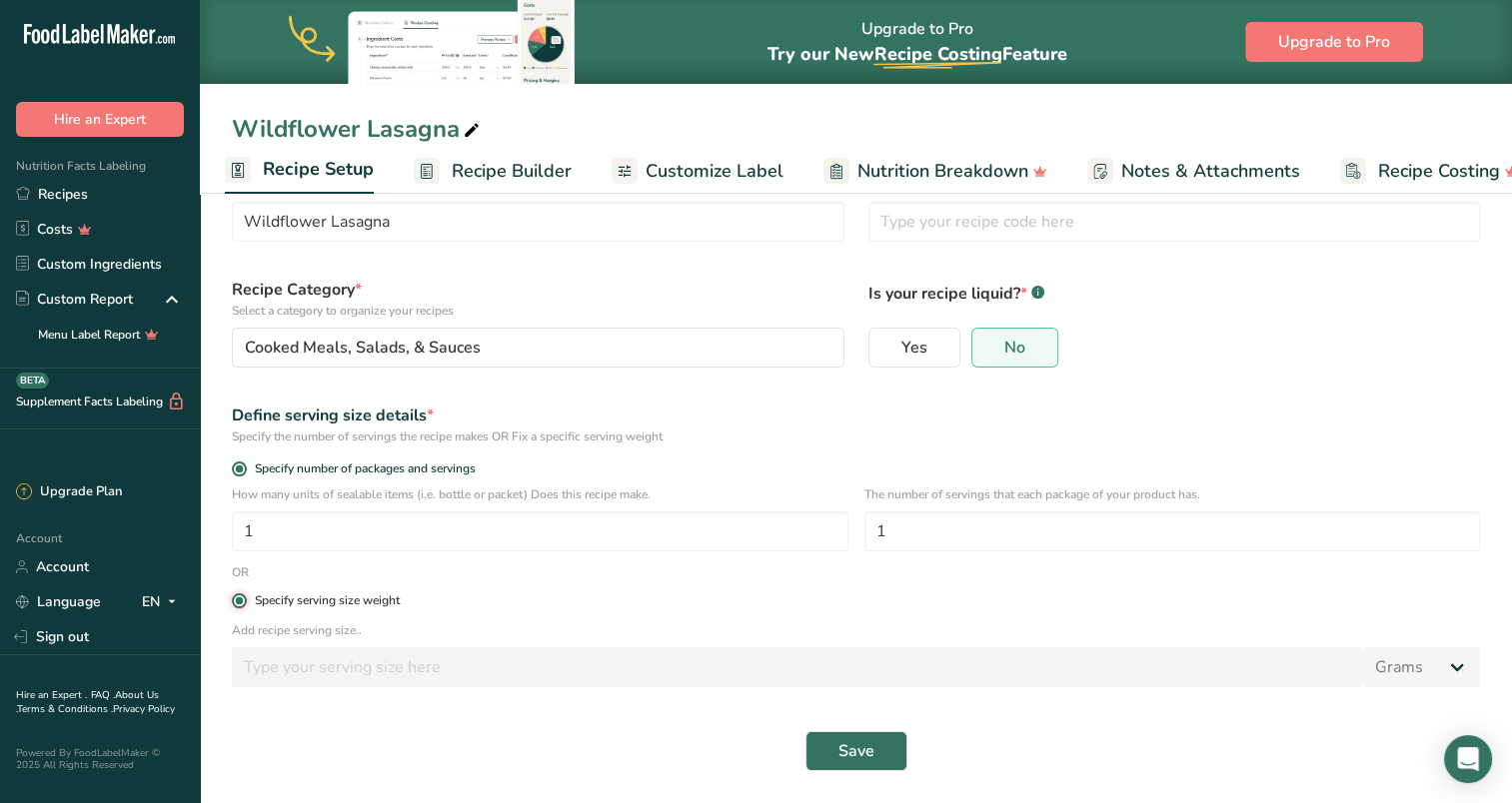 radio on "false" 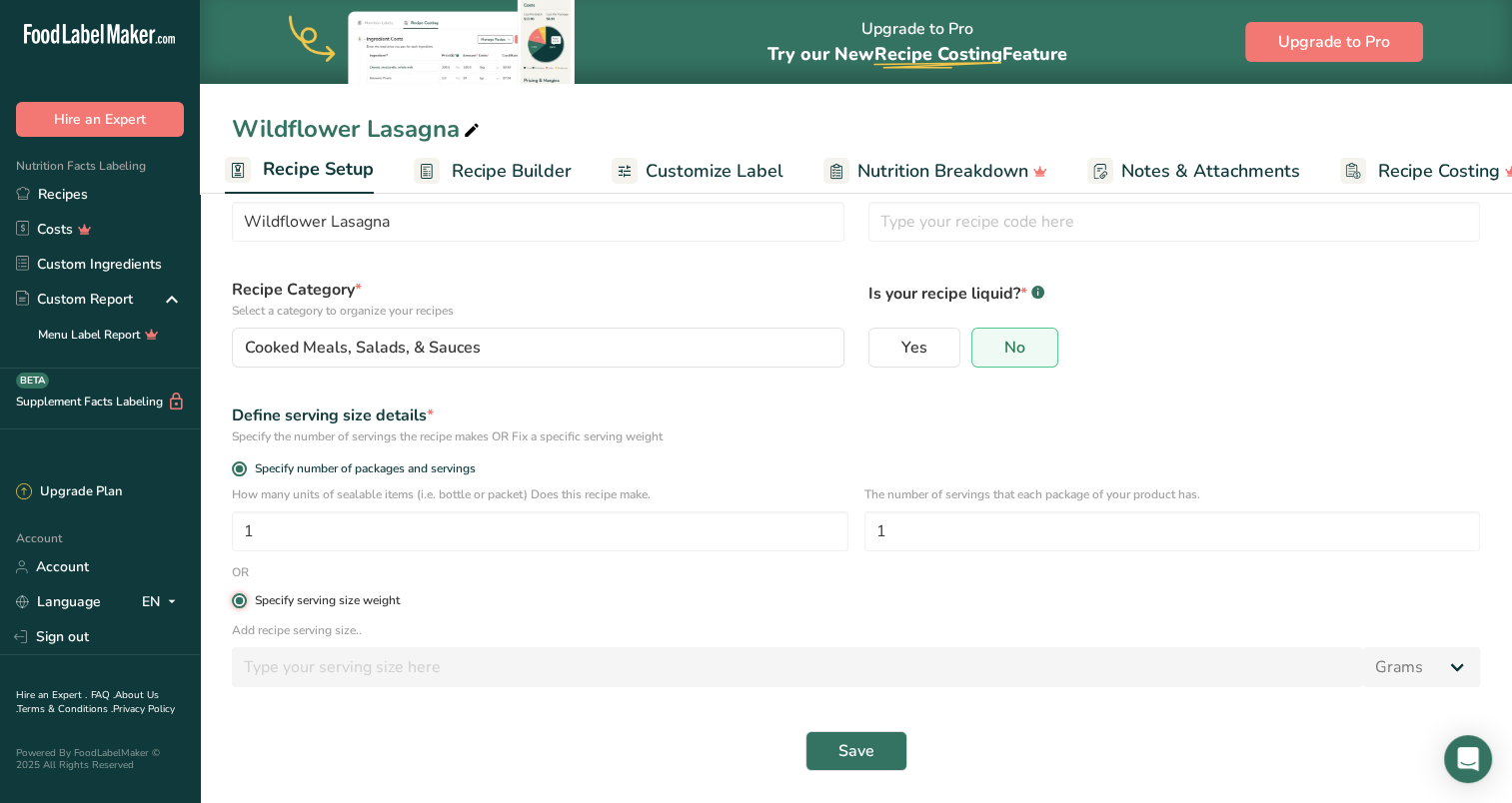 type 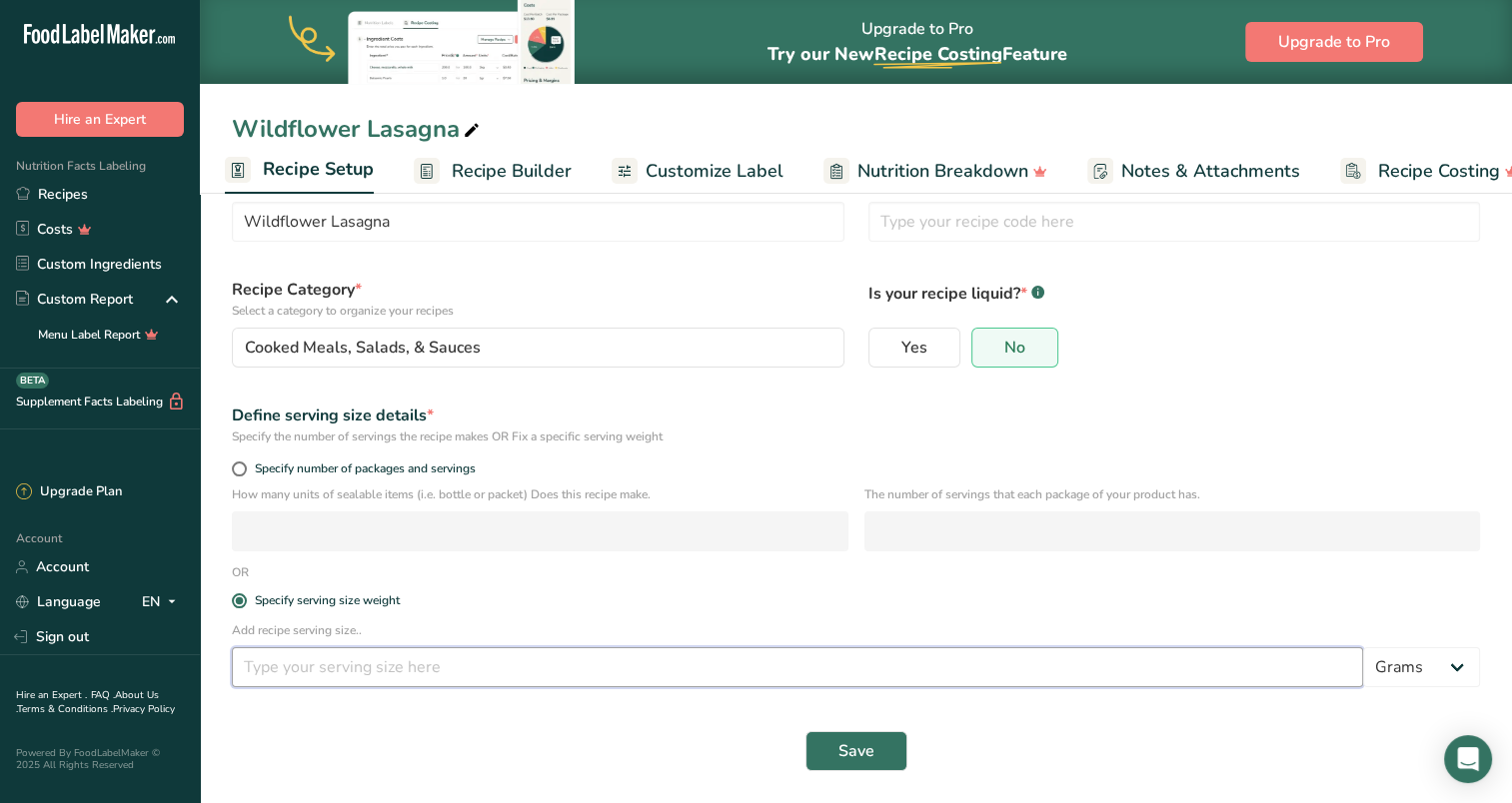 click at bounding box center [797, 667] 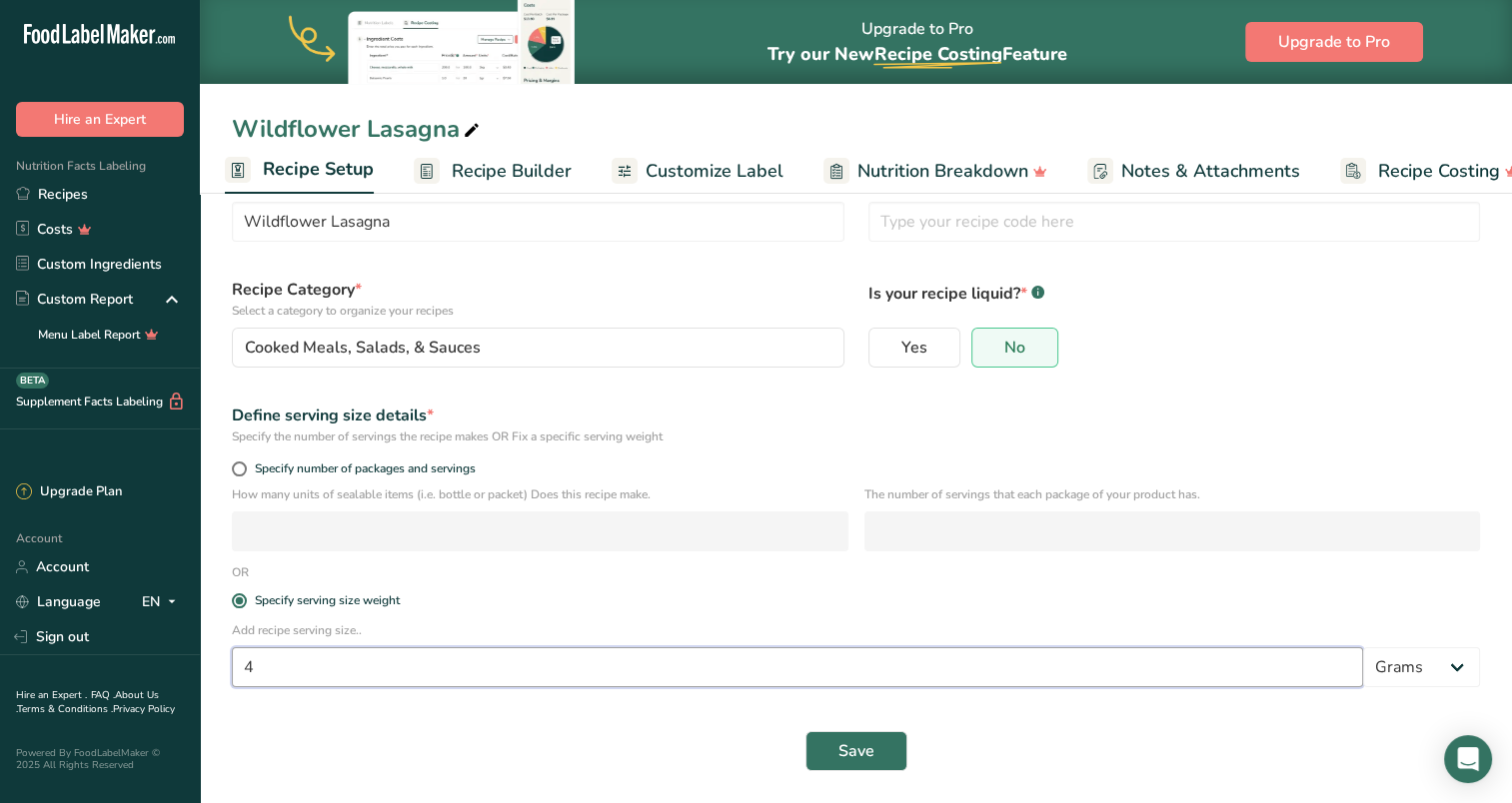 click on "4" at bounding box center [797, 667] 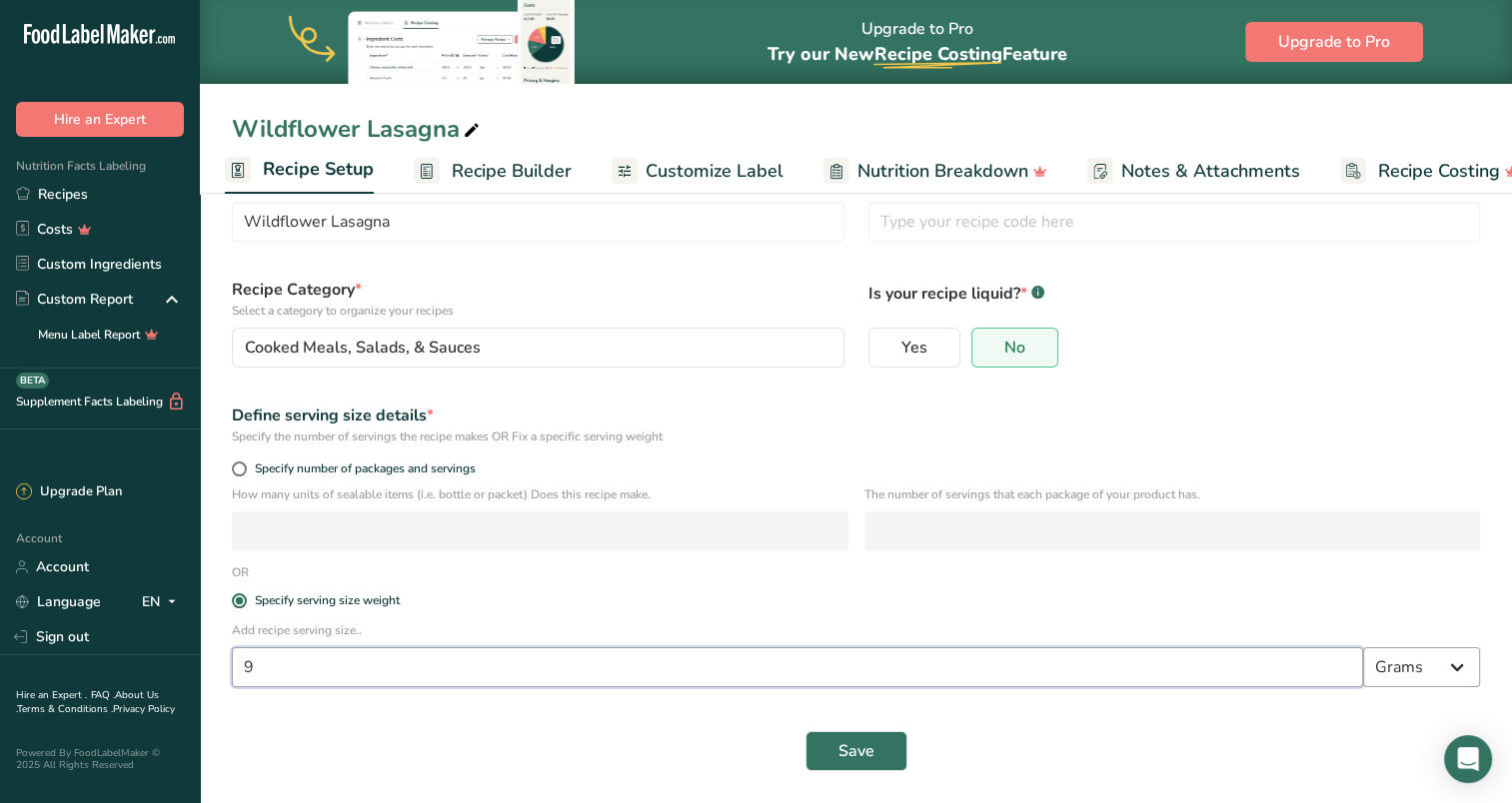 type on "9" 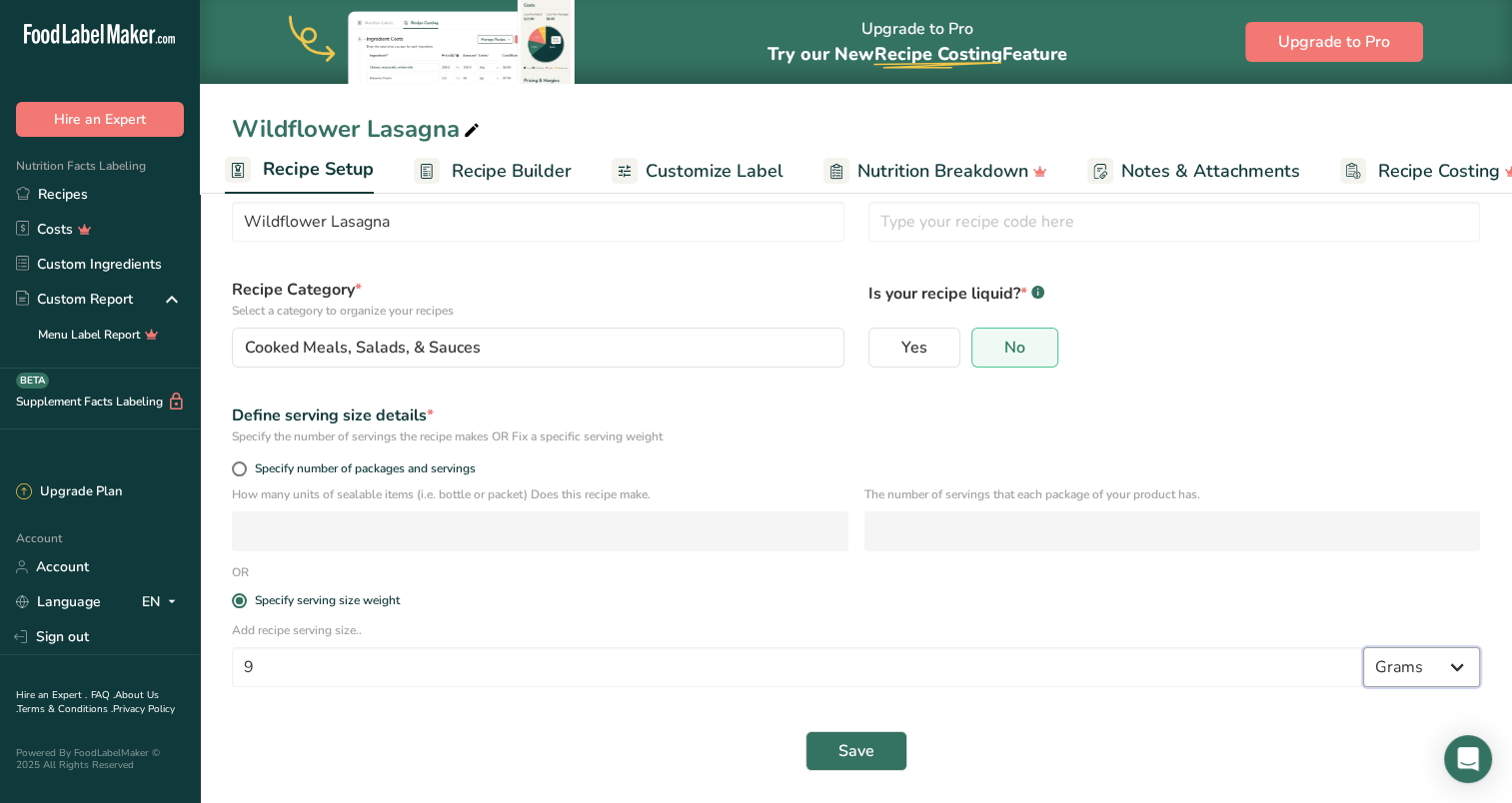 click on "Grams
kg
mg
mcg
lb
oz
l
mL
fl oz
tbsp
tsp
cup
qt
gallon" at bounding box center (1421, 667) 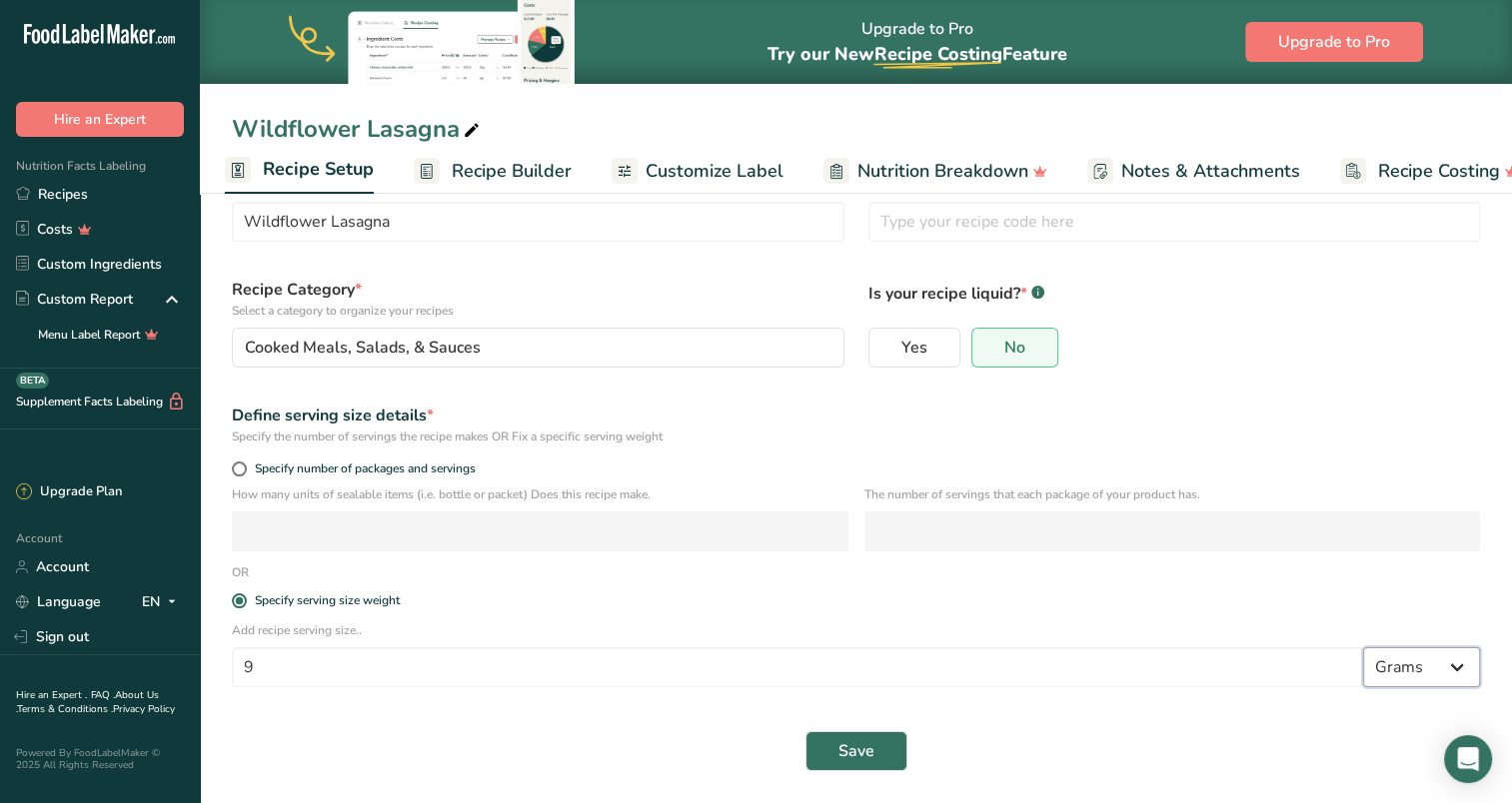 select on "5" 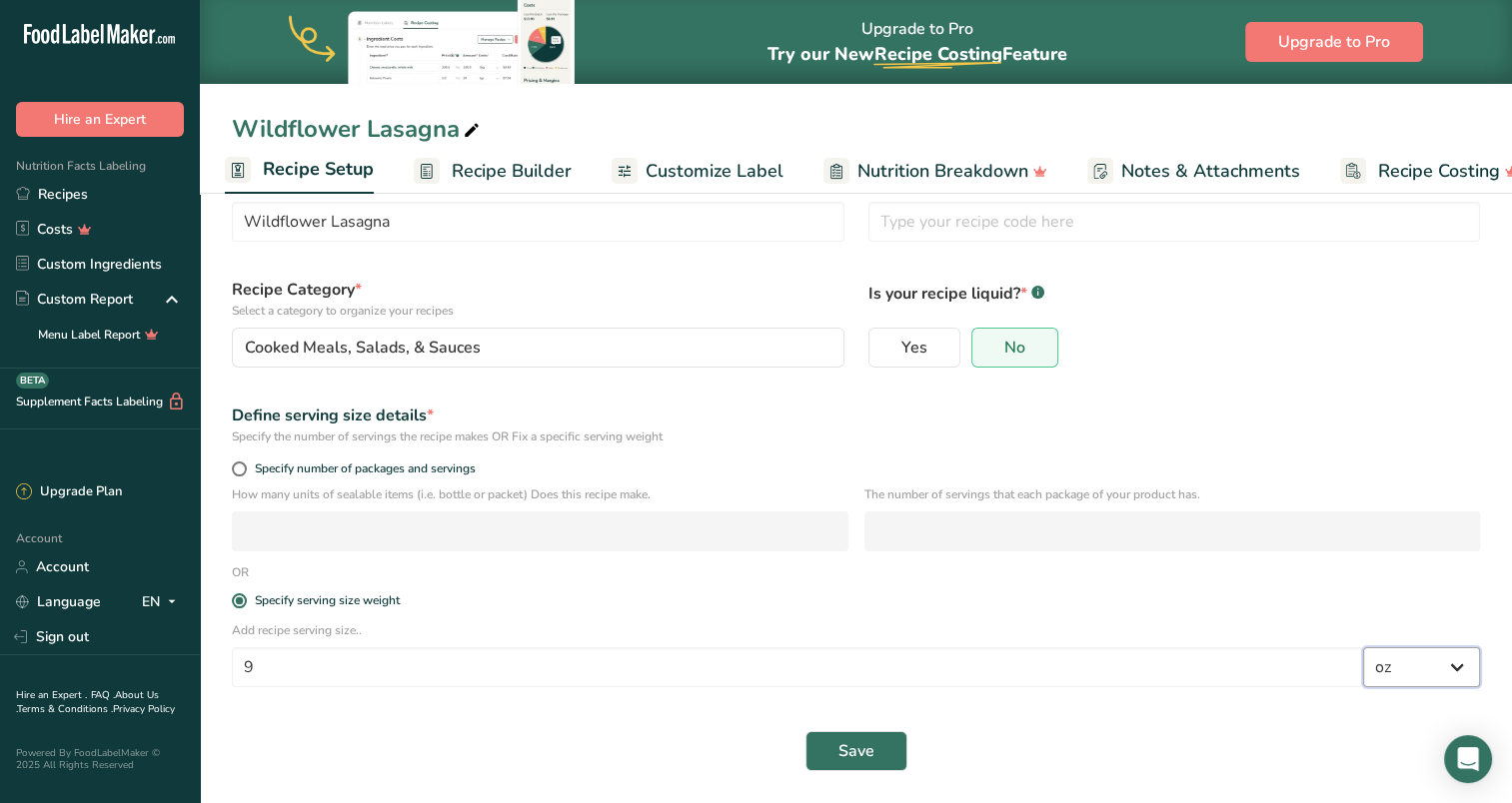 click on "Grams
kg
mg
mcg
lb
oz
l
mL
fl oz
tbsp
tsp
cup
qt
gallon" at bounding box center [1421, 667] 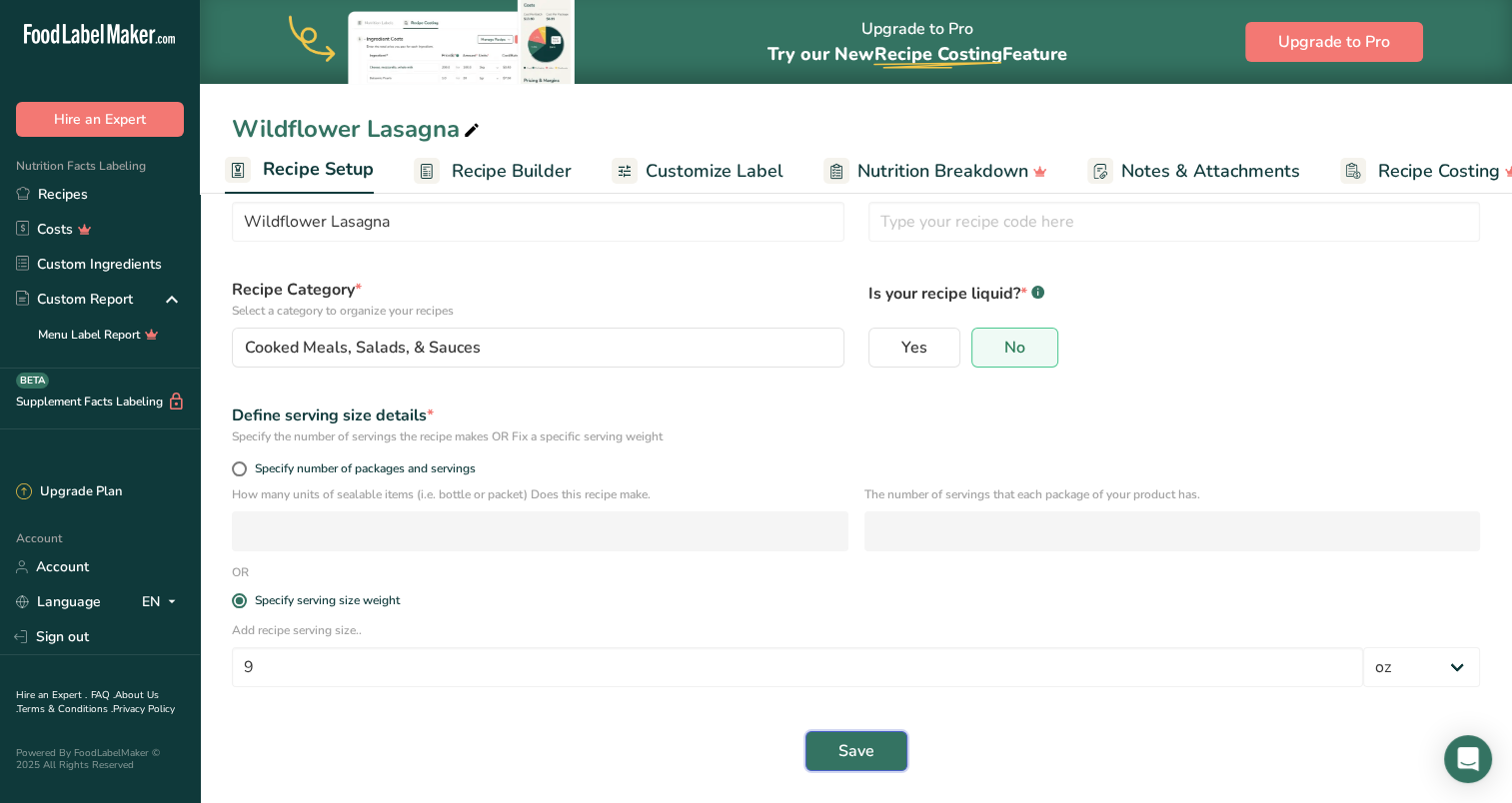 click on "Save" at bounding box center (856, 751) 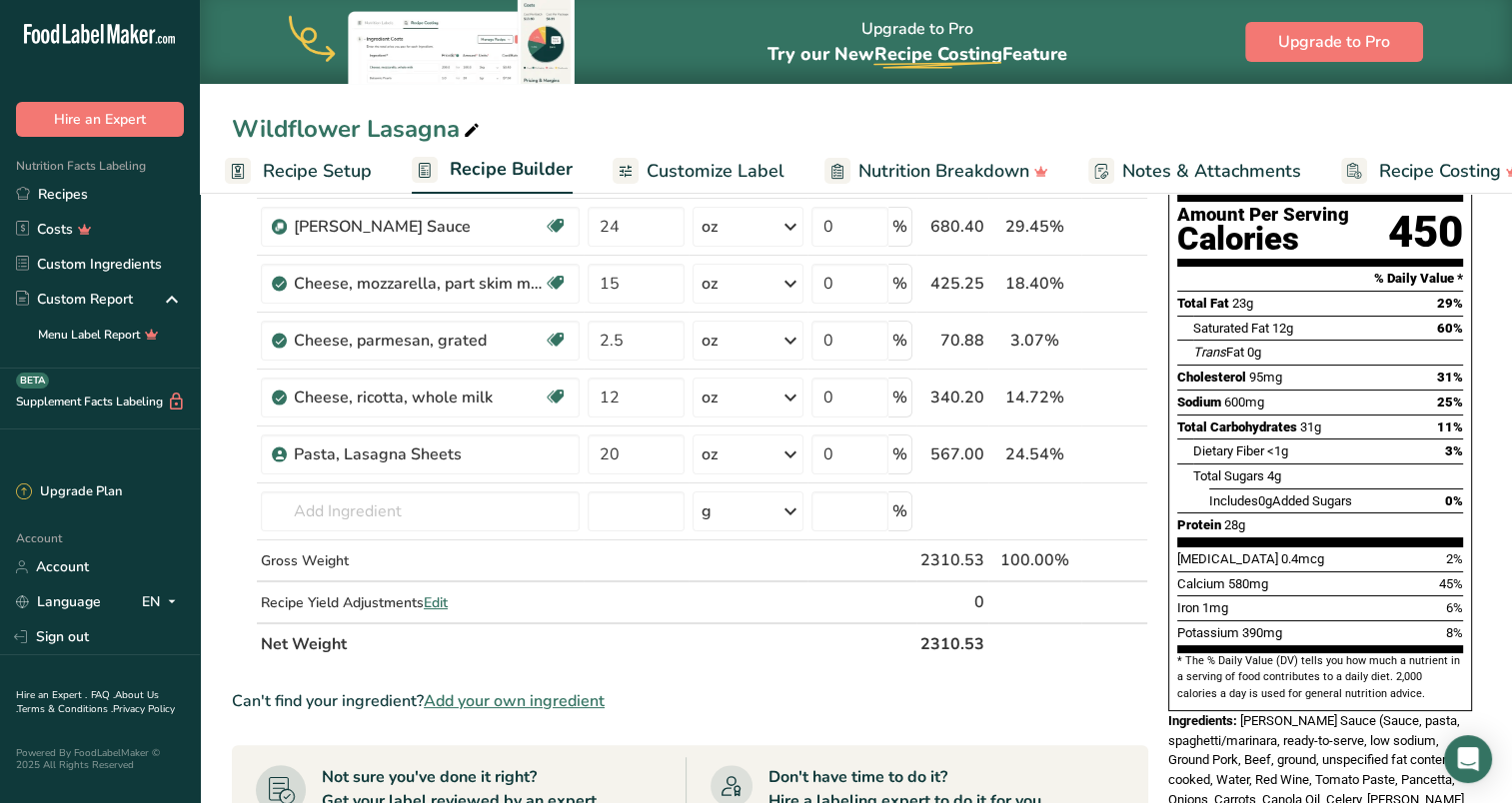 scroll, scrollTop: 0, scrollLeft: 0, axis: both 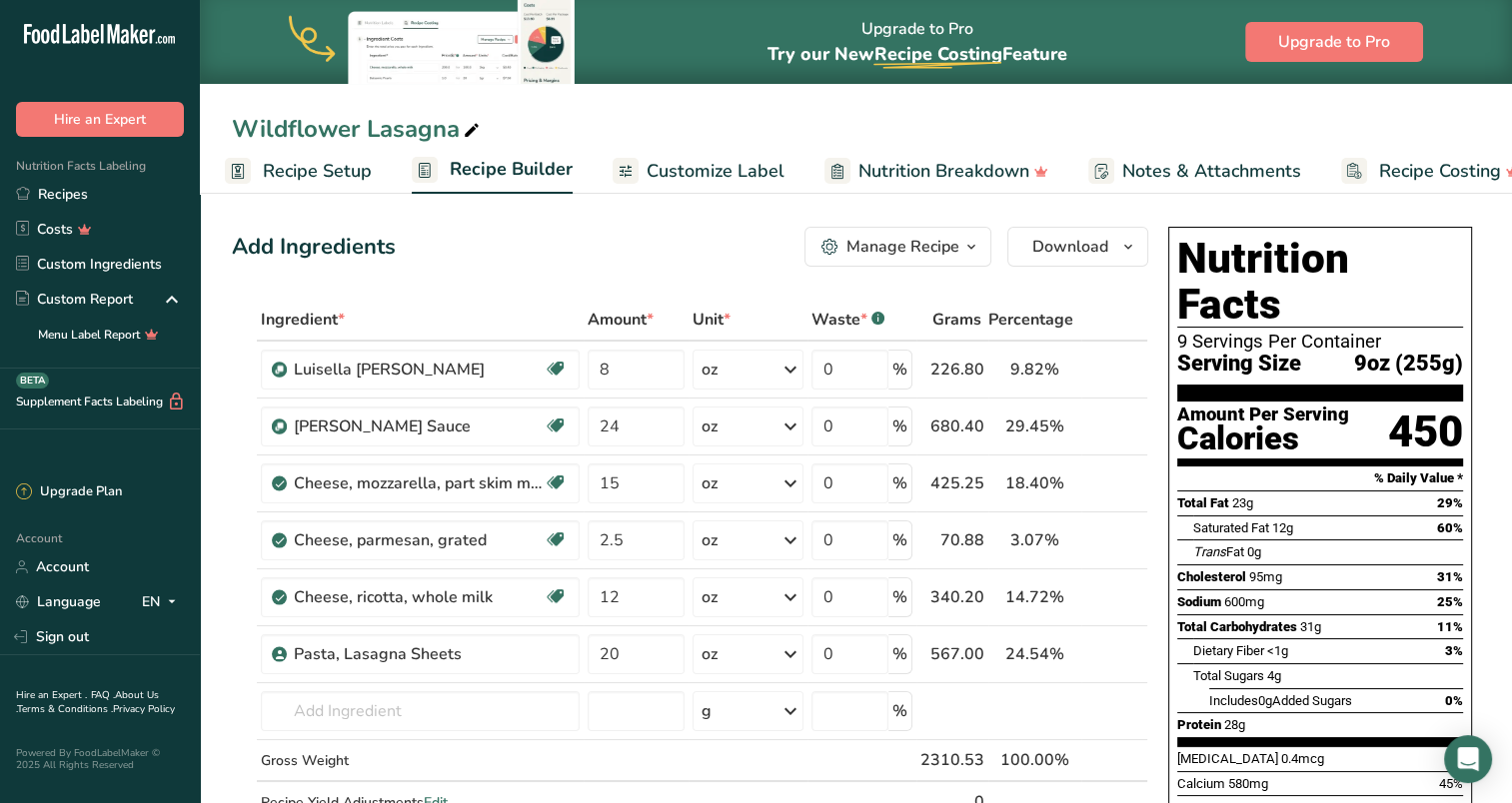 click on "Recipe Setup" at bounding box center [317, 171] 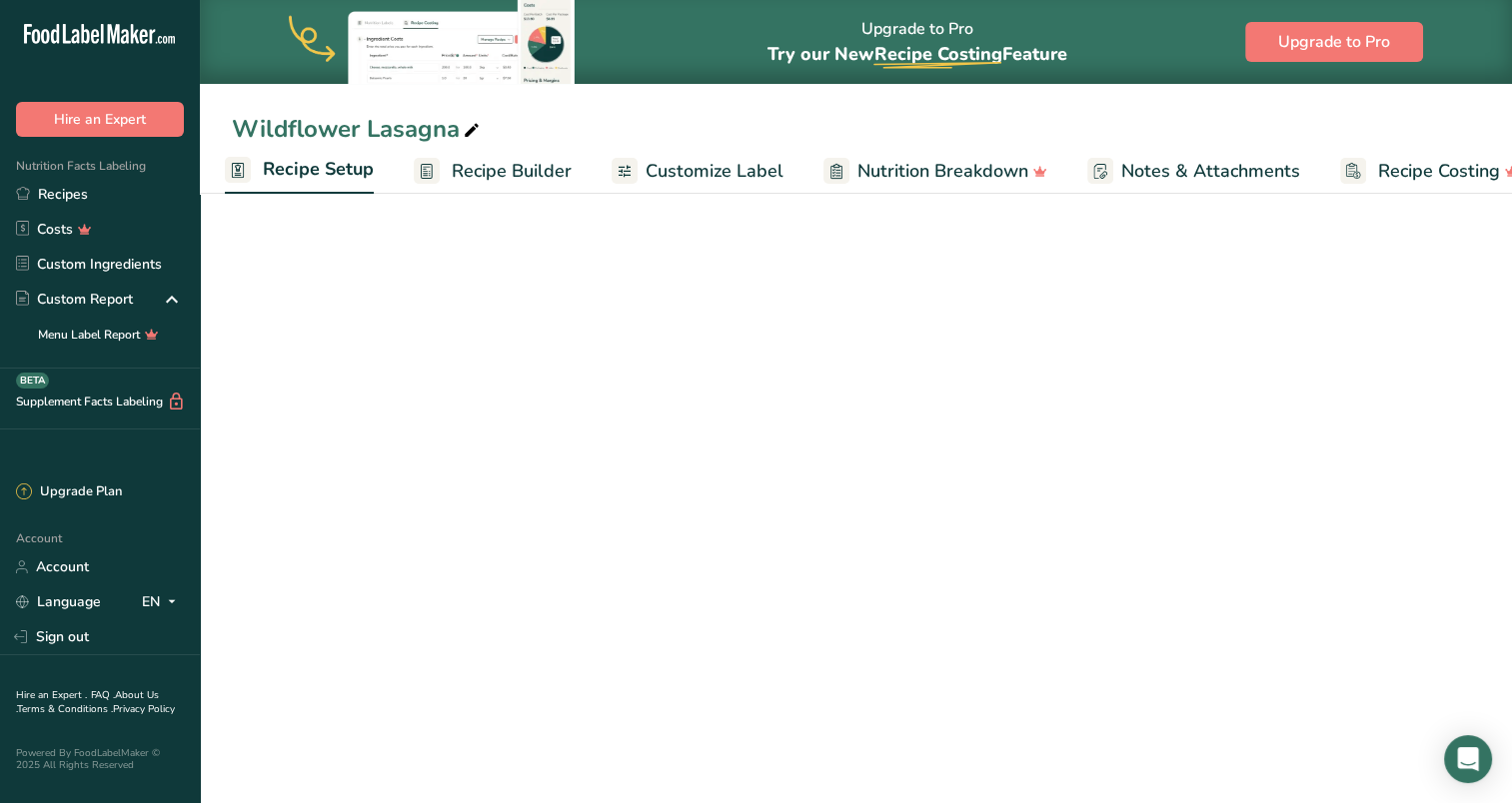 select on "5" 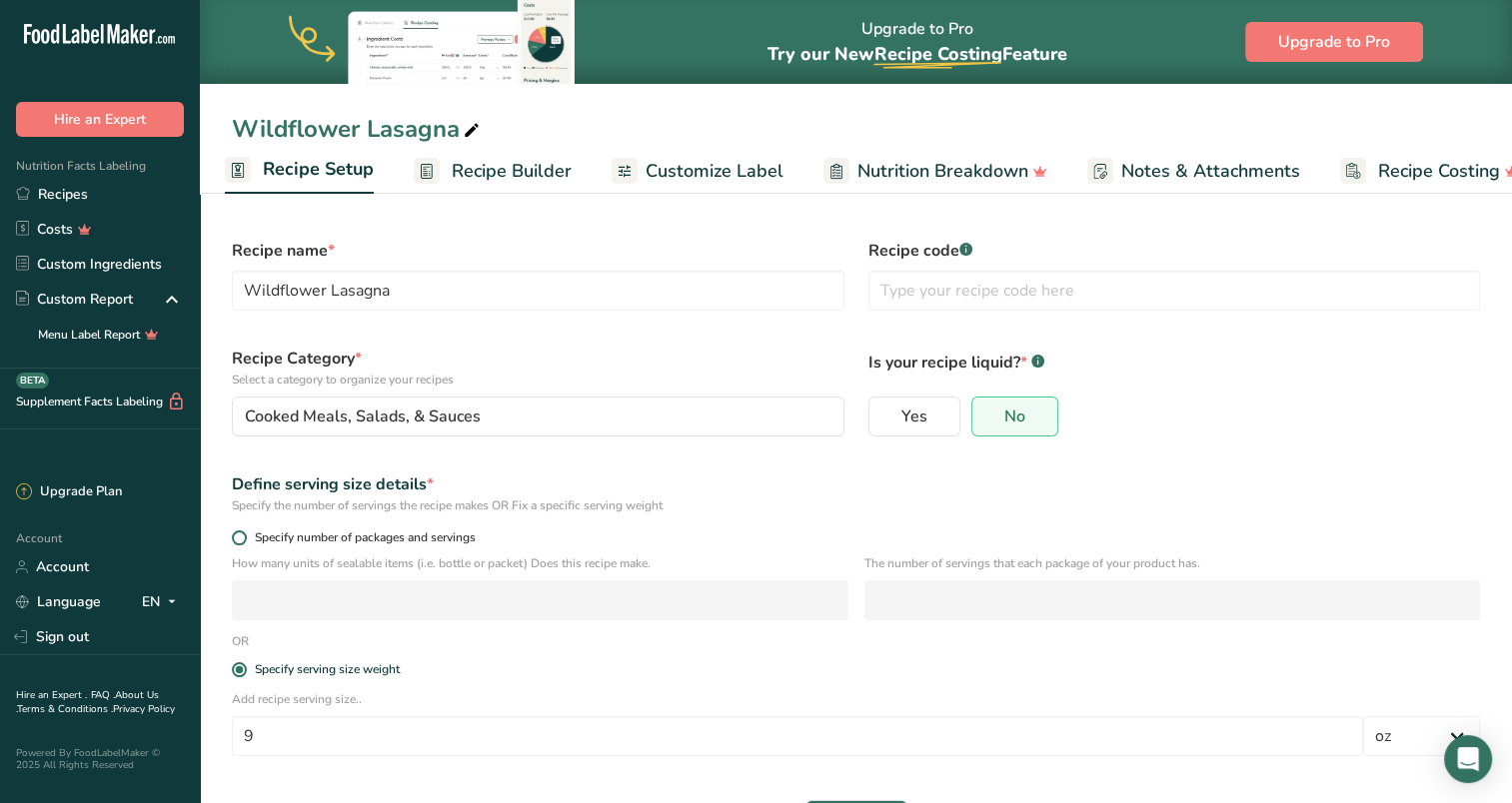 click on "Specify number of packages and servings" at bounding box center (361, 537) 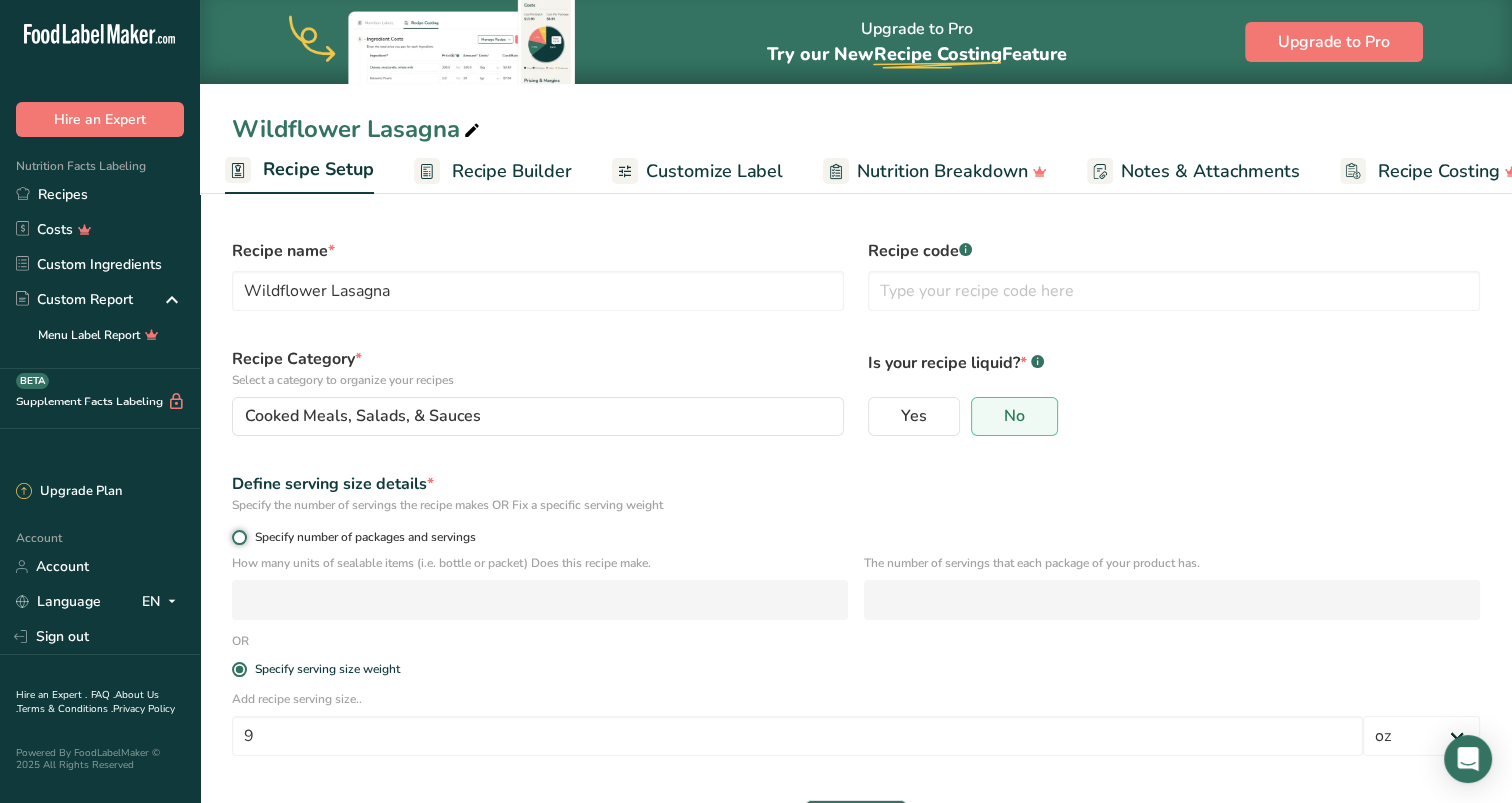 click on "Specify number of packages and servings" at bounding box center [238, 537] 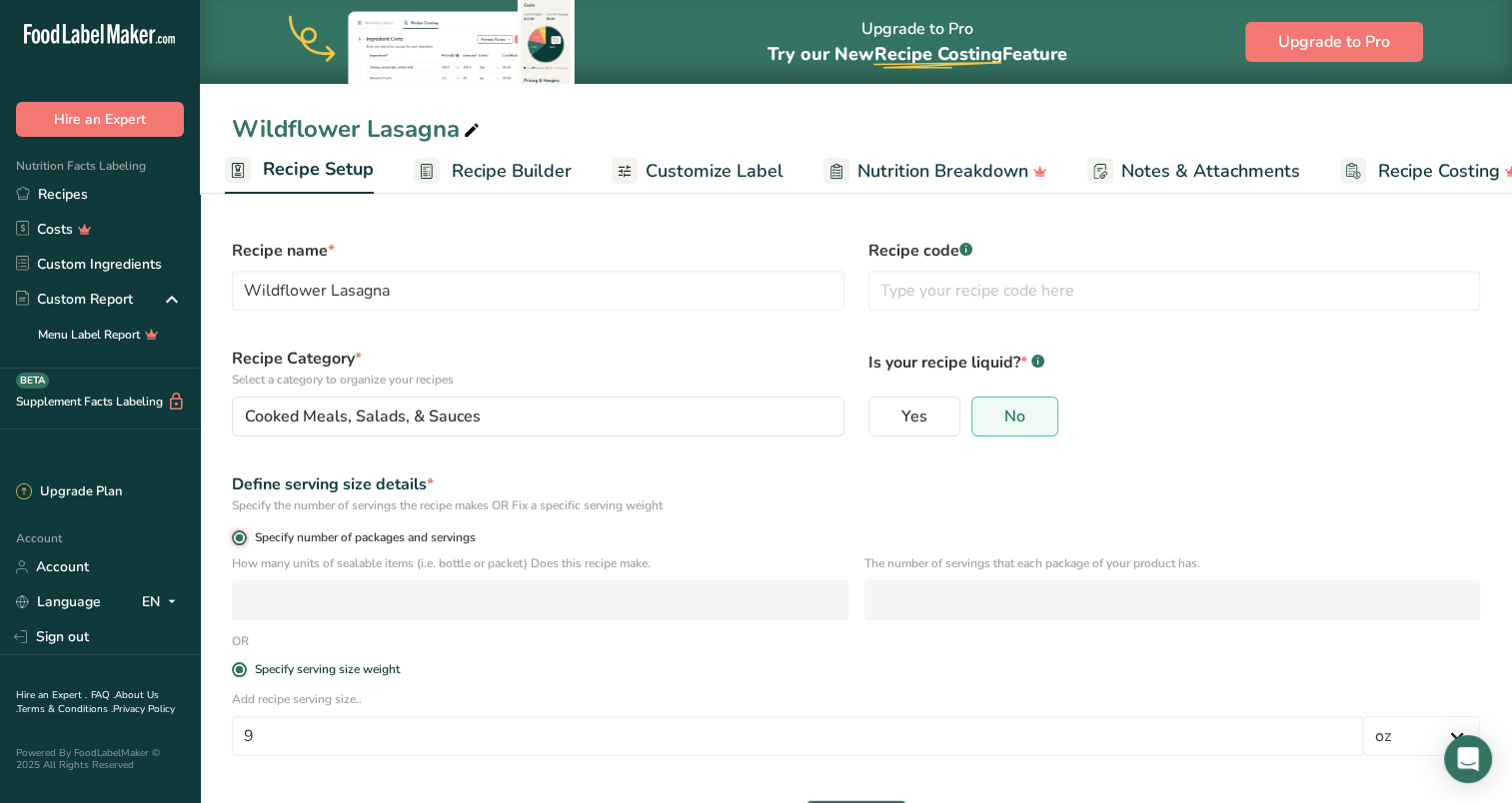 radio on "false" 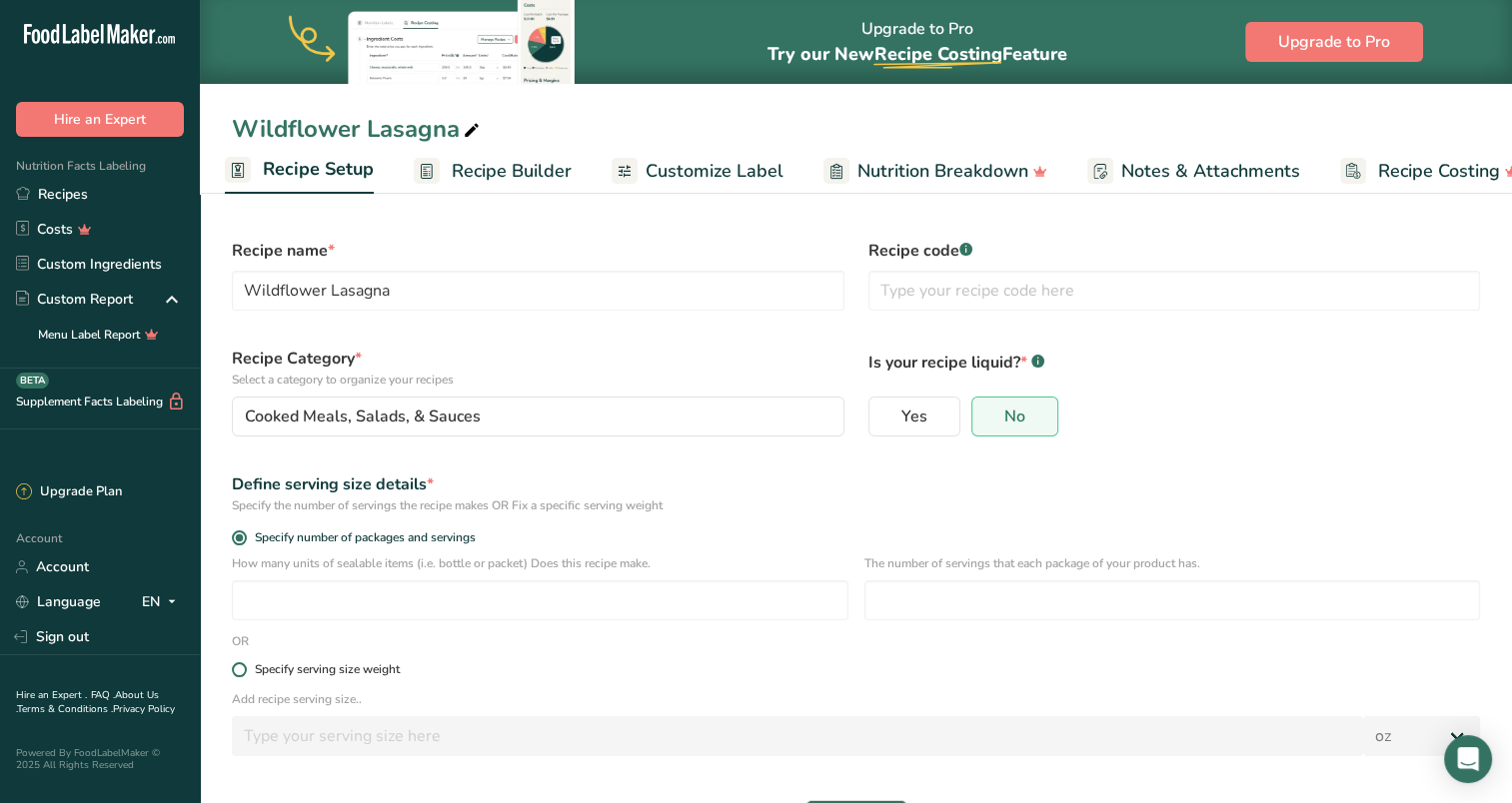 click at bounding box center [239, 669] 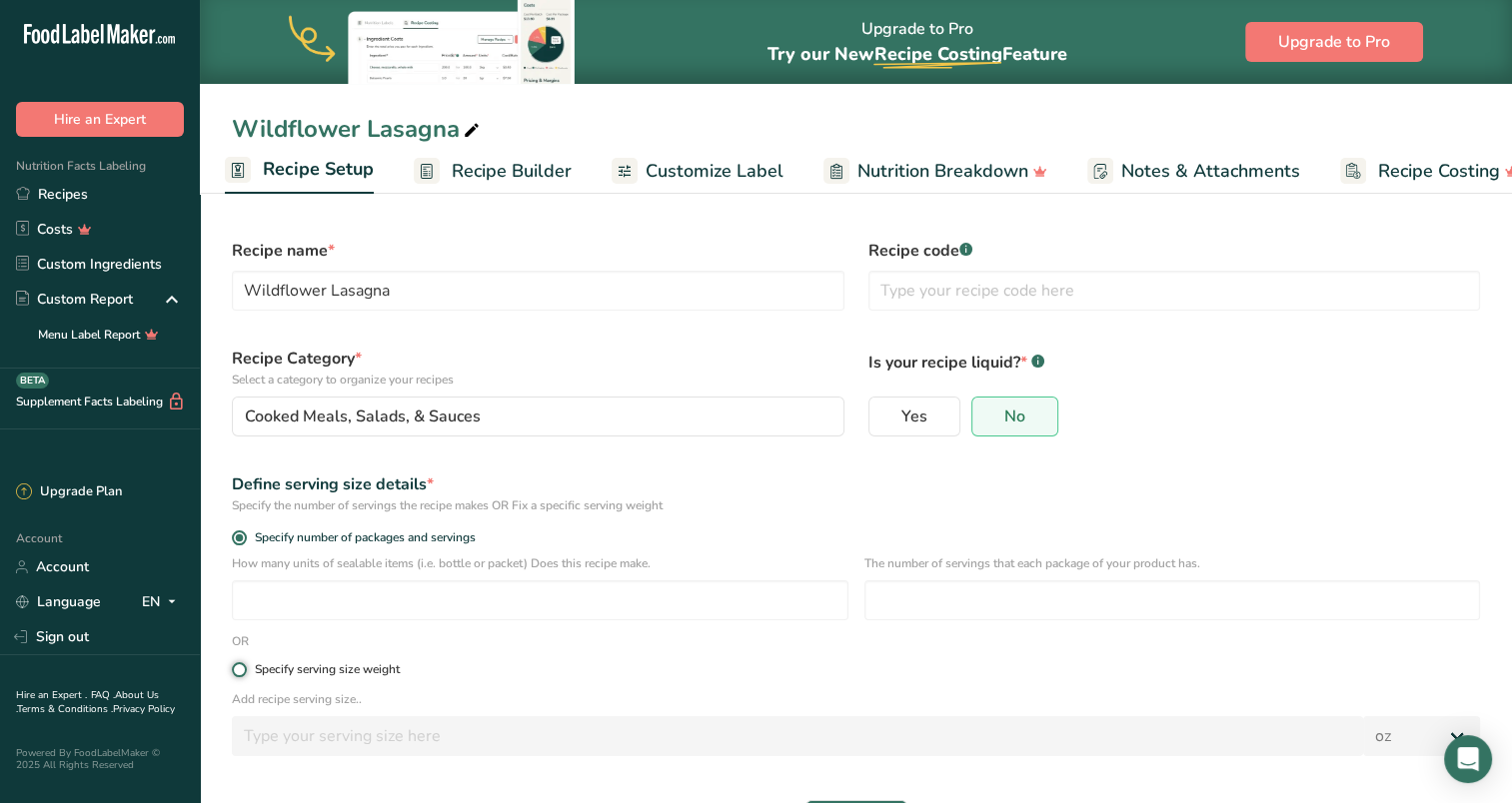 click on "Specify serving size weight" at bounding box center (238, 669) 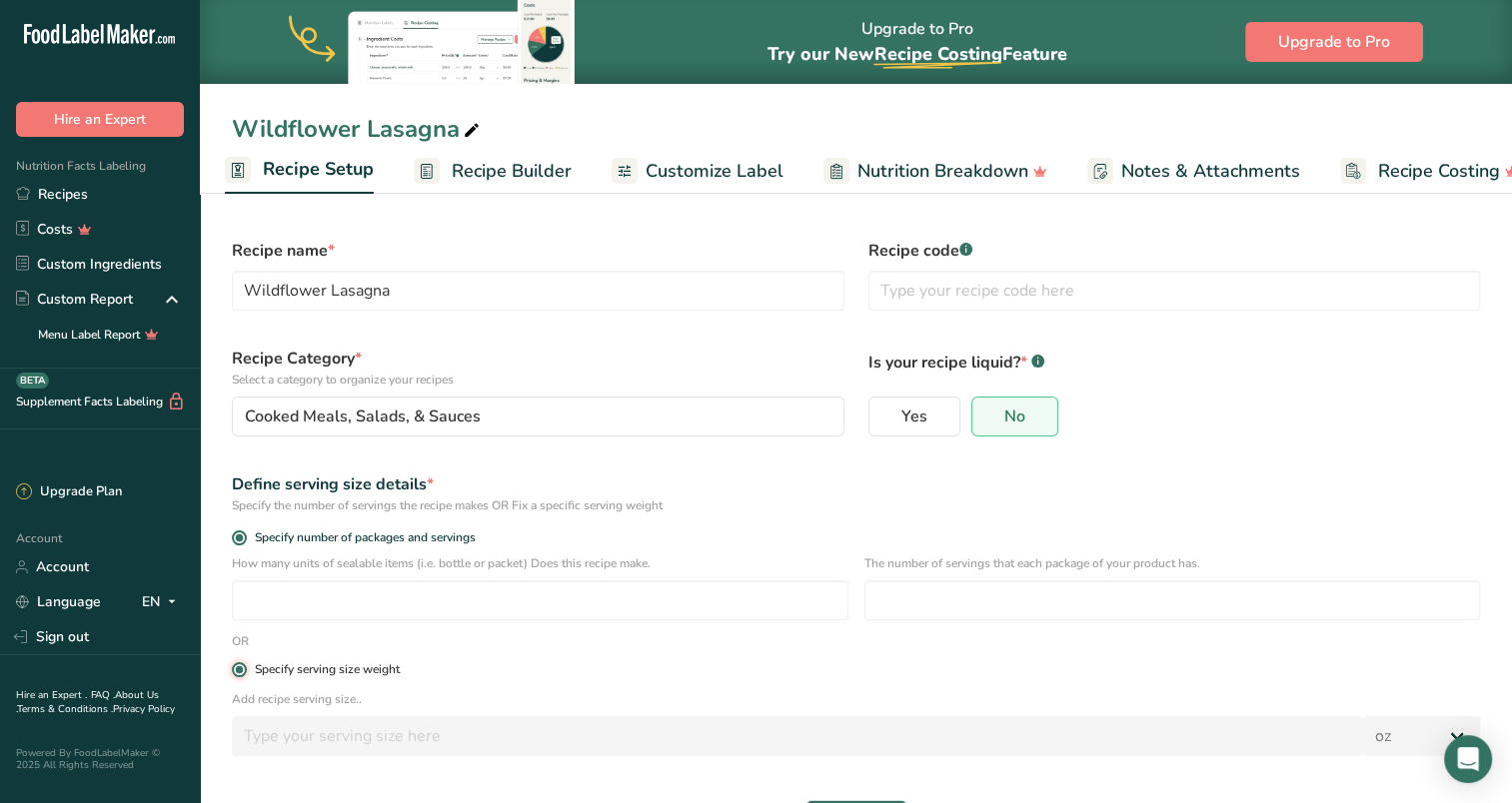 radio on "false" 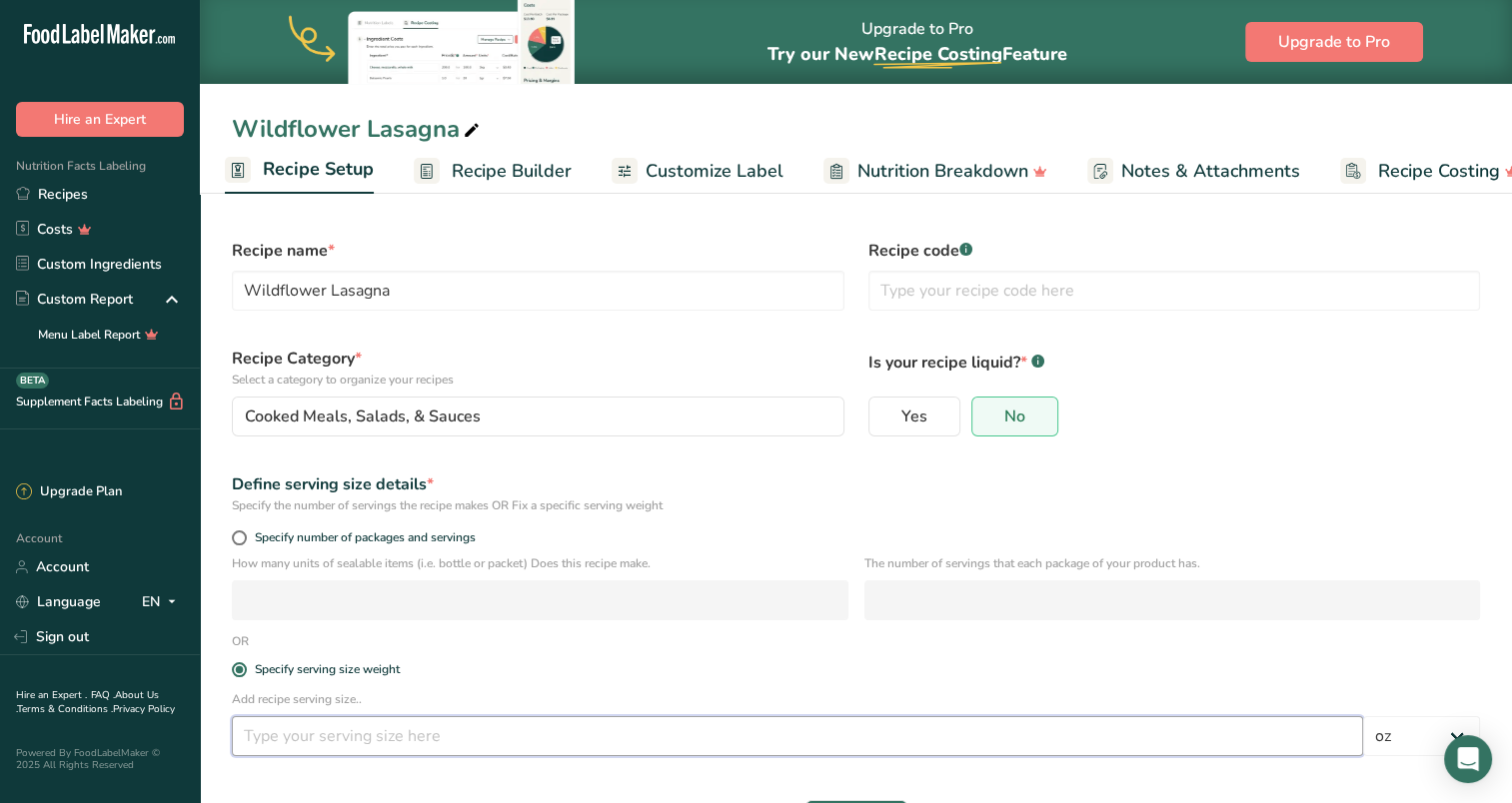 click at bounding box center [797, 736] 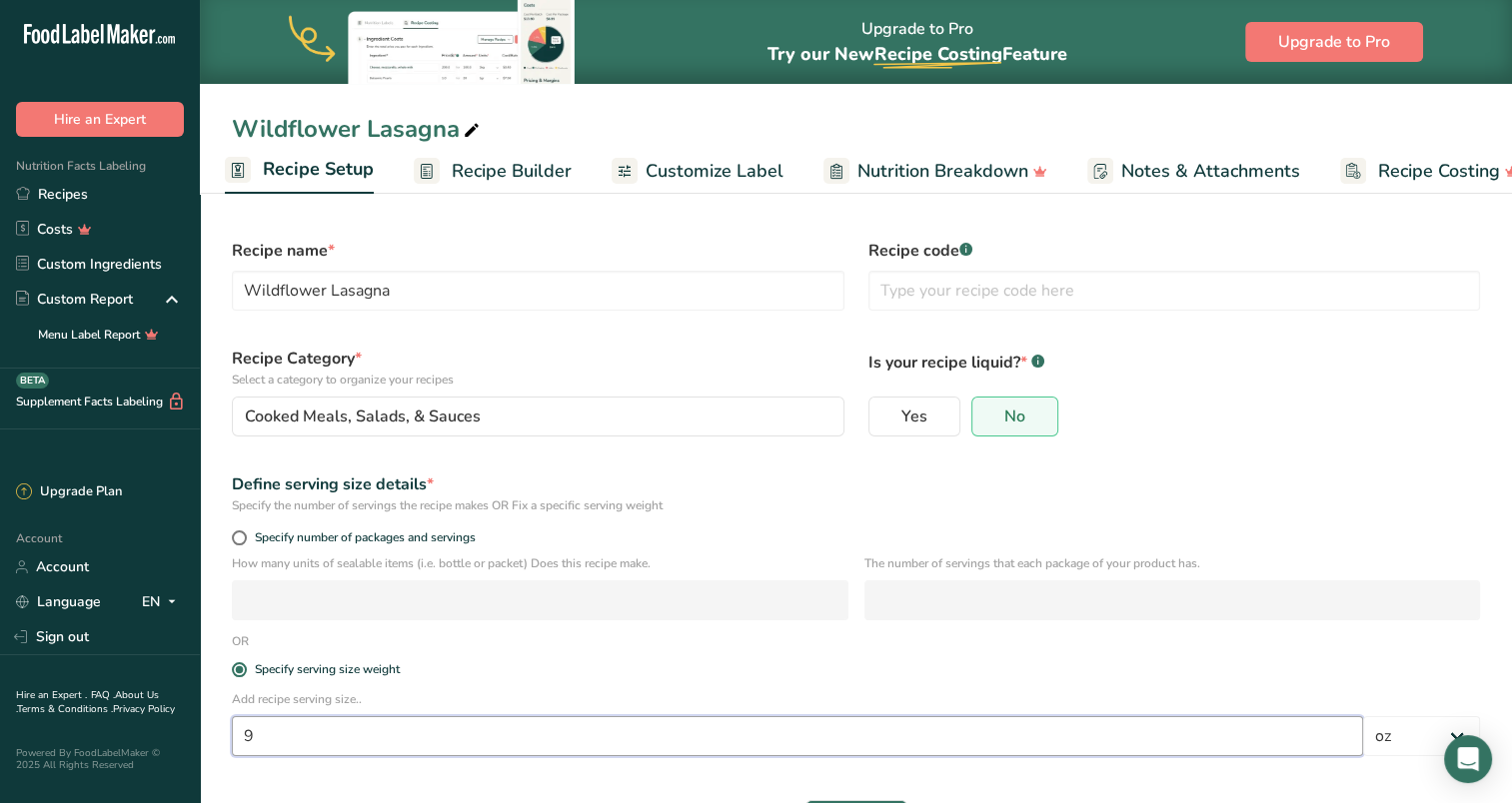 type on "9" 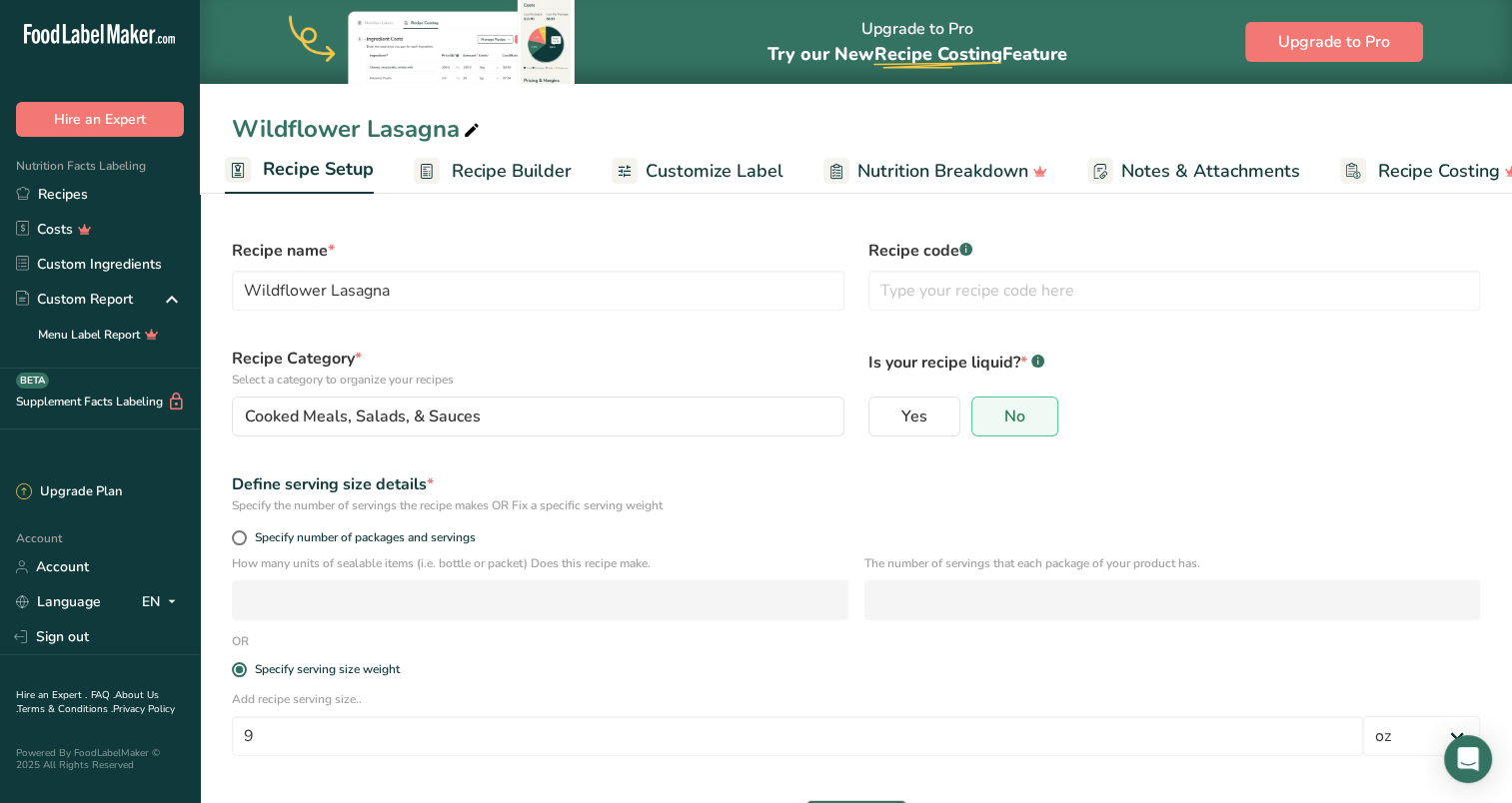 click on "Specify the number of servings the recipe makes OR Fix a specific serving weight" at bounding box center (855, 505) 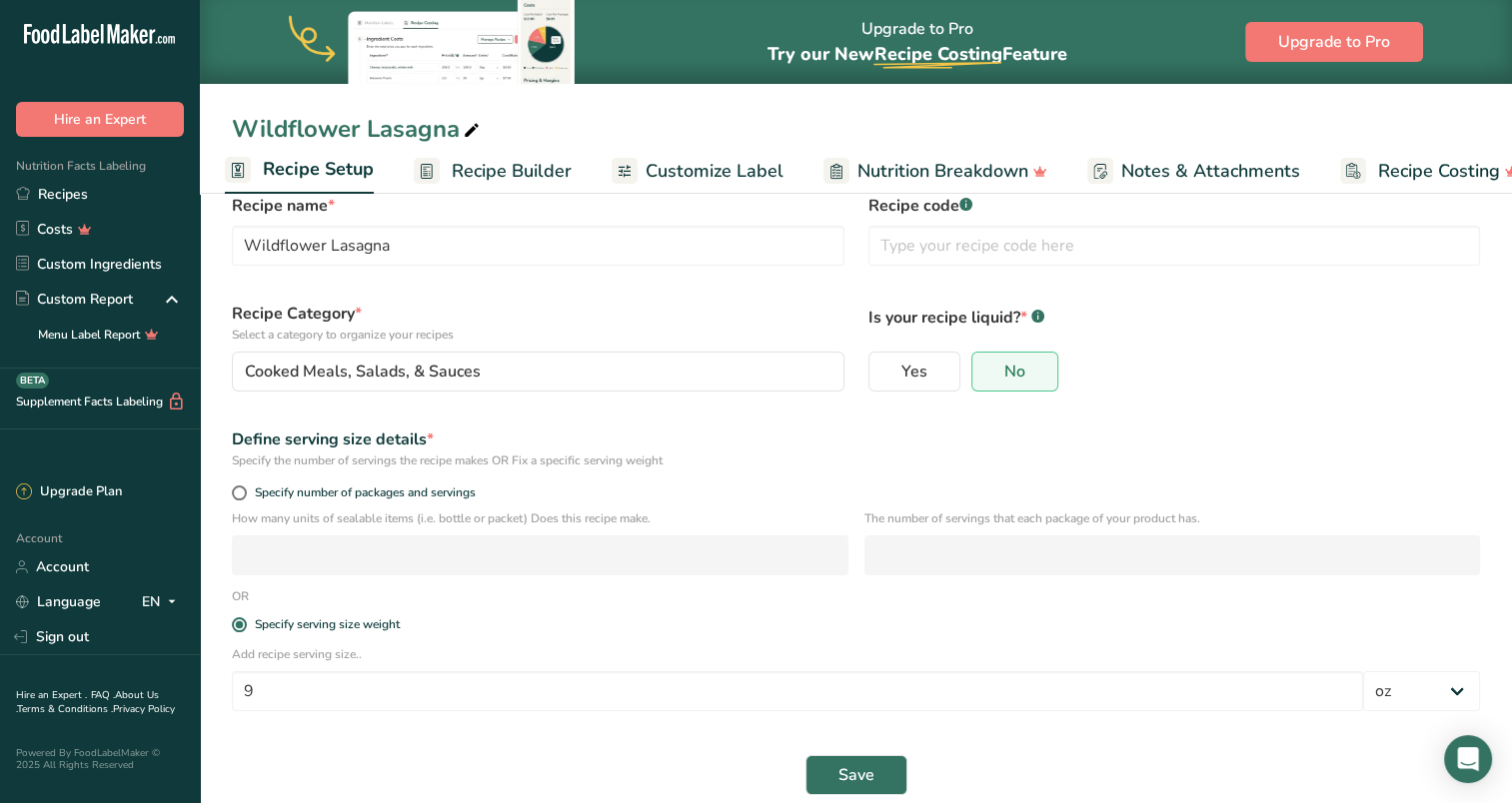scroll, scrollTop: 69, scrollLeft: 0, axis: vertical 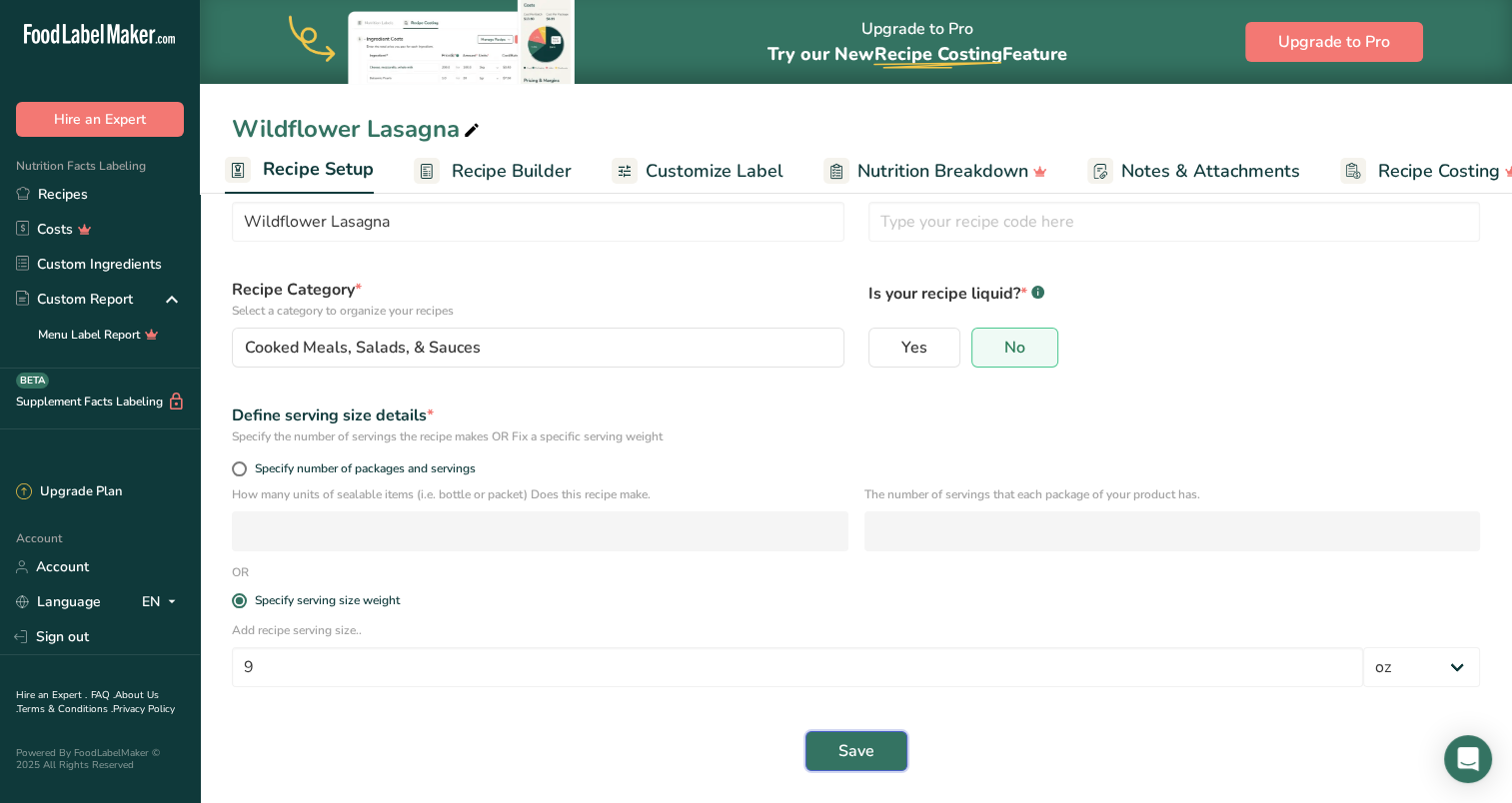 click on "Save" at bounding box center (856, 751) 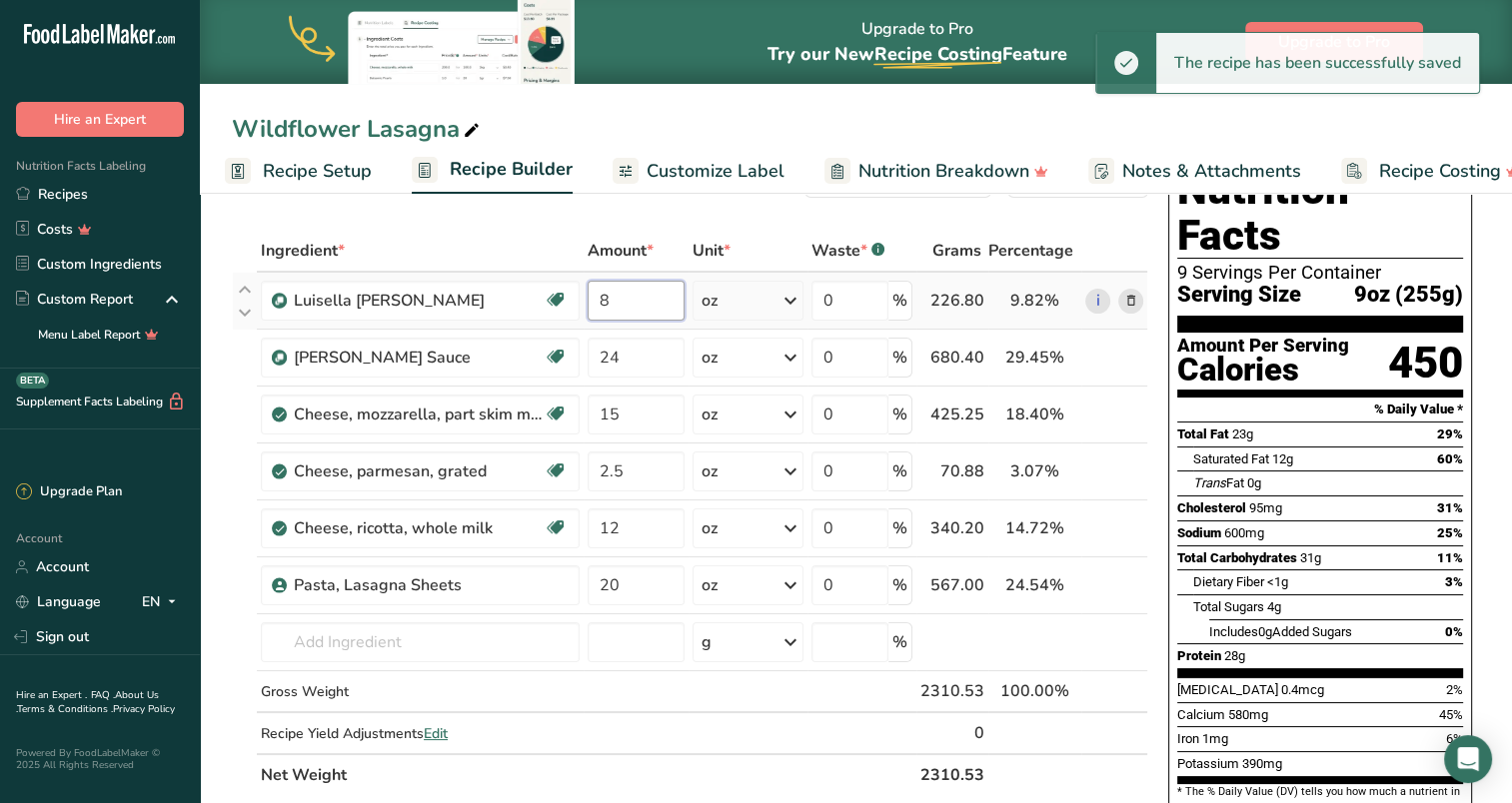 drag, startPoint x: 619, startPoint y: 291, endPoint x: 596, endPoint y: 291, distance: 23 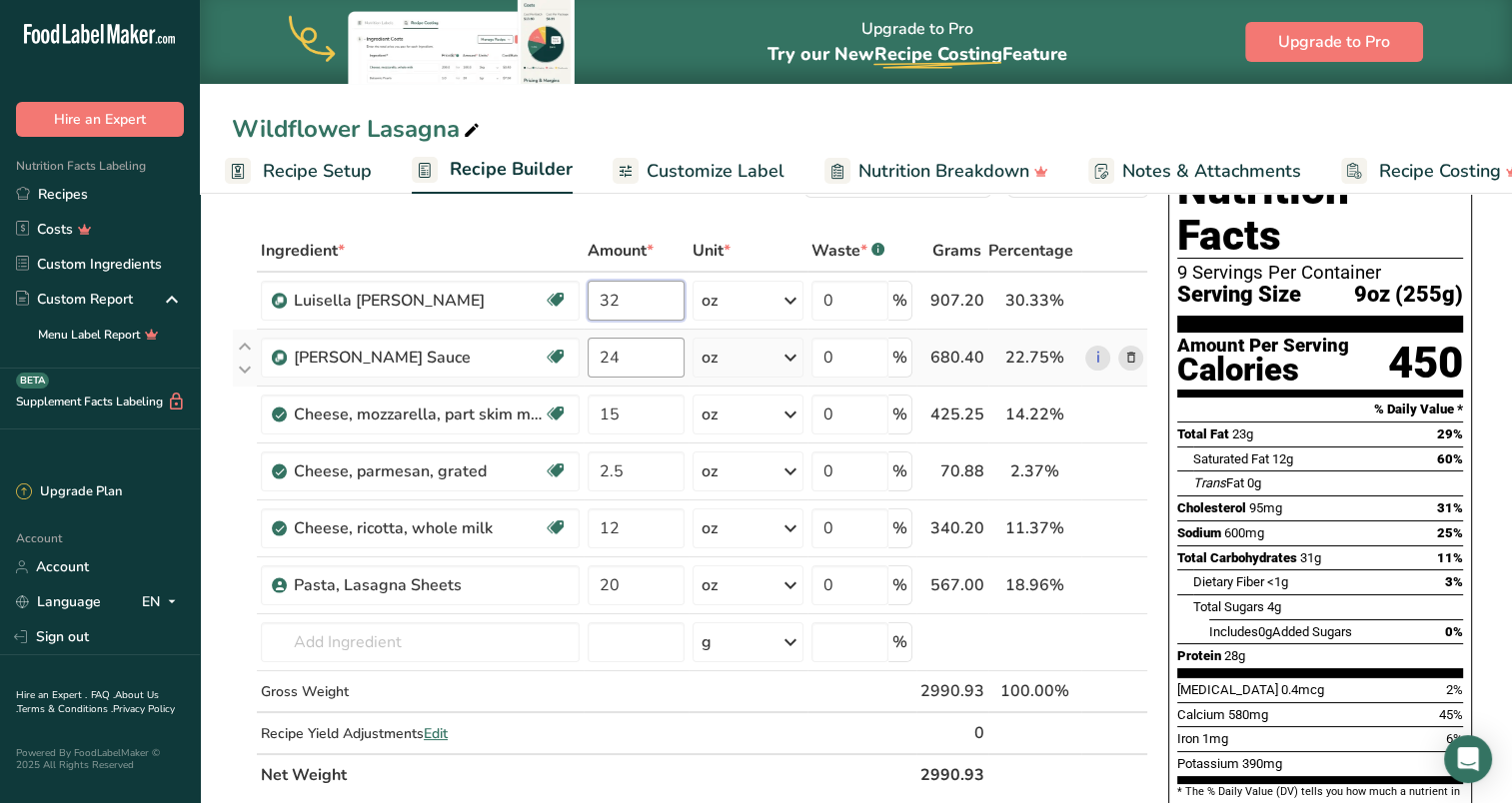 type on "32" 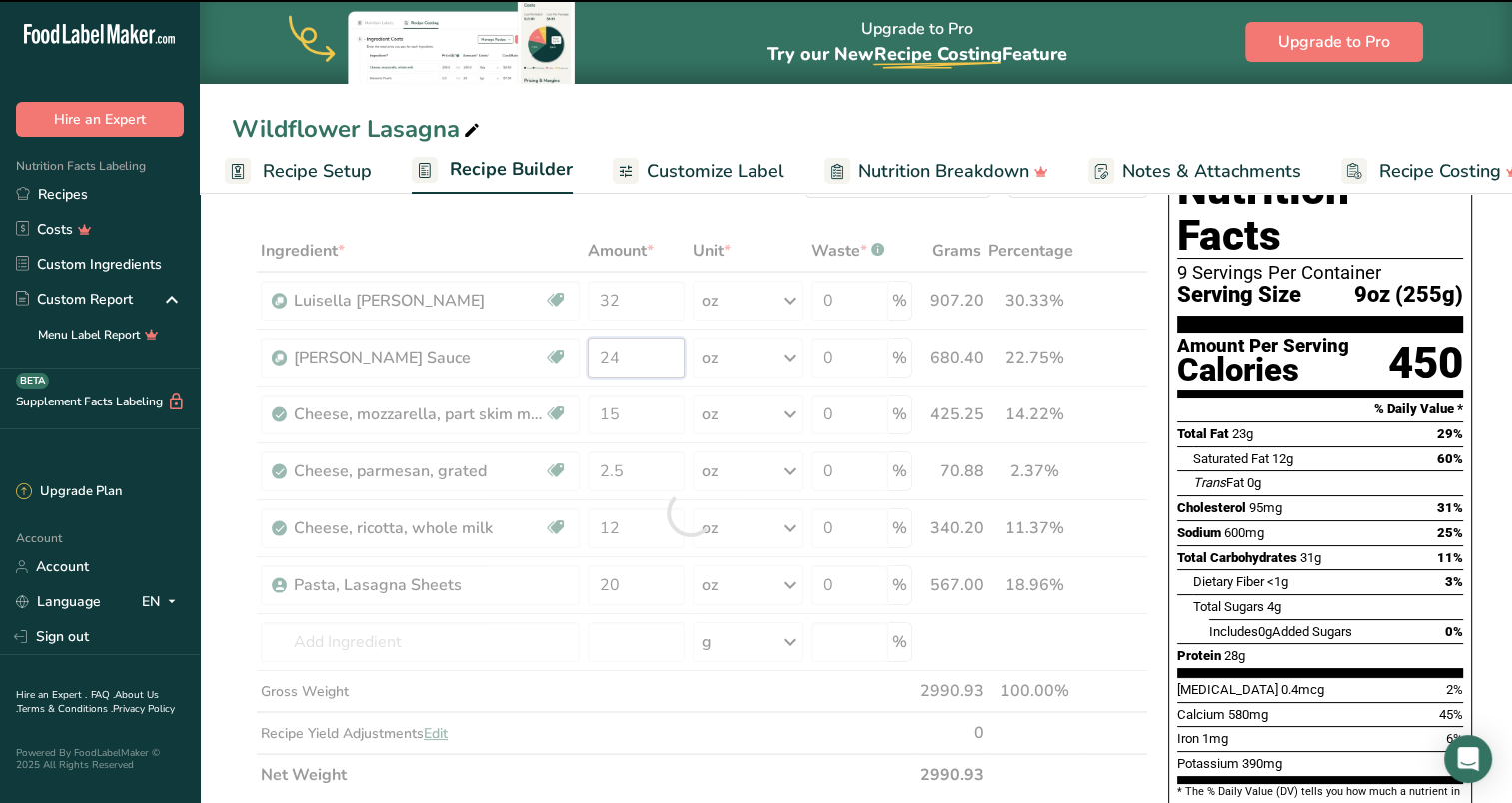 drag, startPoint x: 626, startPoint y: 350, endPoint x: 584, endPoint y: 350, distance: 42 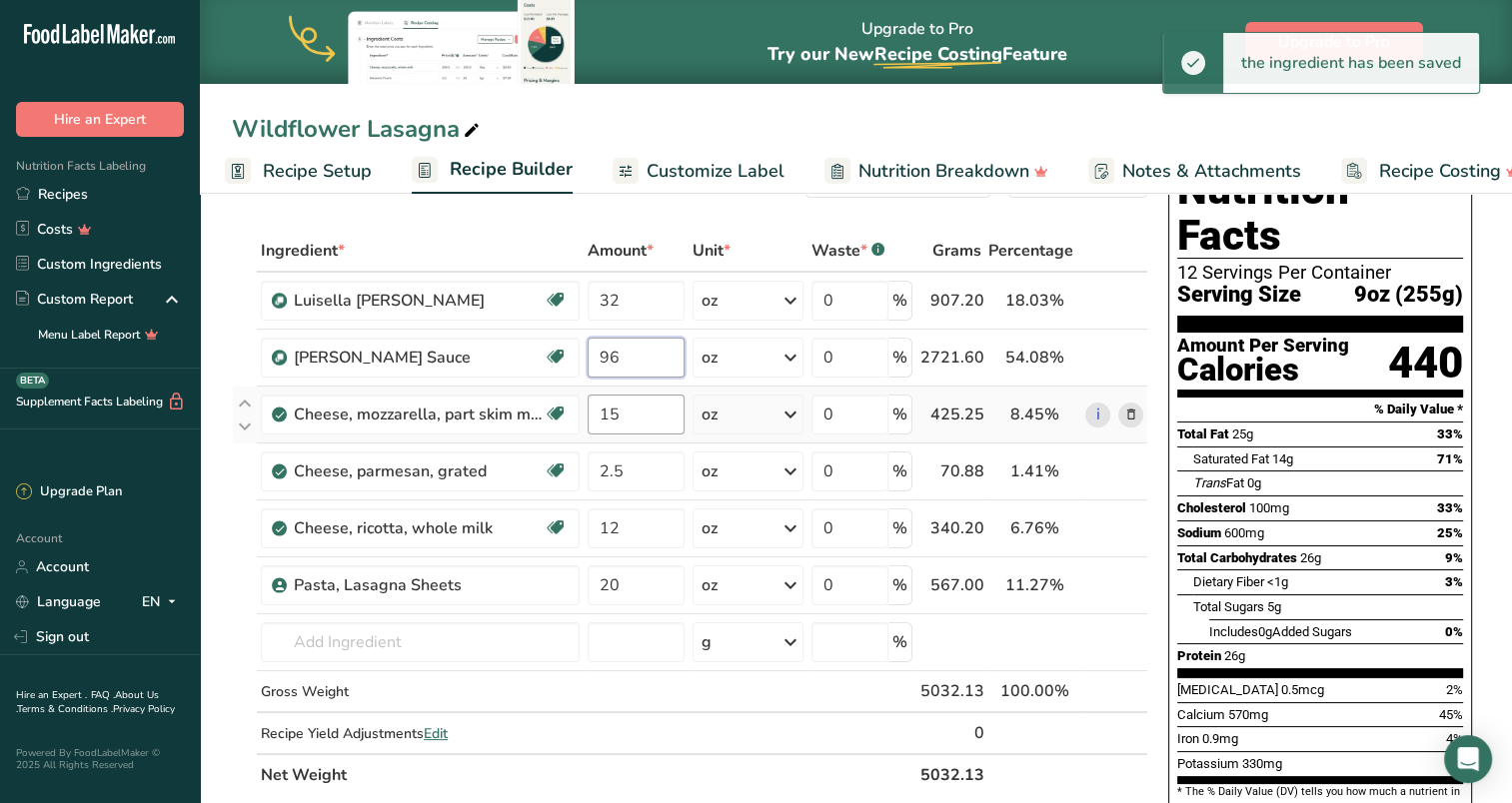 type on "96" 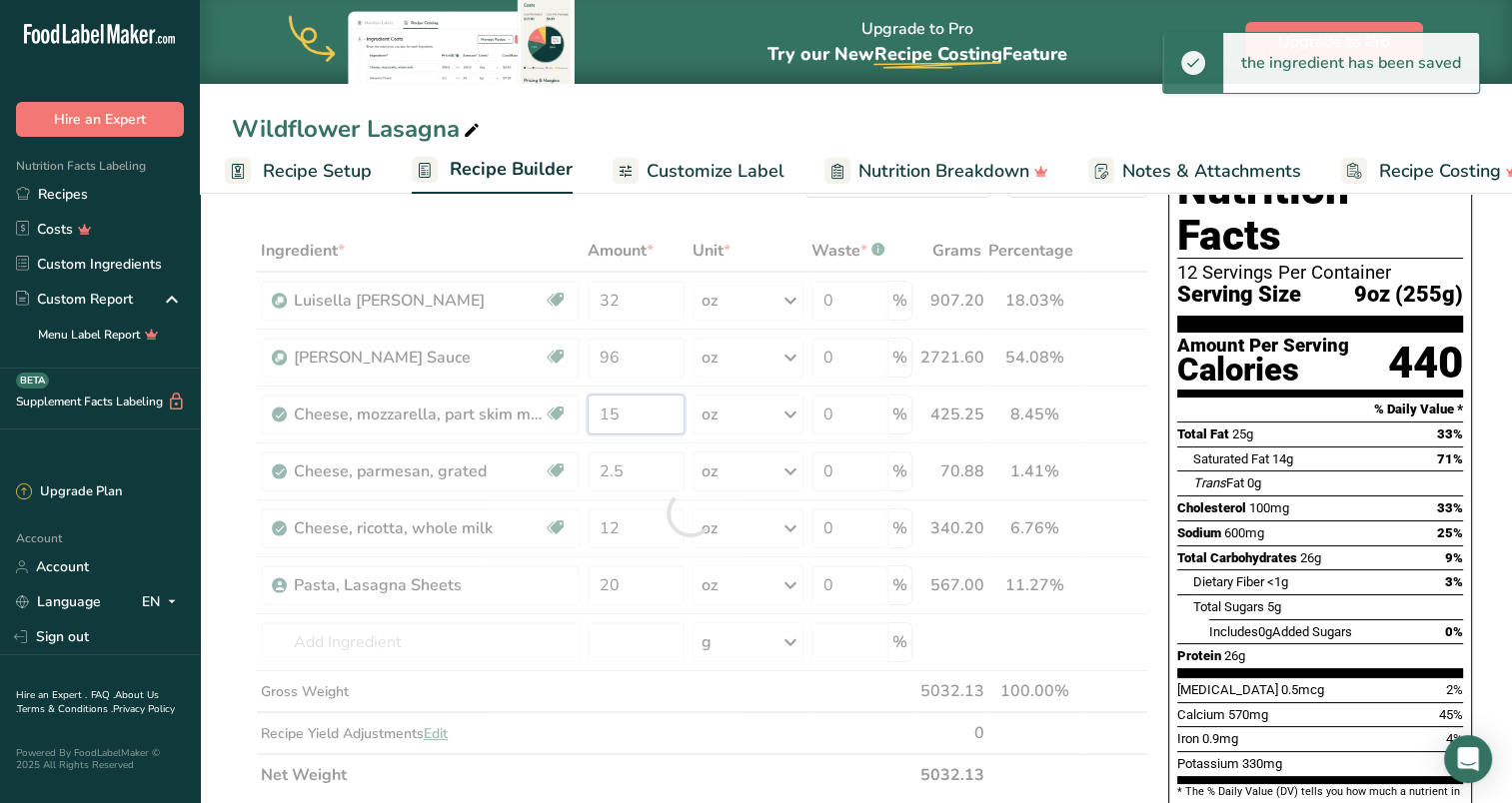 drag, startPoint x: 629, startPoint y: 406, endPoint x: 584, endPoint y: 403, distance: 45.099889 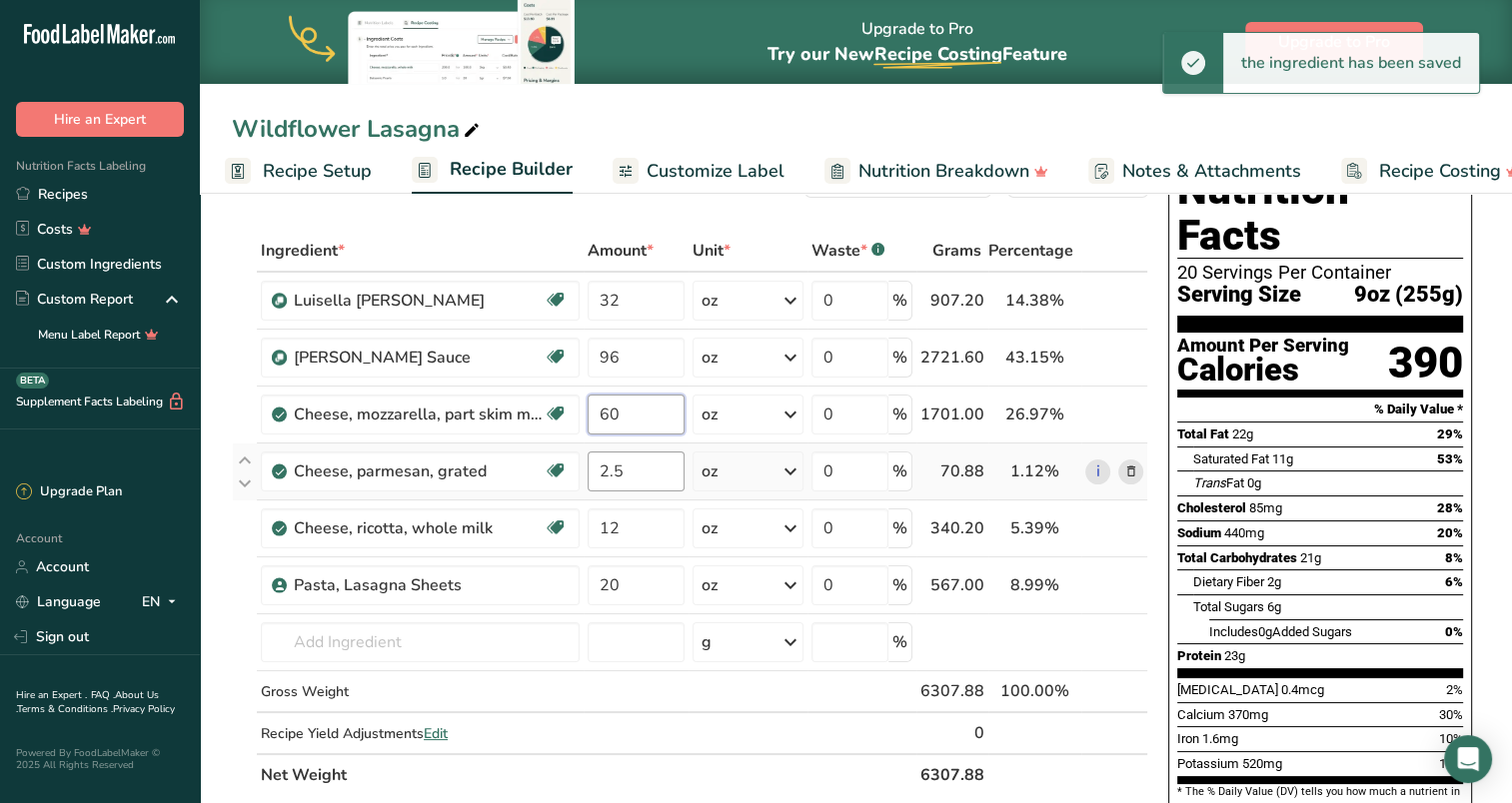 type on "60" 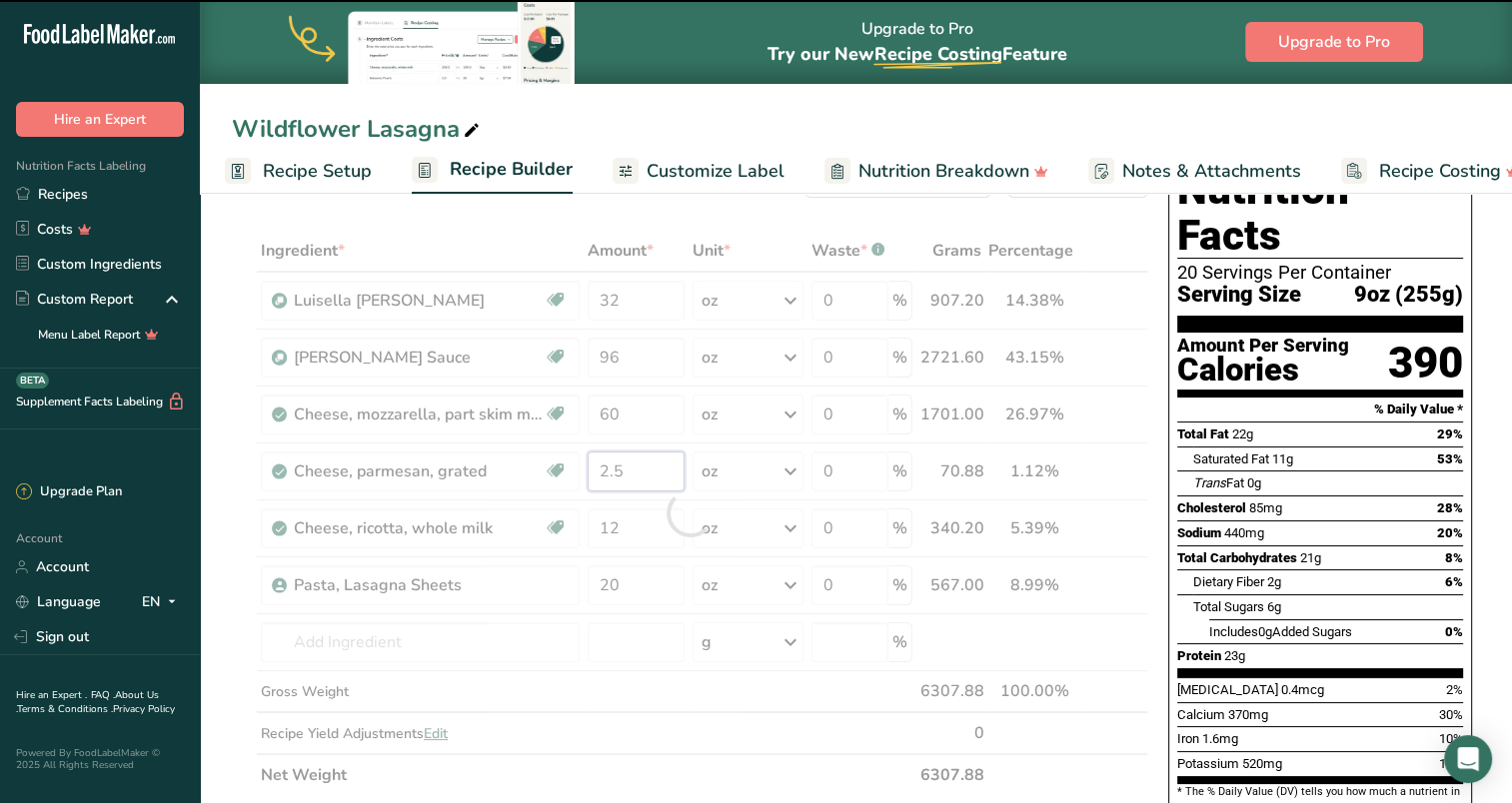 click on "Ingredient *
Amount *
Unit *
Waste *   .a-a{fill:#347362;}.b-a{fill:#fff;}          Grams
Percentage
[PERSON_NAME]
Source of Antioxidants
[MEDICAL_DATA] Effect
Dairy free
Gluten free
Vegan
Vegetarian
Soy free
32
oz
Weight Units
g
kg
mg
See more
Volume Units
l
mL
fl oz
See more
0
%
907.20
14.38%
i
[PERSON_NAME] Sauce
Source of Antioxidants
[MEDICAL_DATA] Effect
Source of Omega 3
Dairy free
Gluten free" at bounding box center [690, 512] 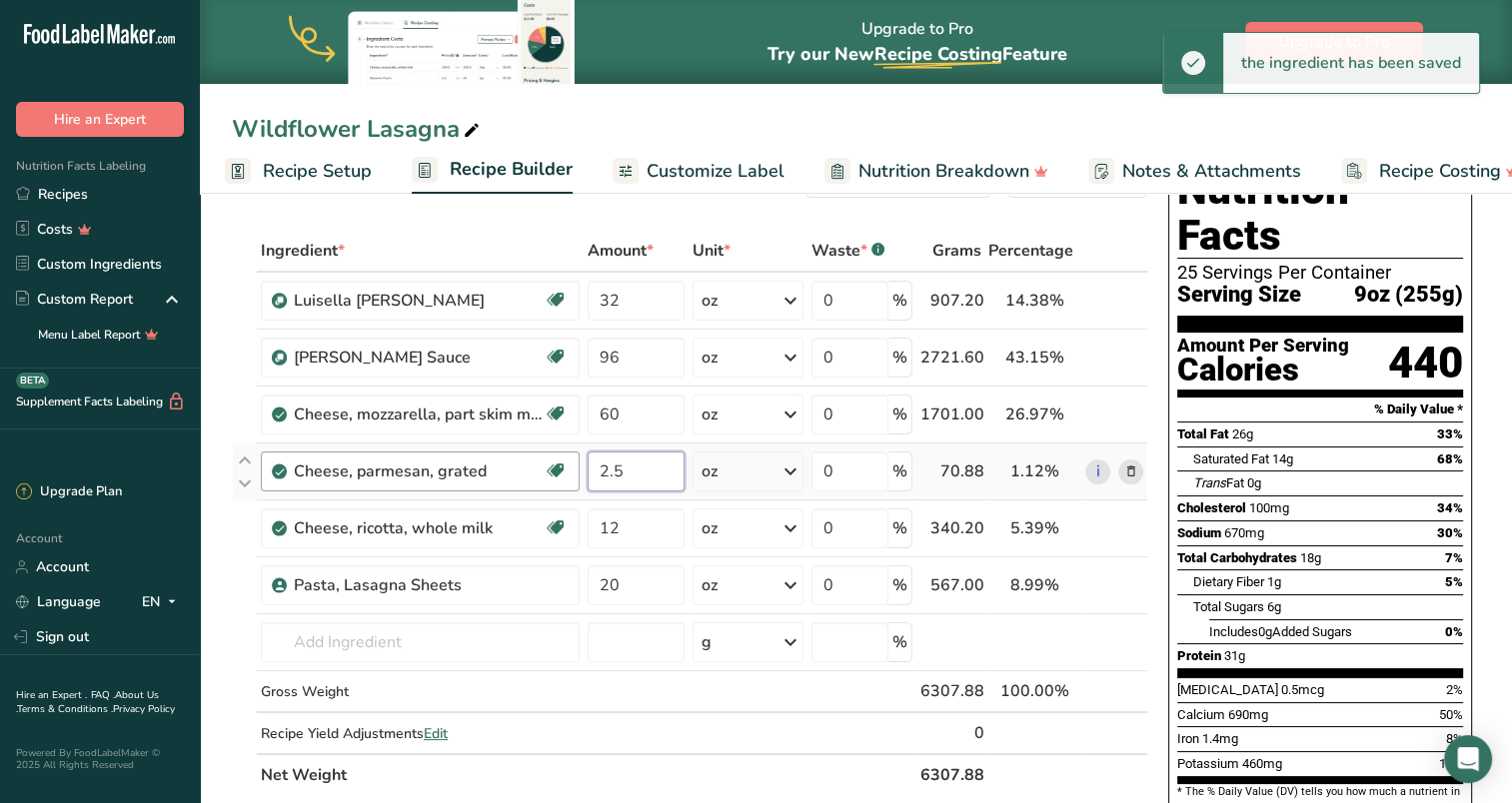 drag, startPoint x: 633, startPoint y: 467, endPoint x: 575, endPoint y: 462, distance: 58.21512 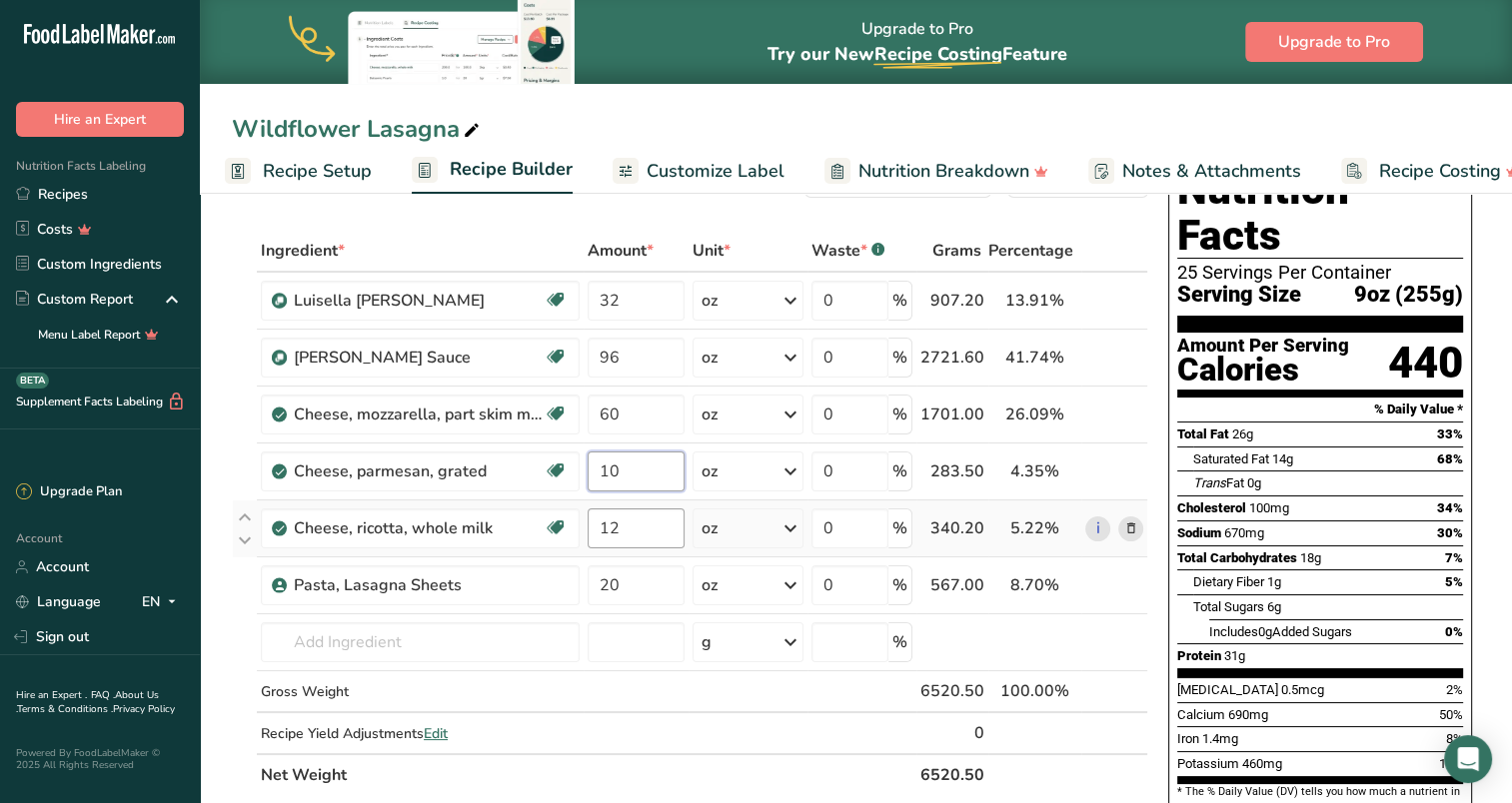 type on "10" 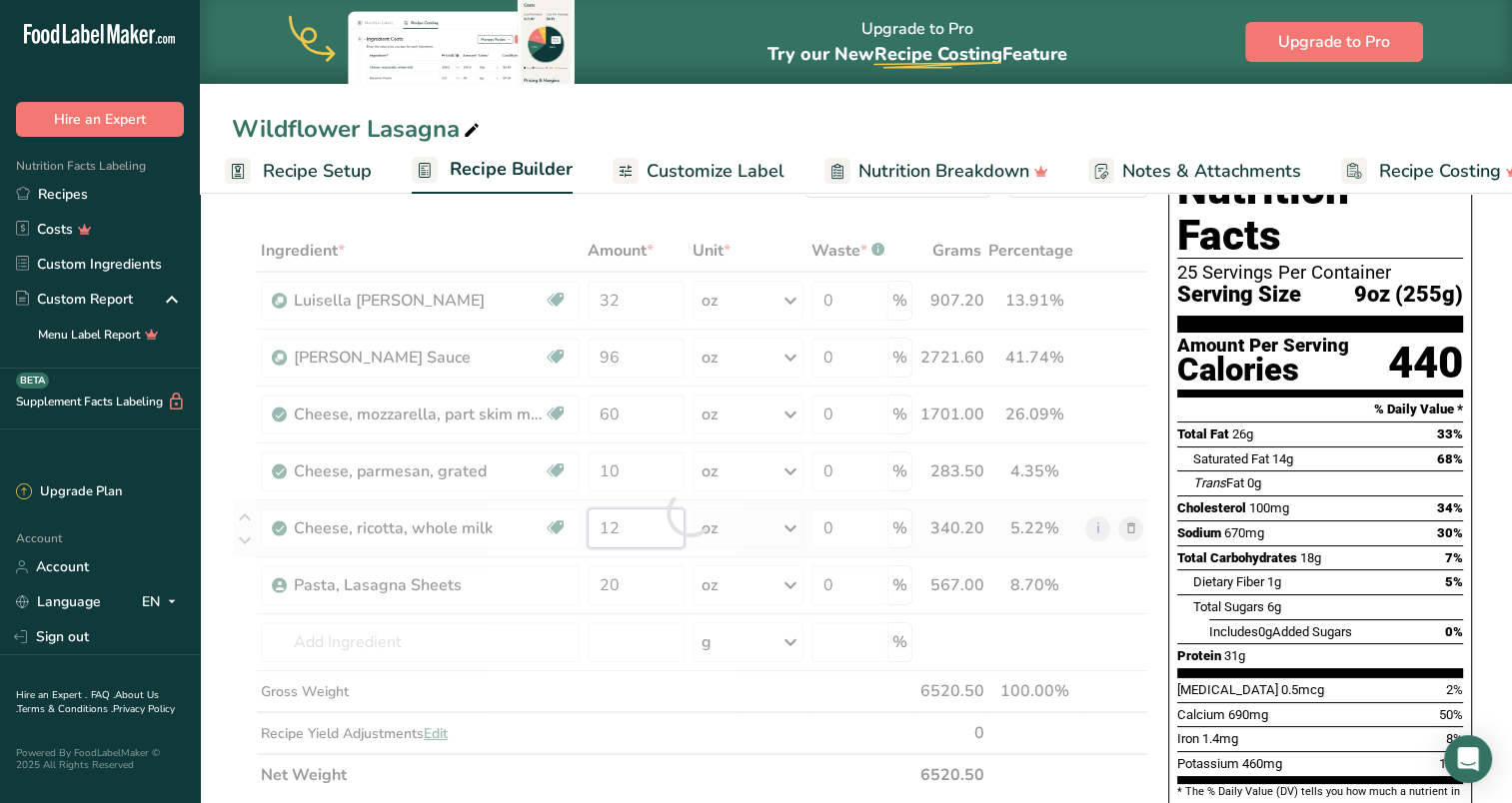 click on "Ingredient *
Amount *
Unit *
Waste *   .a-a{fill:#347362;}.b-a{fill:#fff;}          Grams
Percentage
[PERSON_NAME]
Source of Antioxidants
[MEDICAL_DATA] Effect
Dairy free
Gluten free
Vegan
Vegetarian
Soy free
32
oz
Weight Units
g
kg
mg
See more
Volume Units
l
mL
fl oz
See more
0
%
907.20
13.91%
i
[PERSON_NAME] Sauce
Source of Antioxidants
[MEDICAL_DATA] Effect
Source of Omega 3
Dairy free
Gluten free" at bounding box center (690, 512) 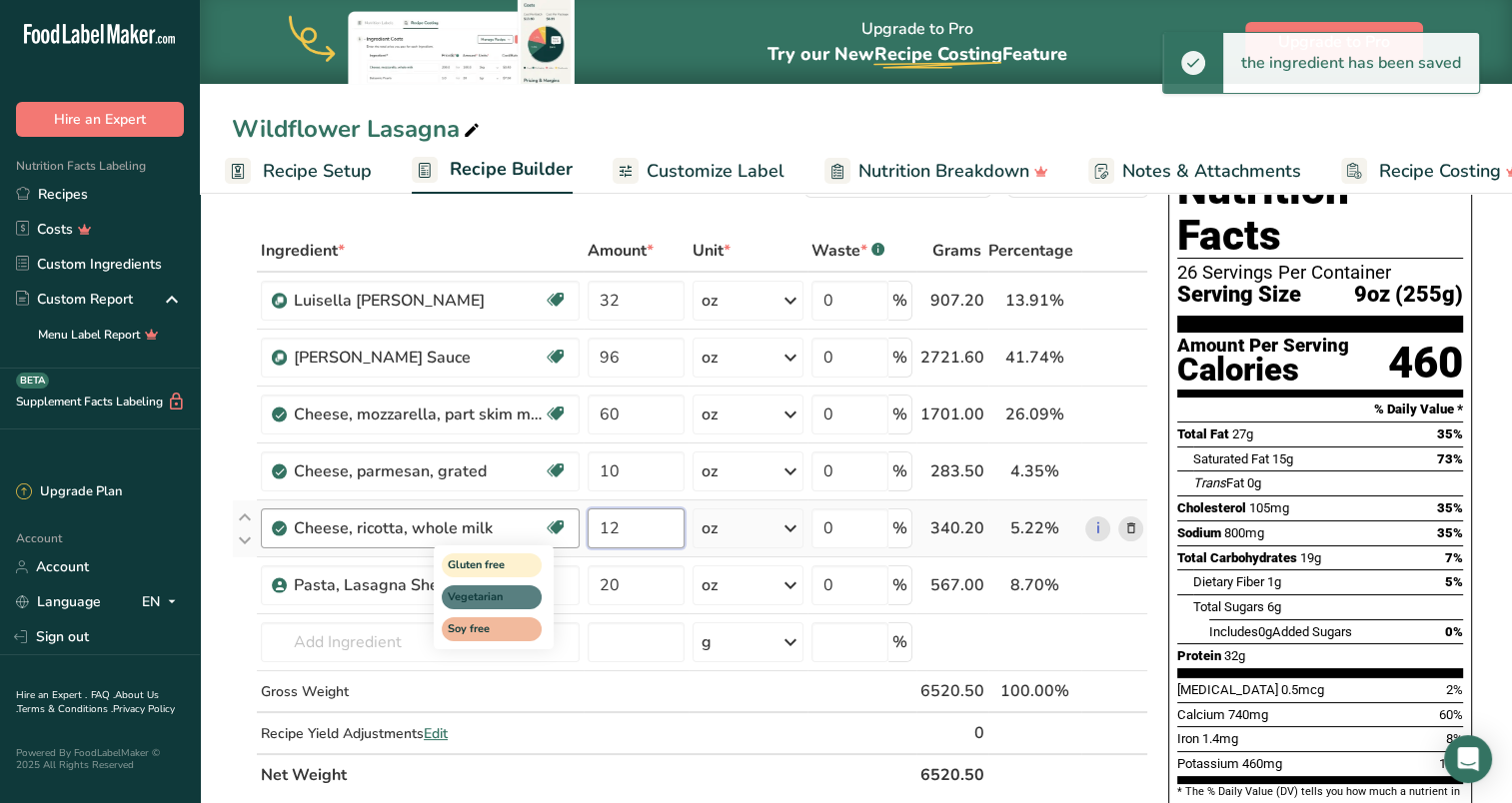 drag, startPoint x: 627, startPoint y: 522, endPoint x: 567, endPoint y: 514, distance: 60.530984 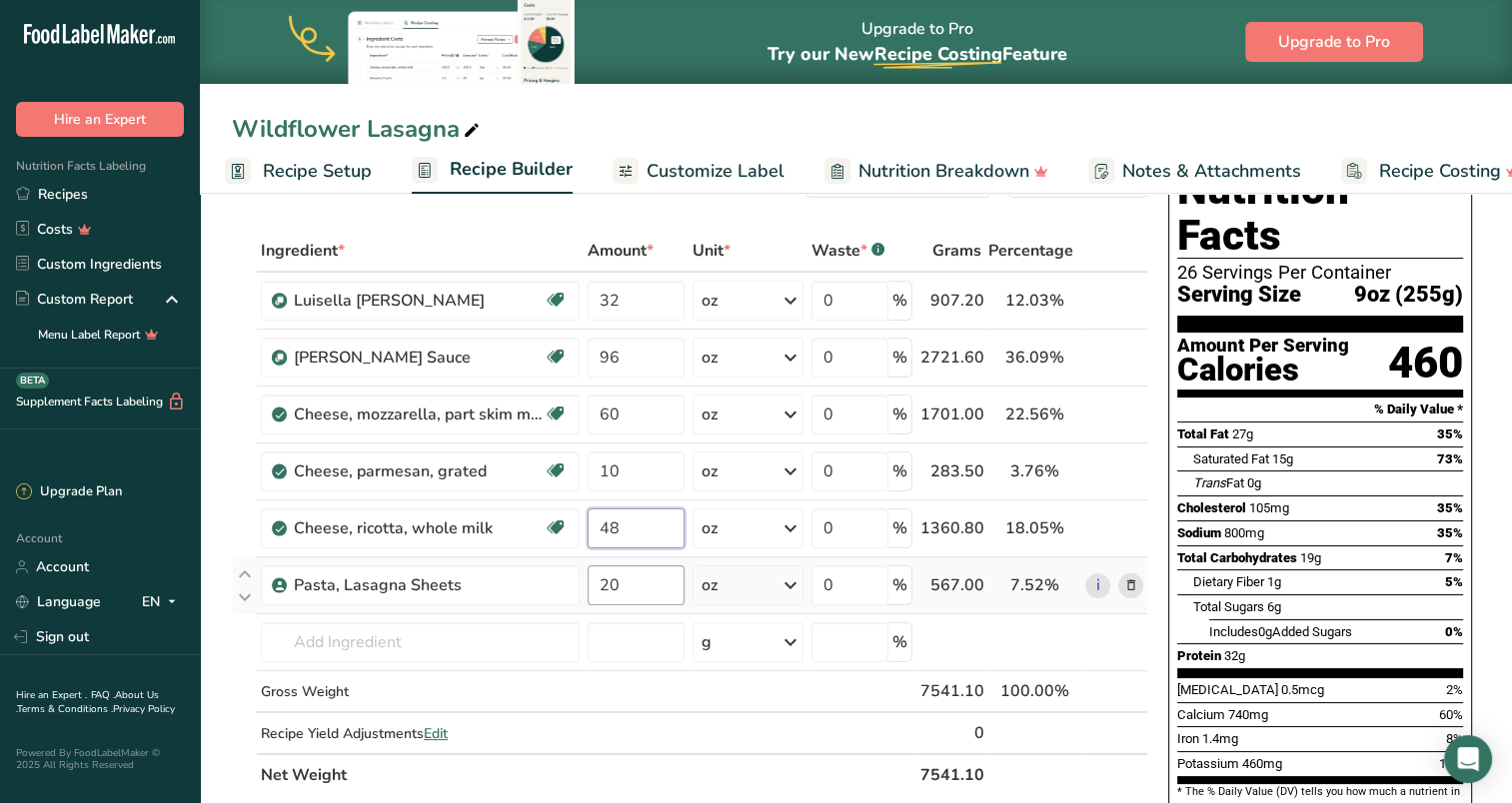 type on "48" 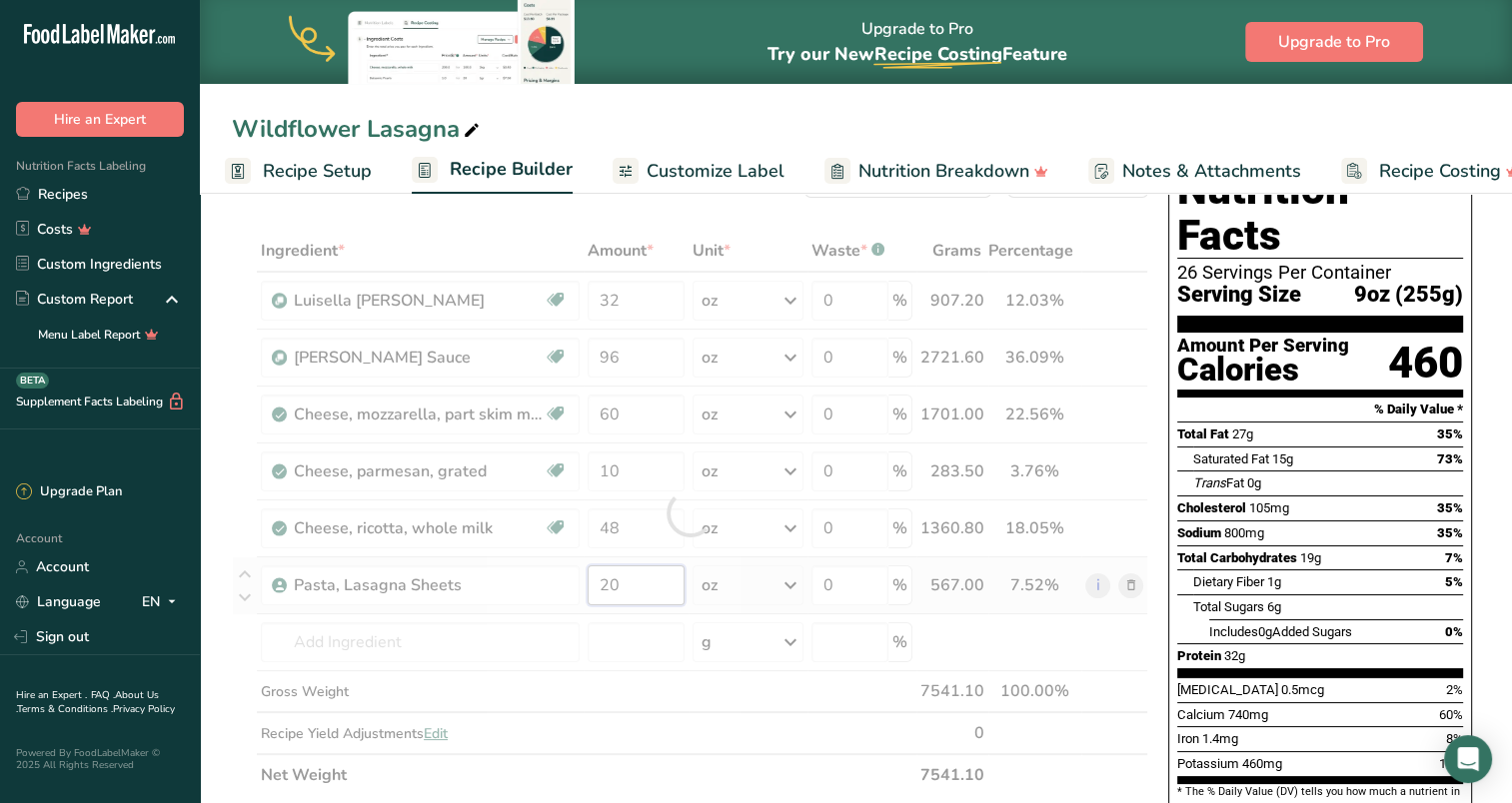 click on "Ingredient *
Amount *
Unit *
Waste *   .a-a{fill:#347362;}.b-a{fill:#fff;}          Grams
Percentage
[PERSON_NAME]
Source of Antioxidants
[MEDICAL_DATA] Effect
Dairy free
Gluten free
Vegan
Vegetarian
Soy free
32
oz
Weight Units
g
kg
mg
See more
Volume Units
l
mL
fl oz
See more
0
%
907.20
12.03%
i
[PERSON_NAME] Sauce
Source of Antioxidants
[MEDICAL_DATA] Effect
Source of Omega 3
Dairy free
Gluten free" at bounding box center (690, 512) 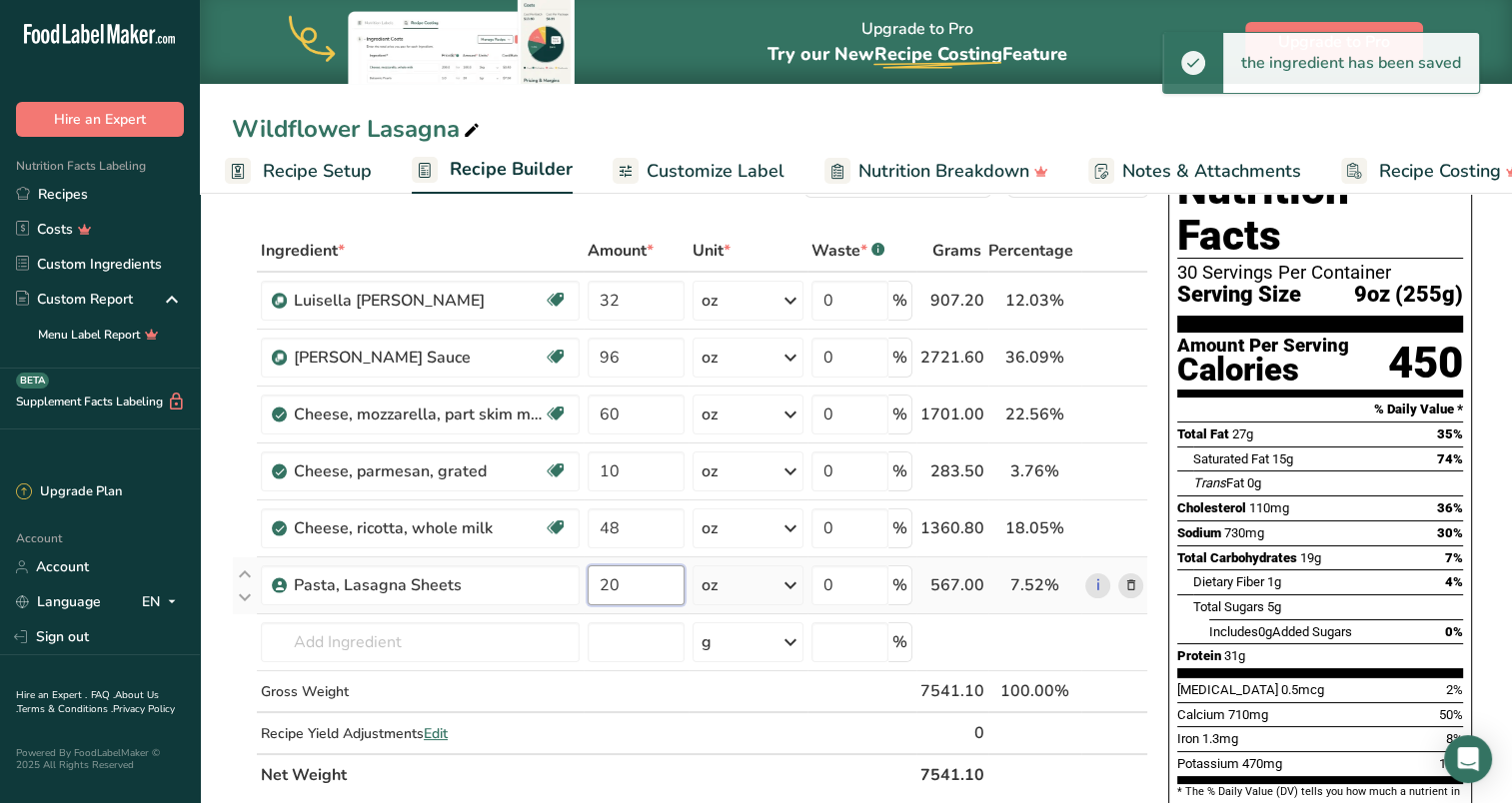 drag, startPoint x: 625, startPoint y: 581, endPoint x: 596, endPoint y: 580, distance: 29.017236 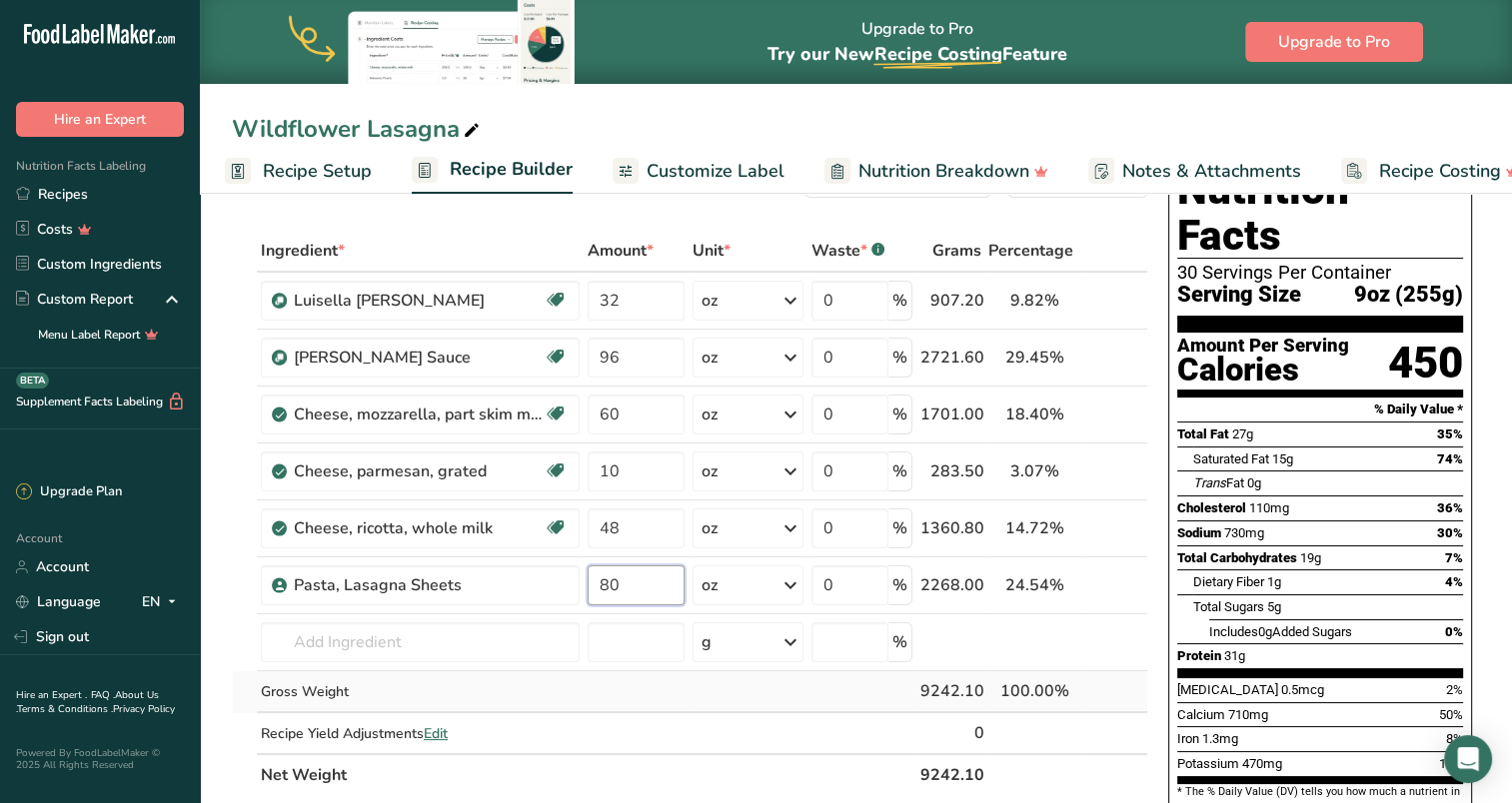 type on "80" 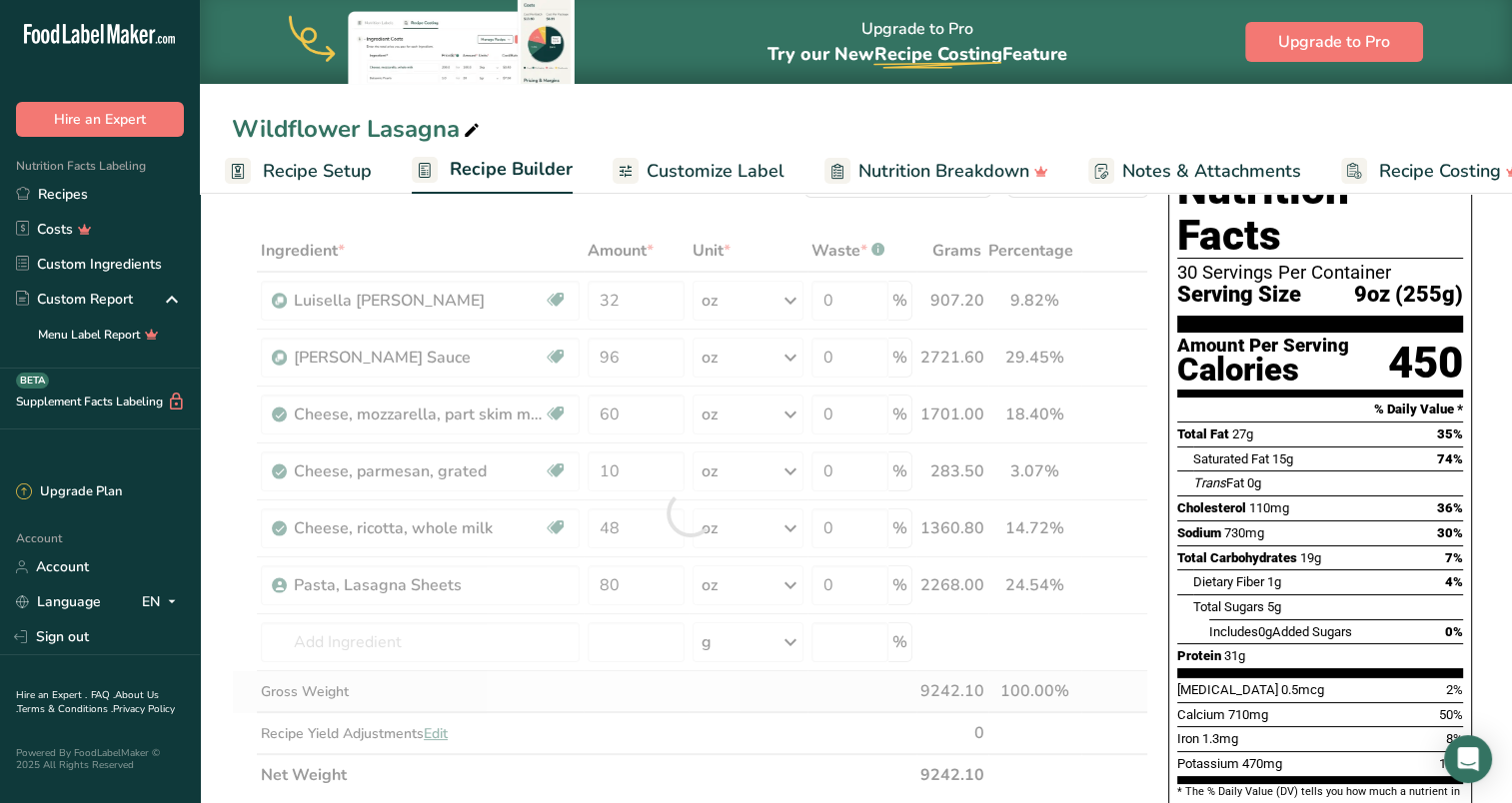 click on "Ingredient *
Amount *
Unit *
Waste *   .a-a{fill:#347362;}.b-a{fill:#fff;}          Grams
Percentage
[PERSON_NAME]
Source of Antioxidants
[MEDICAL_DATA] Effect
Dairy free
Gluten free
Vegan
Vegetarian
Soy free
32
oz
Weight Units
g
kg
mg
See more
Volume Units
l
mL
fl oz
See more
0
%
907.20
9.82%
i
[PERSON_NAME] Sauce
Source of Antioxidants
[MEDICAL_DATA] Effect
Source of Omega 3
Dairy free
Gluten free" at bounding box center (690, 512) 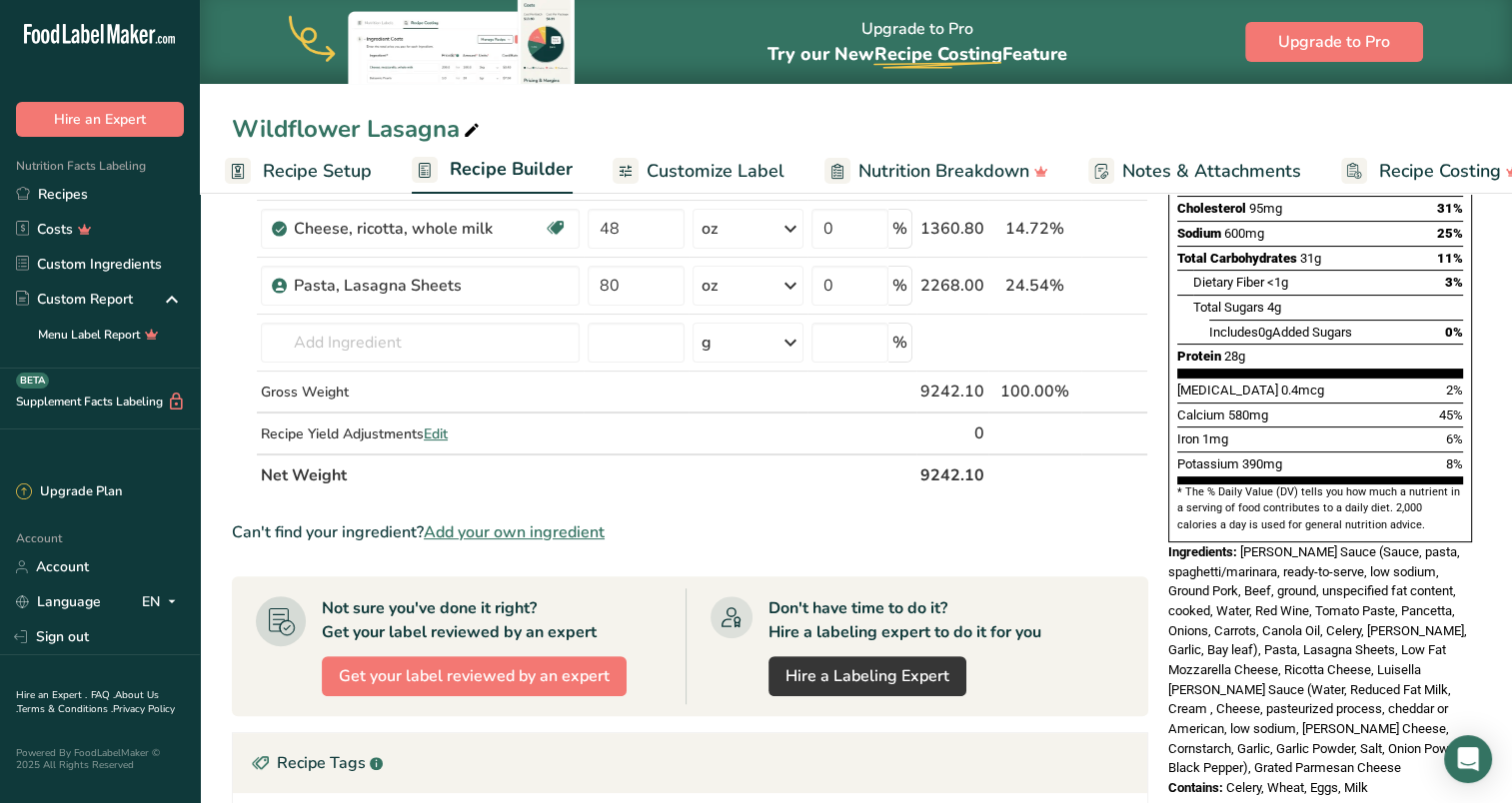 scroll, scrollTop: 0, scrollLeft: 0, axis: both 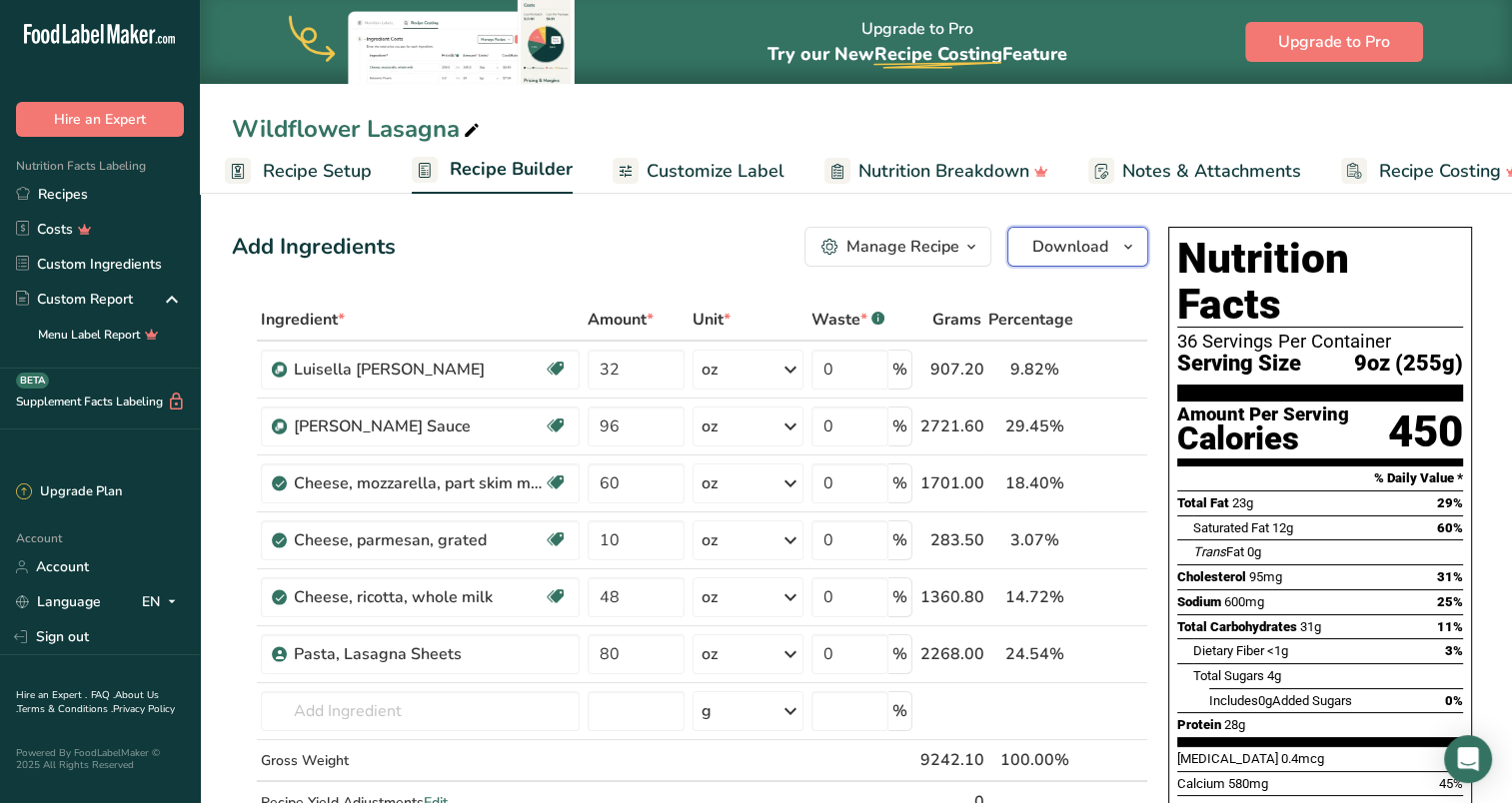 click on "Download" at bounding box center (1070, 247) 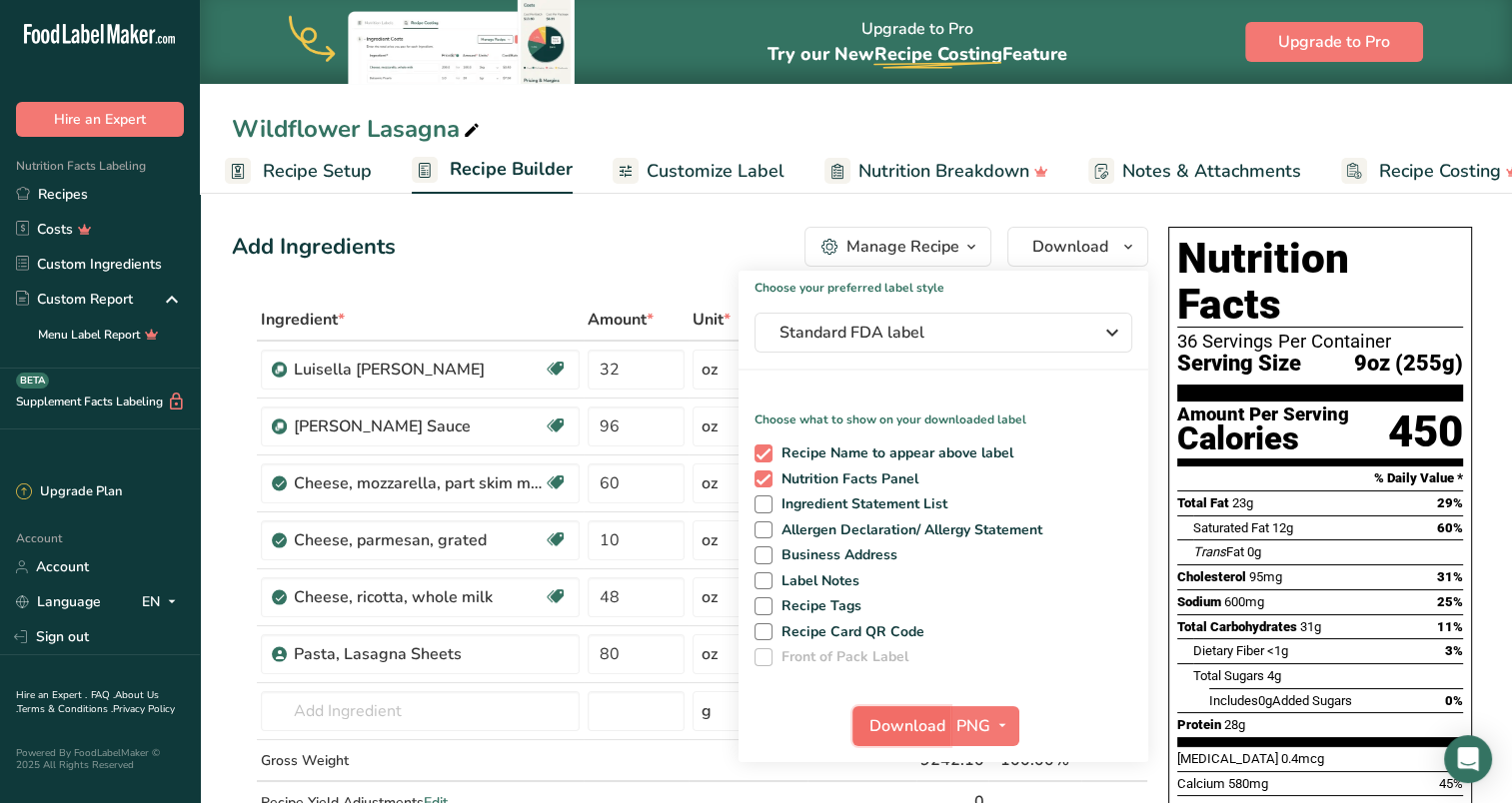 click on "Download" at bounding box center (907, 726) 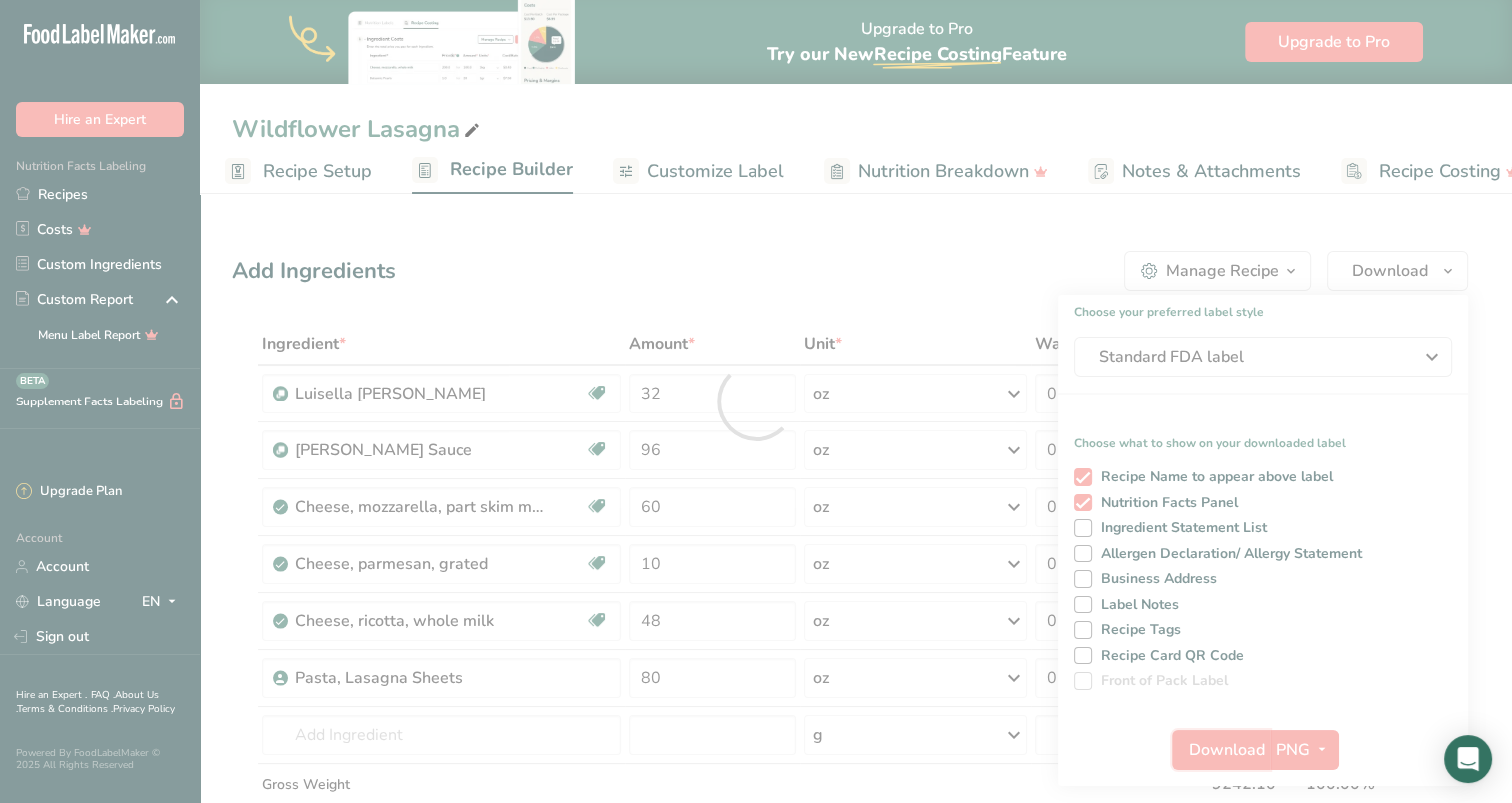 scroll, scrollTop: 0, scrollLeft: 0, axis: both 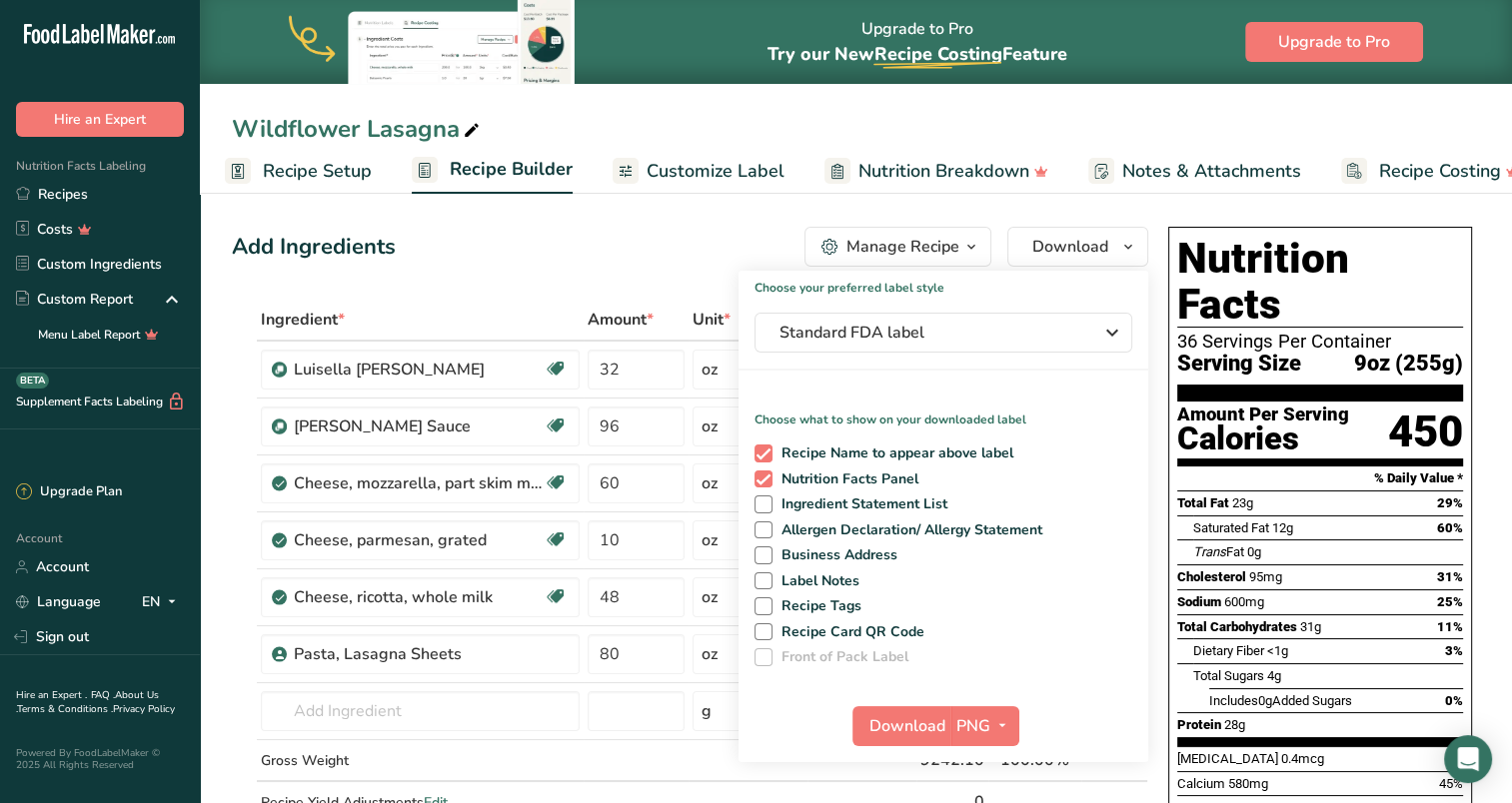 click on "Upgrade to Pro
Try our New
Recipe Costing
.a-29{fill:none;stroke-linecap:round;stroke-width:3px;}
Feature
Upgrade to Pro" at bounding box center [855, 42] 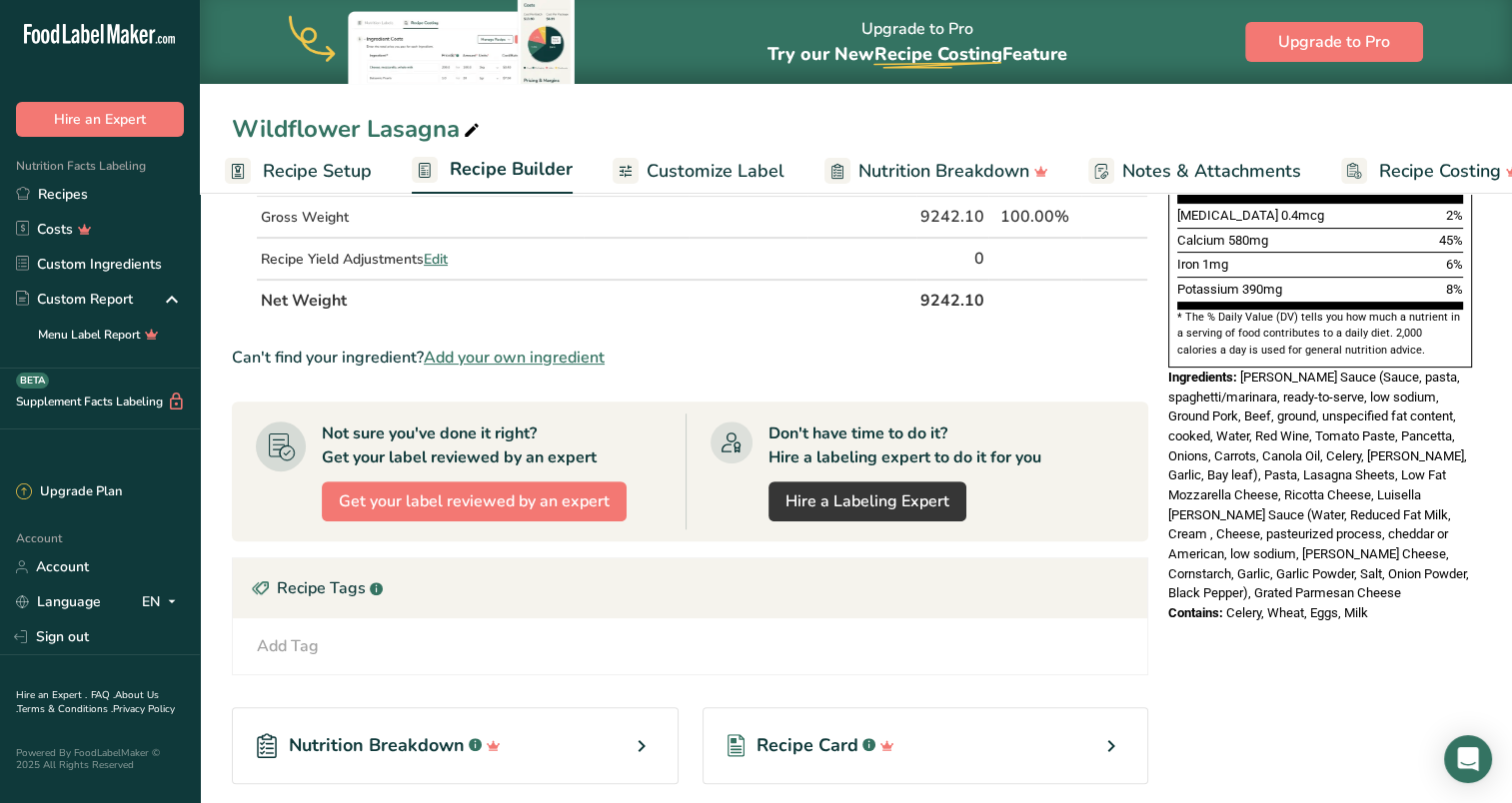 scroll, scrollTop: 499, scrollLeft: 0, axis: vertical 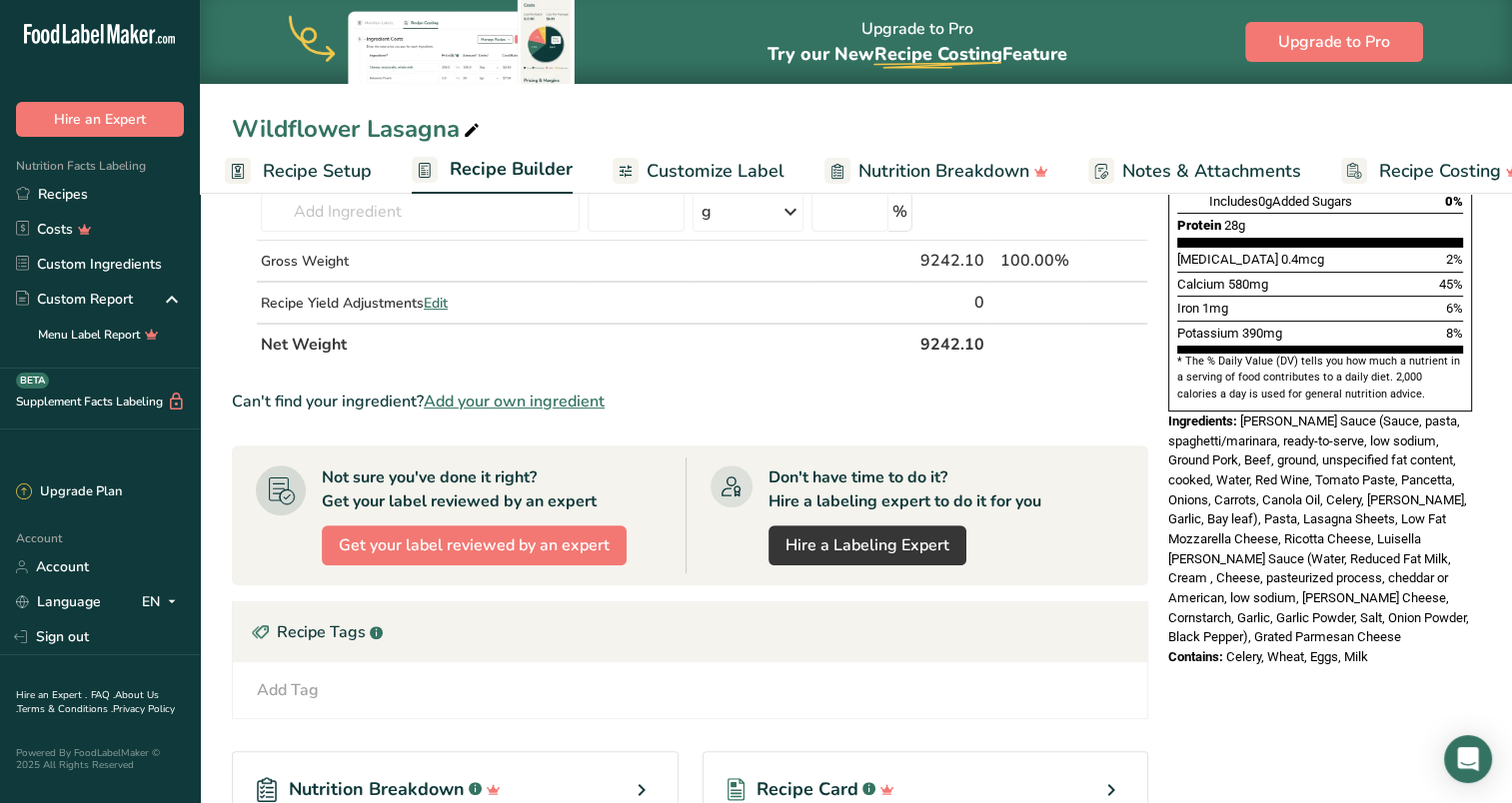 click on "Ingredients:" at bounding box center [1202, 420] 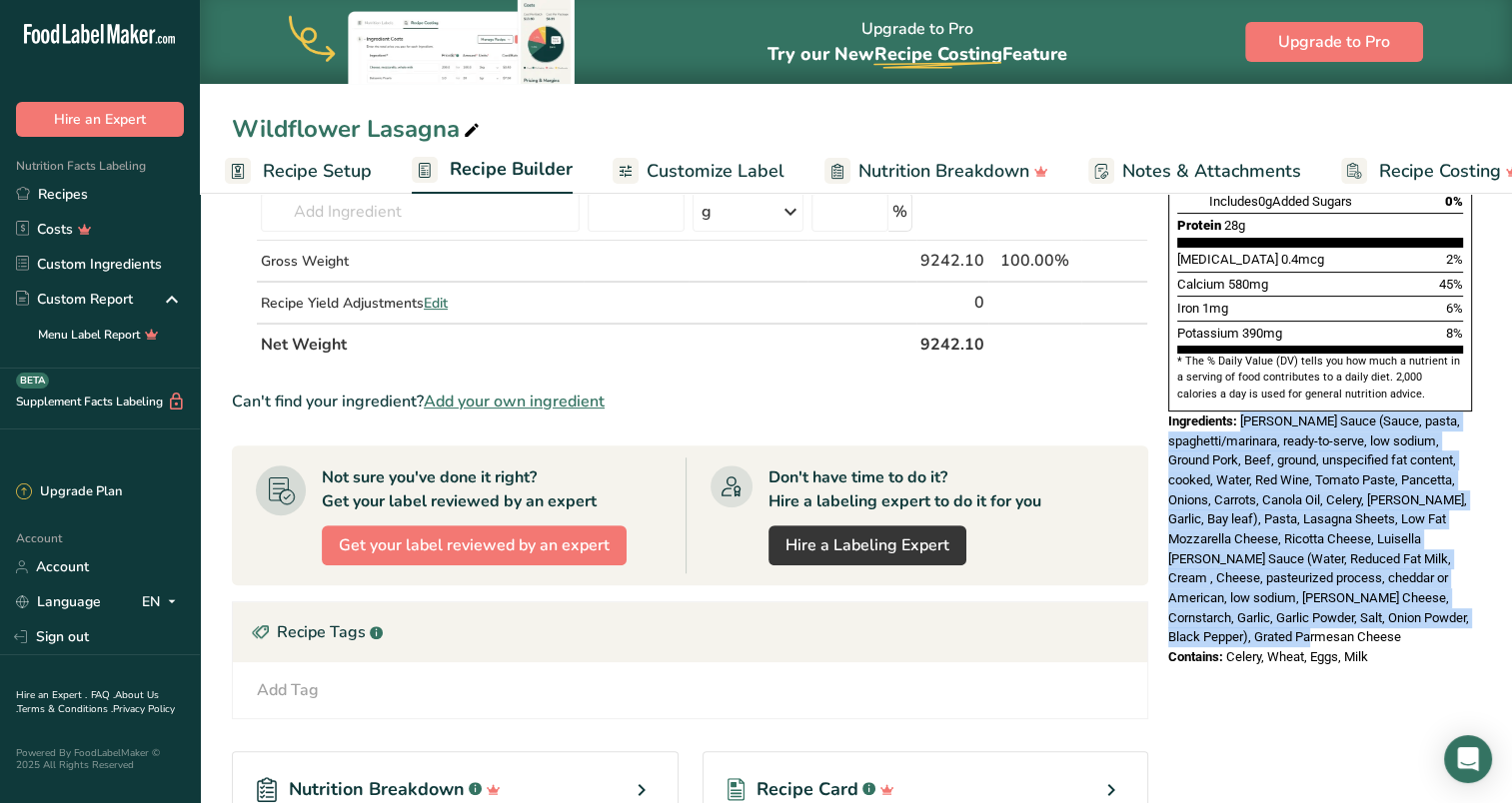 drag, startPoint x: 1243, startPoint y: 372, endPoint x: 1439, endPoint y: 588, distance: 291.67105 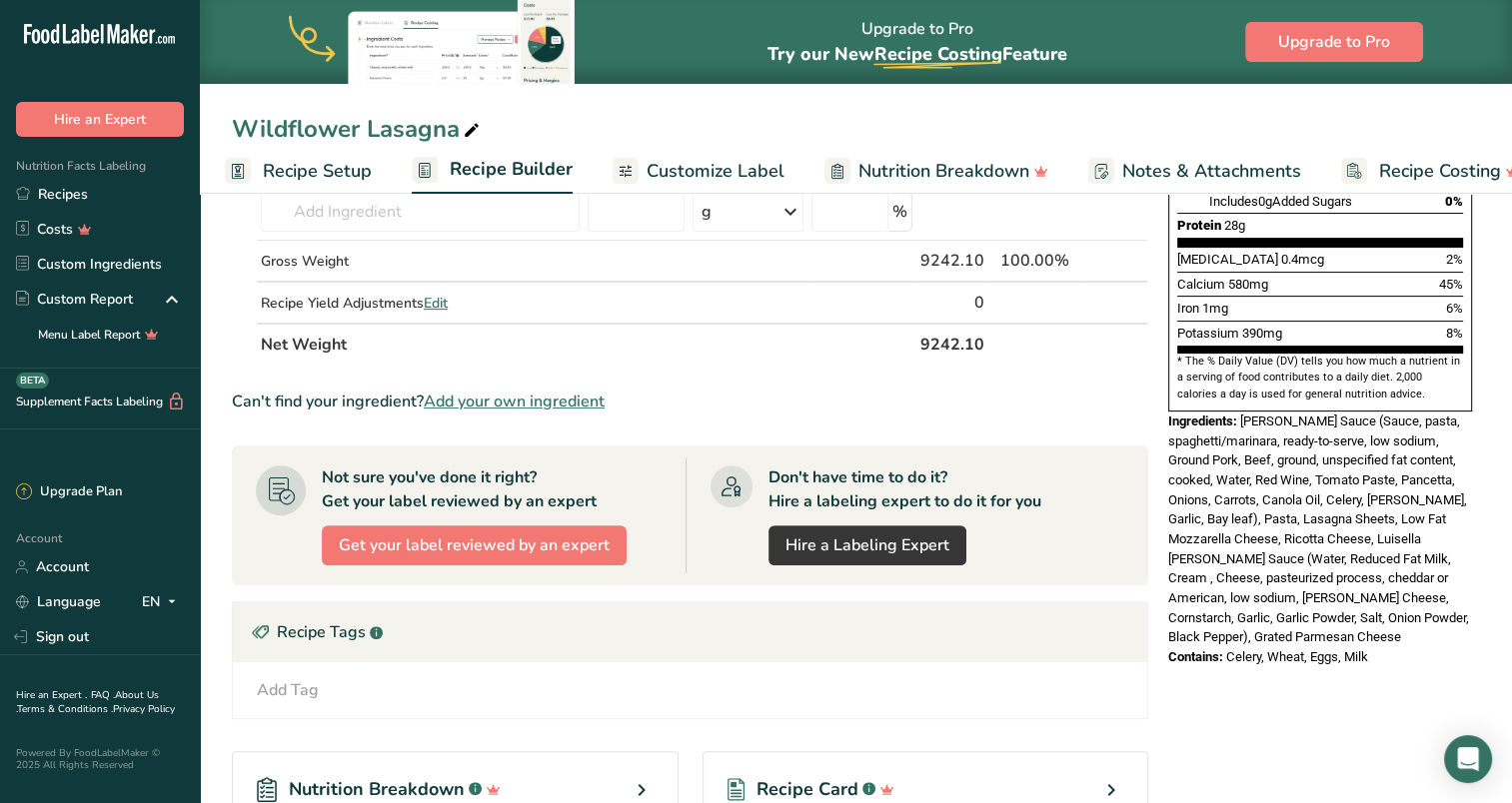 drag, startPoint x: 1259, startPoint y: 521, endPoint x: 1243, endPoint y: 717, distance: 196.65198 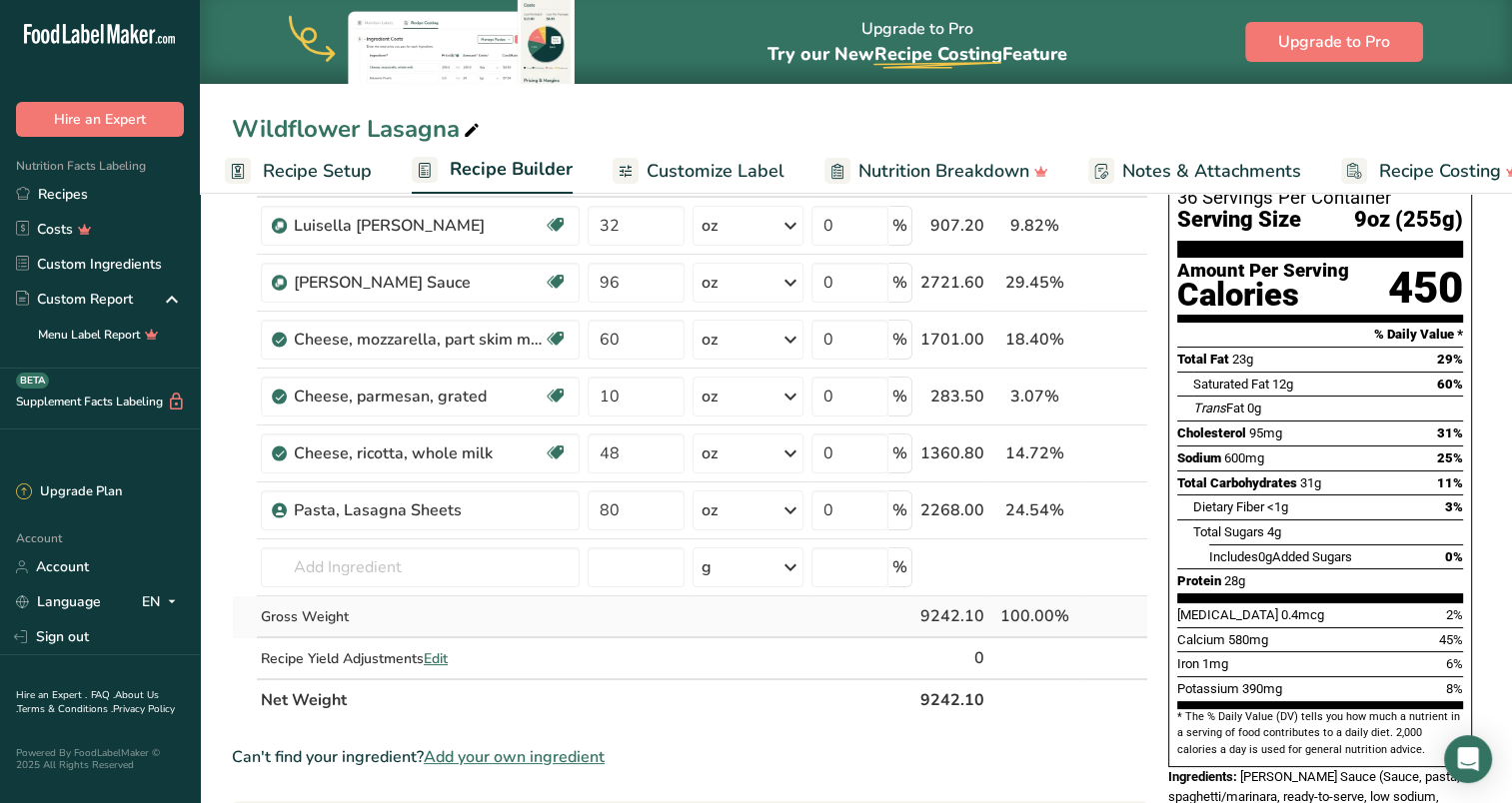 scroll, scrollTop: 325, scrollLeft: 0, axis: vertical 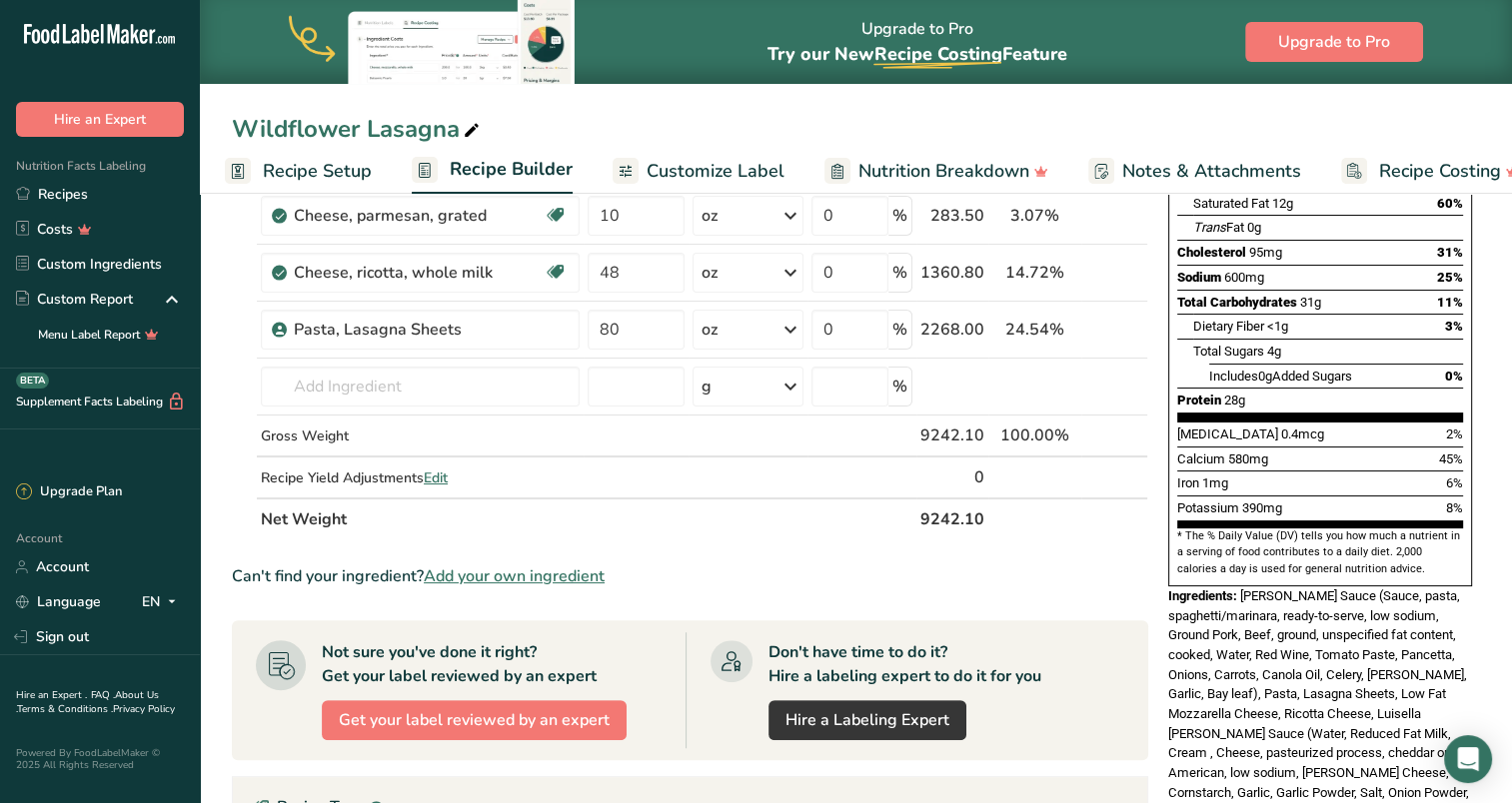 click on "Add your own ingredient" at bounding box center (514, 576) 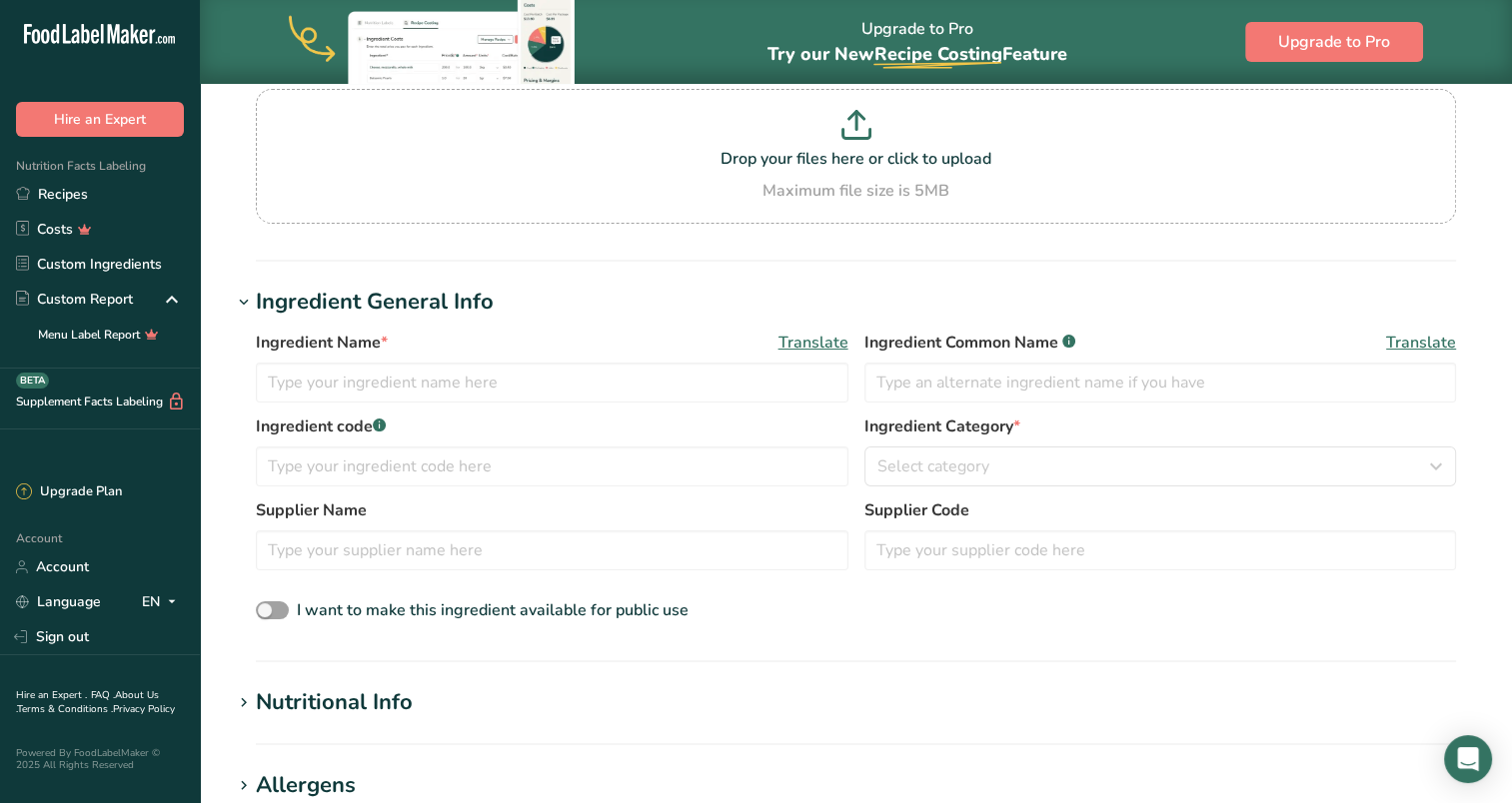 scroll, scrollTop: 499, scrollLeft: 0, axis: vertical 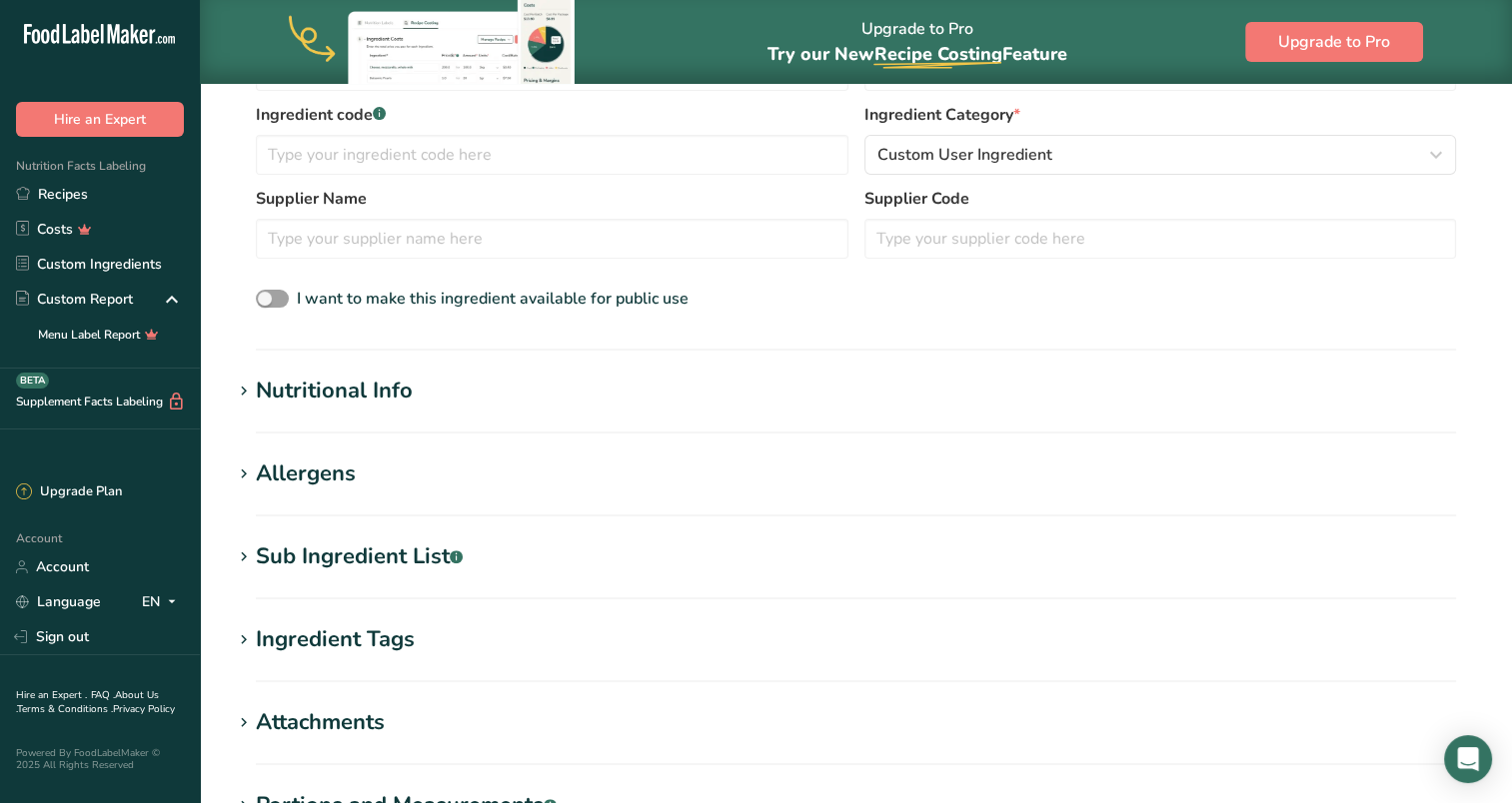 click on "Allergens" at bounding box center [855, 473] 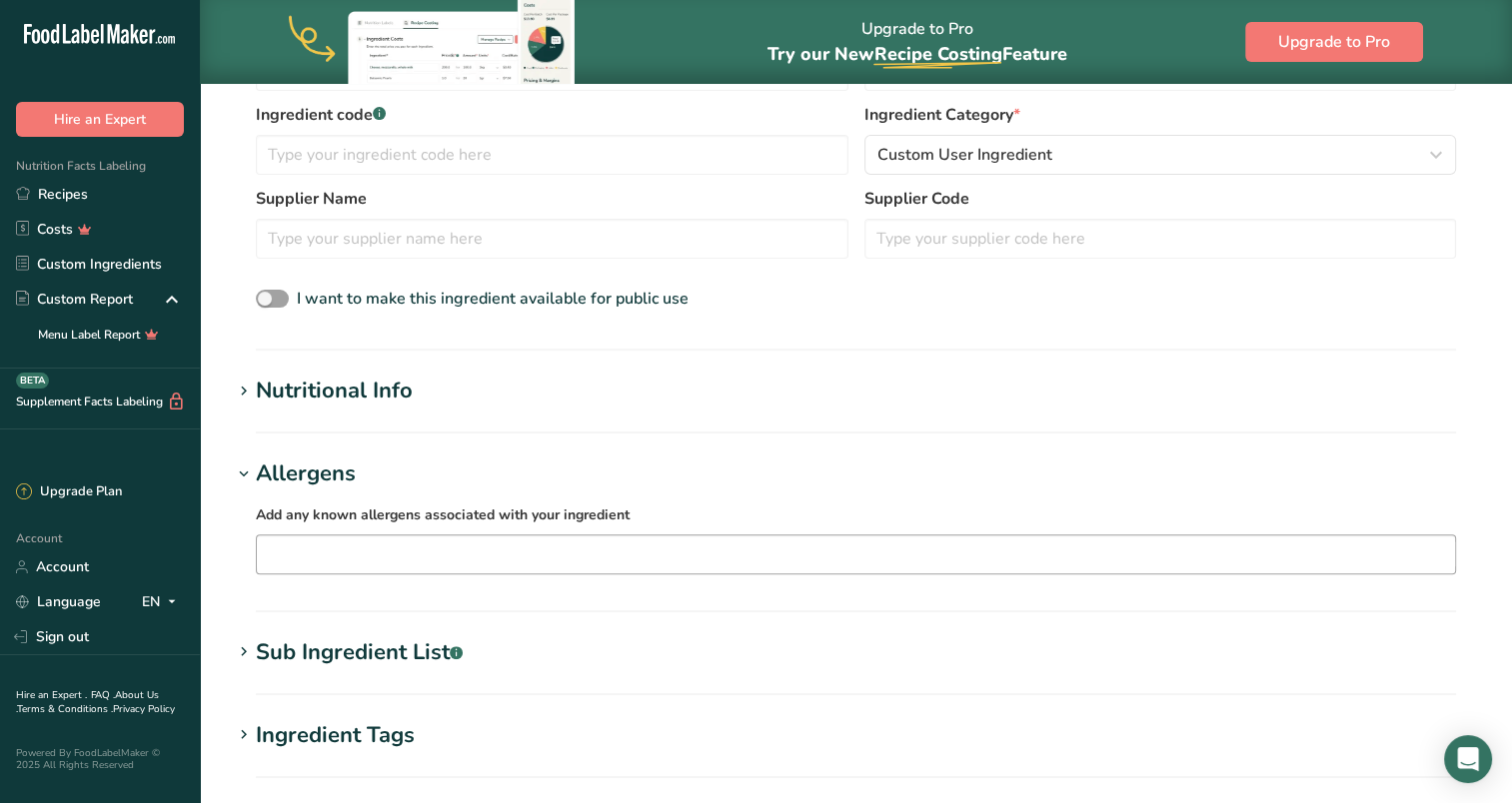 click at bounding box center [855, 553] 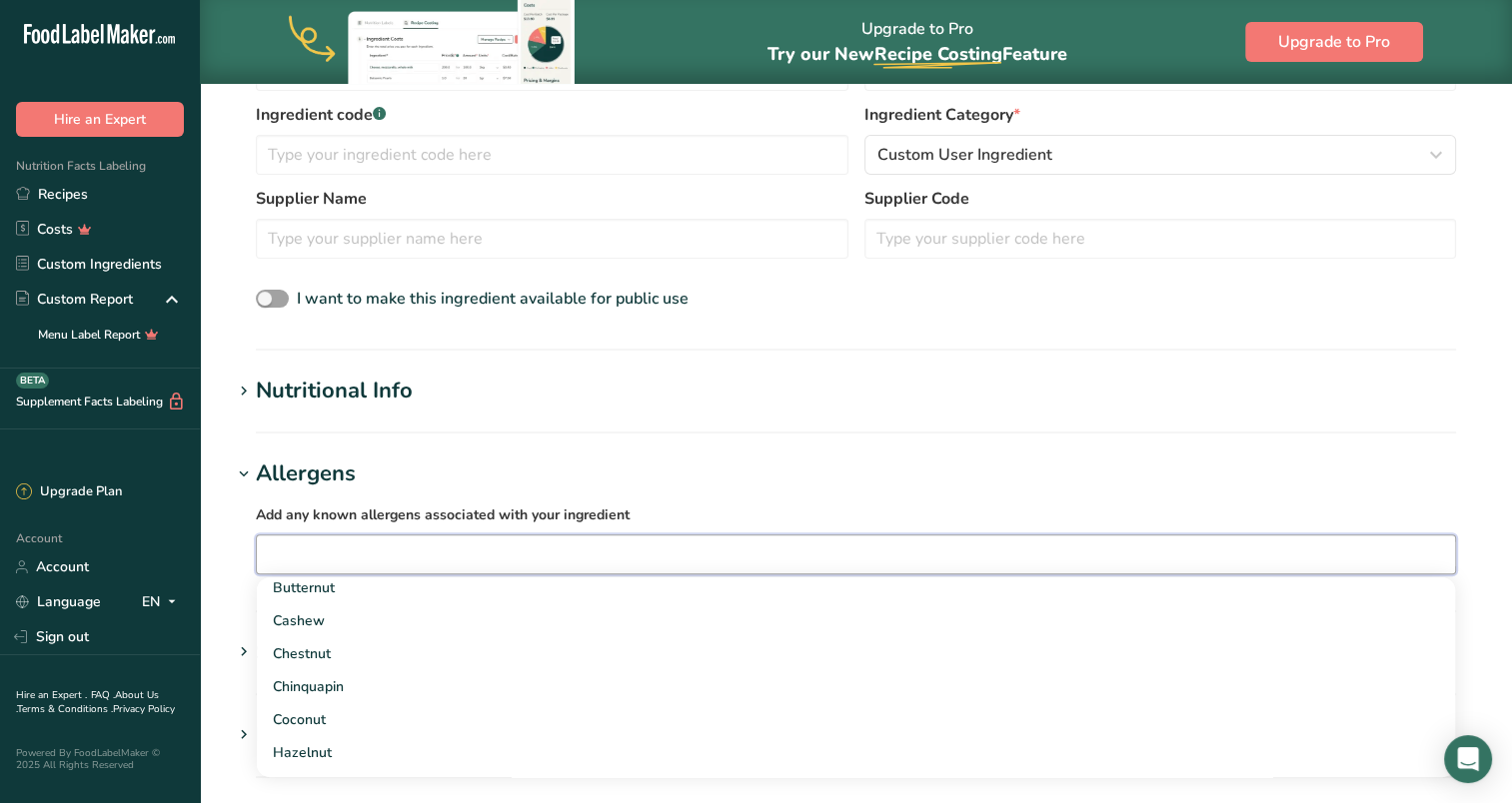 scroll, scrollTop: 799, scrollLeft: 0, axis: vertical 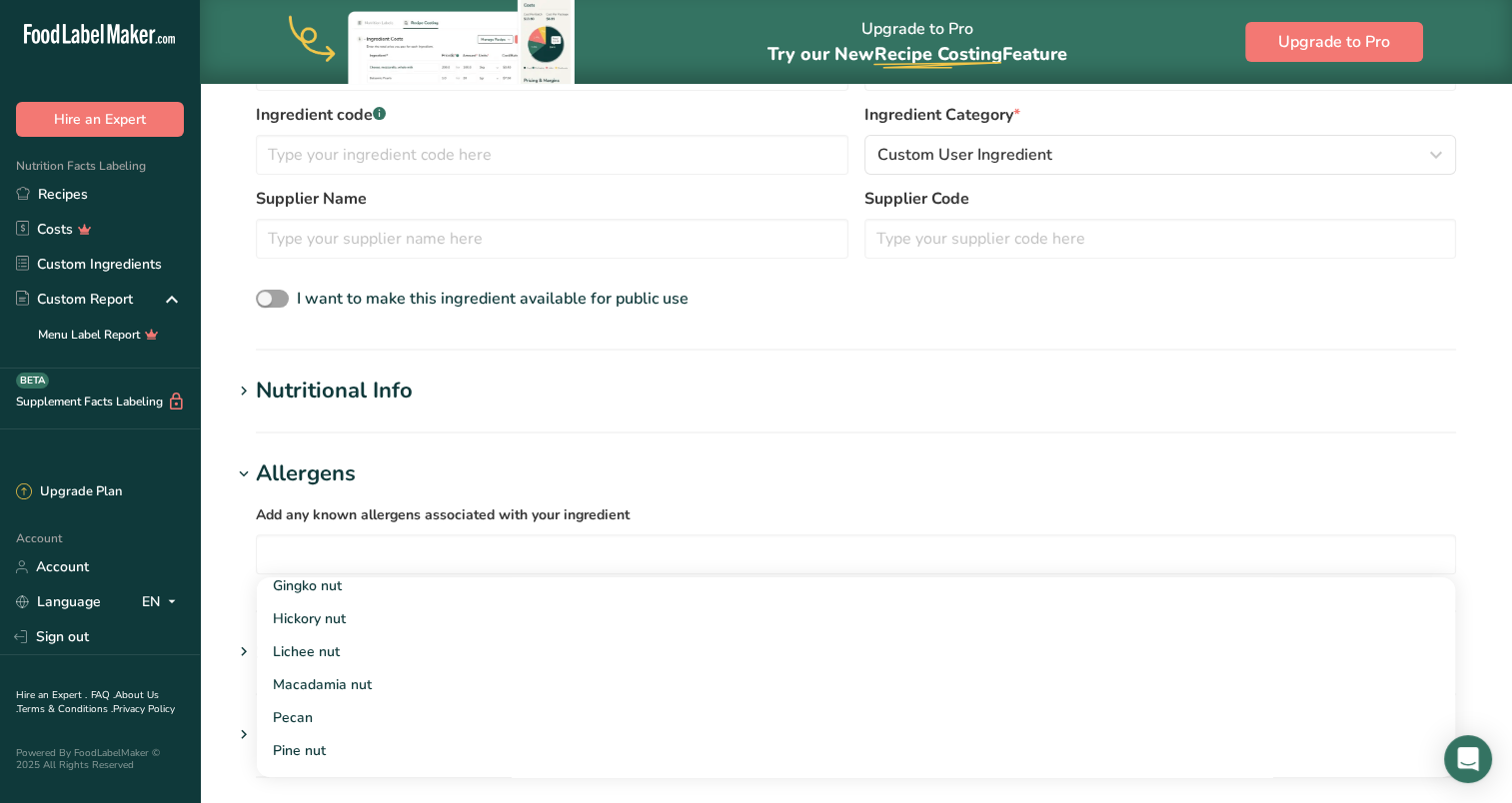 click on "Add new ingredient
Back to recipe
Ingredient Spec Sheet
.a-a{fill:#347362;}.b-a{fill:#fff;}
Upload an ingredient spec sheet or an image of a nutrition label, and our AI assistant will automatically fill-in the nutrients.
Drop your files here or click to upload
Maximum file size is 5MB
Ingredient General Info
Ingredient Name *
Translate
Ingredient Common Name
.a-a{fill:#347362;}.b-a{fill:#fff;}
Translate
Ingredient code
.a-a{fill:#347362;}.b-a{fill:#fff;}
Ingredient Category *
Custom User Ingredient
Standard Categories
Custom Categories" at bounding box center [855, 353] 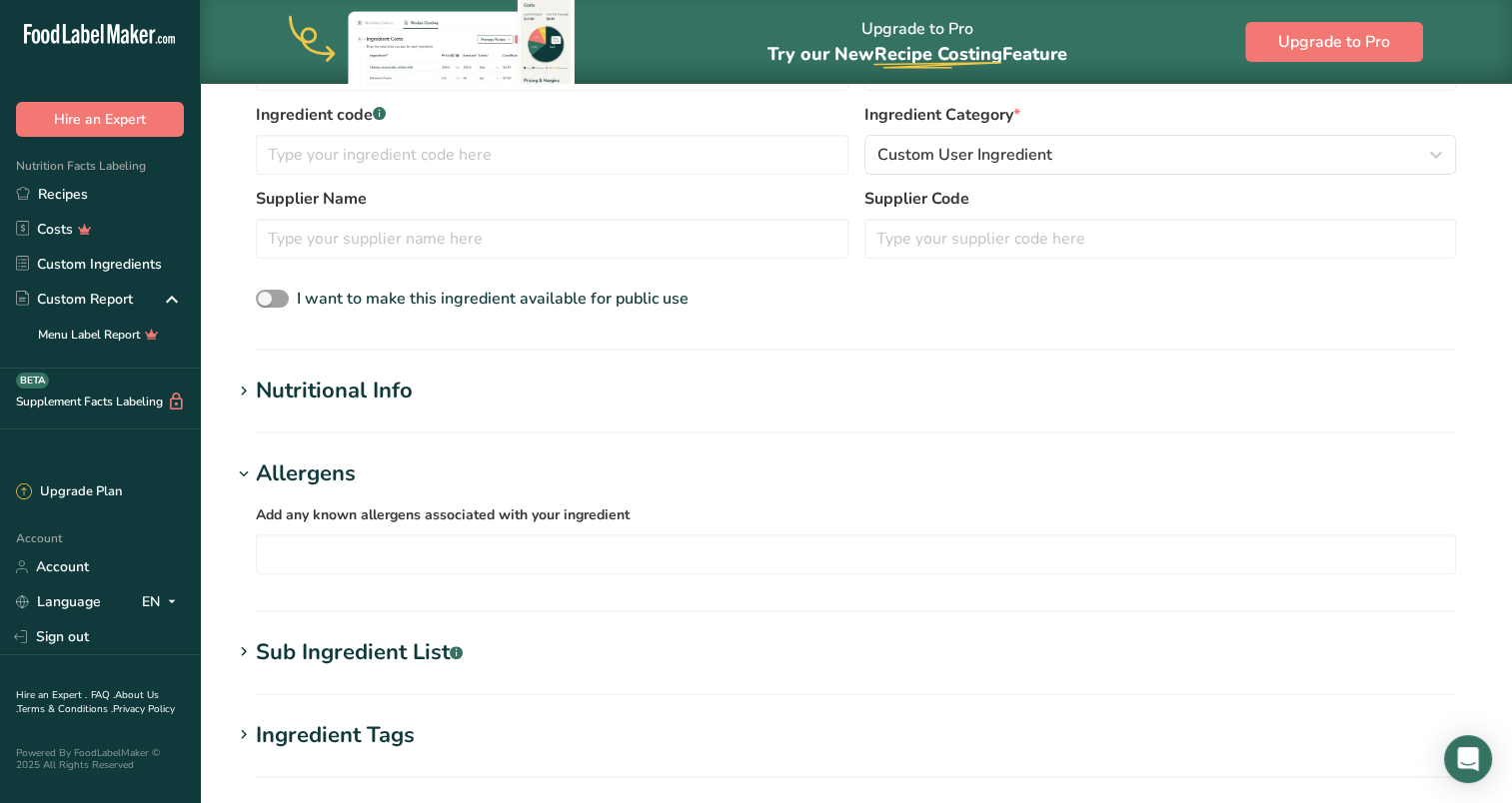 click at bounding box center (244, 474) 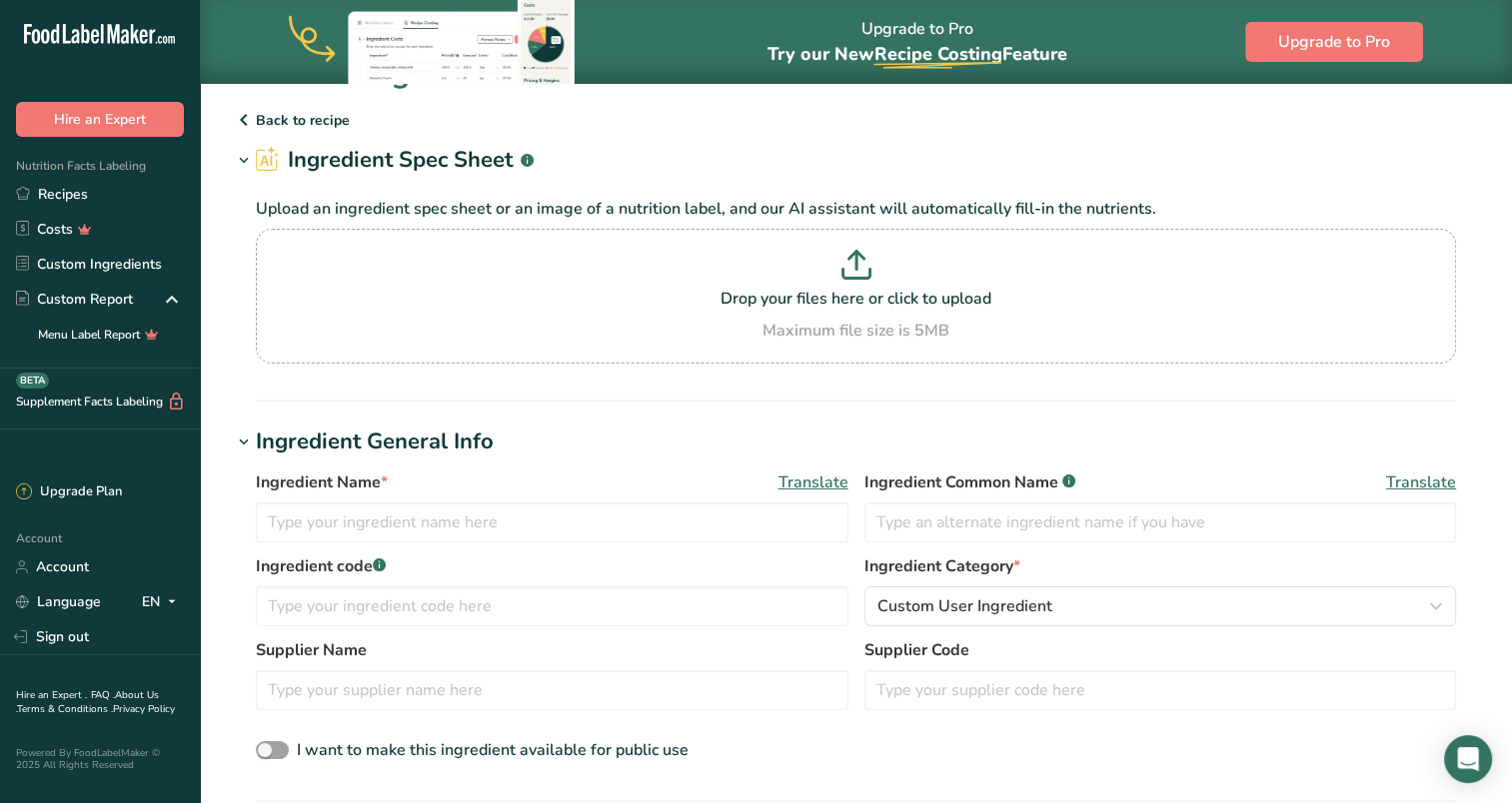 scroll, scrollTop: 0, scrollLeft: 0, axis: both 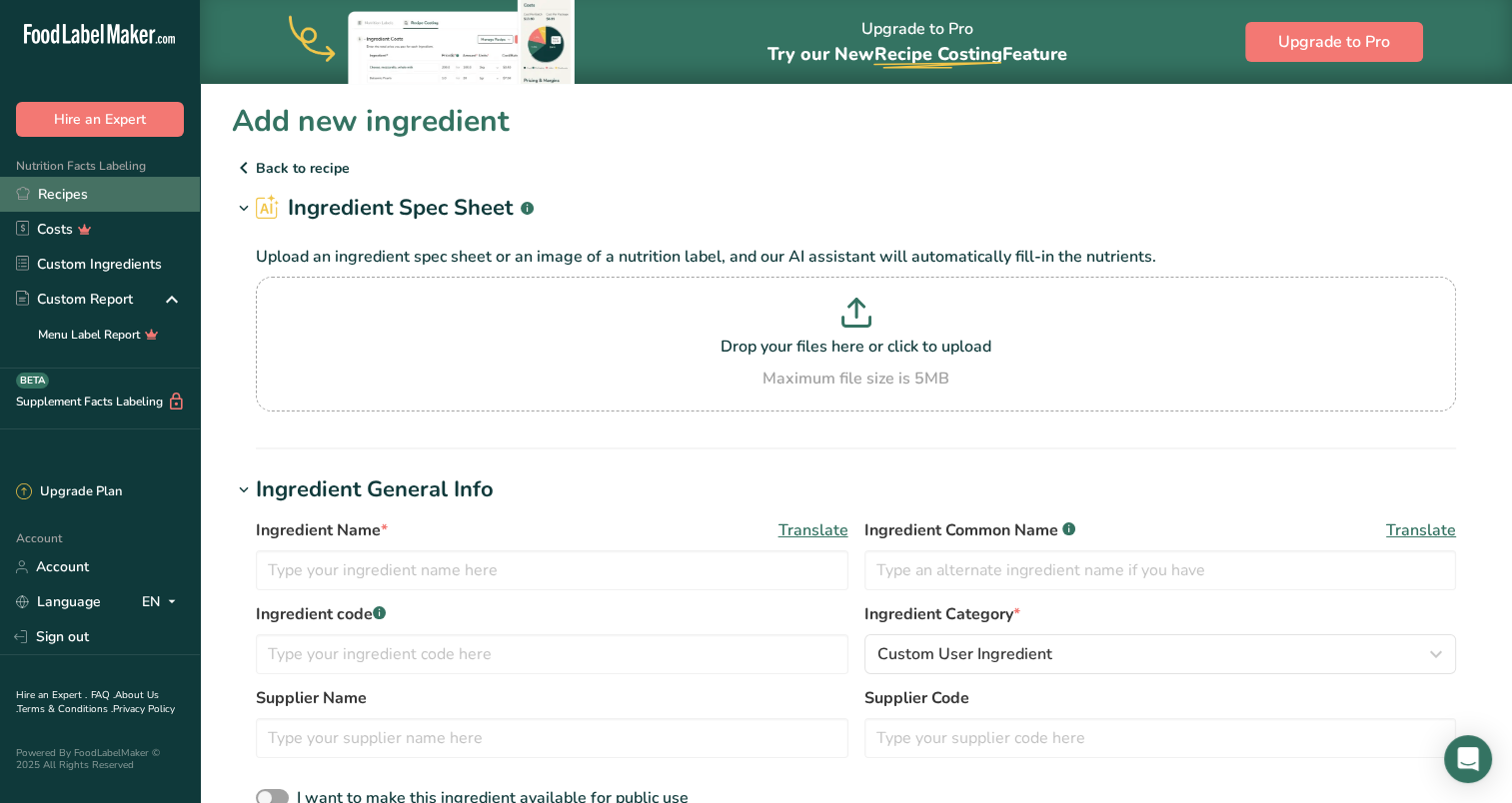 click on "Recipes" at bounding box center (100, 194) 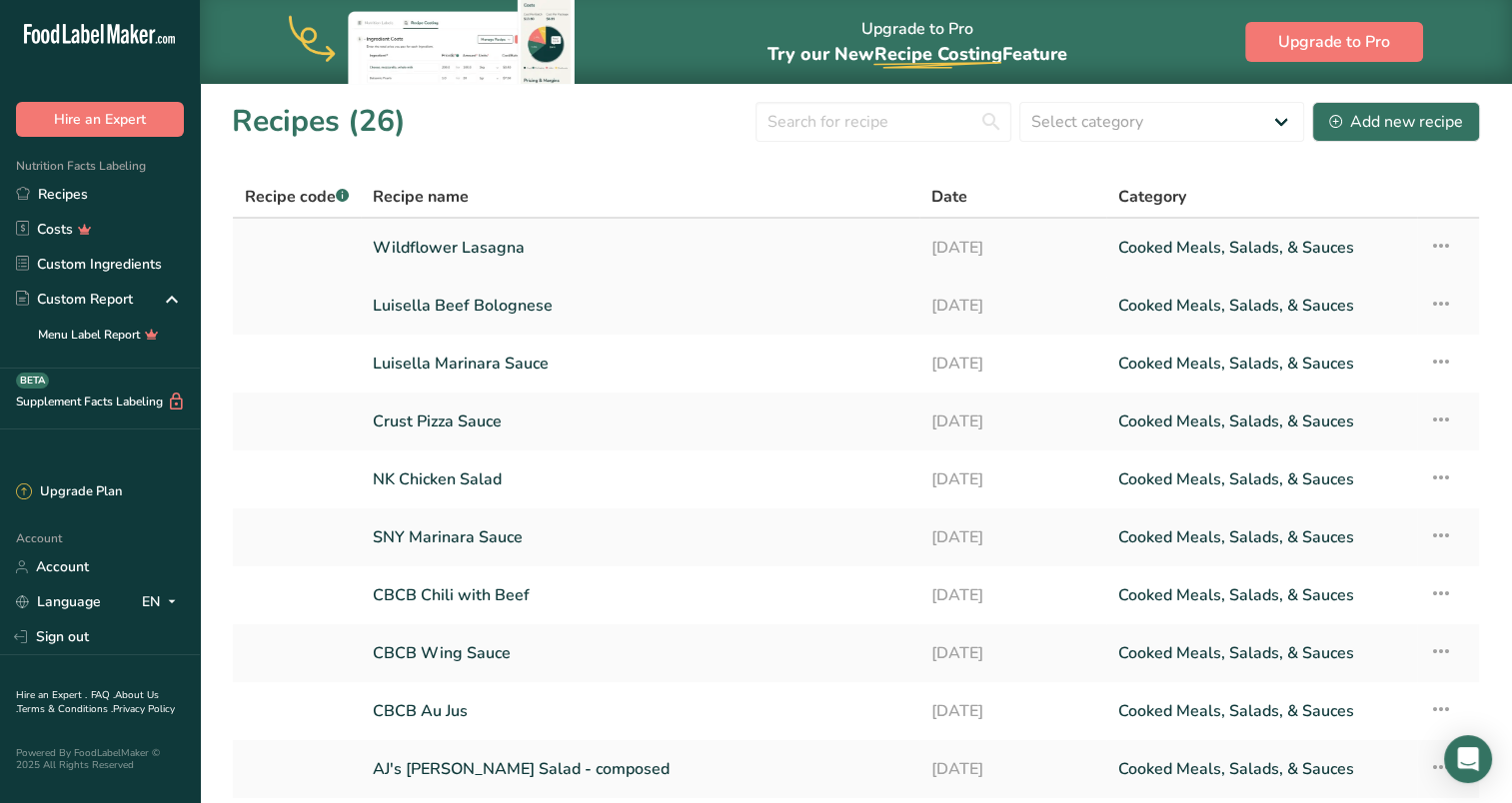 click on "Wildflower Lasagna" at bounding box center (640, 248) 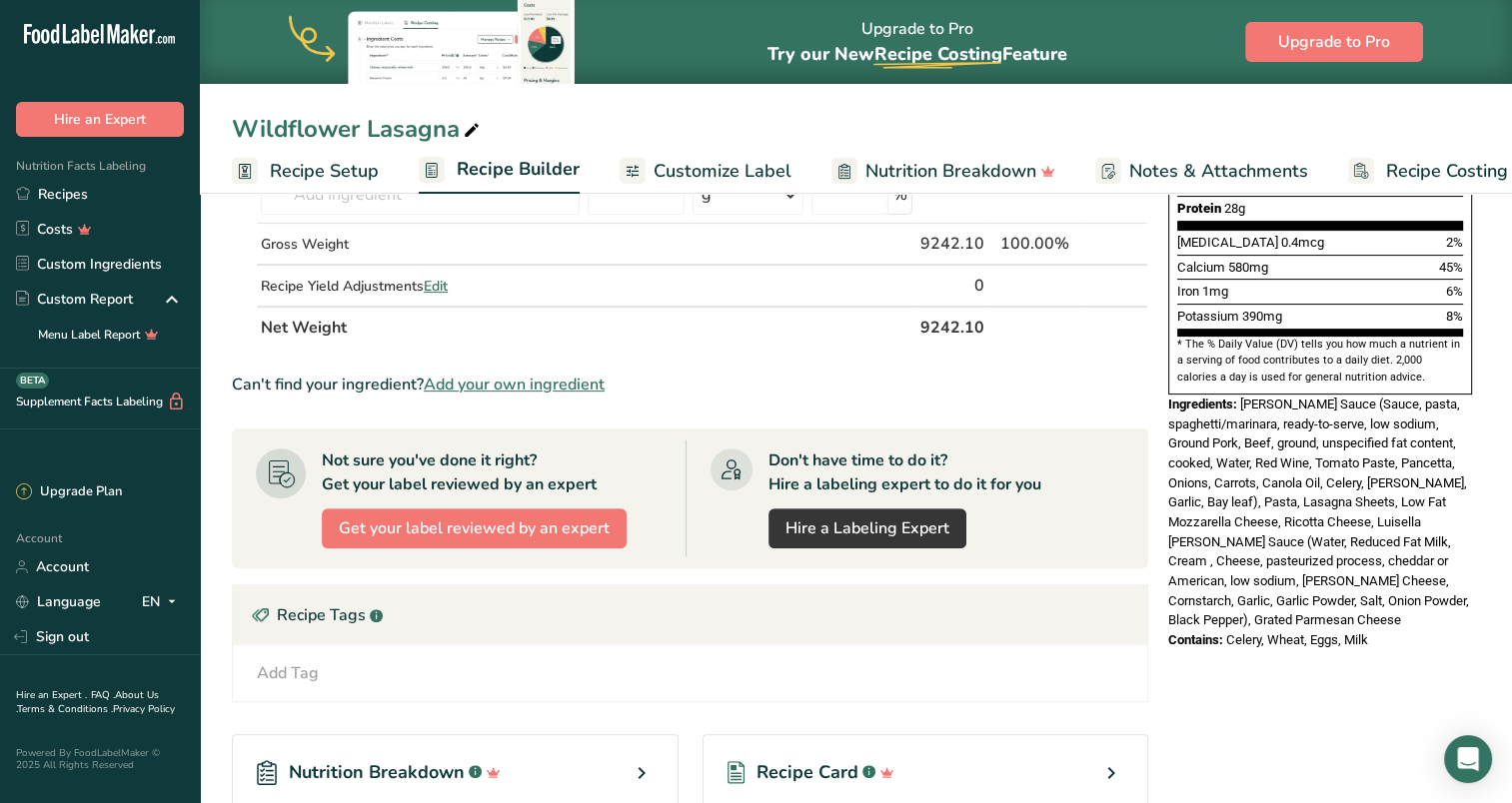 scroll, scrollTop: 599, scrollLeft: 0, axis: vertical 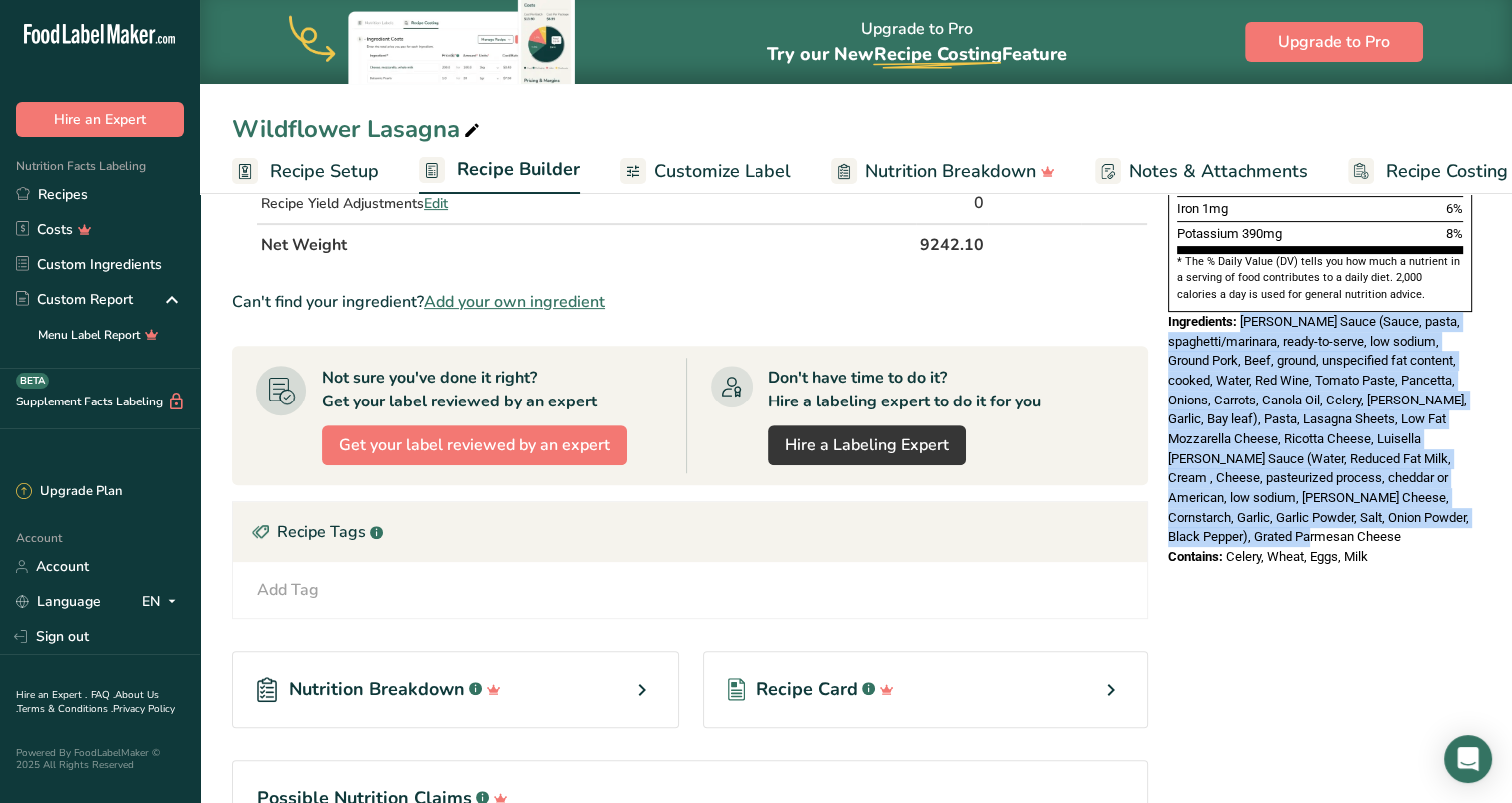 drag, startPoint x: 1241, startPoint y: 271, endPoint x: 1407, endPoint y: 488, distance: 273.2124 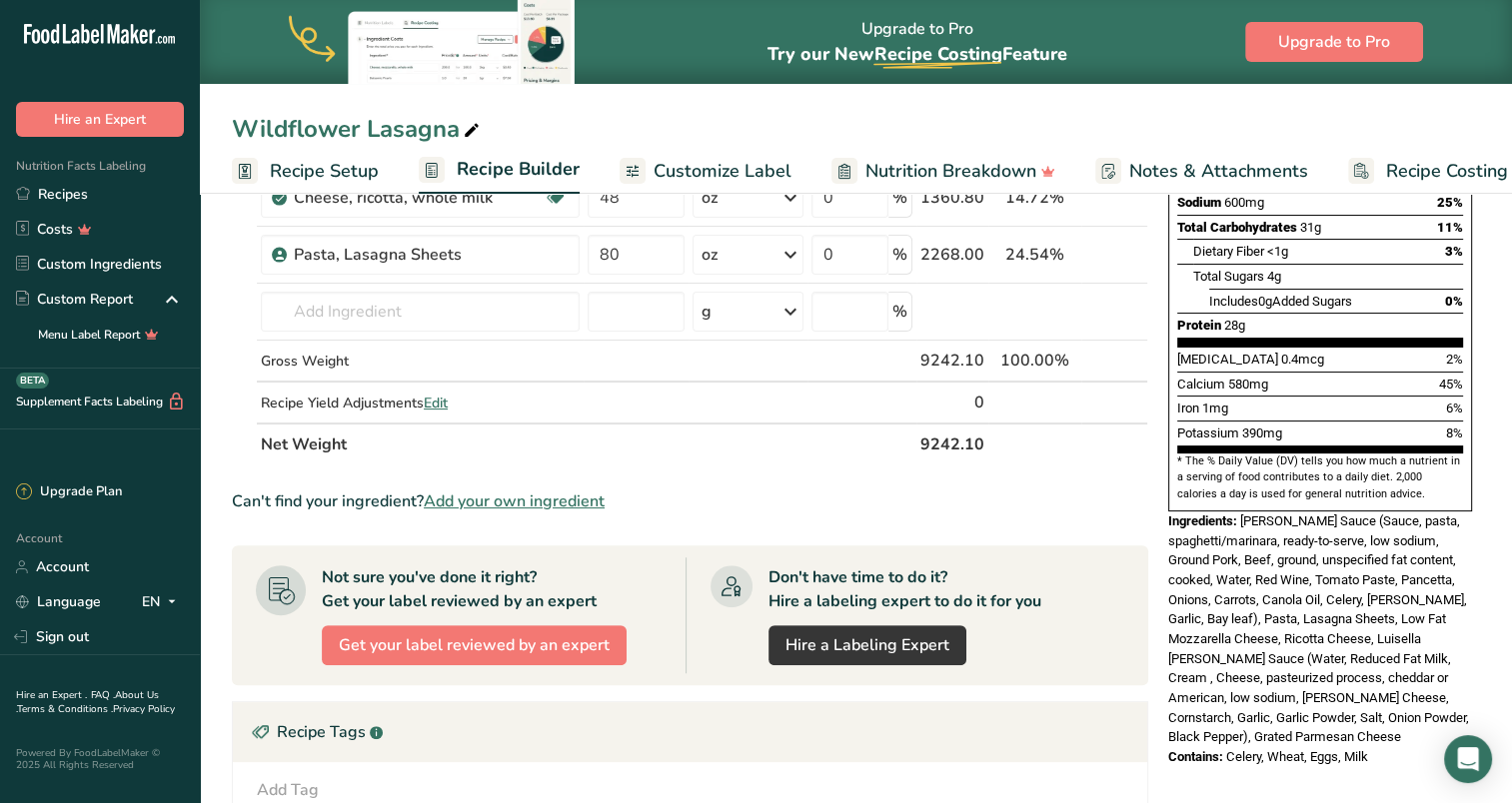 scroll, scrollTop: 100, scrollLeft: 0, axis: vertical 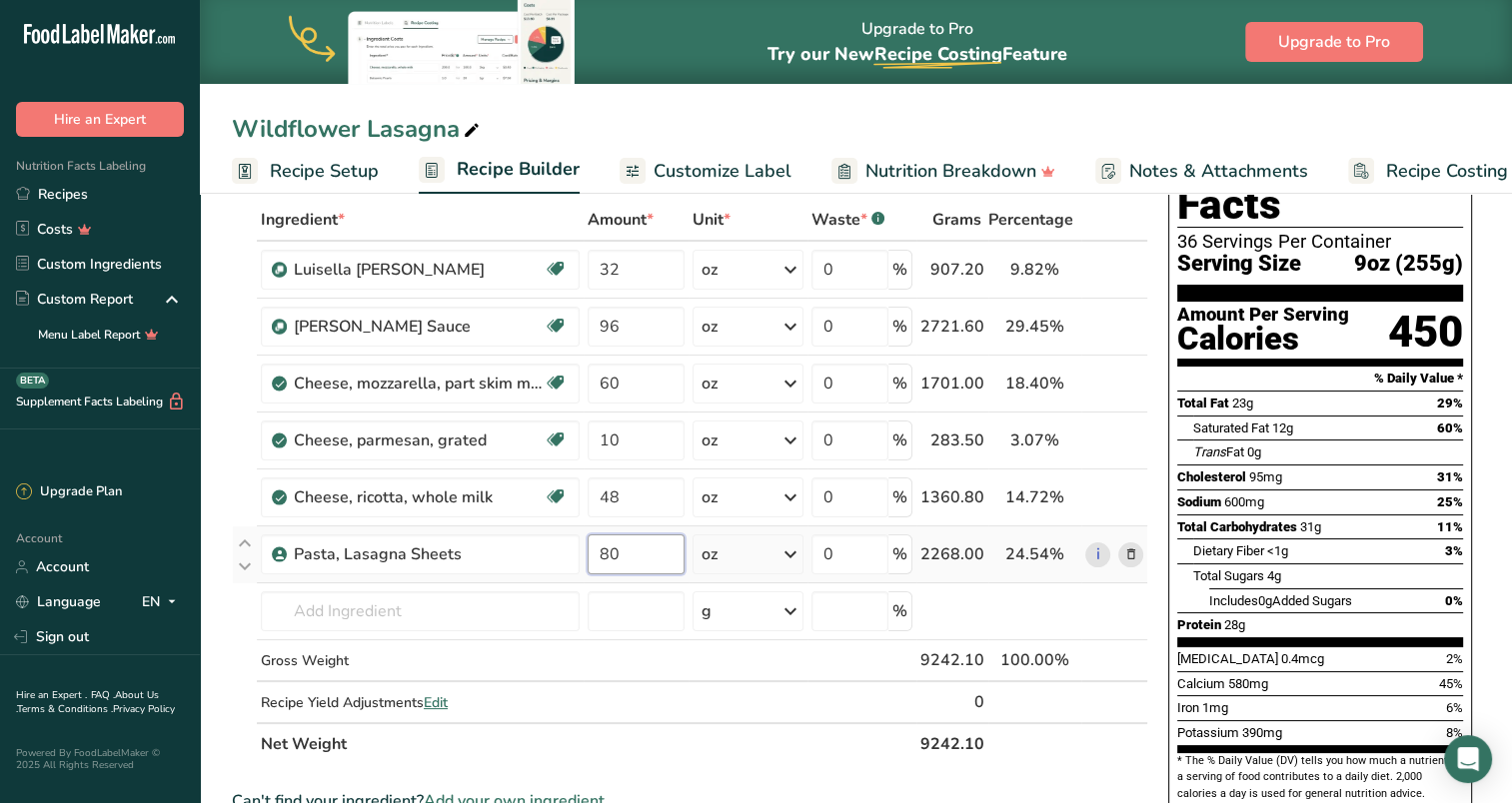 click on "80" at bounding box center (636, 554) 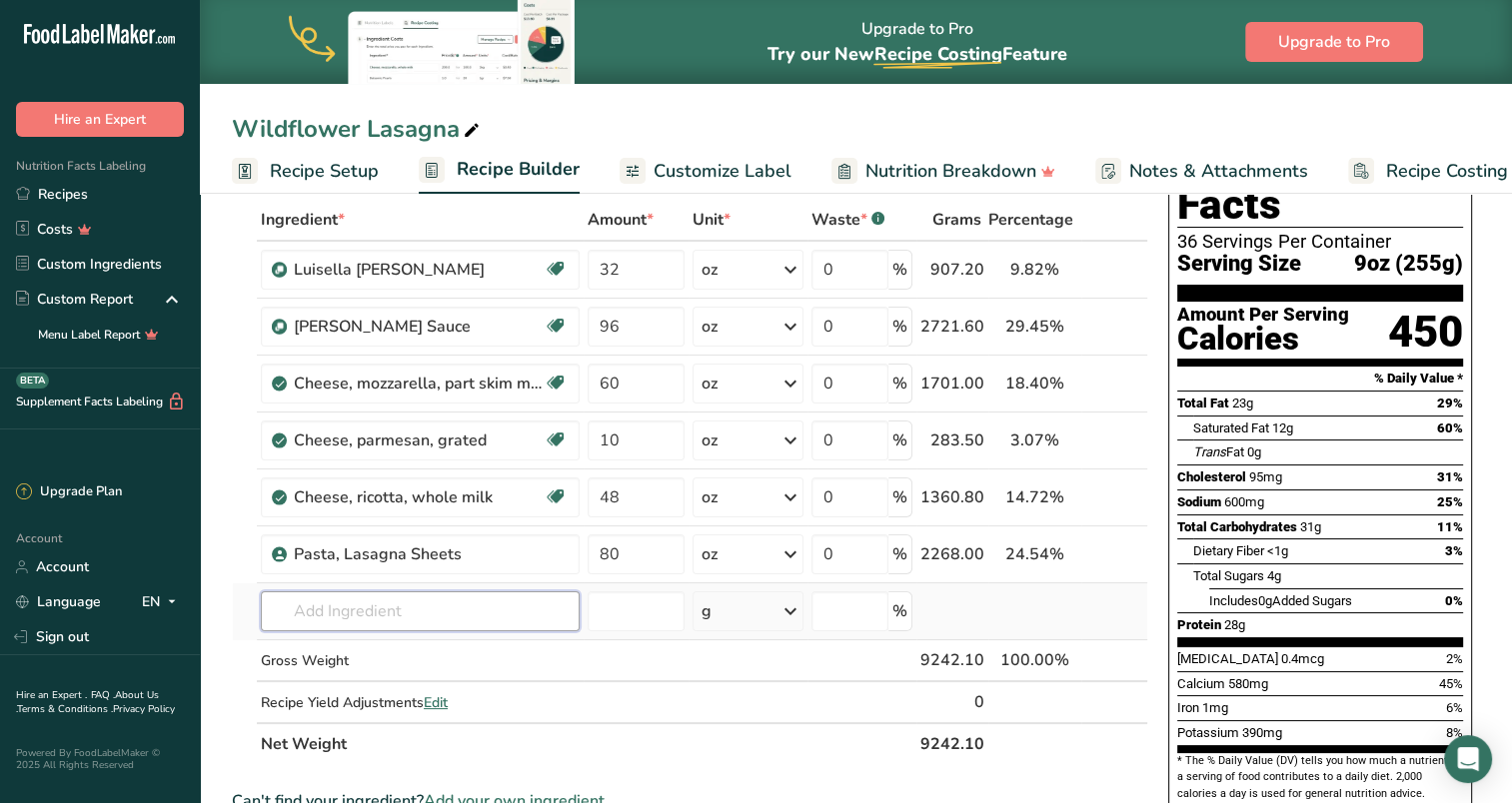 click on "Ingredient *
Amount *
Unit *
Waste *   .a-a{fill:#347362;}.b-a{fill:#fff;}          Grams
Percentage
[PERSON_NAME]
Source of Antioxidants
[MEDICAL_DATA] Effect
Dairy free
Gluten free
Vegan
Vegetarian
Soy free
32
oz
Weight Units
g
kg
mg
See more
Volume Units
l
mL
fl oz
See more
0
%
907.20
9.82%
i
[PERSON_NAME] Sauce
Source of Antioxidants
[MEDICAL_DATA] Effect
Source of Omega 3
Dairy free
Gluten free" at bounding box center [690, 481] 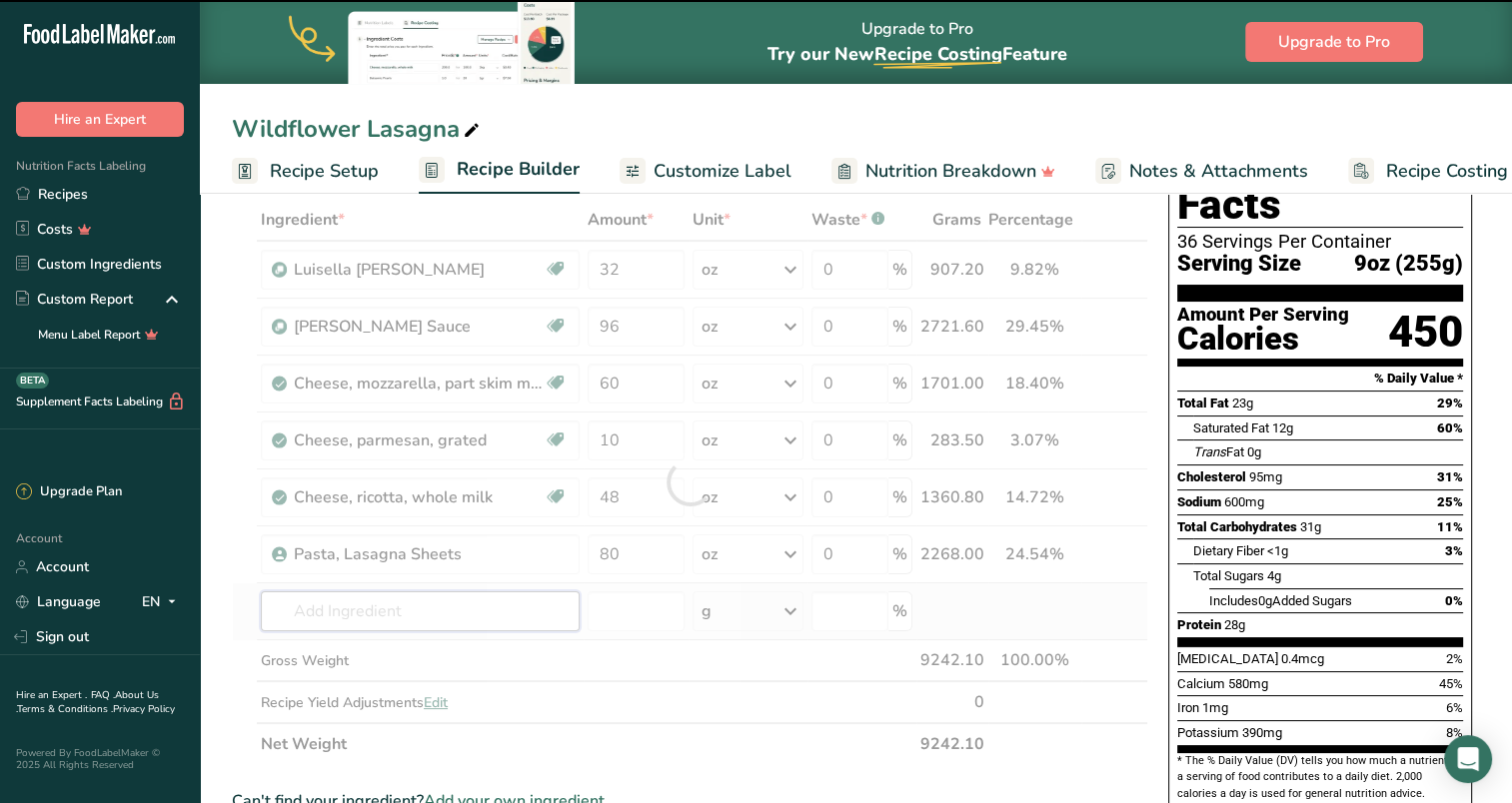 type on "R" 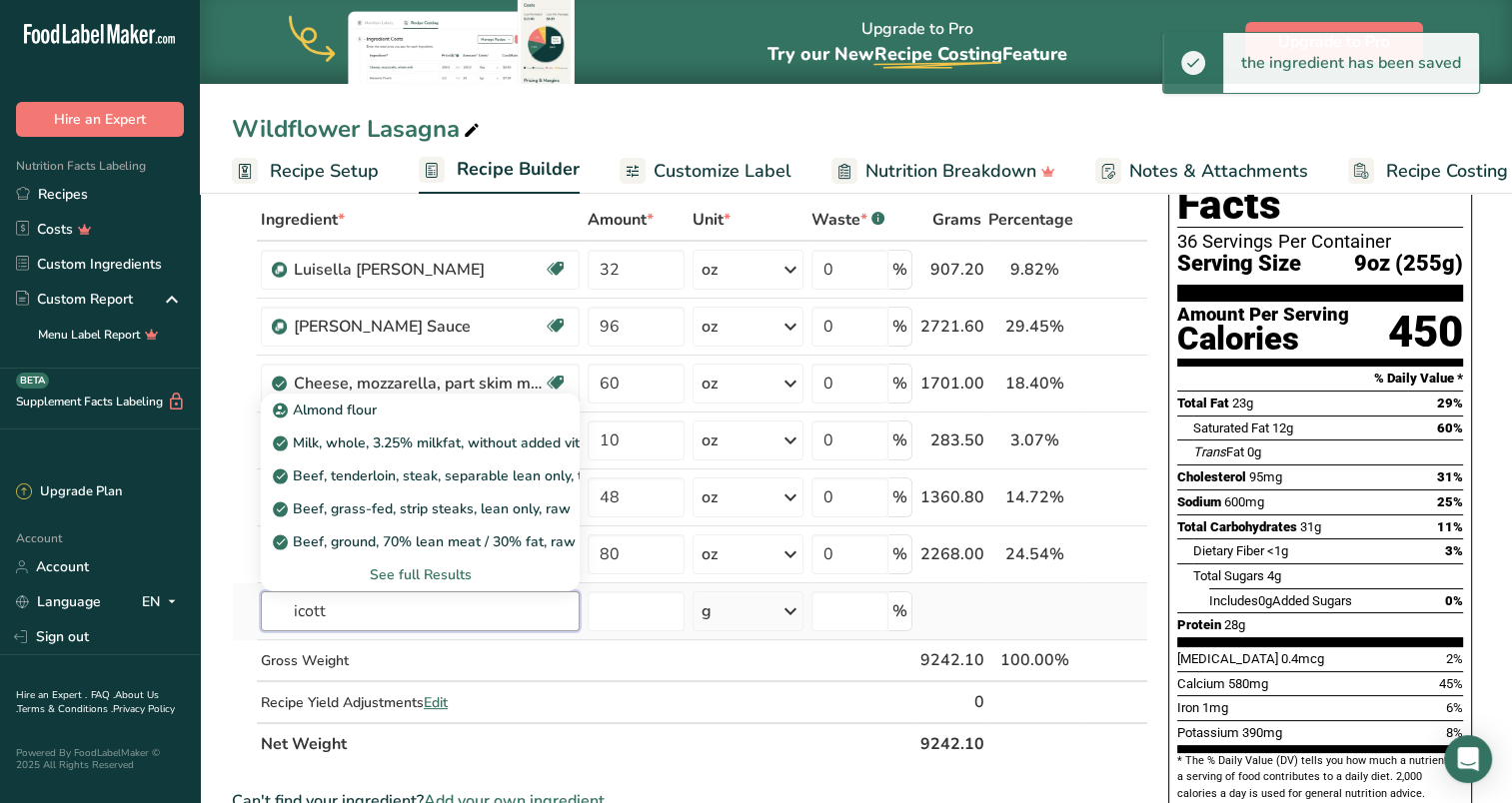 type on "icotta" 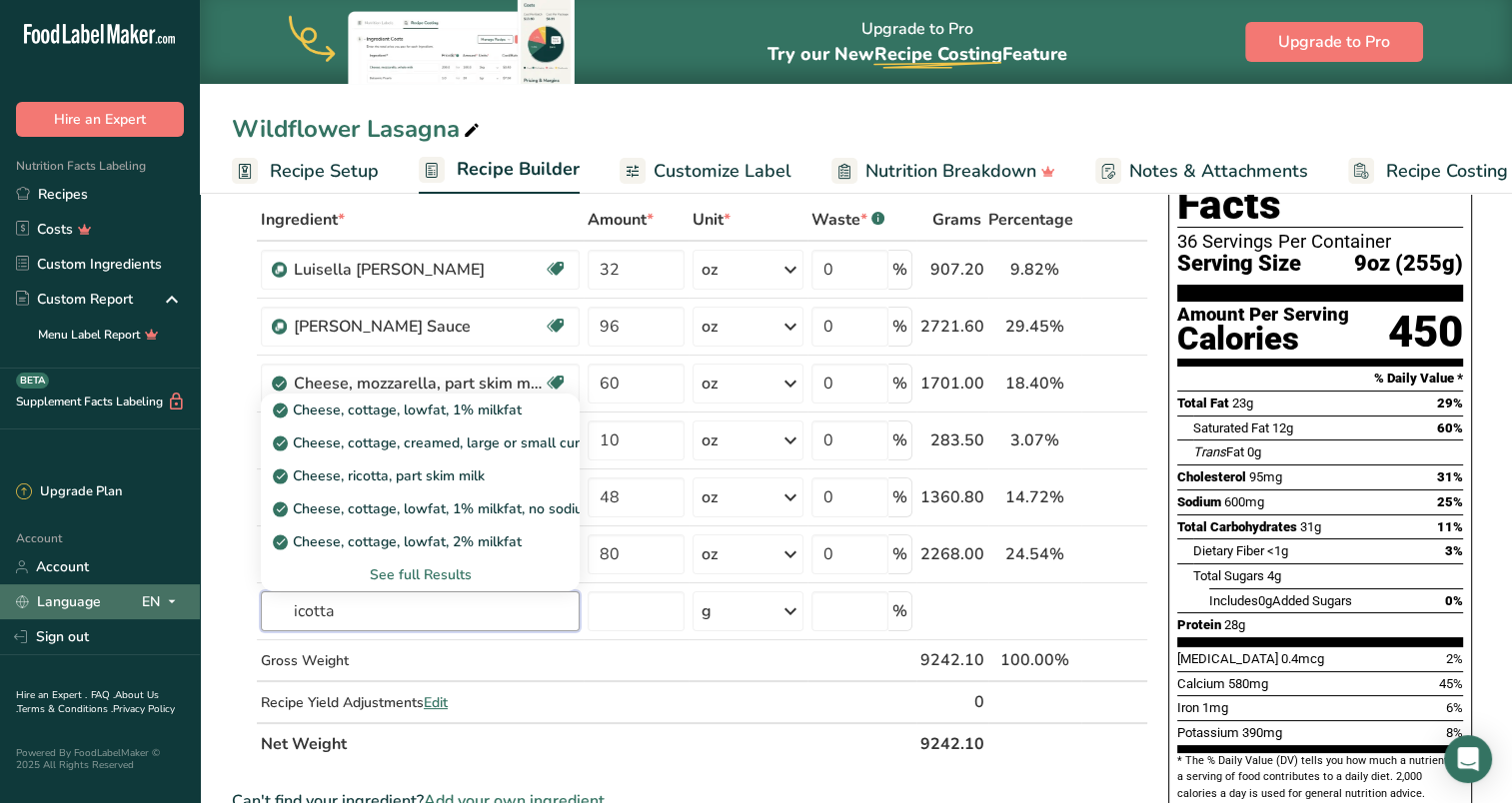 drag, startPoint x: 380, startPoint y: 610, endPoint x: 90, endPoint y: 605, distance: 290.0431 